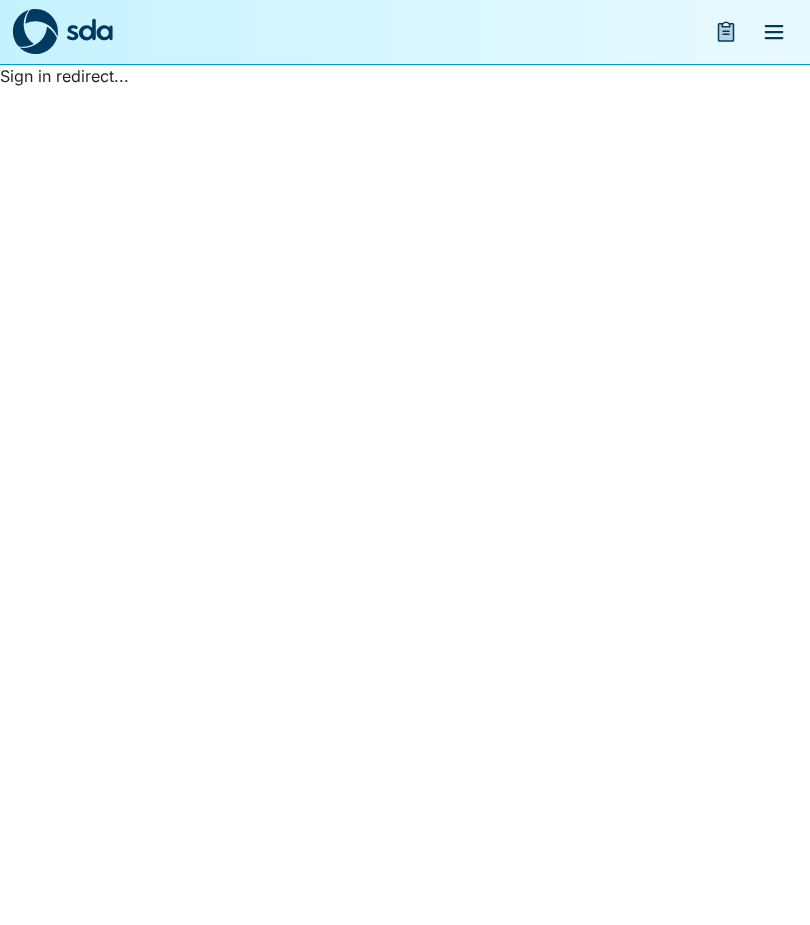 scroll, scrollTop: 0, scrollLeft: 0, axis: both 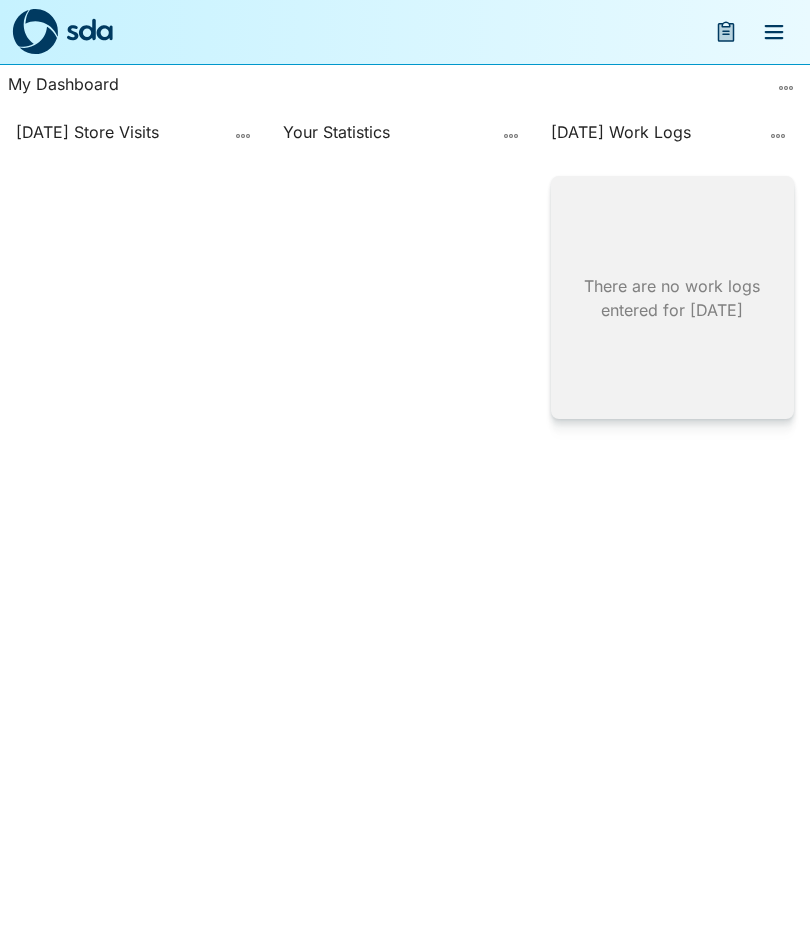 click 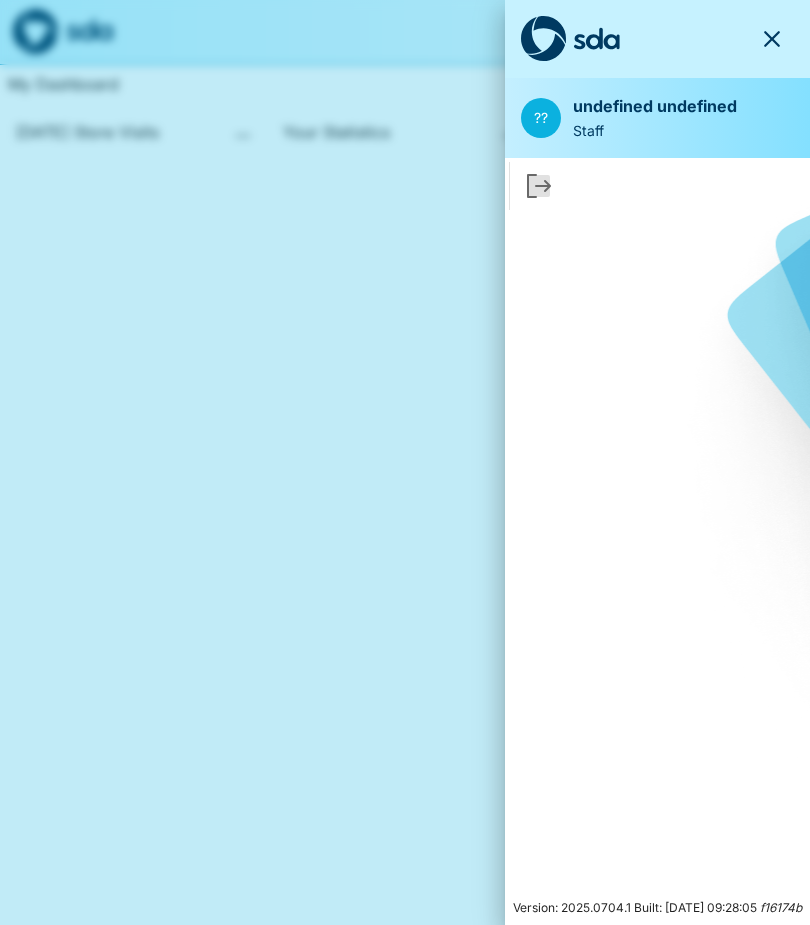 click 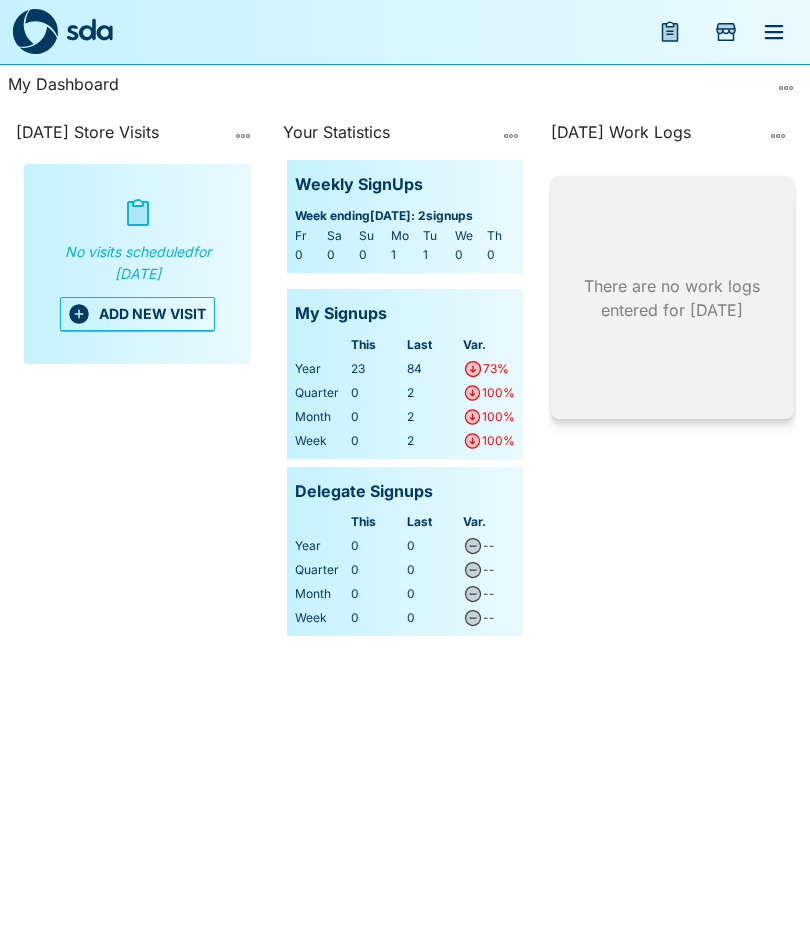 click 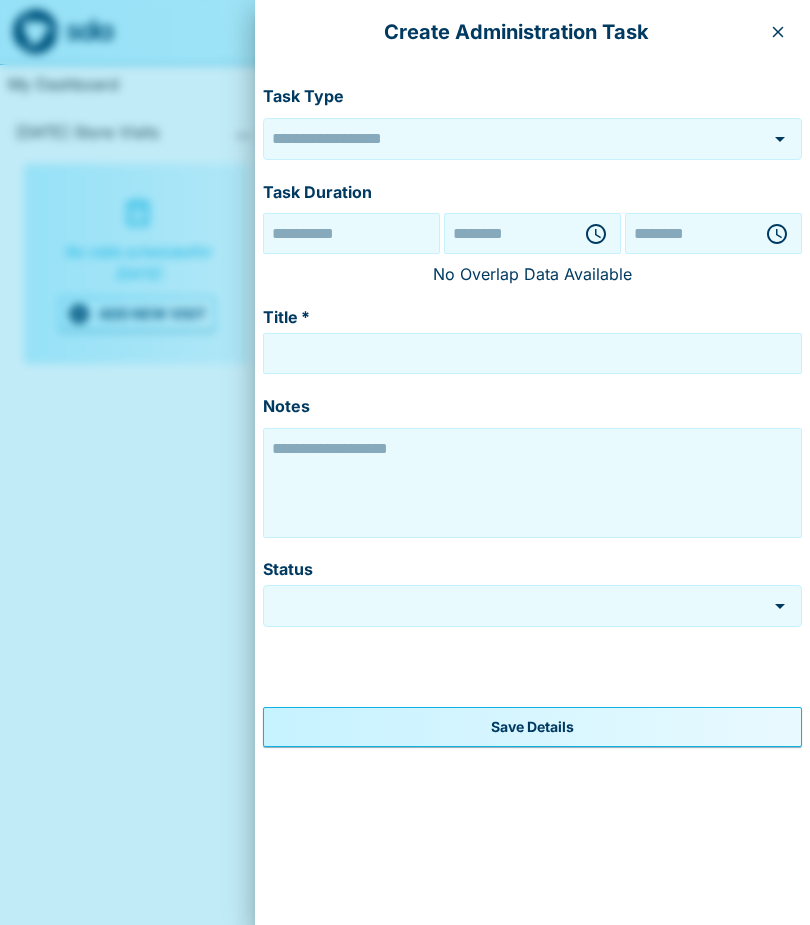 type on "******" 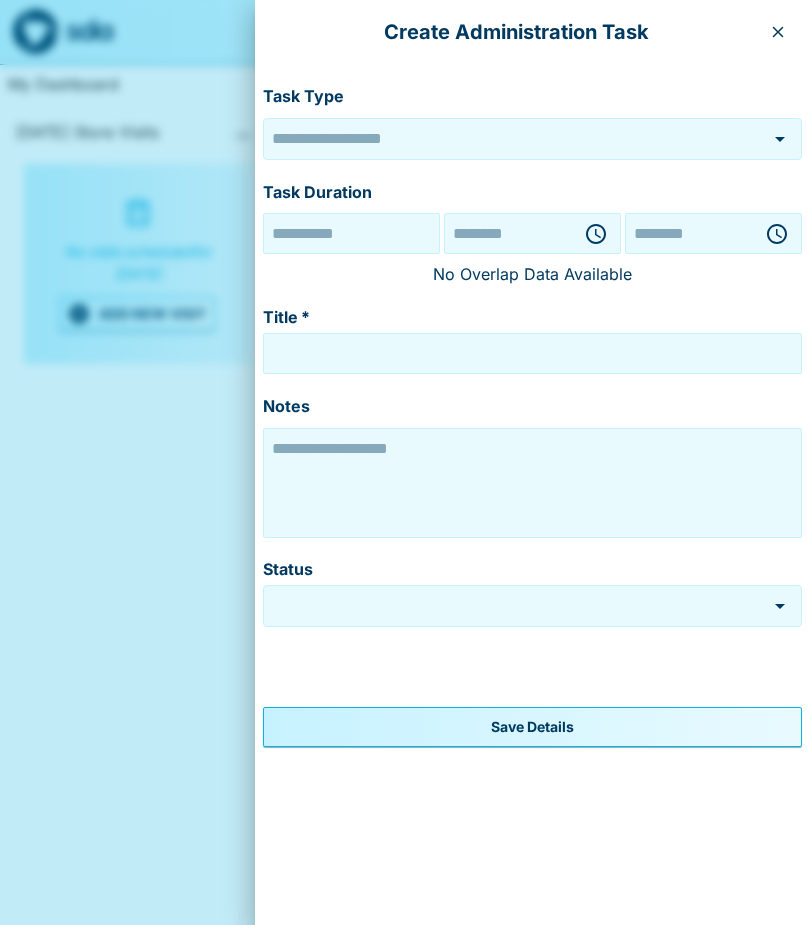 type on "******" 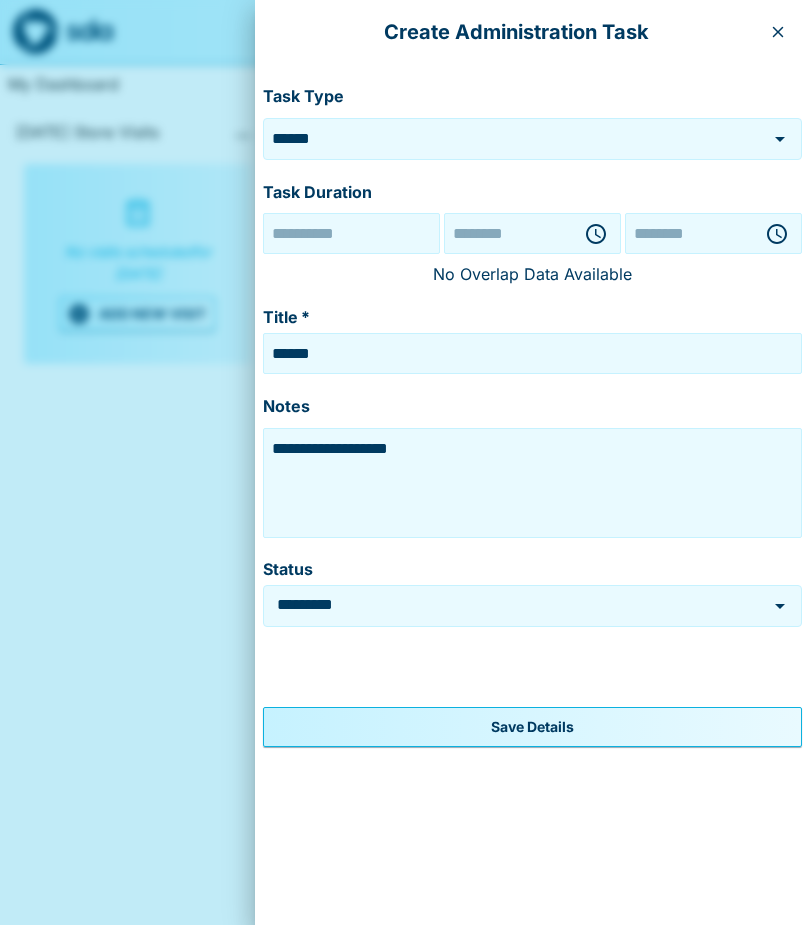 type on "**********" 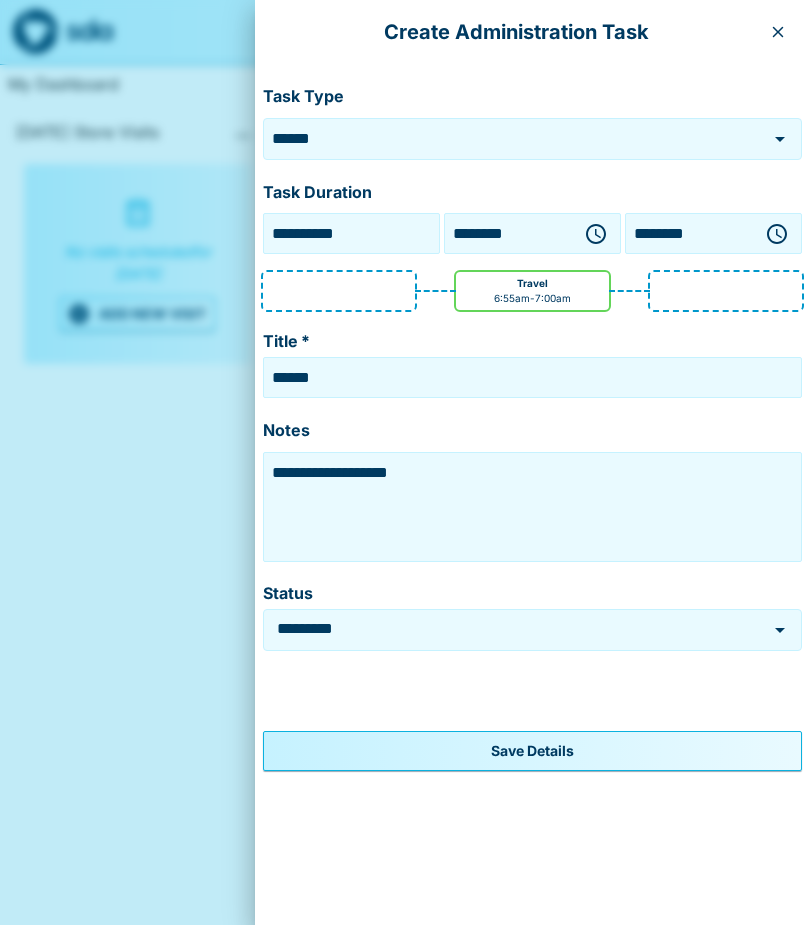click 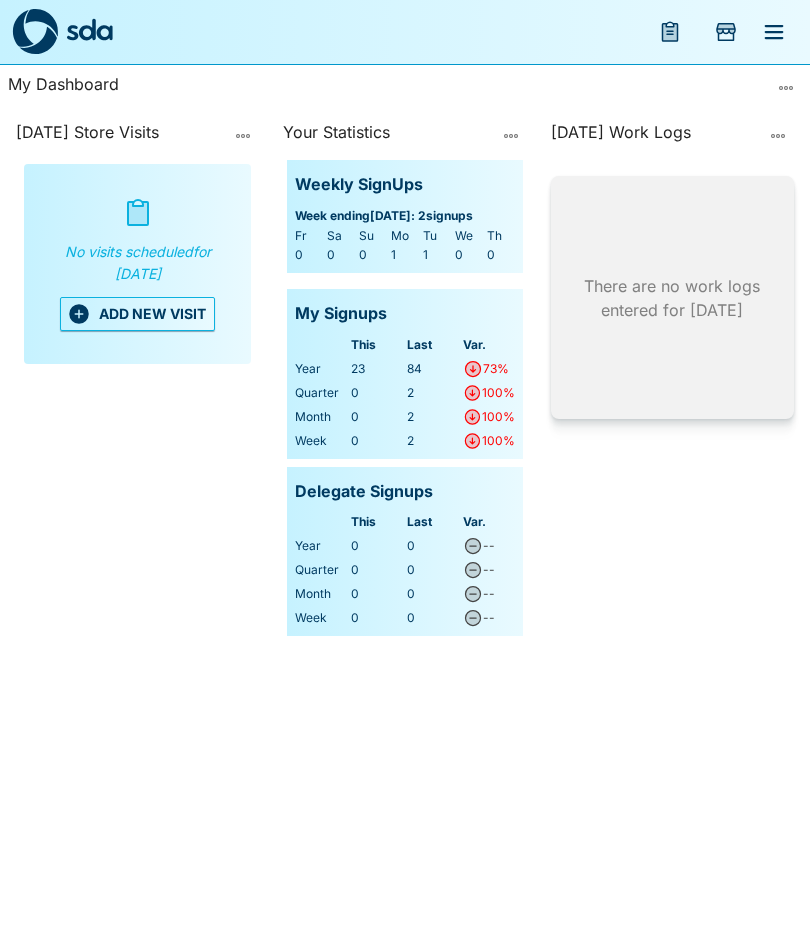 click at bounding box center (786, 88) 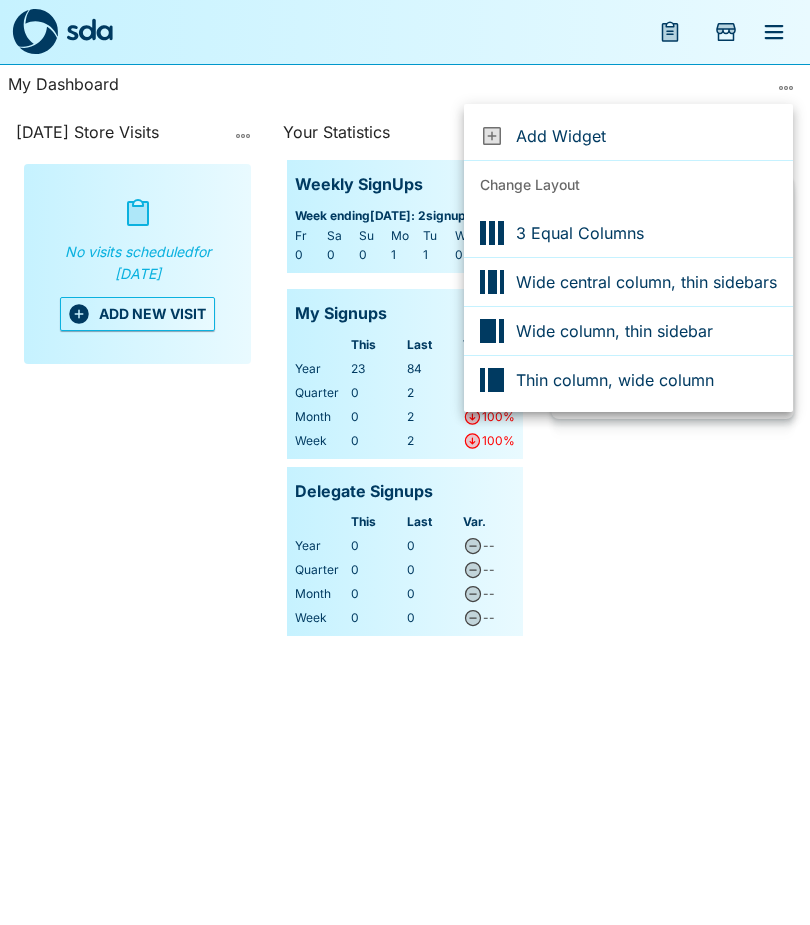 click at bounding box center [405, 462] 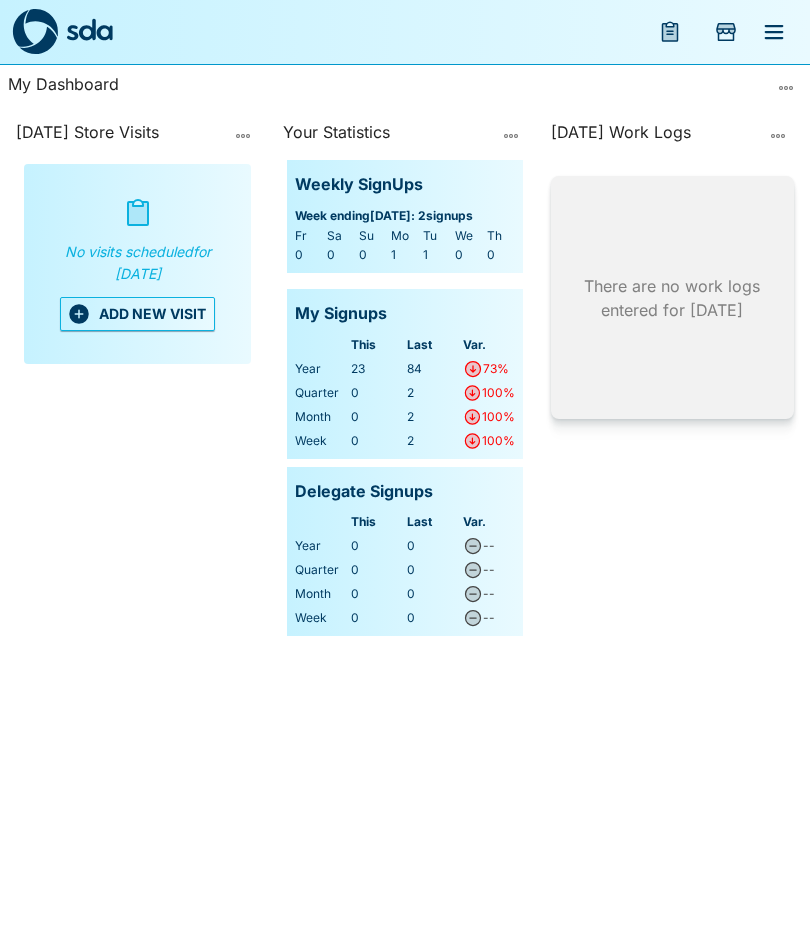 click at bounding box center (726, 32) 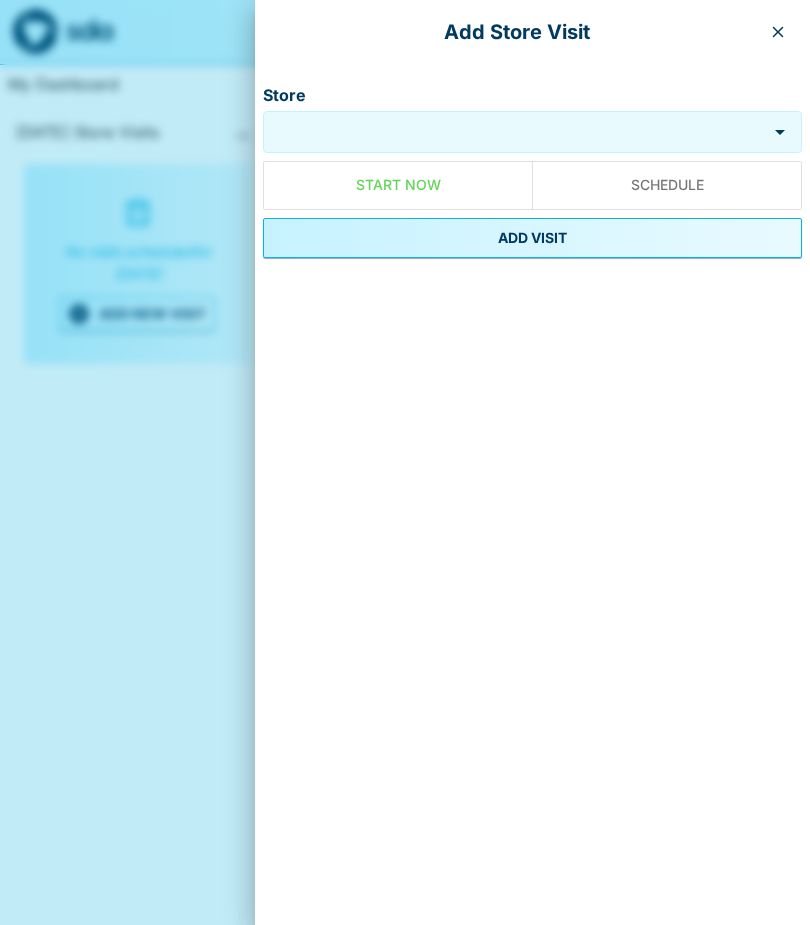 click 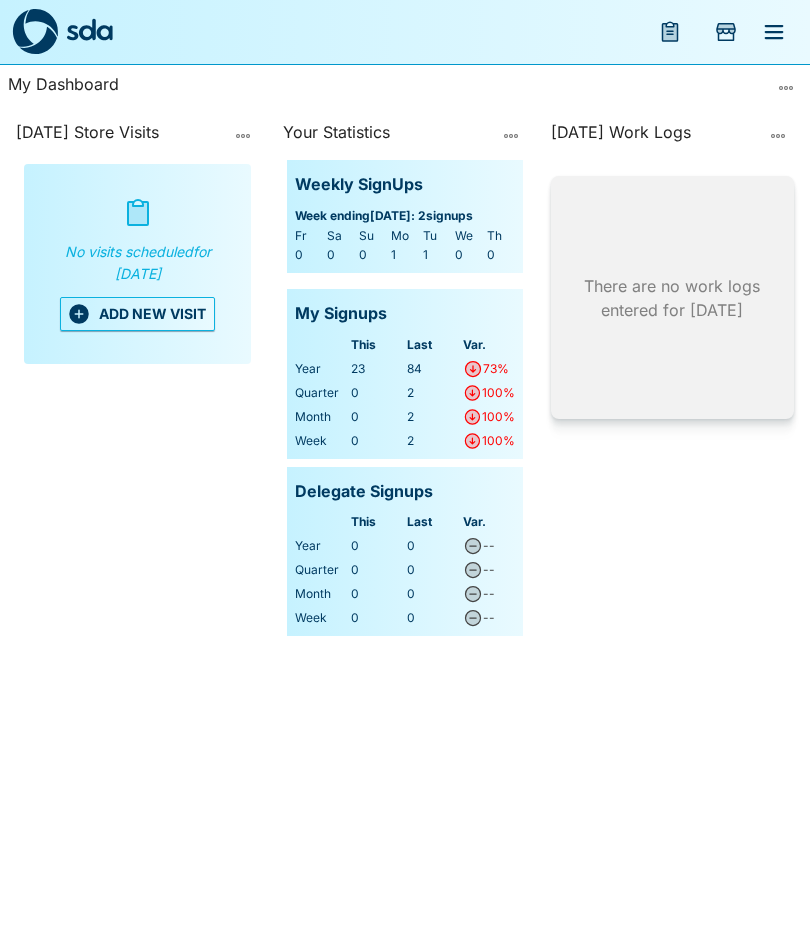 click 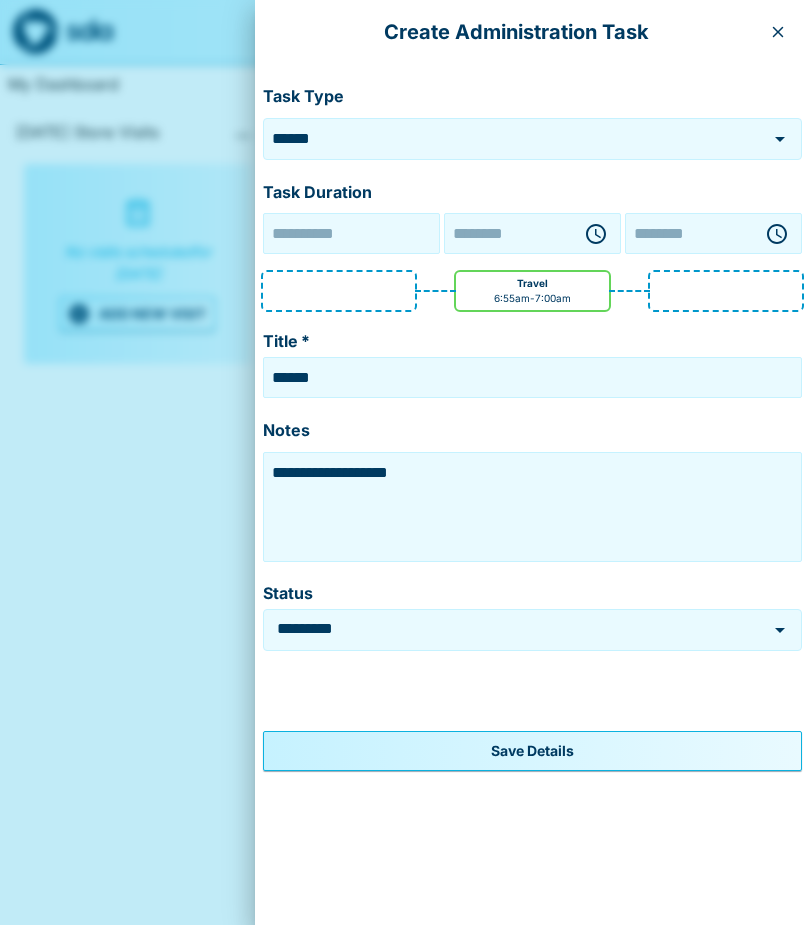 type on "**********" 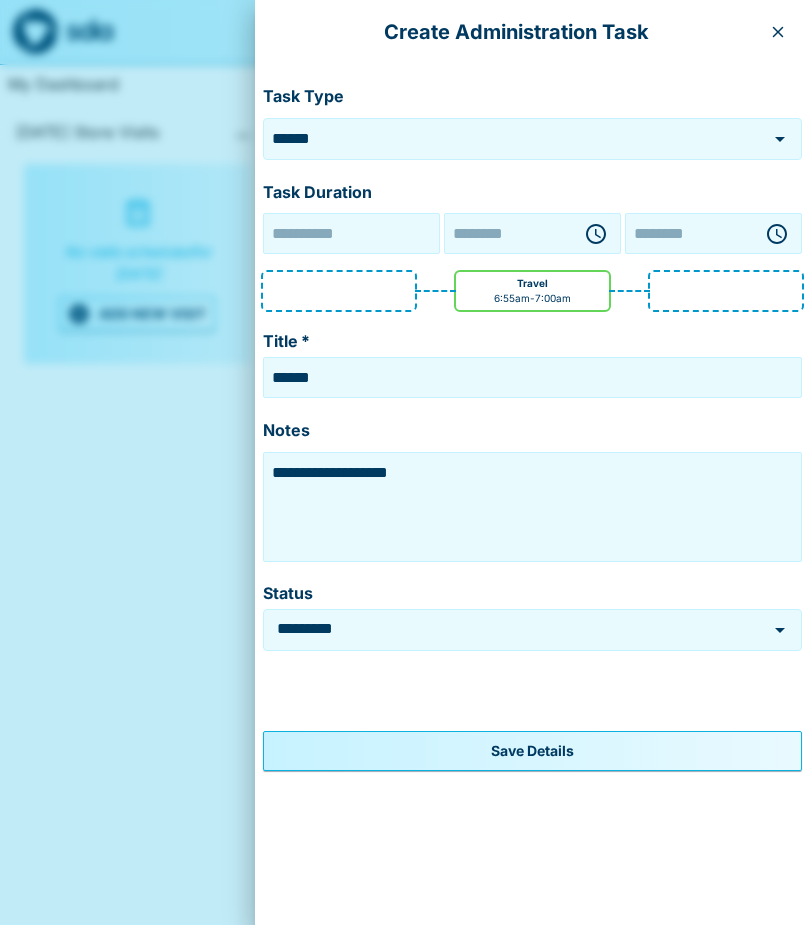 type on "********" 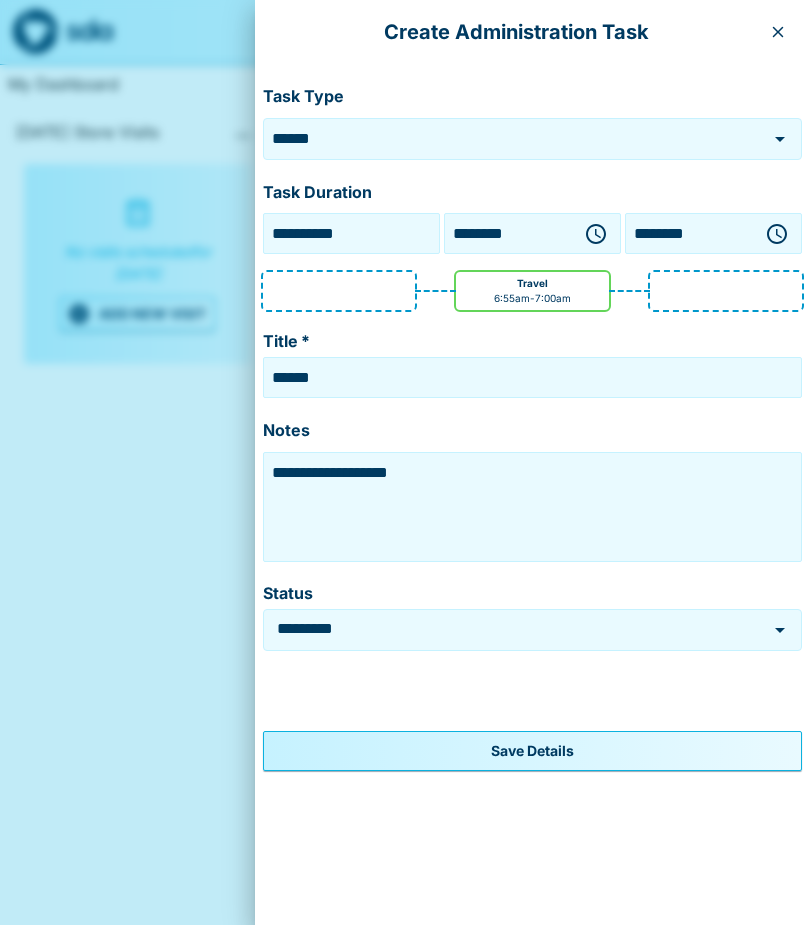 click at bounding box center (778, 32) 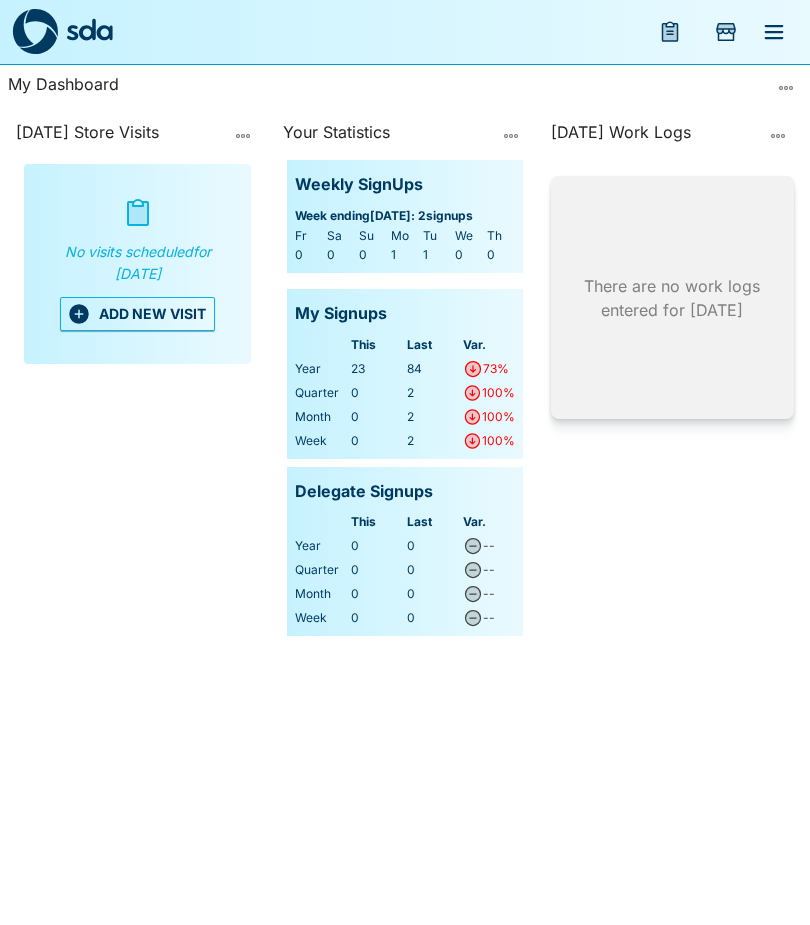 click 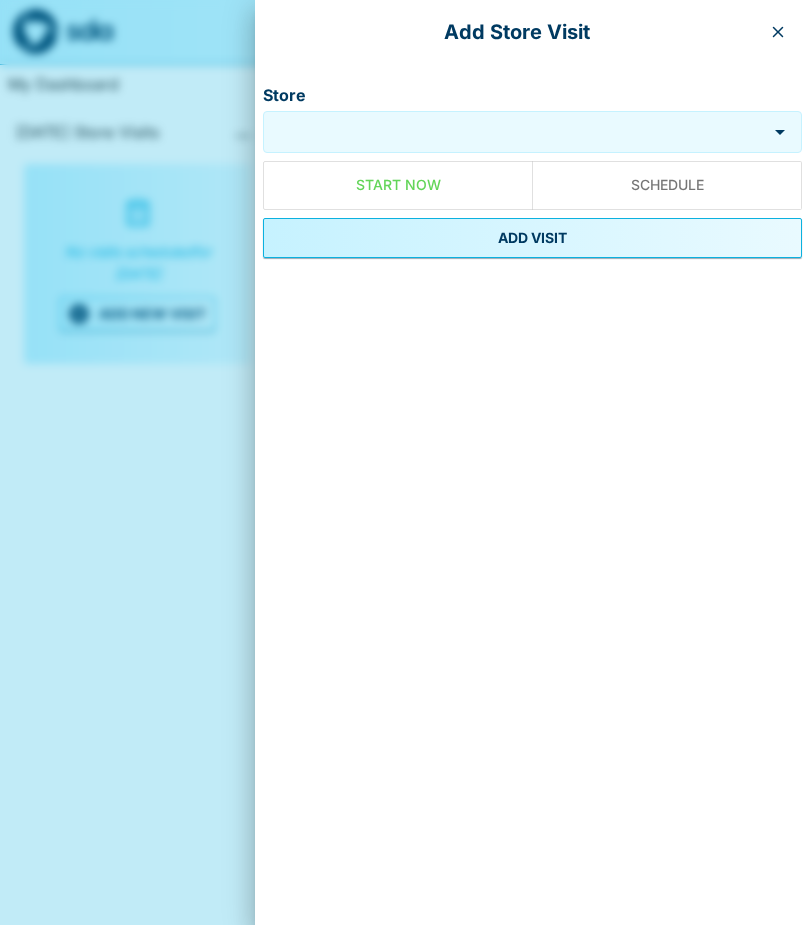 click at bounding box center [778, 32] 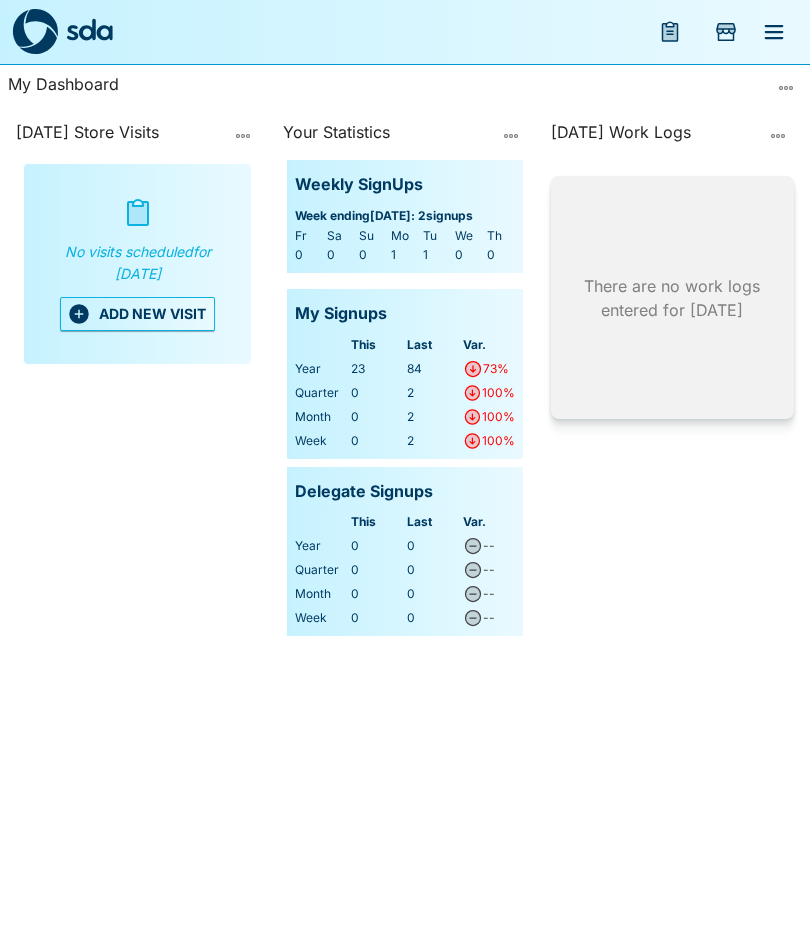 click on "My Dashboard Today's Store Visits No visits scheduled  for Thursday, July 10th, 2025 ADD NEW VISIT Your Statistics Weekly SignUps Week ending  10 Jul 2025 :   2  signups Fr Sa Su Mo Tu We Th 0 0 0 1 1 0 0 My Signups   This Last Var. Year 23 84 73% Quarter 0 2 100% Month 0 2 100% Week 0 2 100% Delegate Signups   This Last Var. Year 0 0 -- Quarter 0 0 -- Month 0 0 -- Week 0 0 -- Today's Work Logs There are no work logs entered for today" at bounding box center [405, 494] 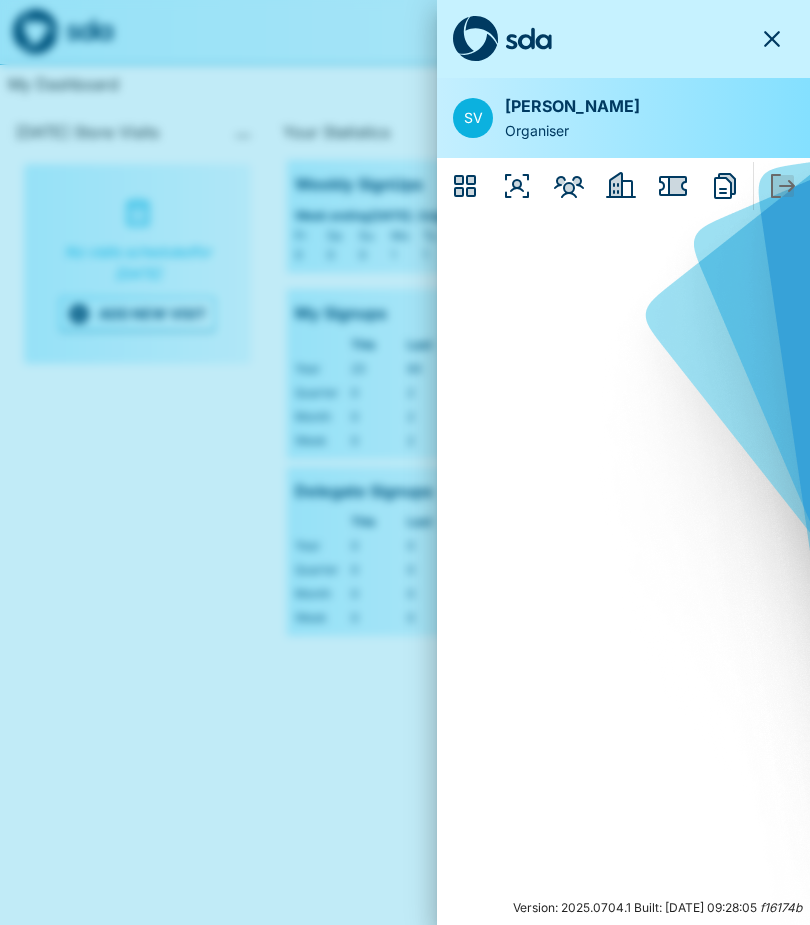 click 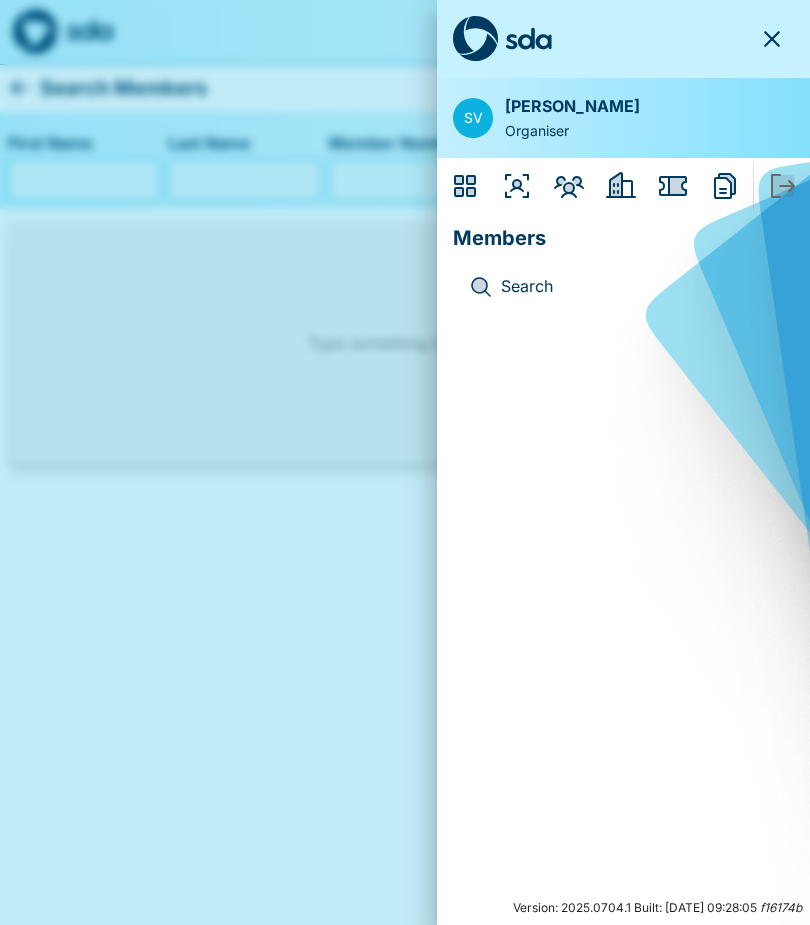 click on "Search" at bounding box center [639, 287] 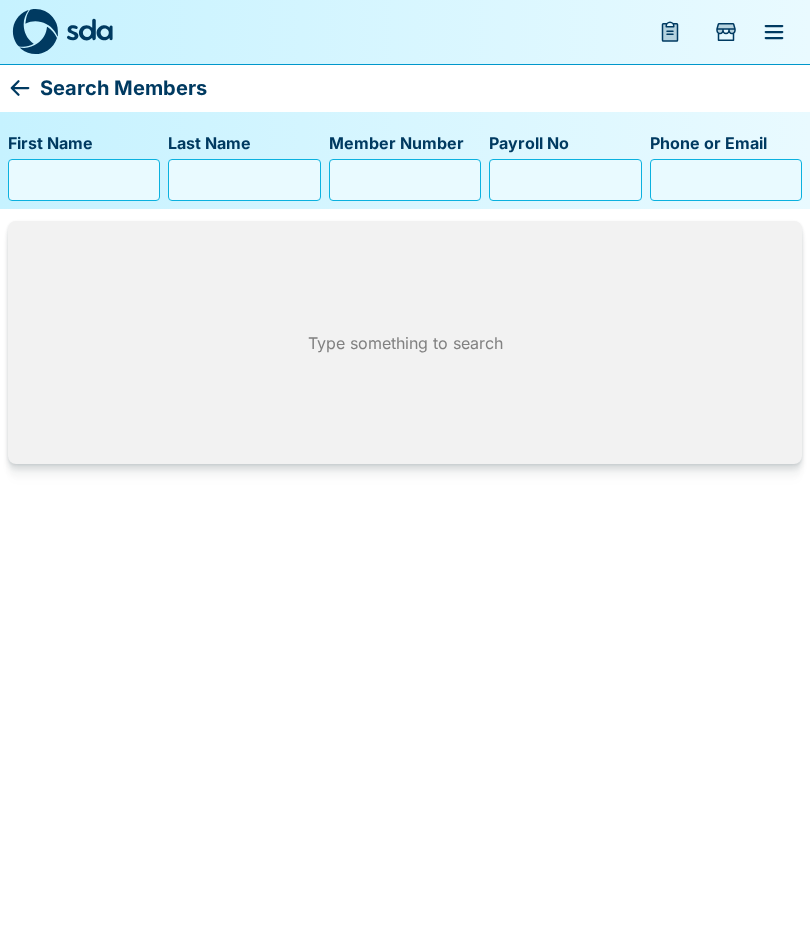 click on "First Name" at bounding box center (84, 180) 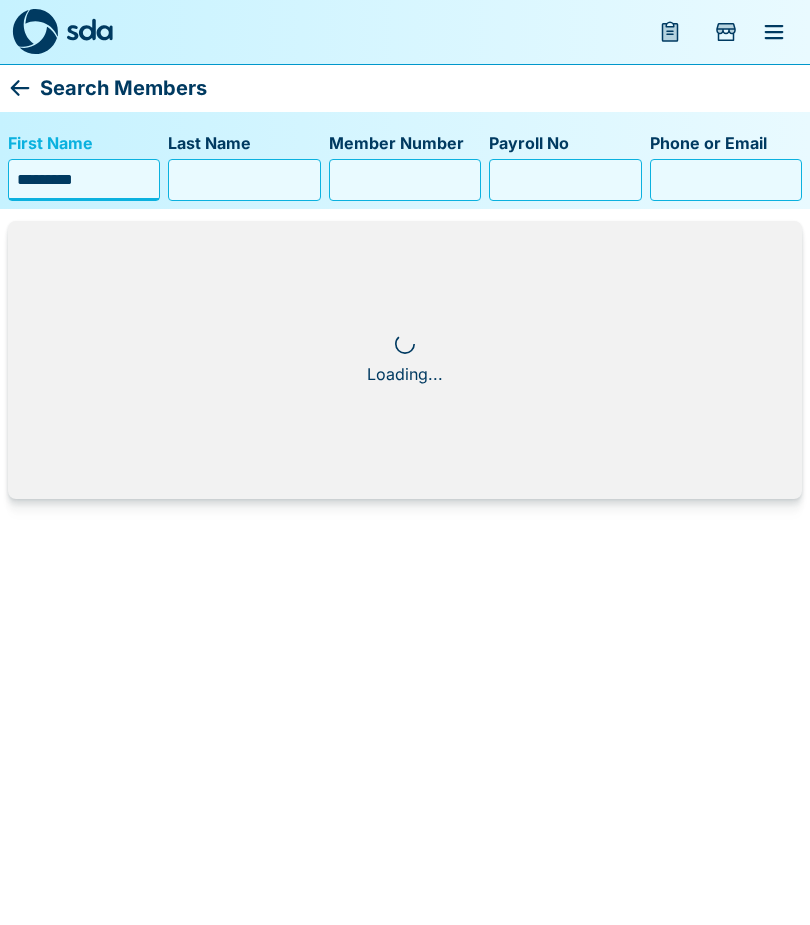 type on "*********" 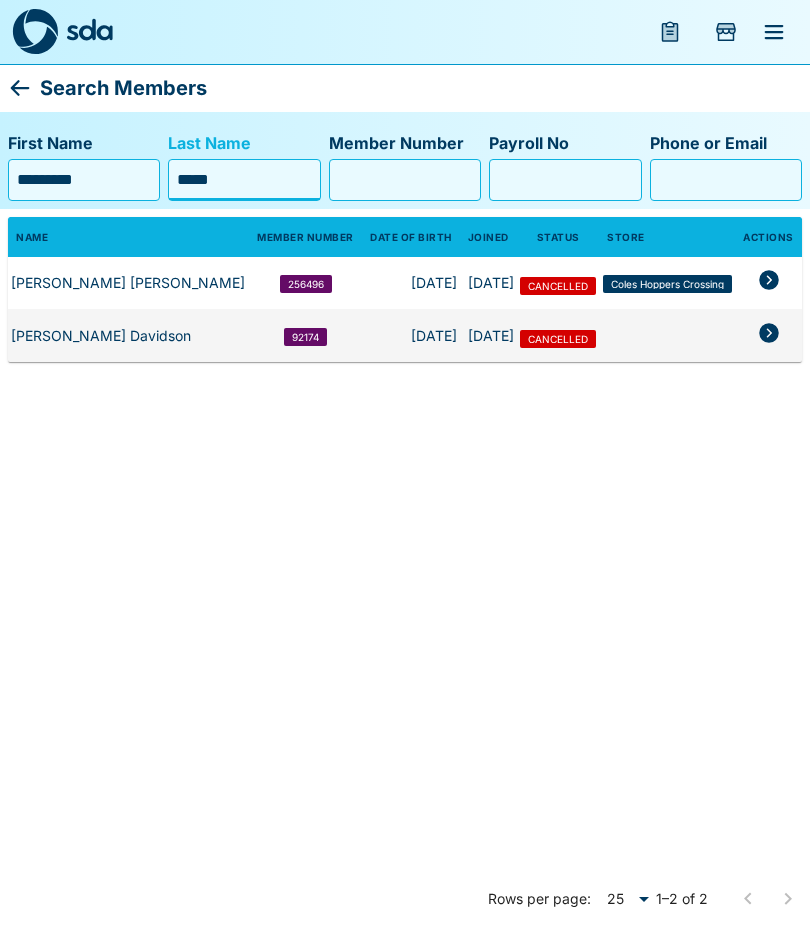 click 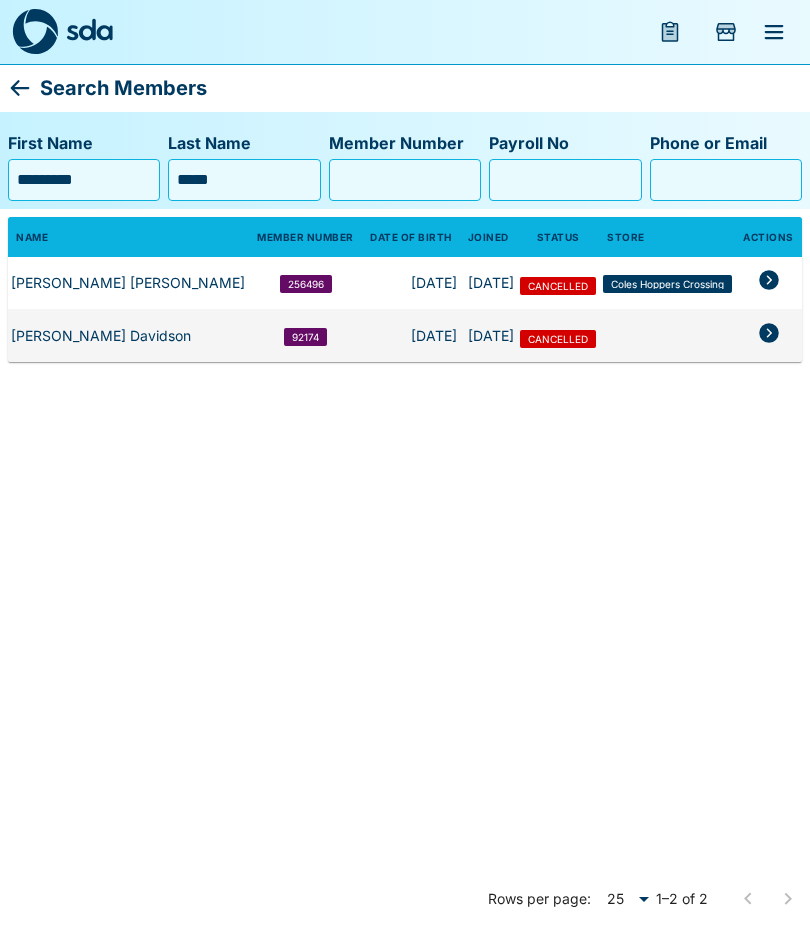 click 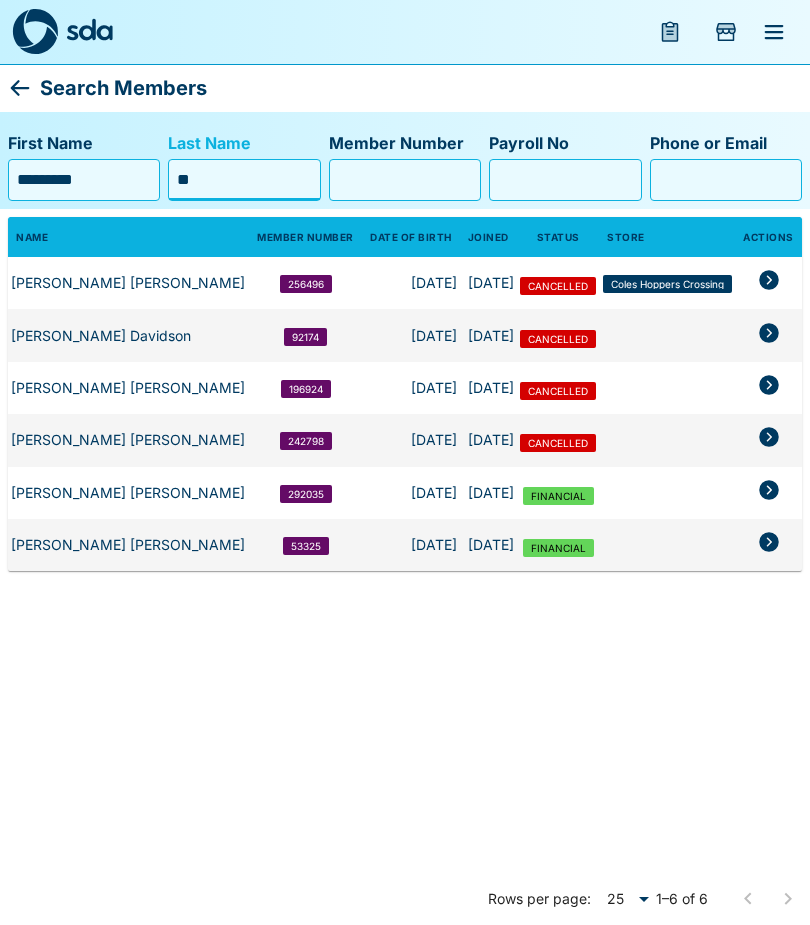 type on "*" 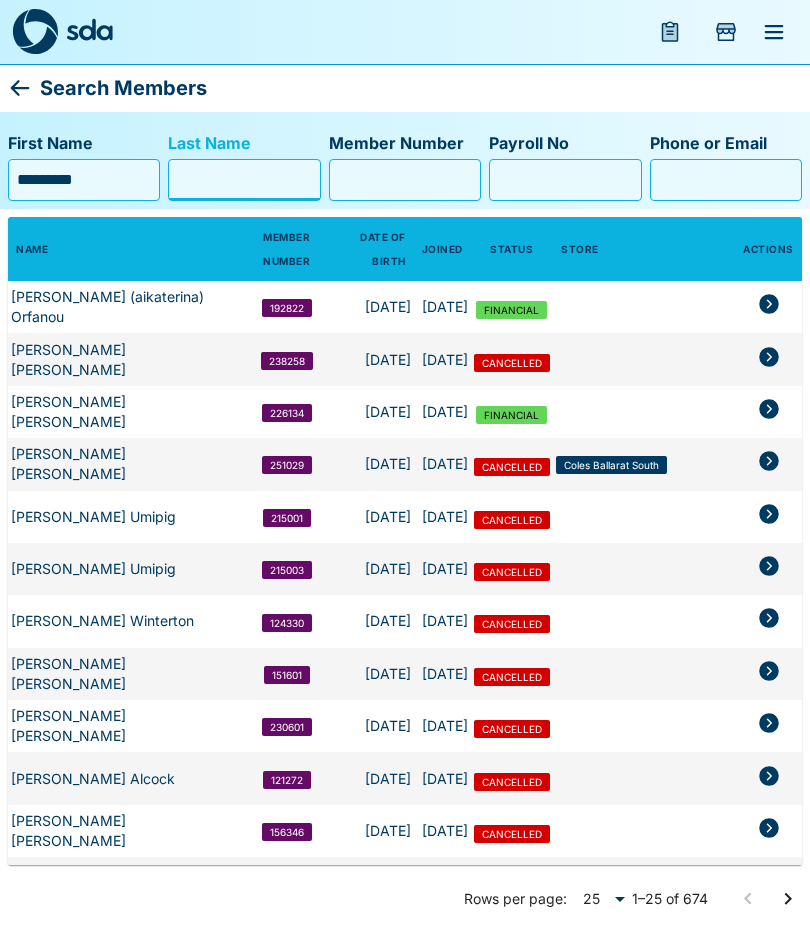 type 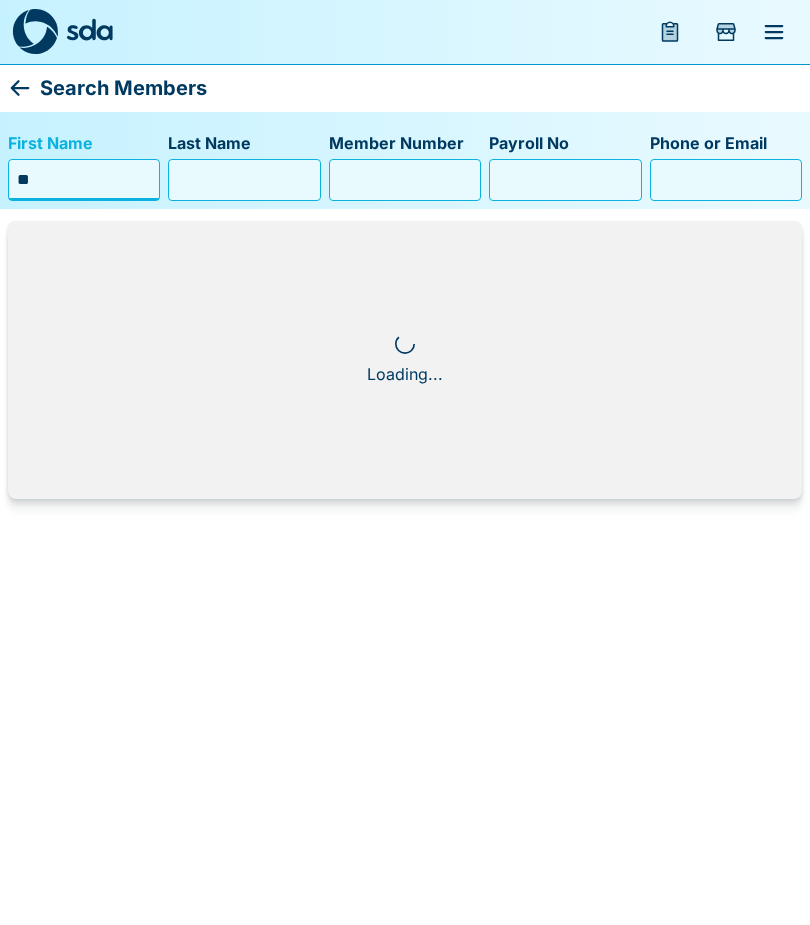 type on "*" 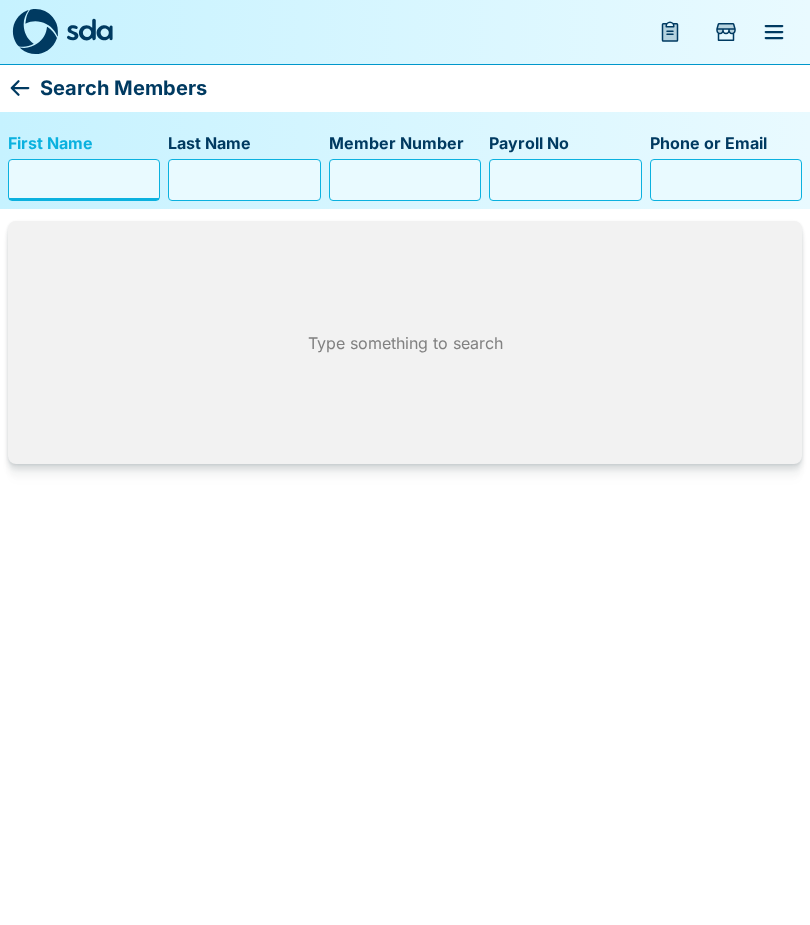 type 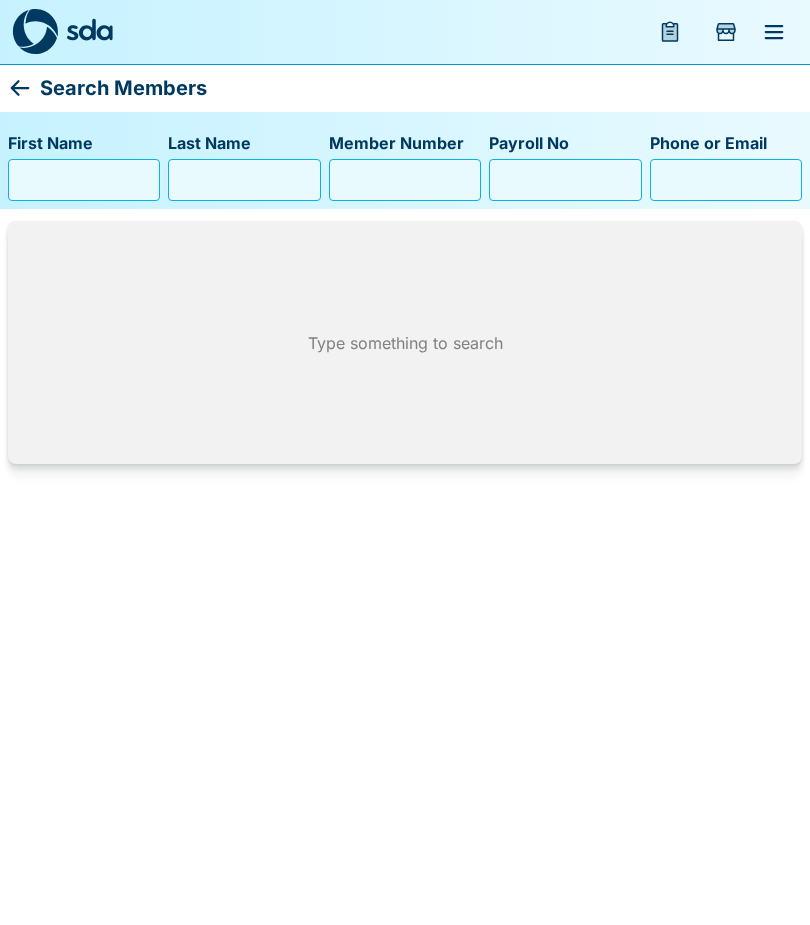 click 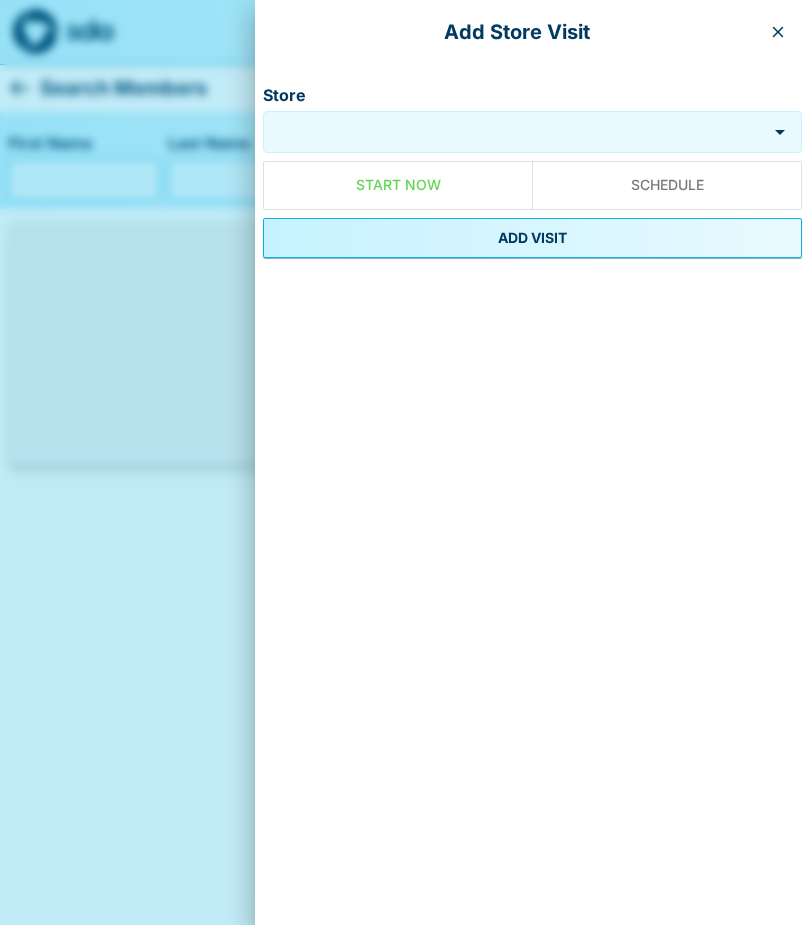 click 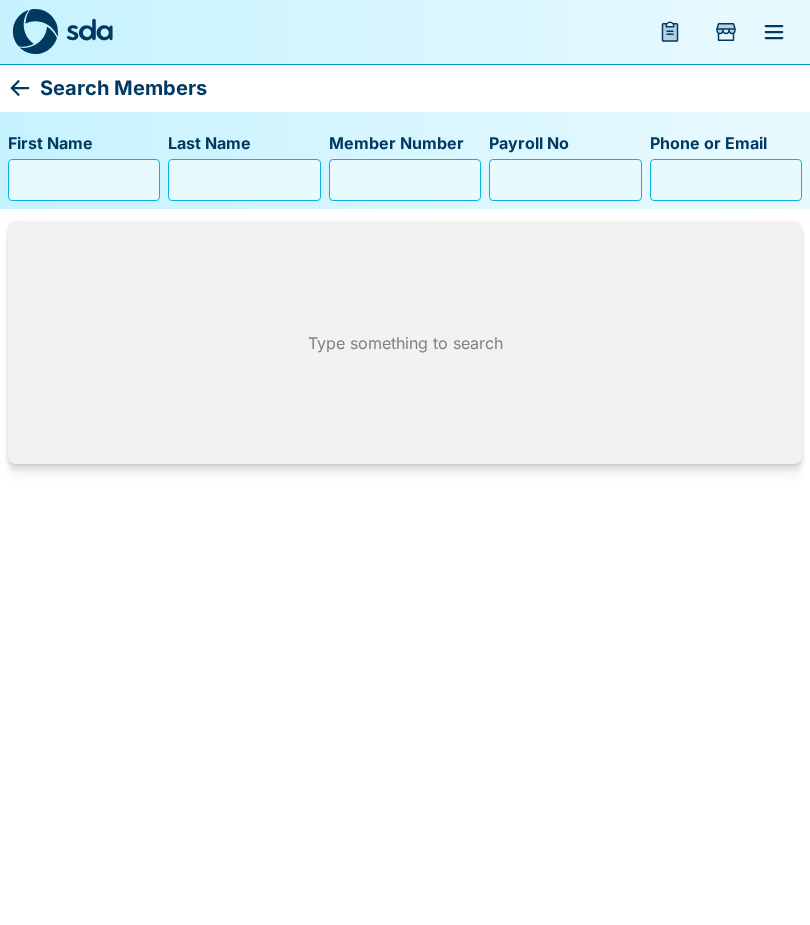 click 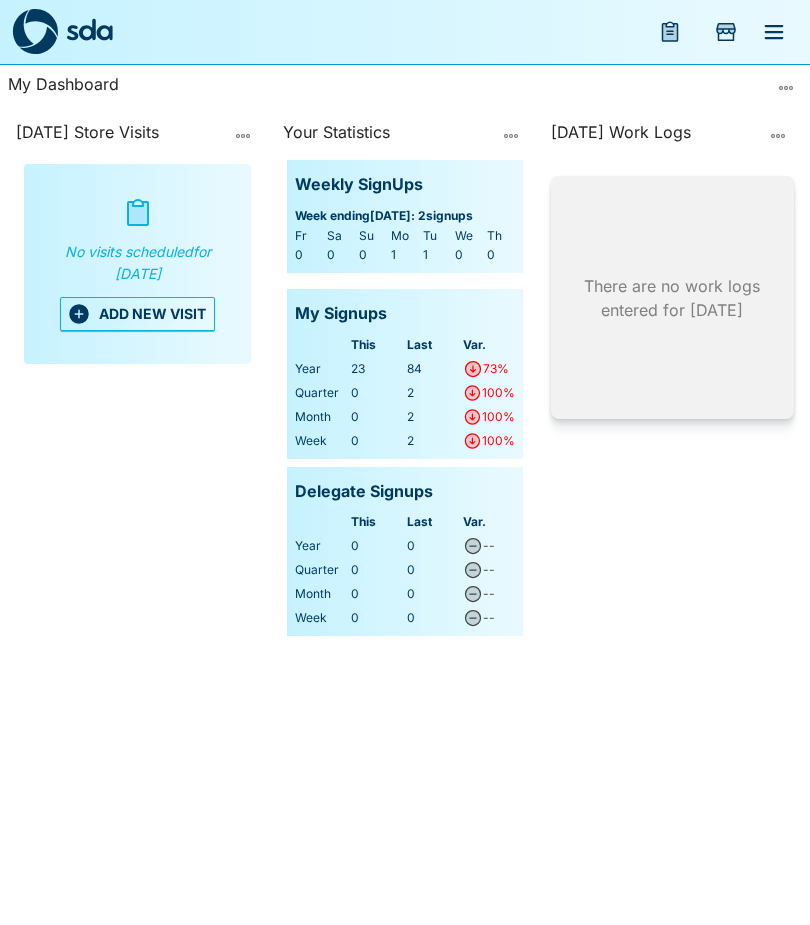 click 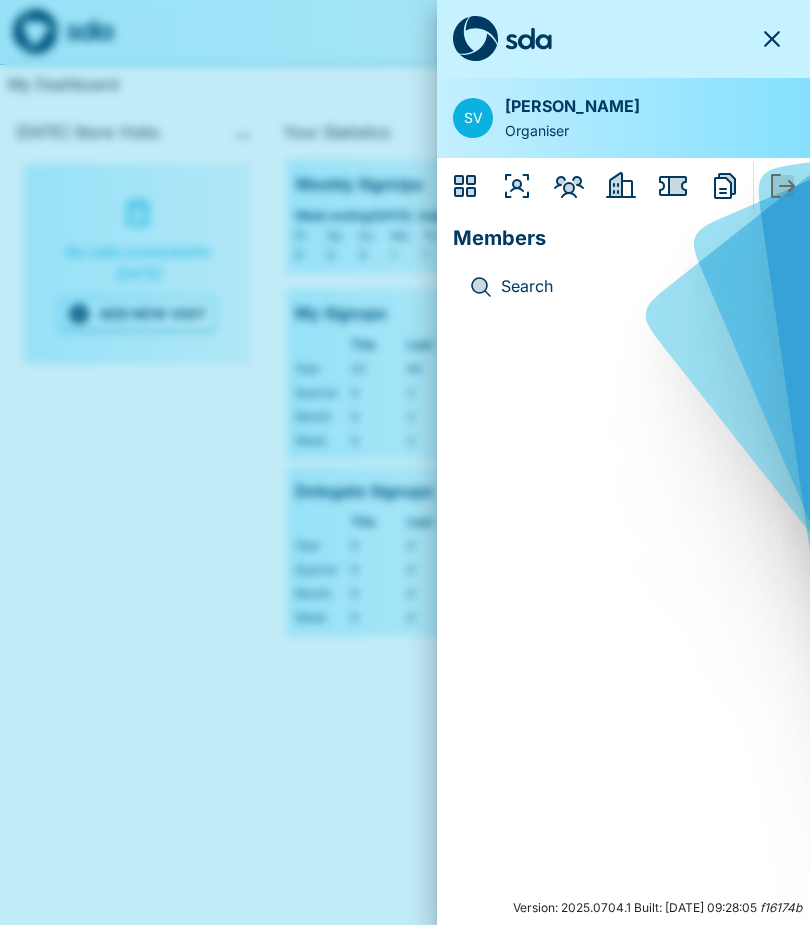 click 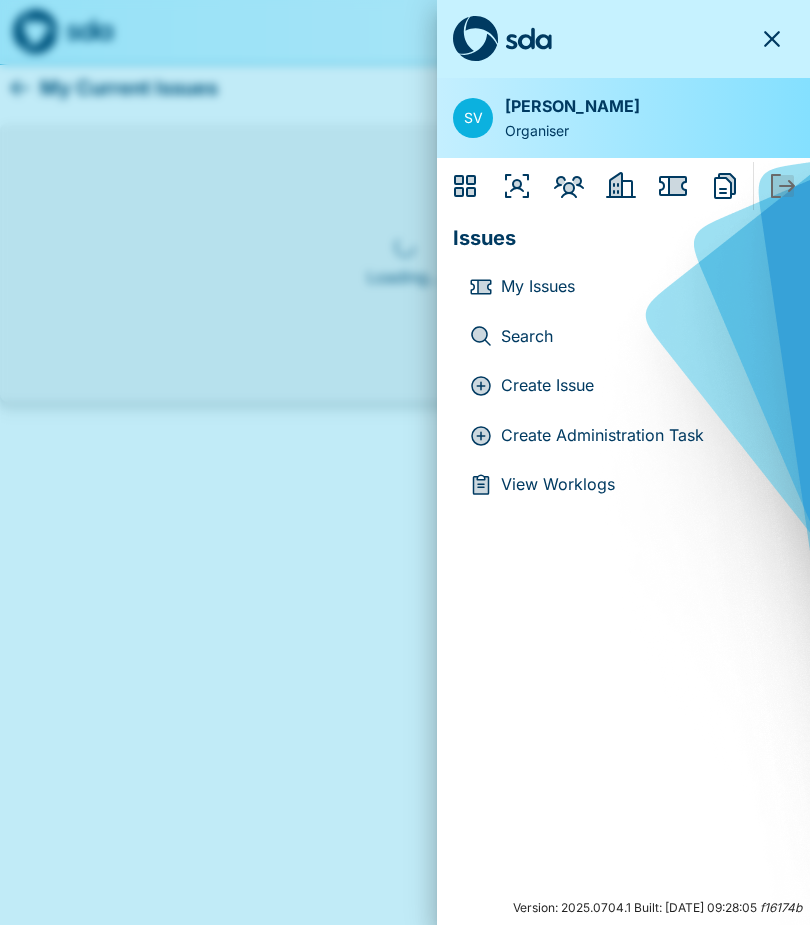 click on "My Issues" at bounding box center [639, 287] 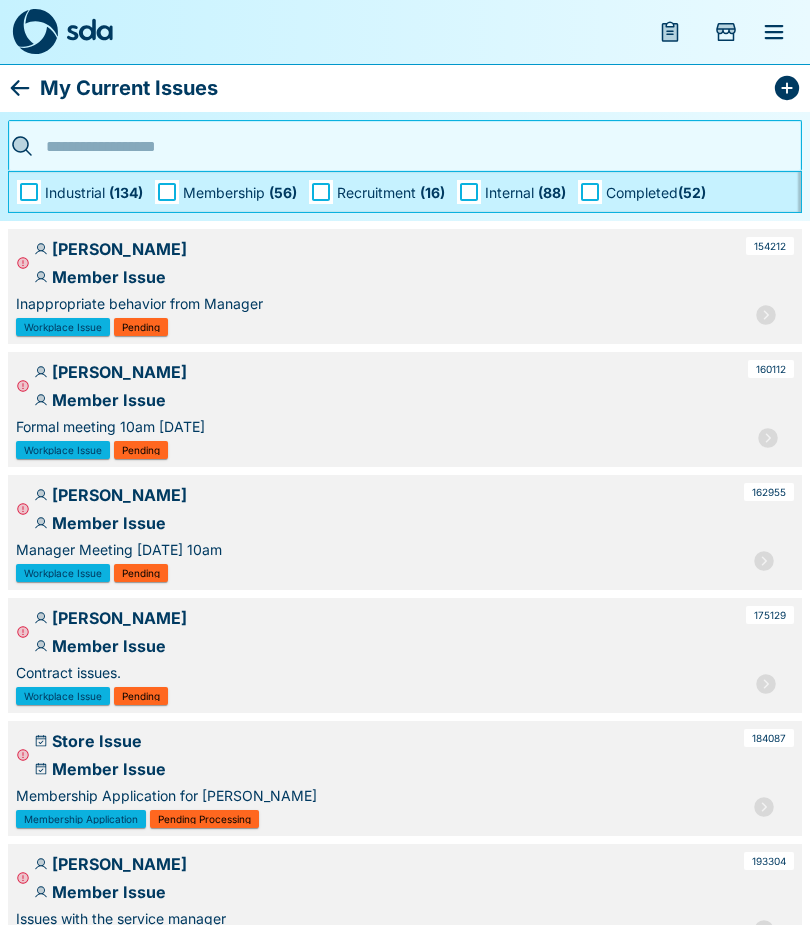 click at bounding box center [399, 146] 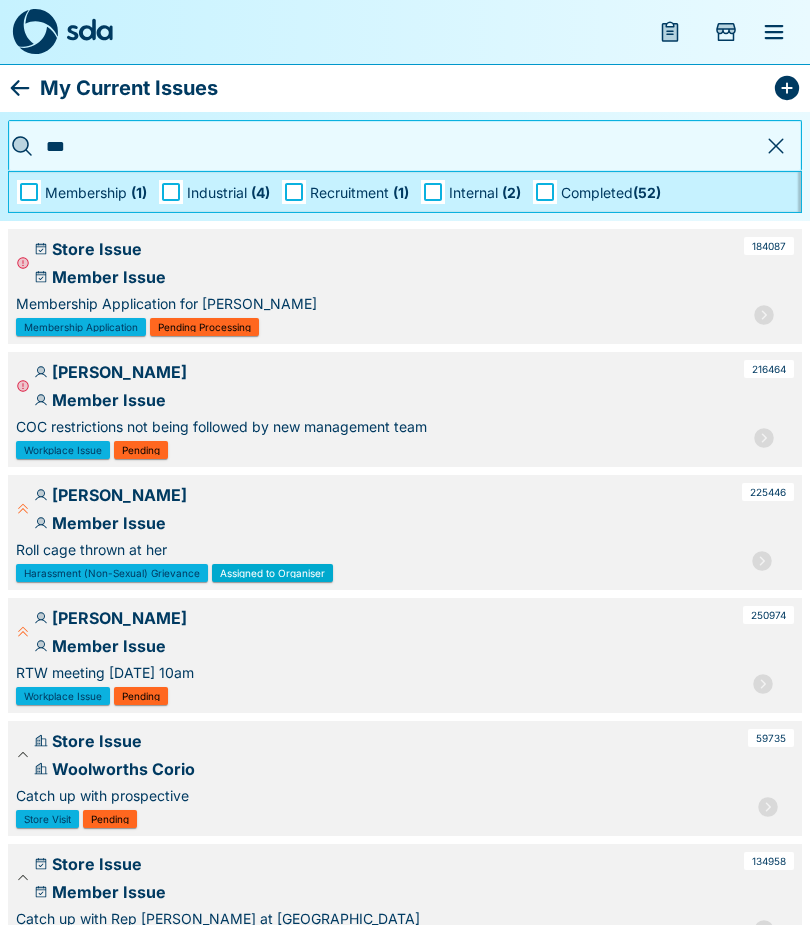 type on "****" 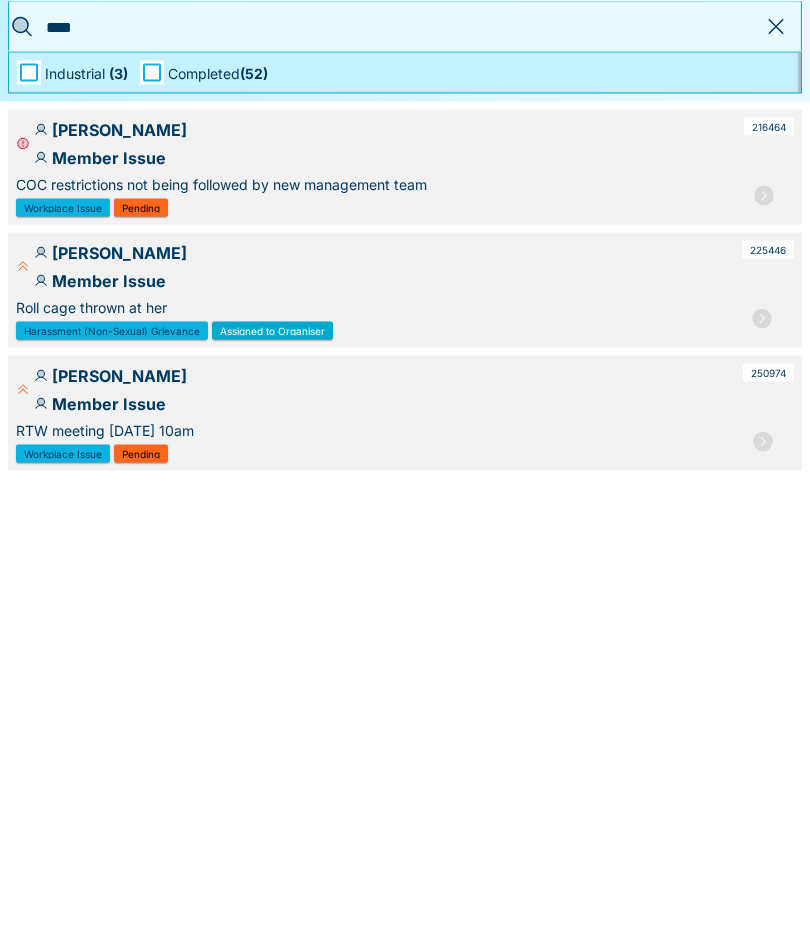 click 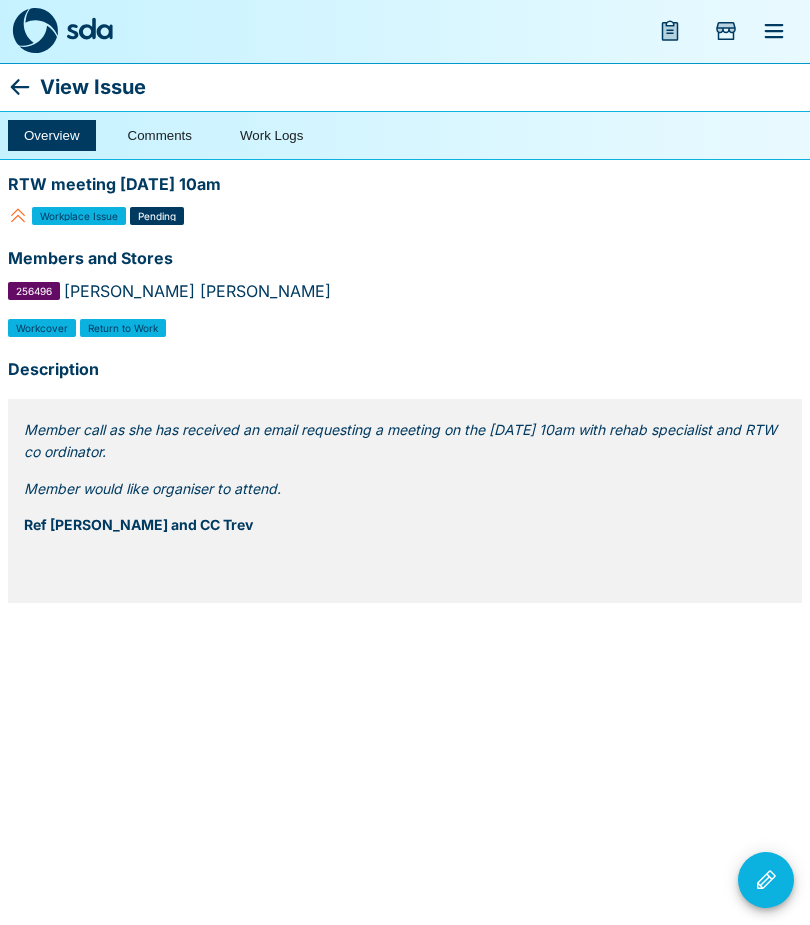 click on "Work Logs" at bounding box center [271, 136] 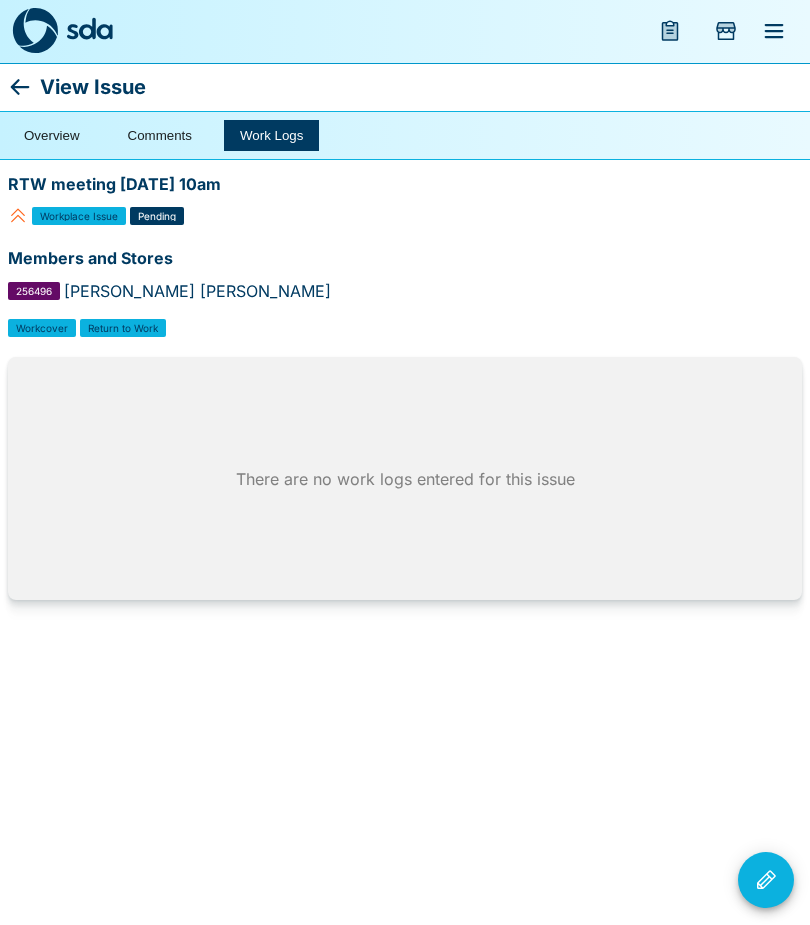 click on "There are no work logs entered for this issue" at bounding box center [405, 479] 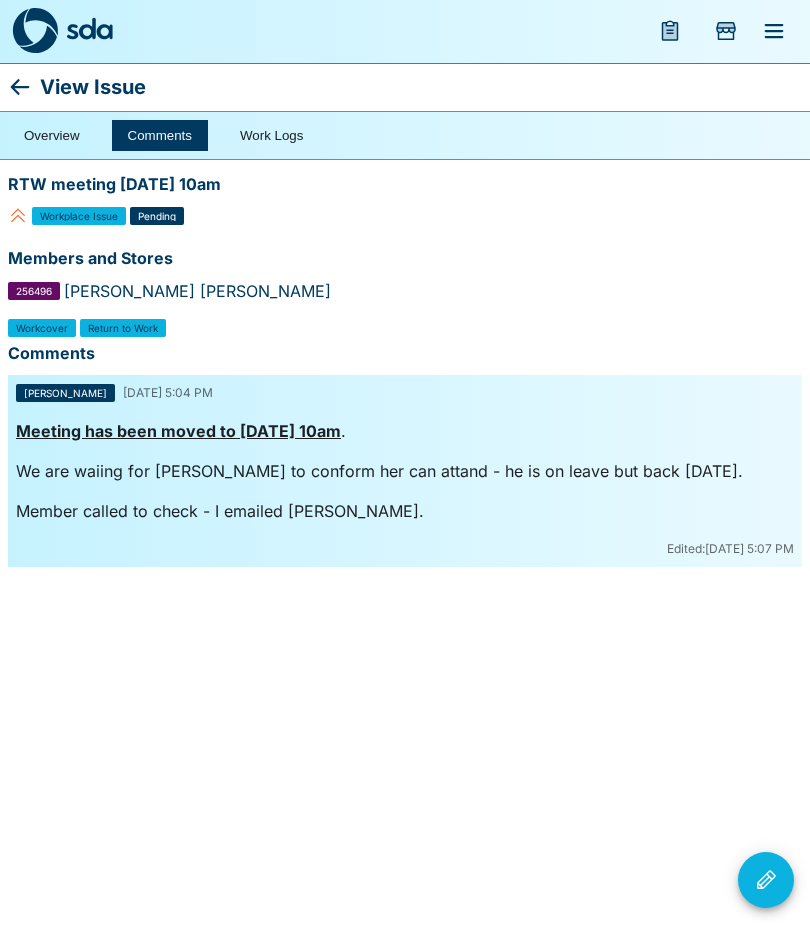 click on "Work Logs" at bounding box center (271, 136) 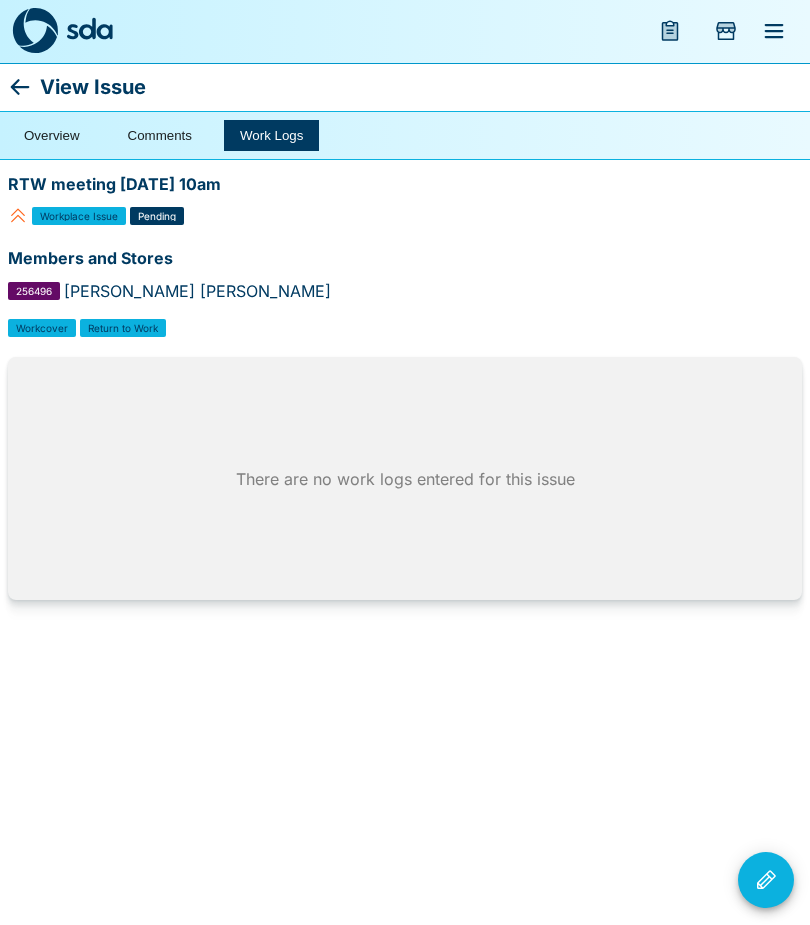 click 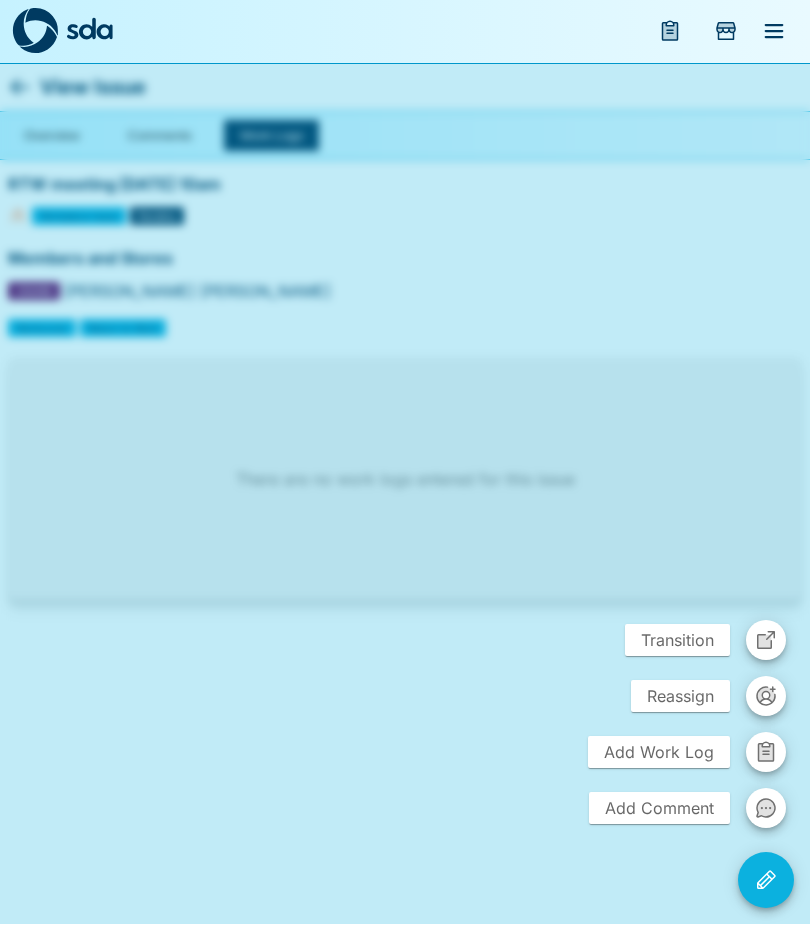 click on "Add Work Log" at bounding box center (659, 753) 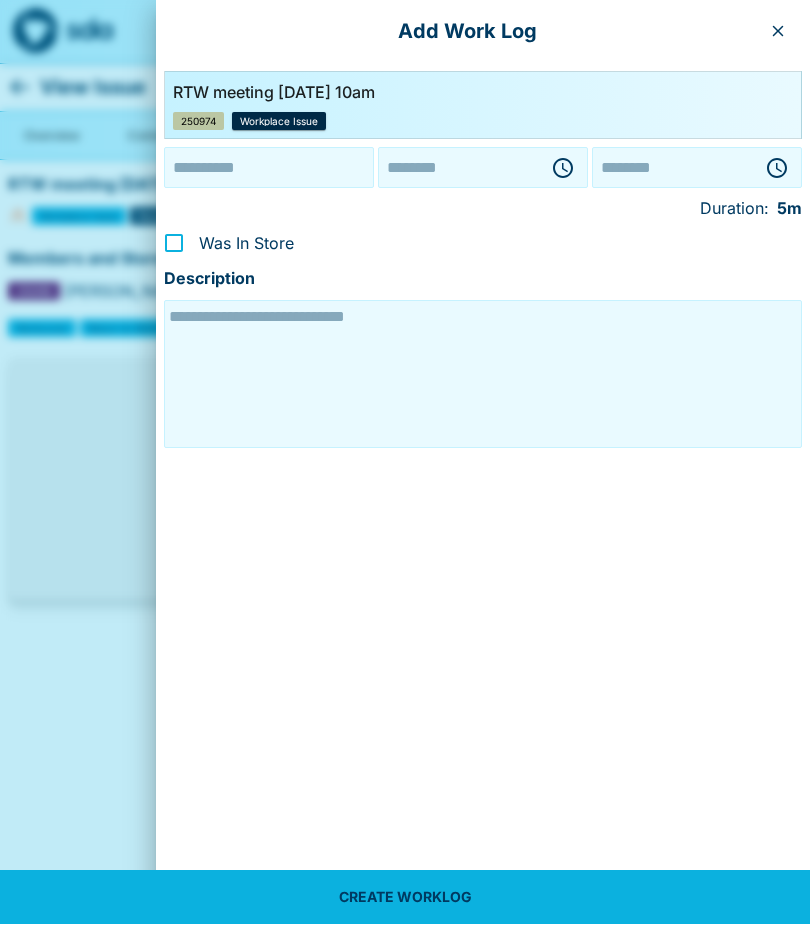 type on "**********" 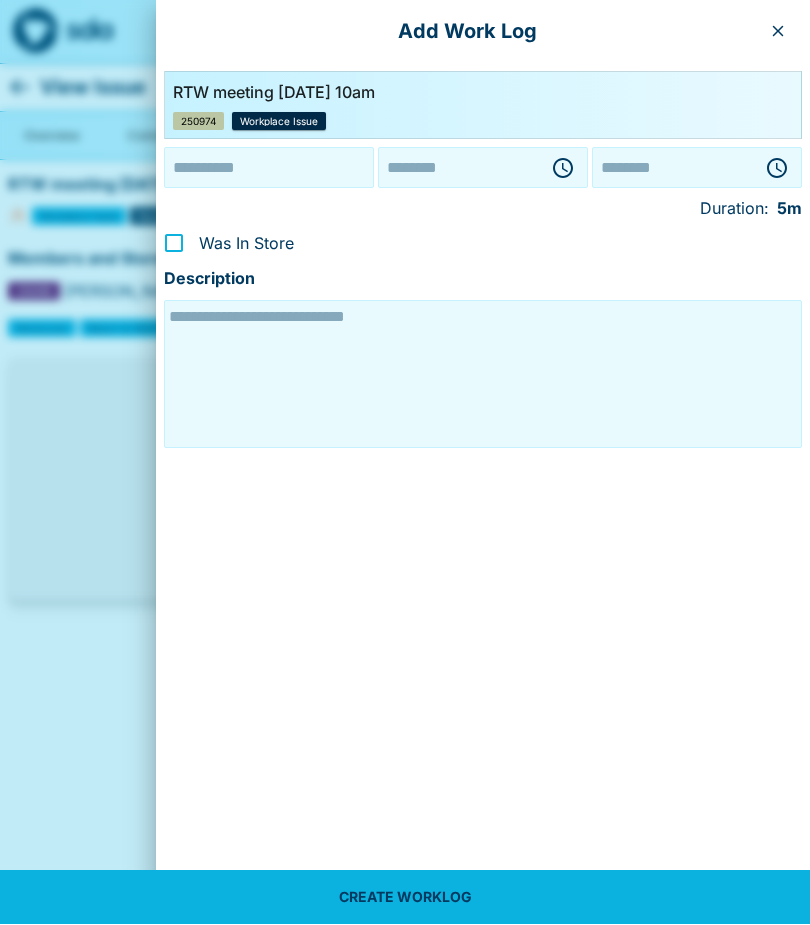 type on "********" 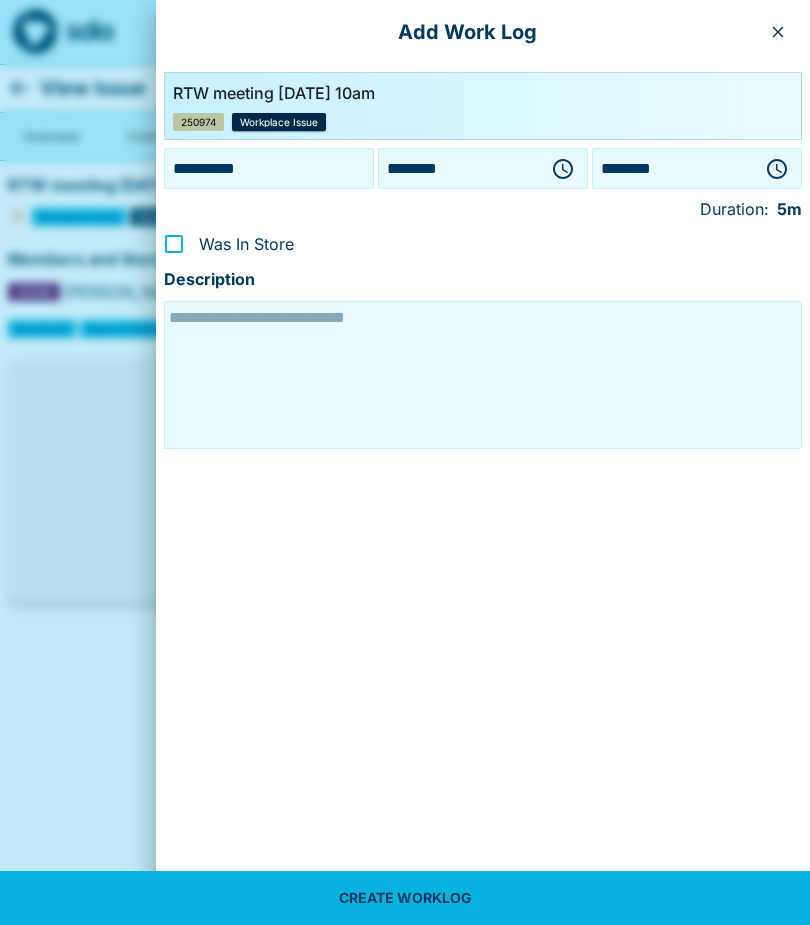 click on "**********" at bounding box center [269, 168] 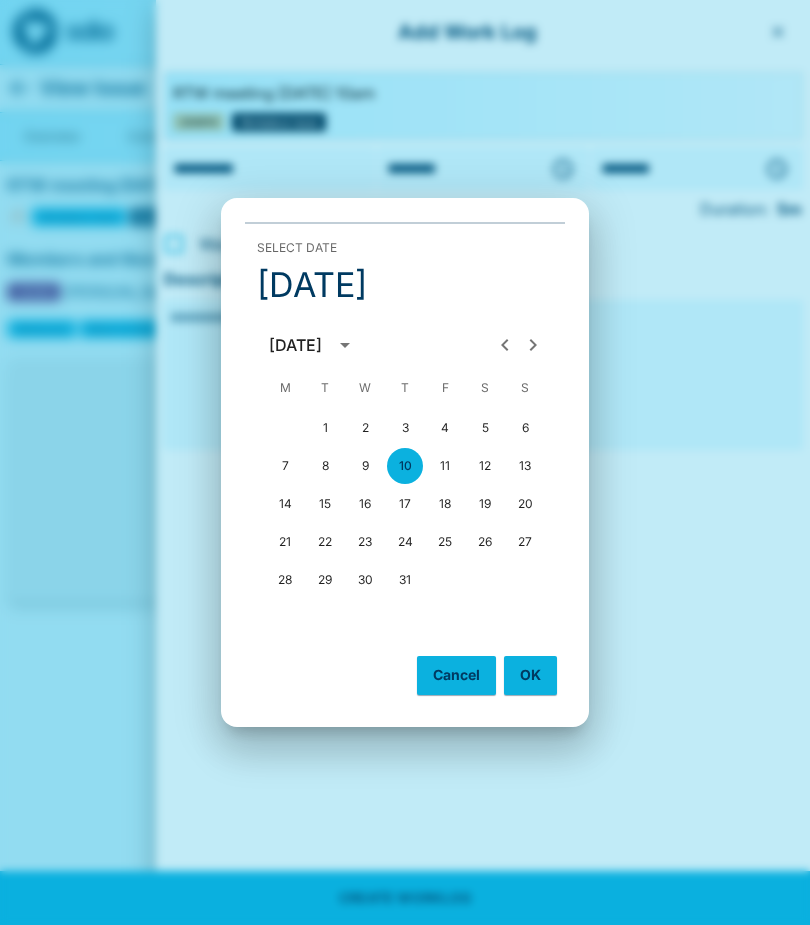 click on "9" at bounding box center (365, 466) 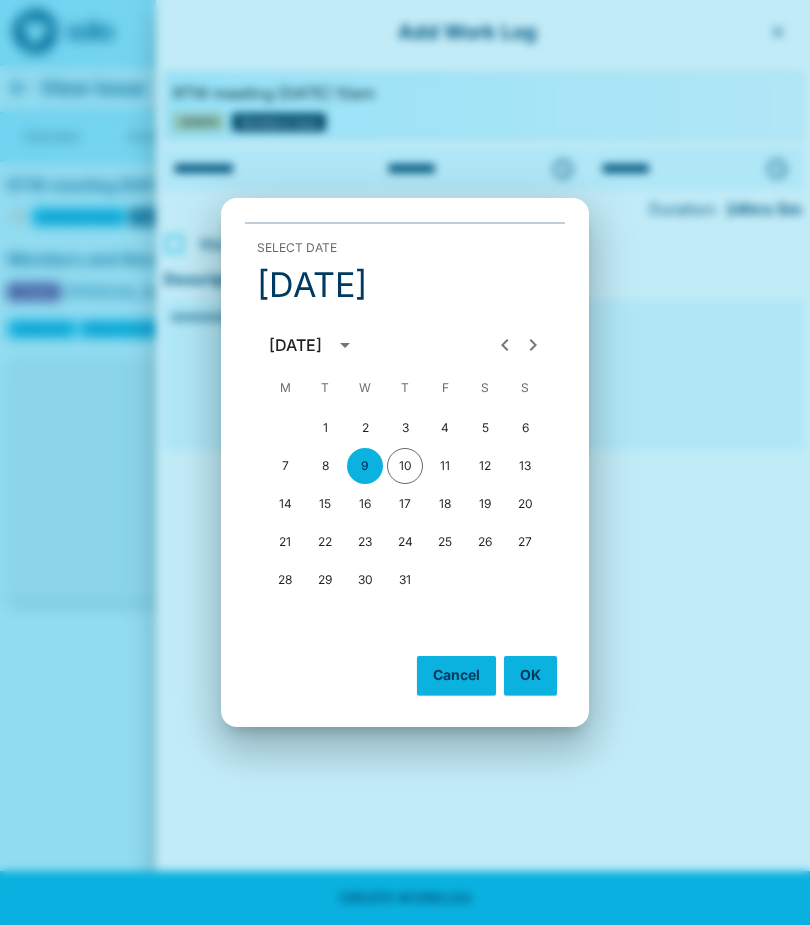 click on "OK" at bounding box center (530, 675) 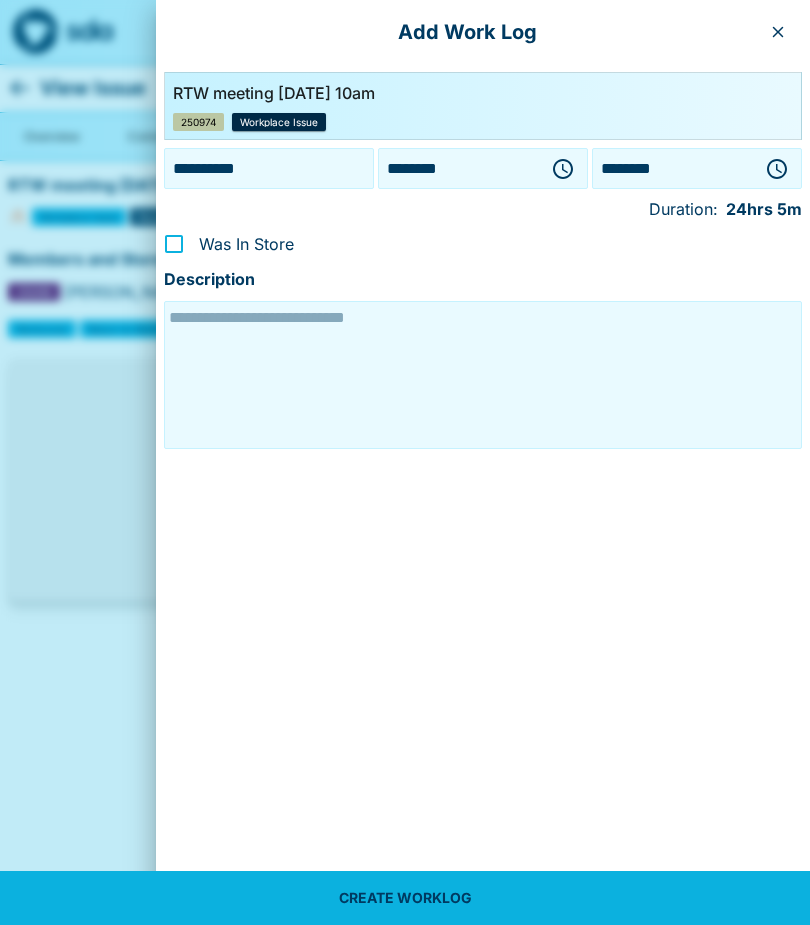 click at bounding box center [563, 169] 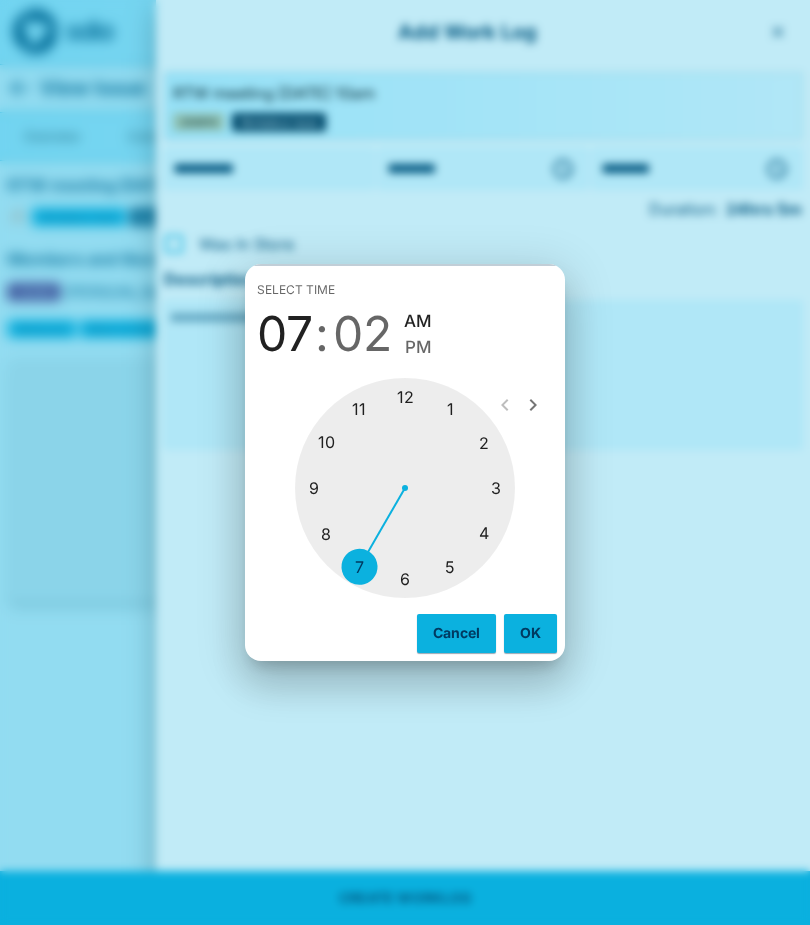 click at bounding box center (405, 488) 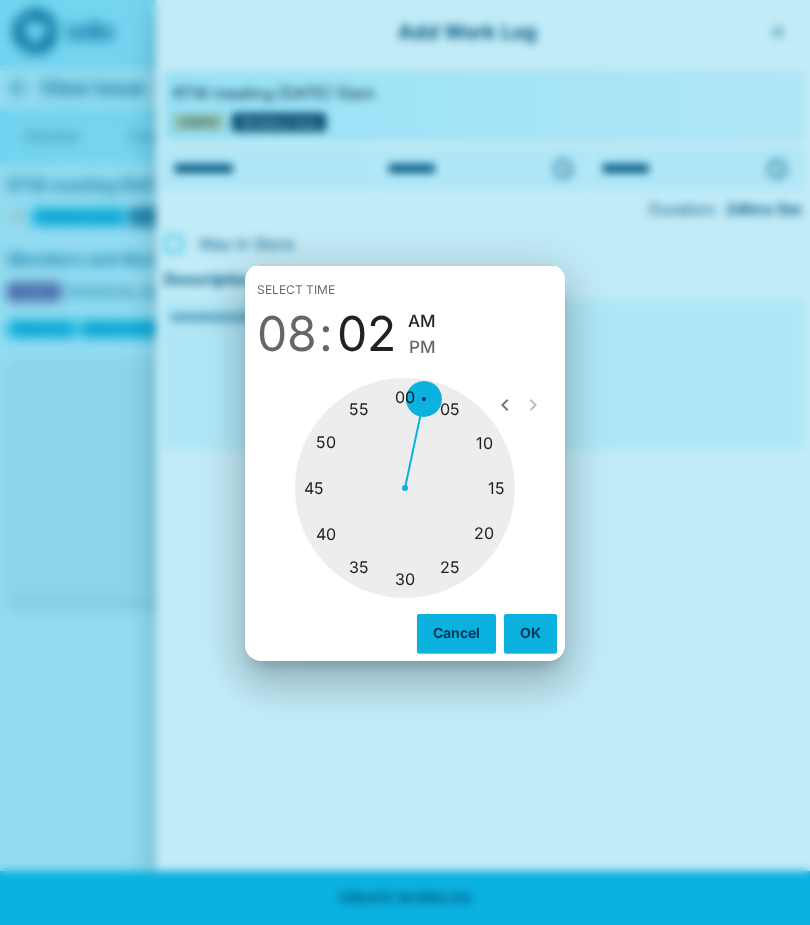 click at bounding box center [405, 488] 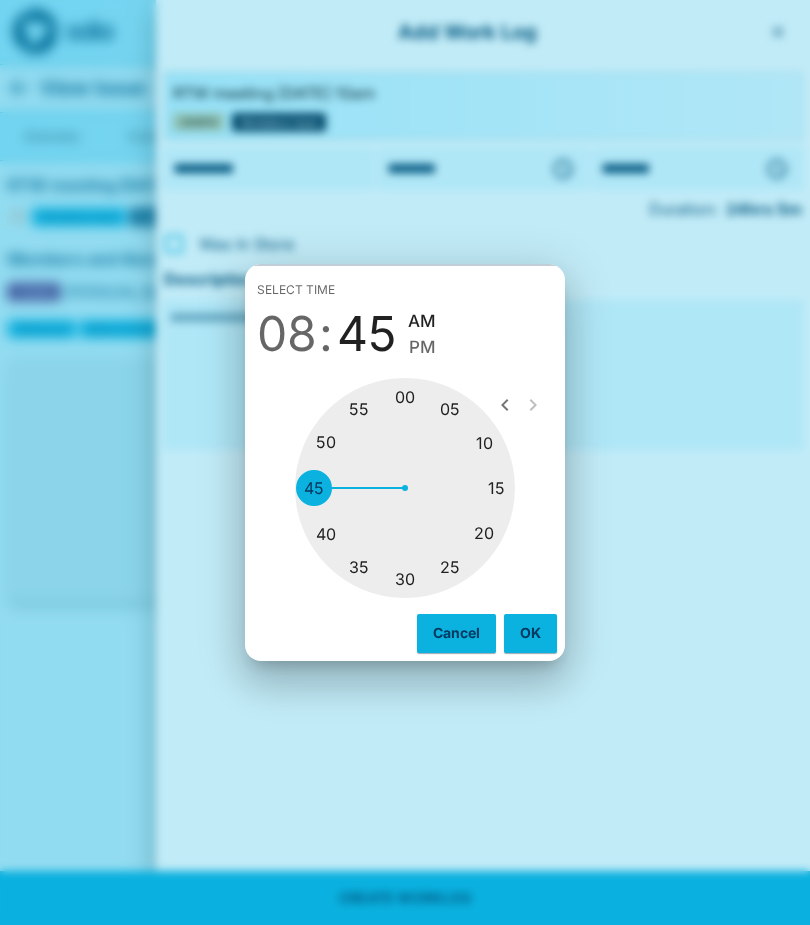 click on "OK" at bounding box center [530, 633] 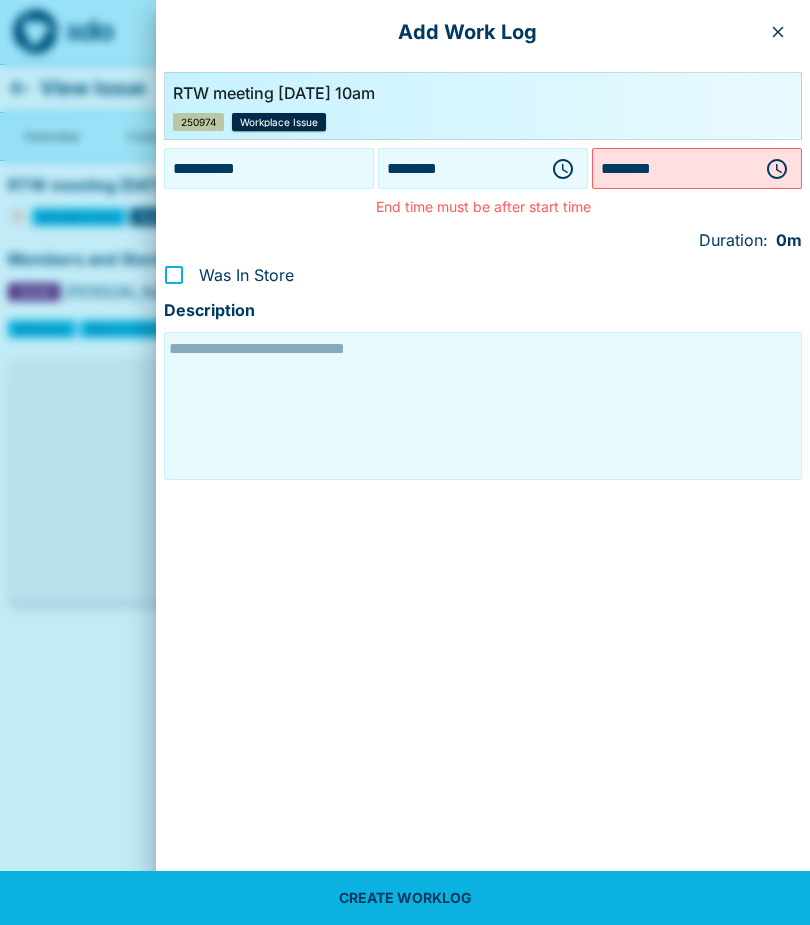 click 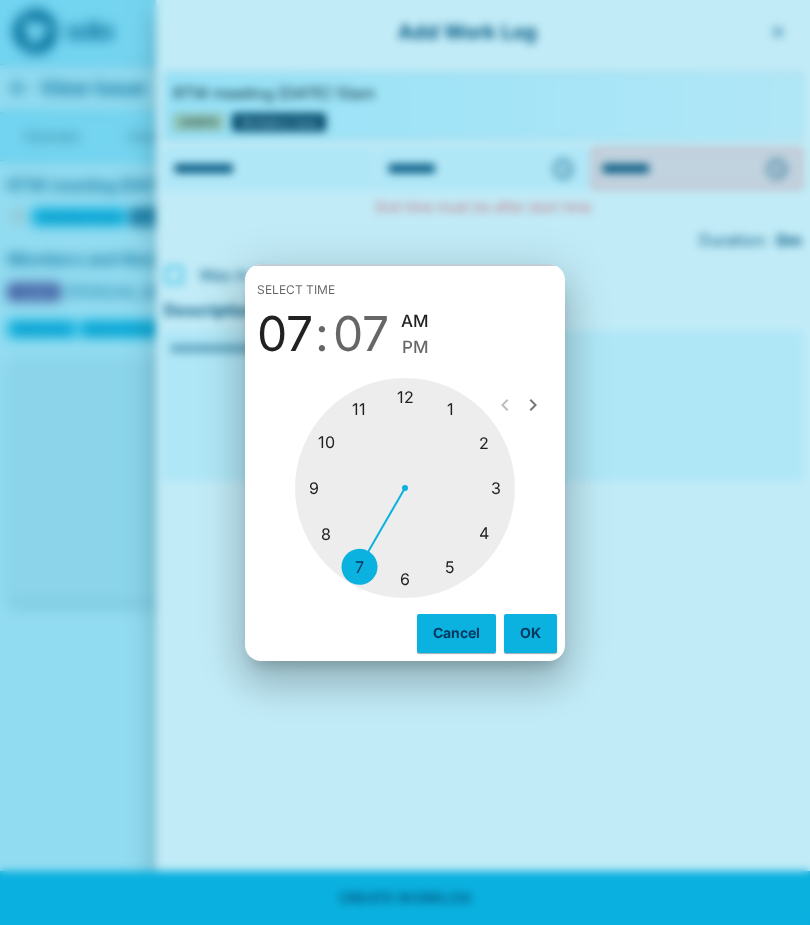click at bounding box center [405, 488] 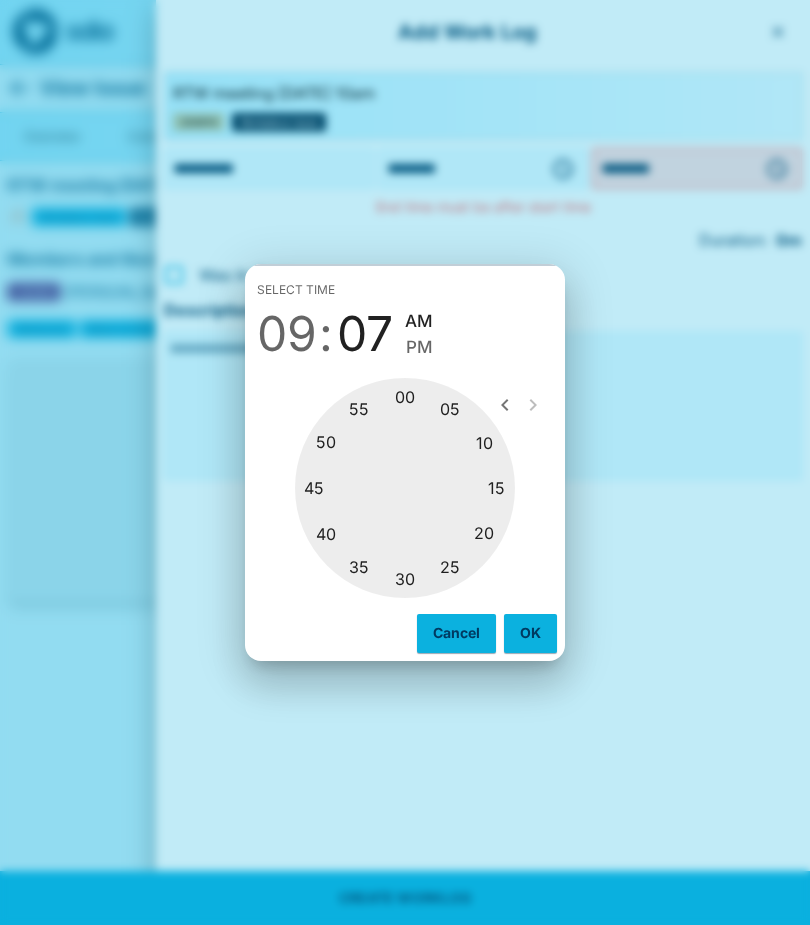 click at bounding box center [405, 488] 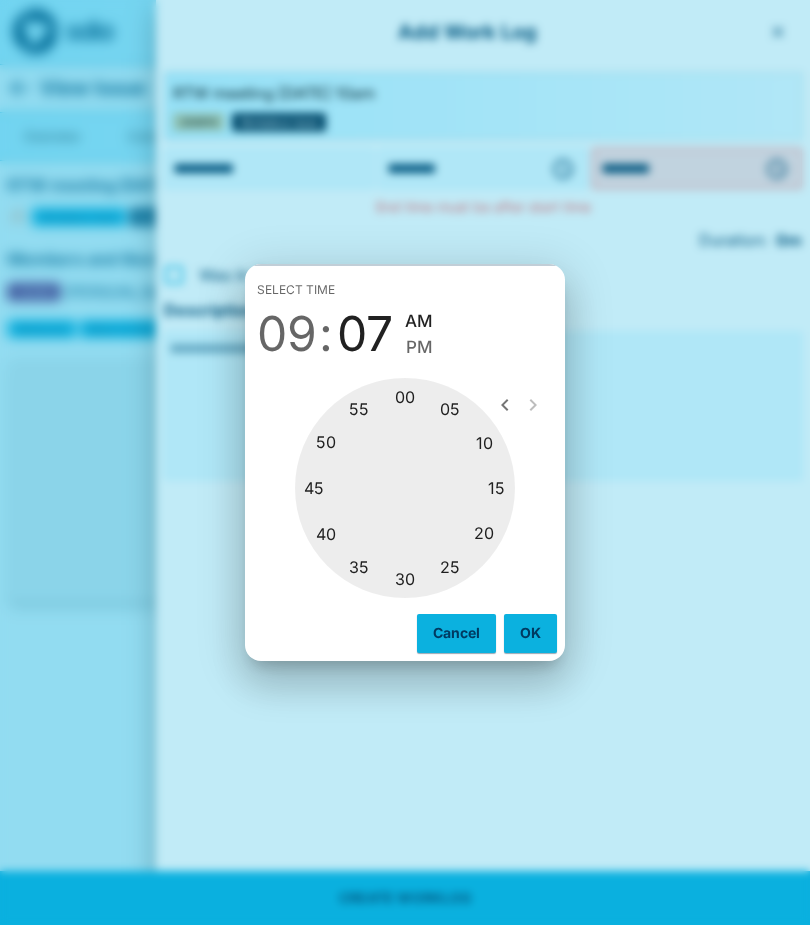 type on "********" 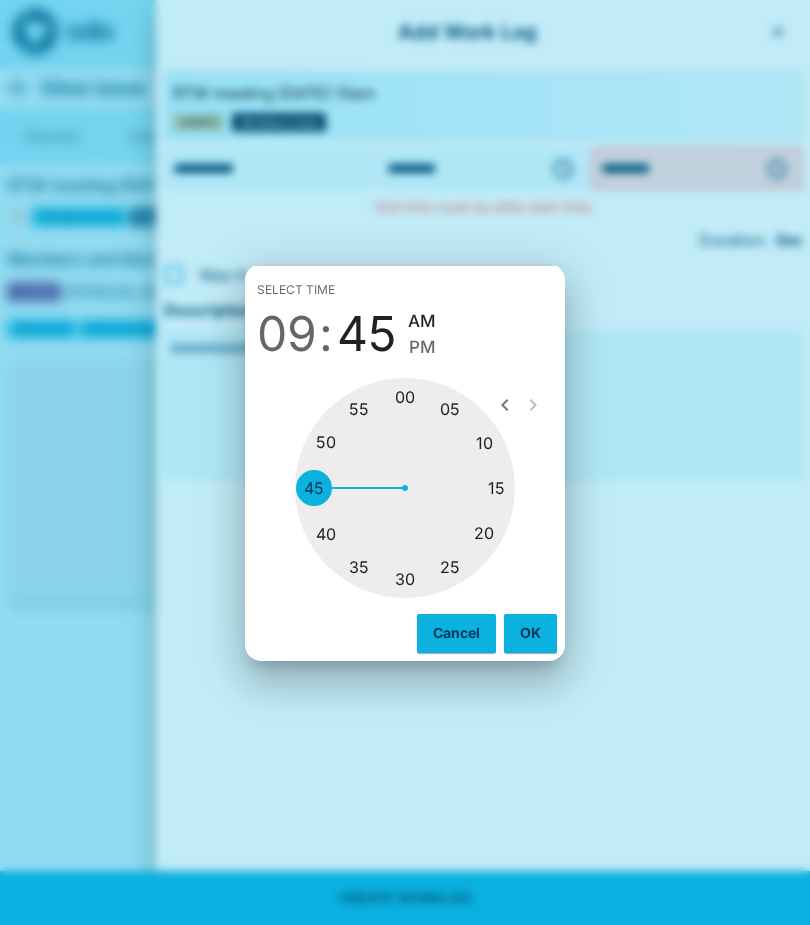click on "OK" at bounding box center [530, 633] 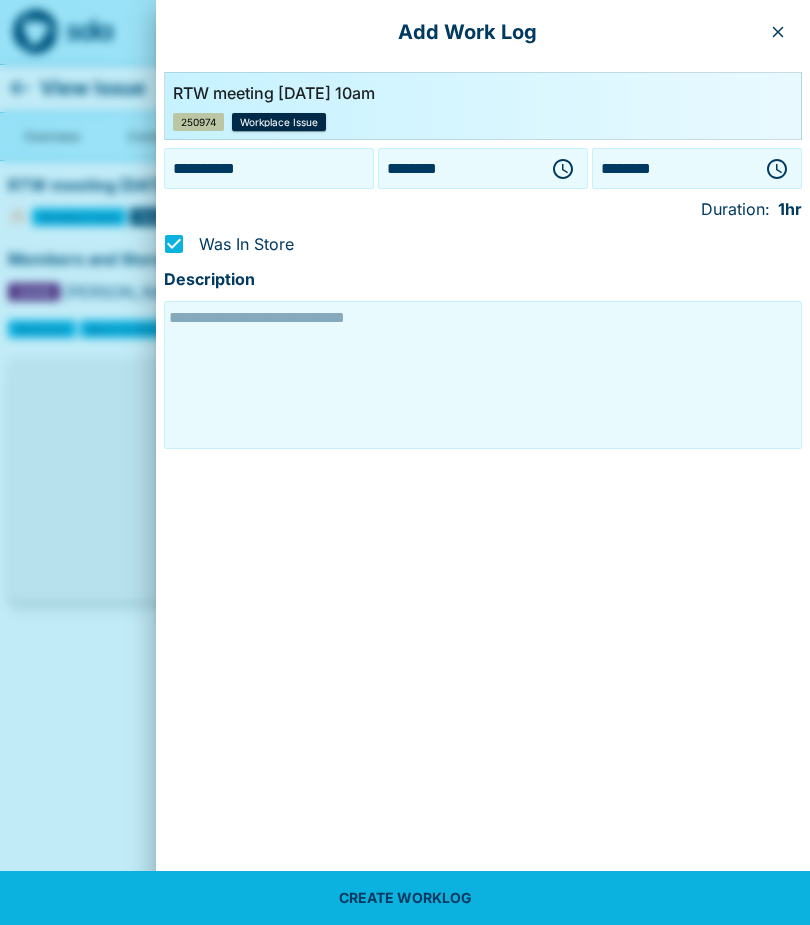click at bounding box center (483, 375) 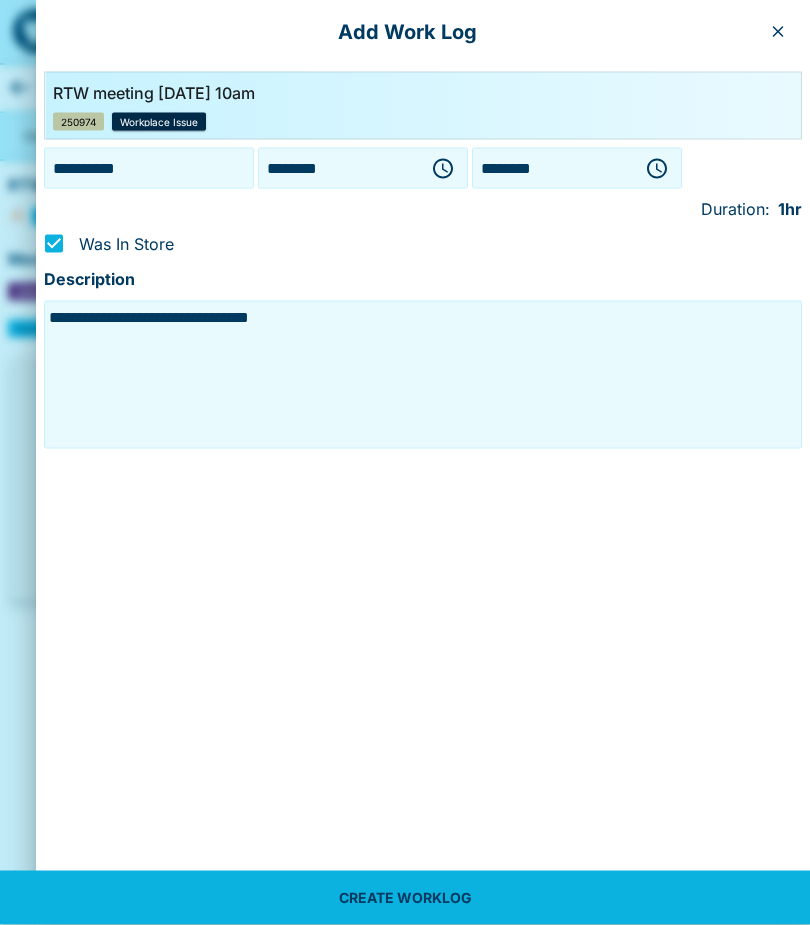 click on "**********" at bounding box center (423, 375) 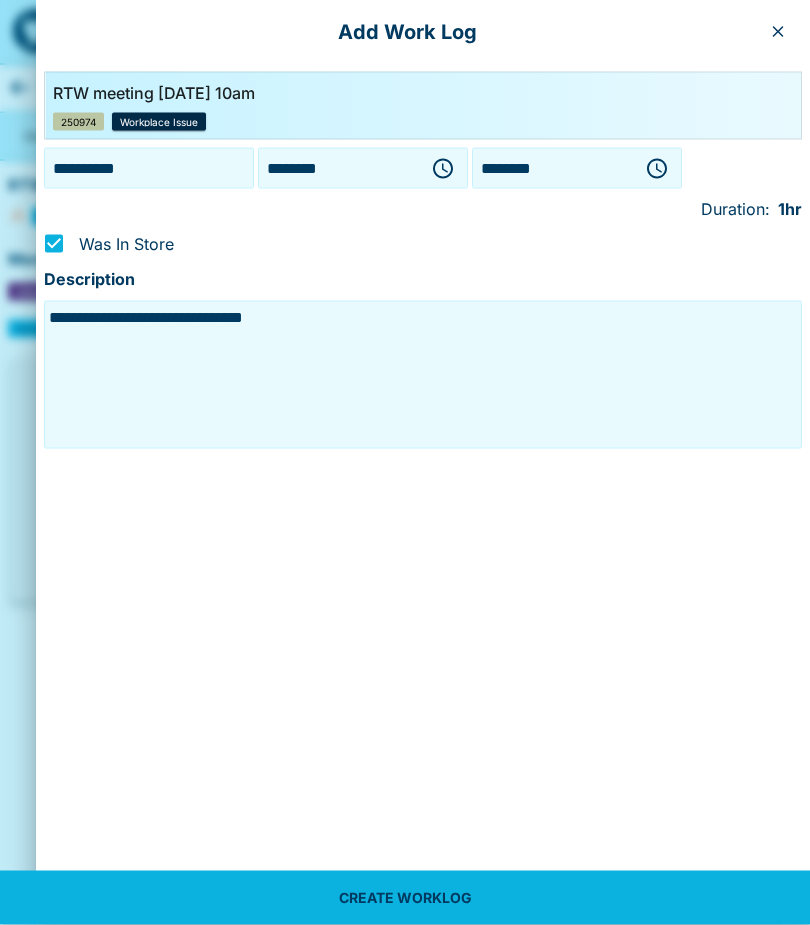 click on "**********" at bounding box center [423, 375] 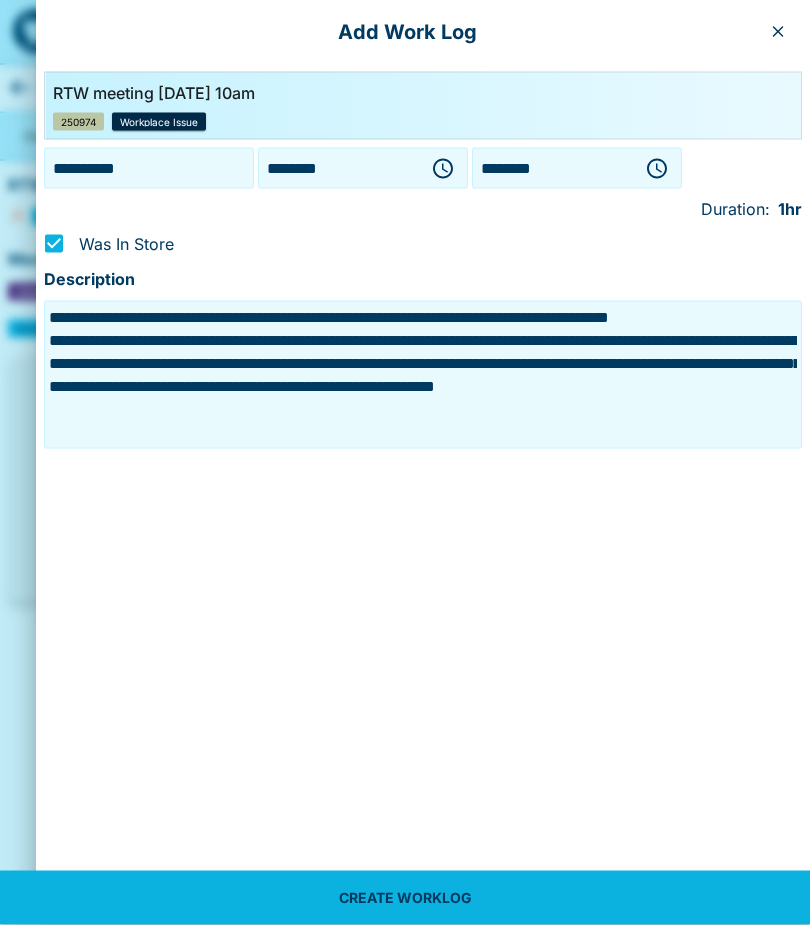 click on "**********" at bounding box center (423, 328) 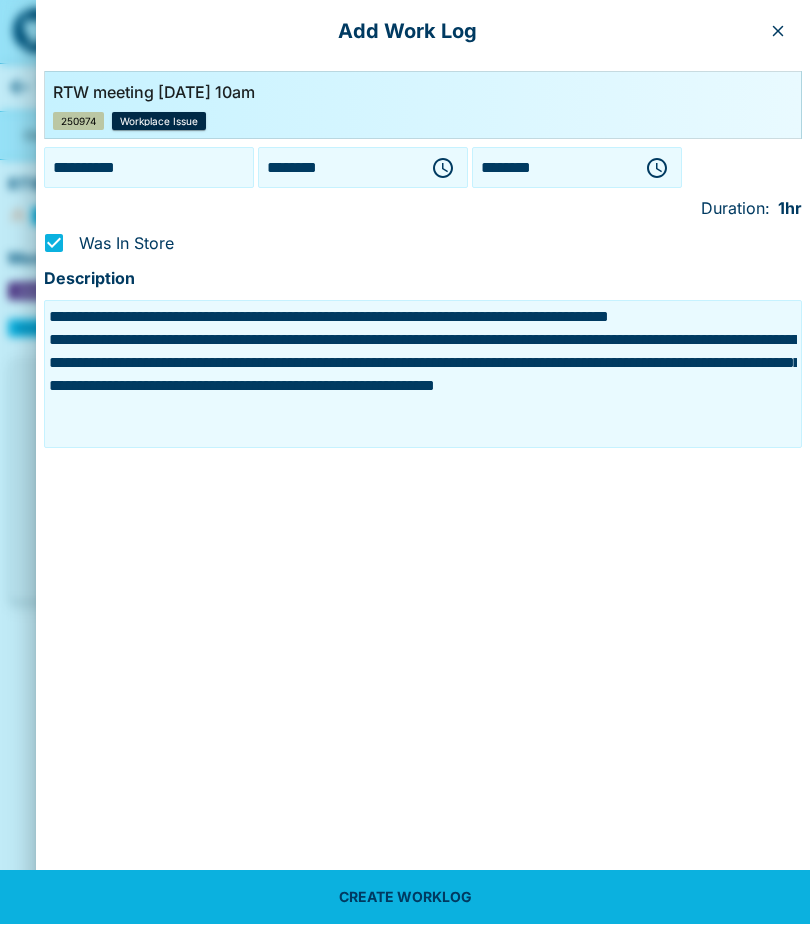 click on "**********" at bounding box center [423, 375] 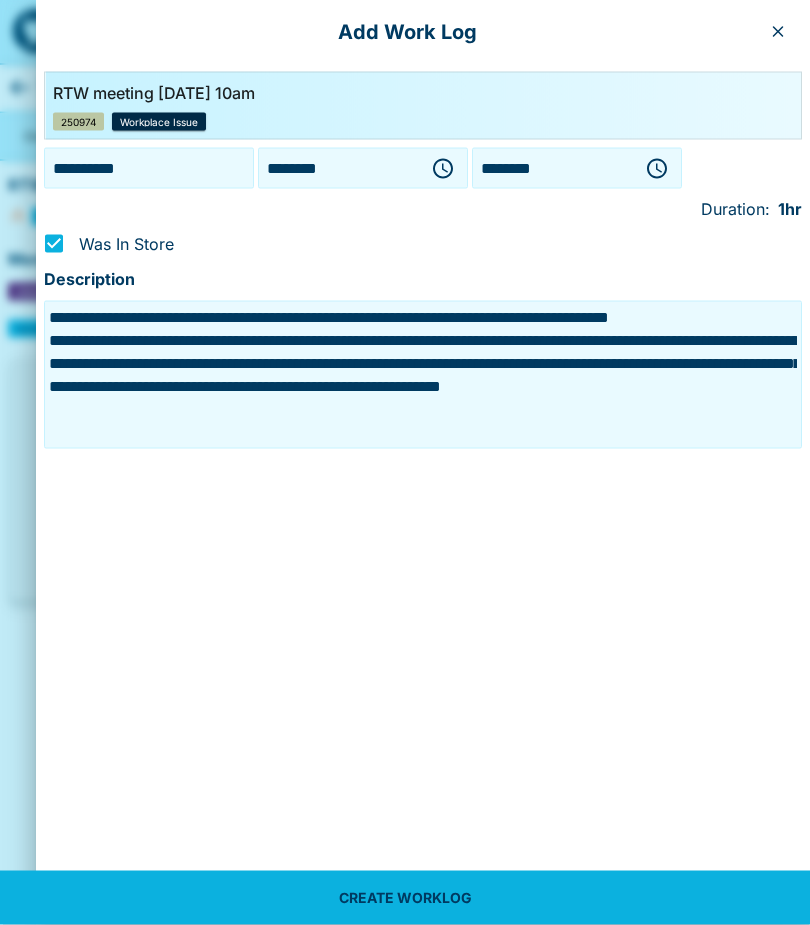 click on "**********" at bounding box center [423, 375] 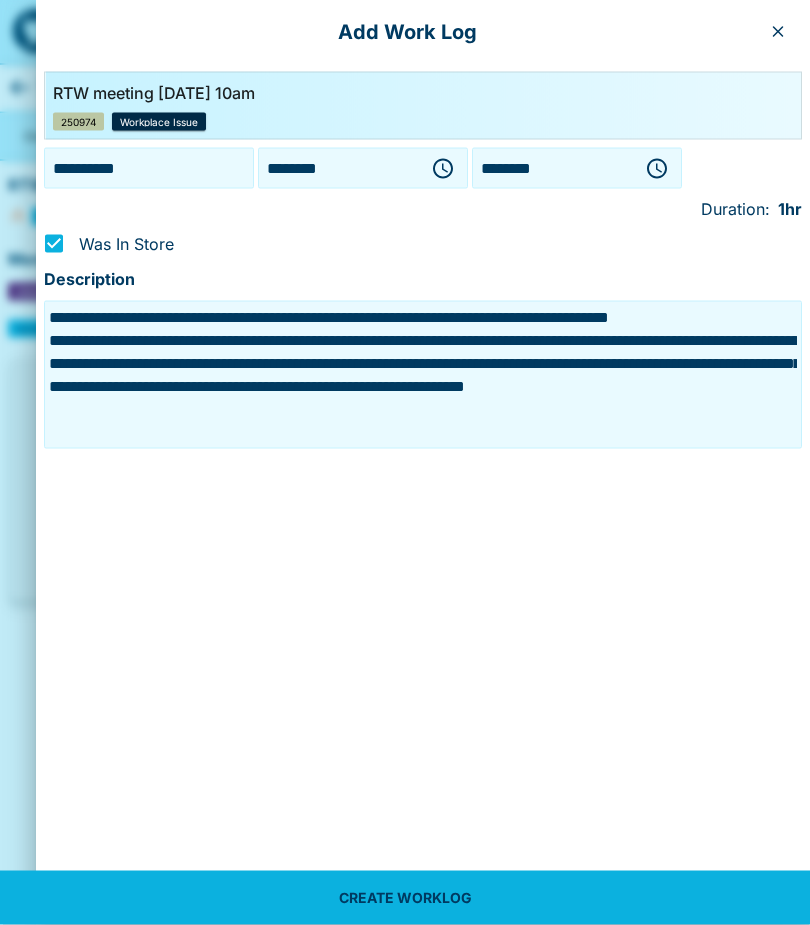 click on "**********" at bounding box center (423, 375) 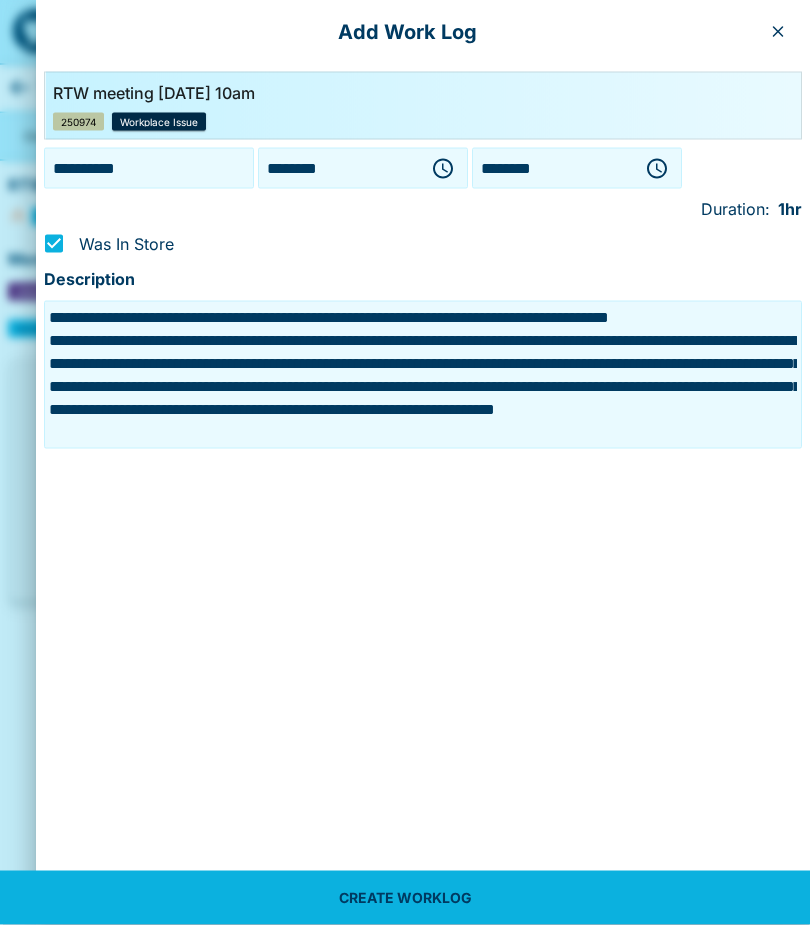 click on "**********" at bounding box center [423, 375] 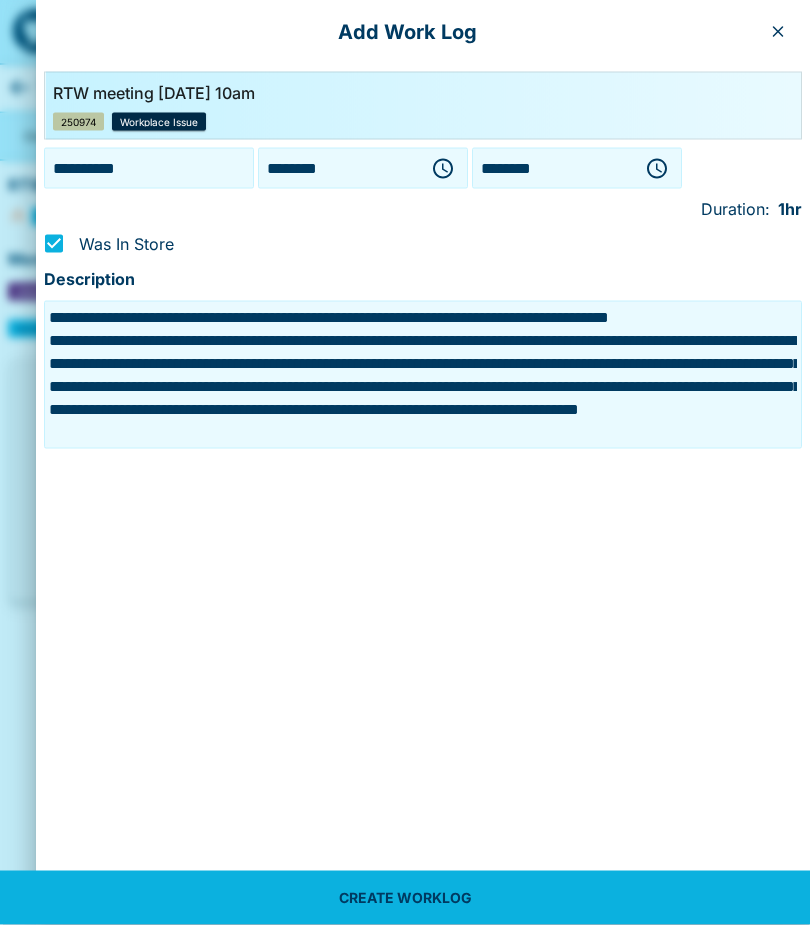 click on "**********" at bounding box center [423, 375] 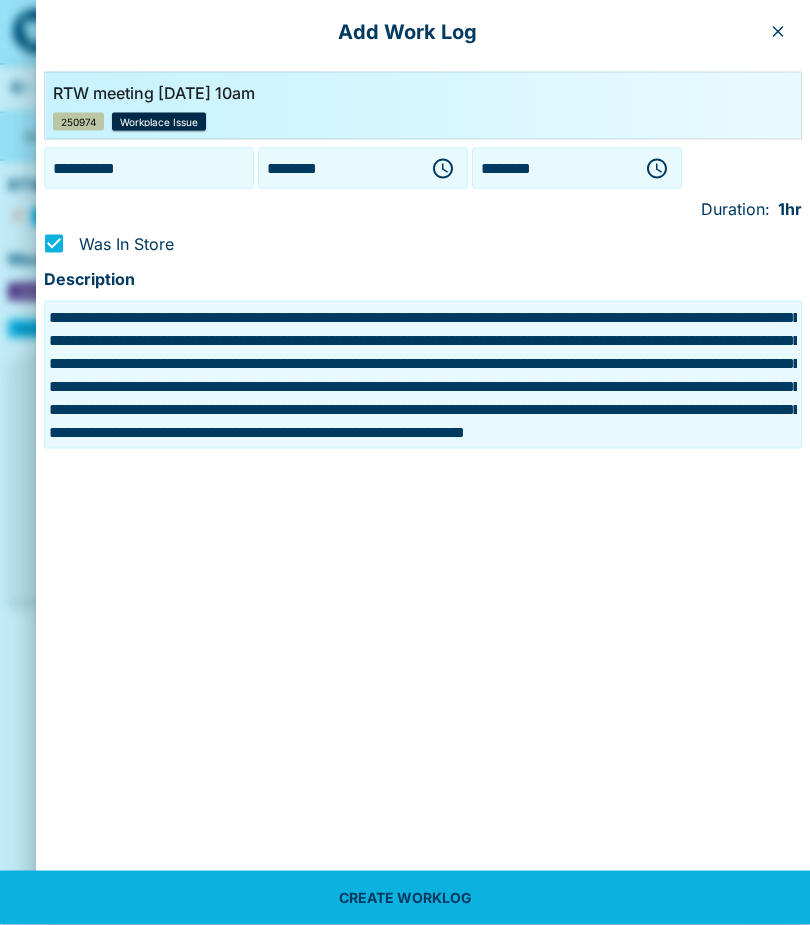 scroll, scrollTop: 92, scrollLeft: 0, axis: vertical 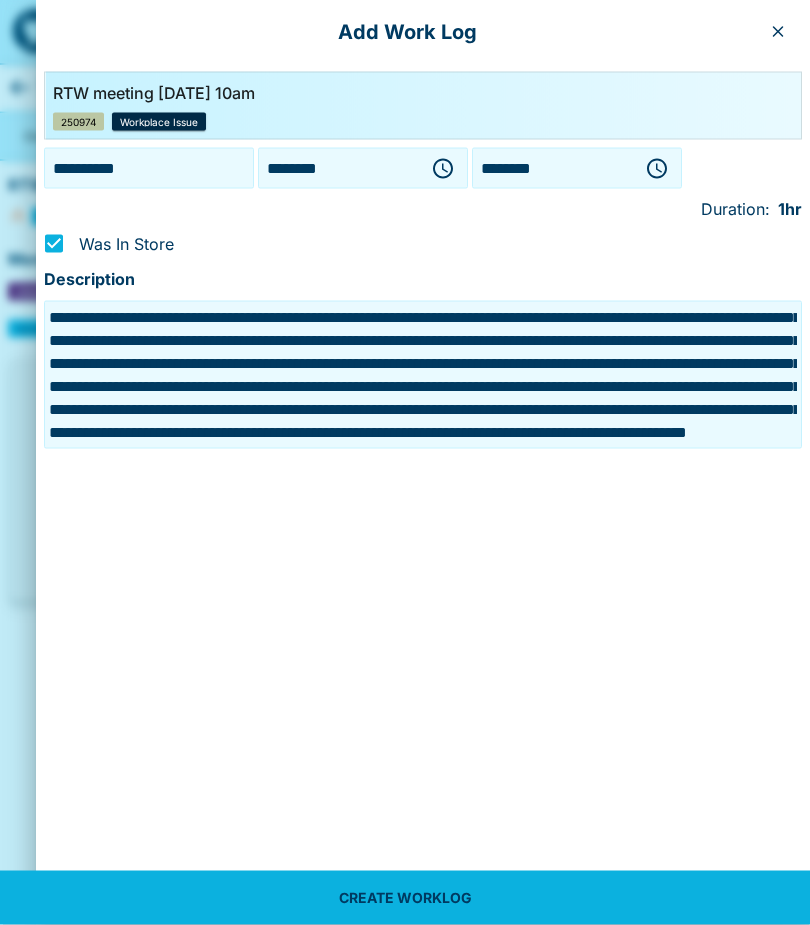 click on "**********" at bounding box center (423, 375) 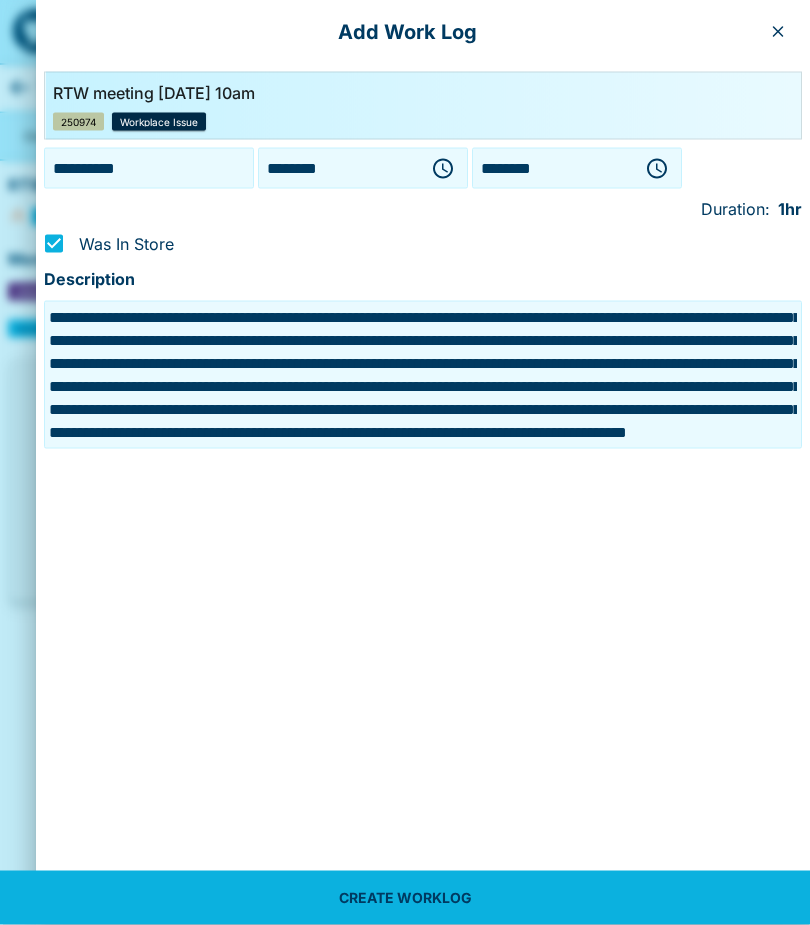 click on "**********" at bounding box center (423, 375) 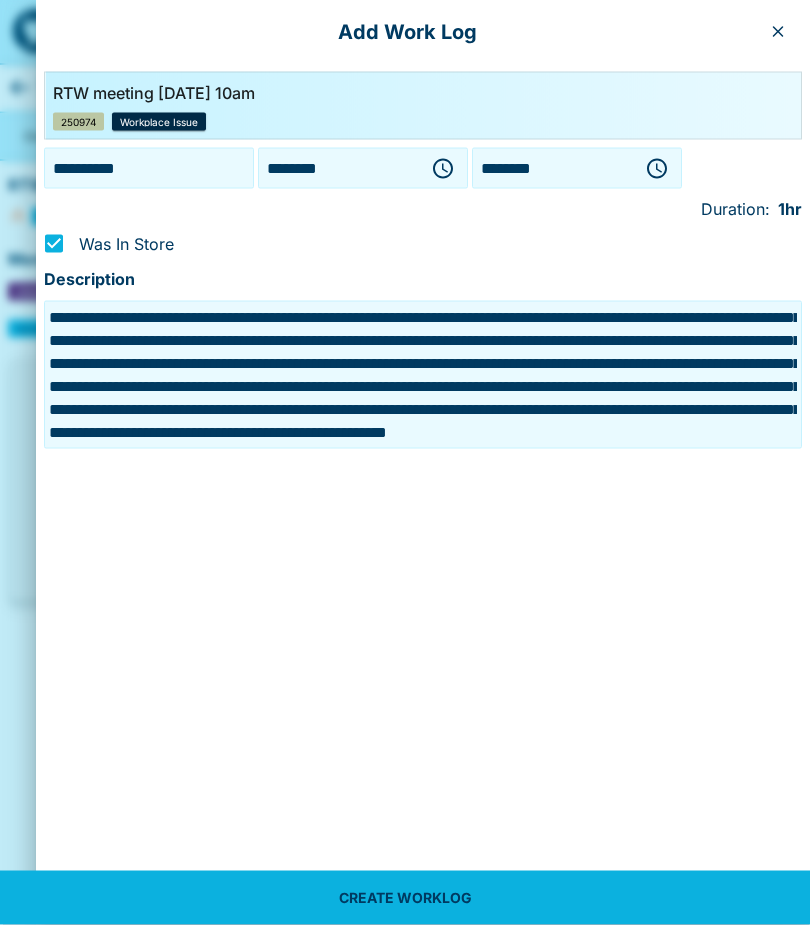 scroll, scrollTop: 113, scrollLeft: 0, axis: vertical 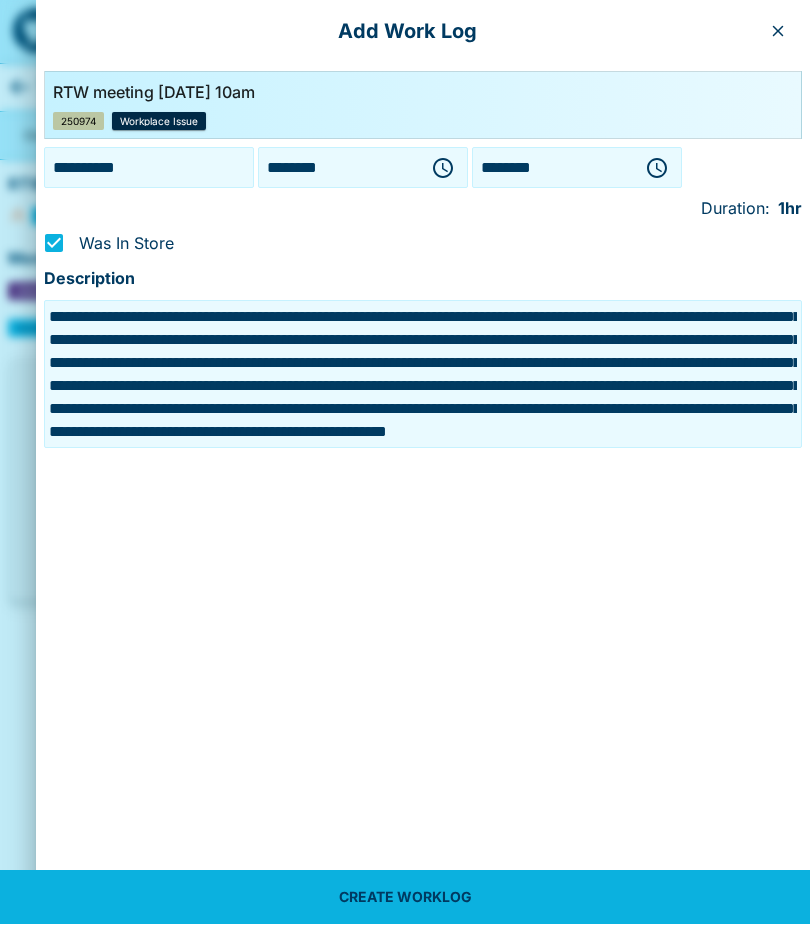 type on "**********" 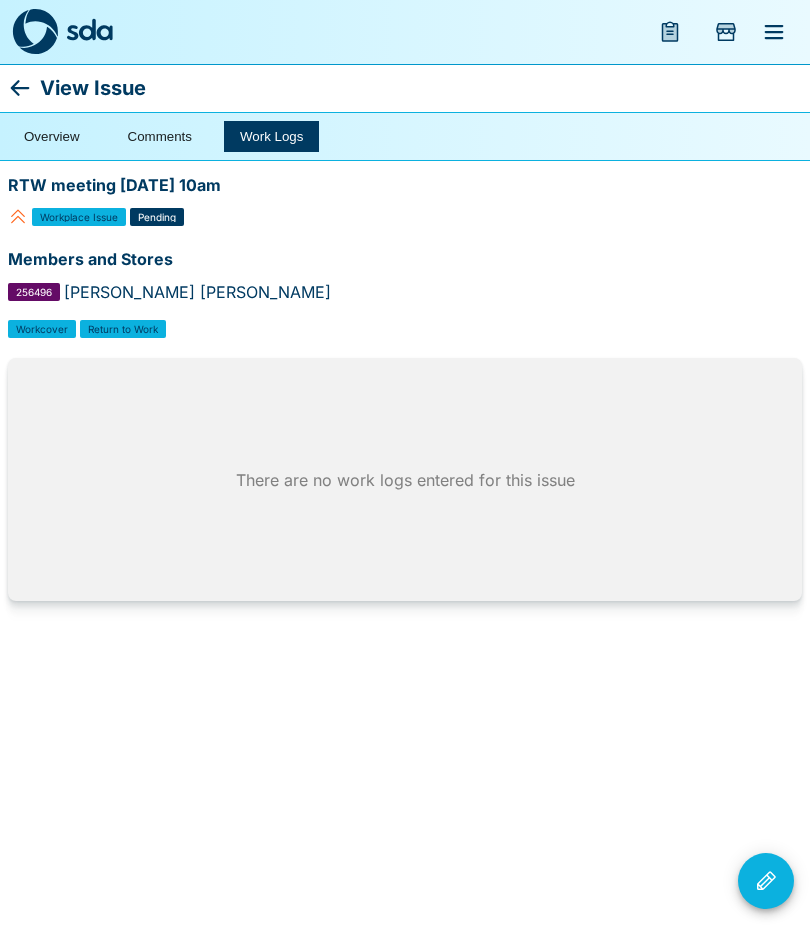 click on "Comments" at bounding box center [160, 136] 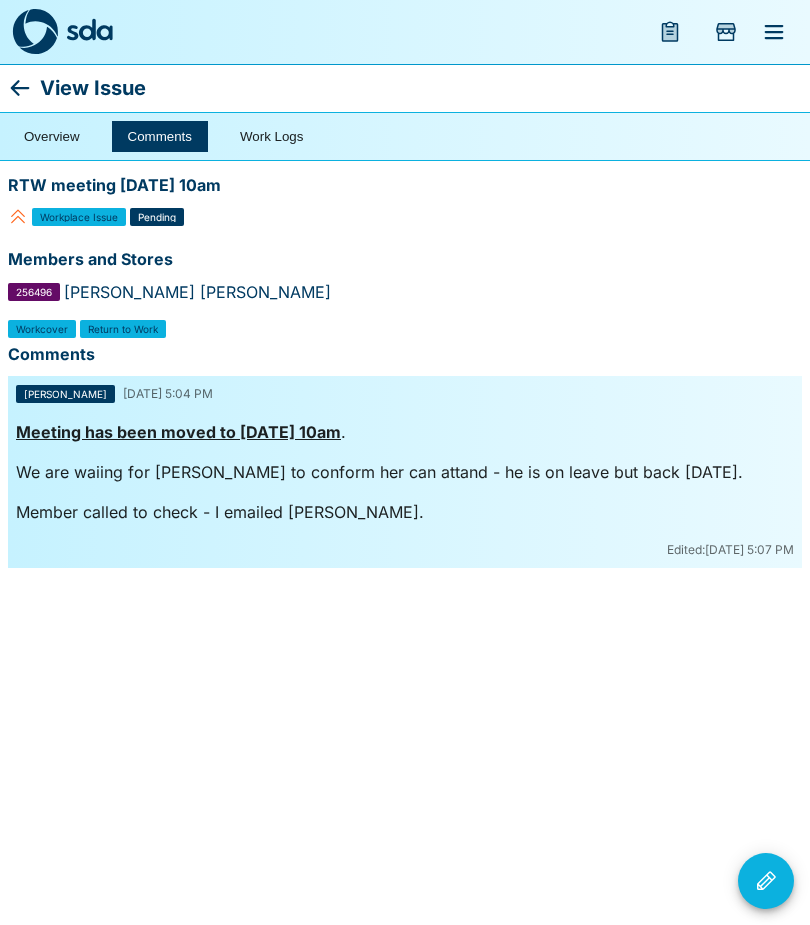 click 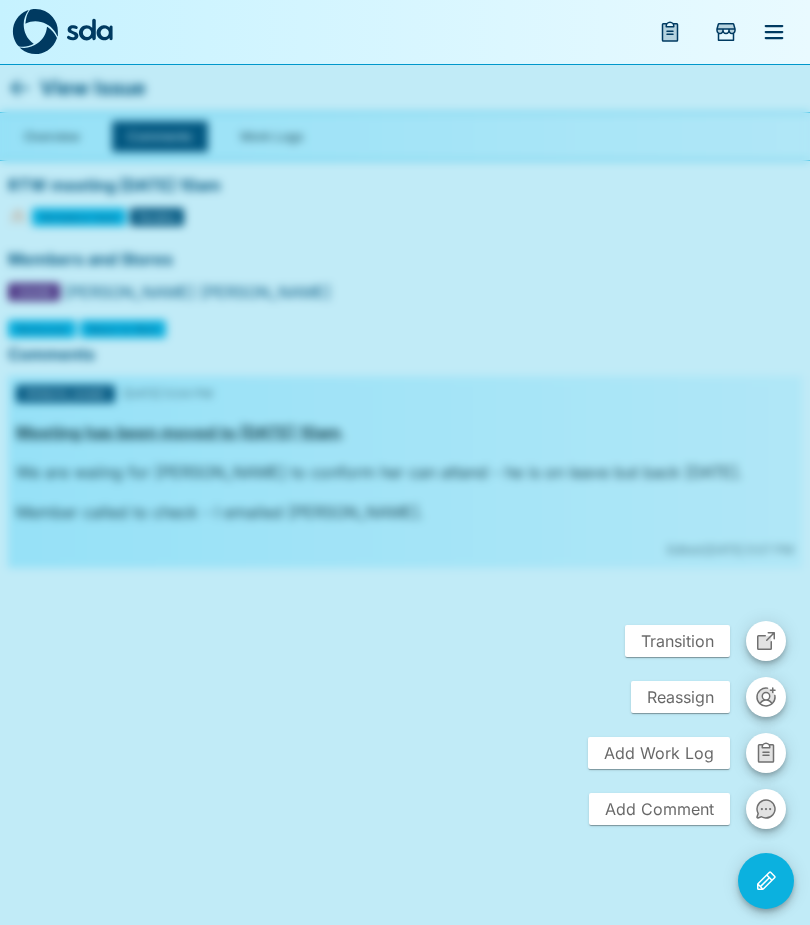 click on "Add Work Log" at bounding box center (659, 753) 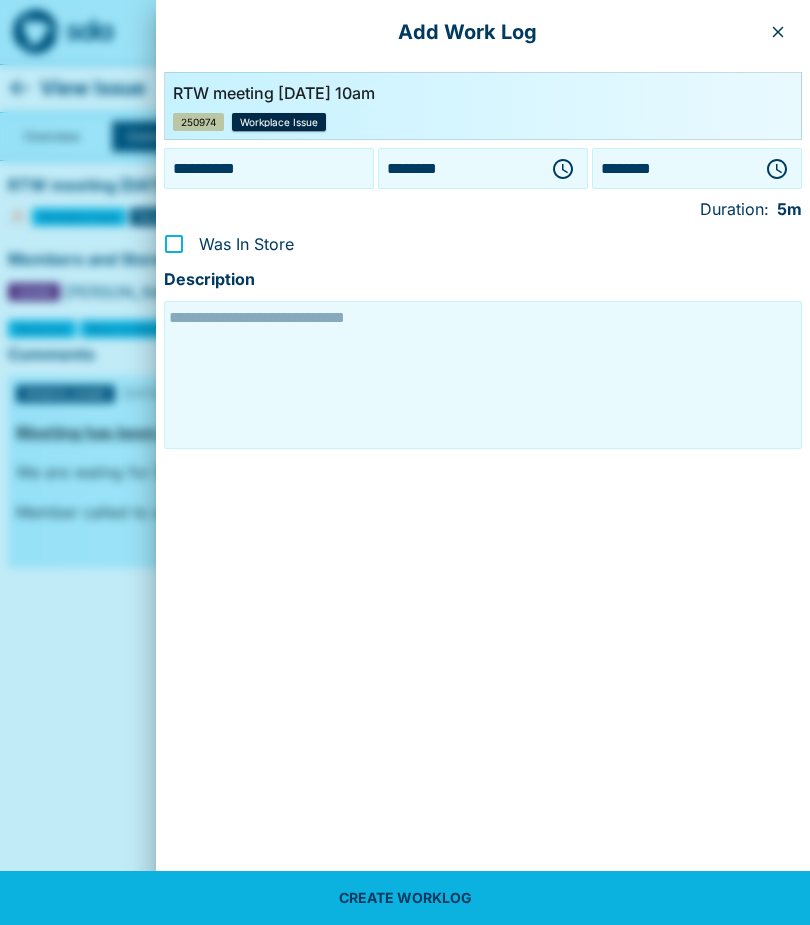 click on "**********" at bounding box center [269, 168] 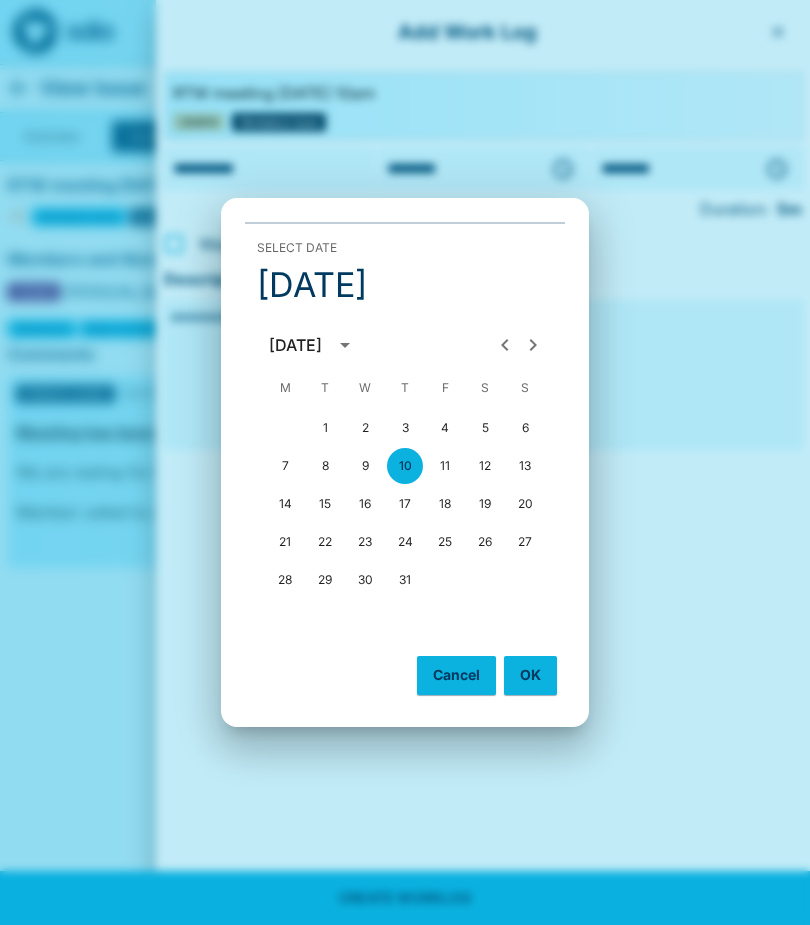 click on "9" at bounding box center (365, 466) 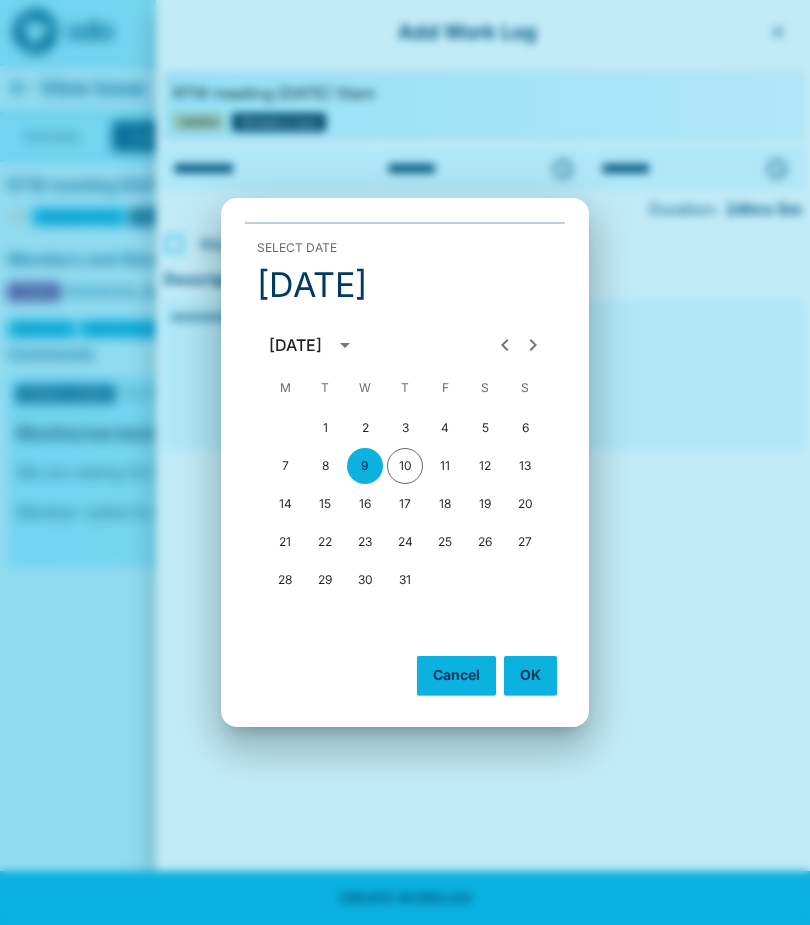 type on "**********" 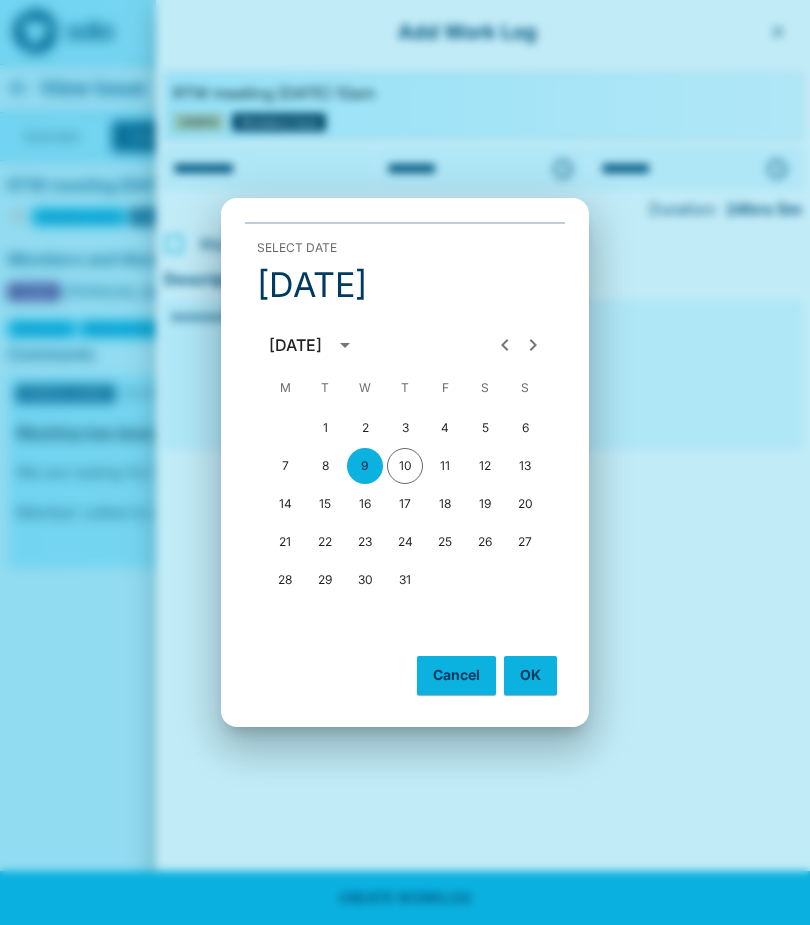 click on "OK" at bounding box center [530, 675] 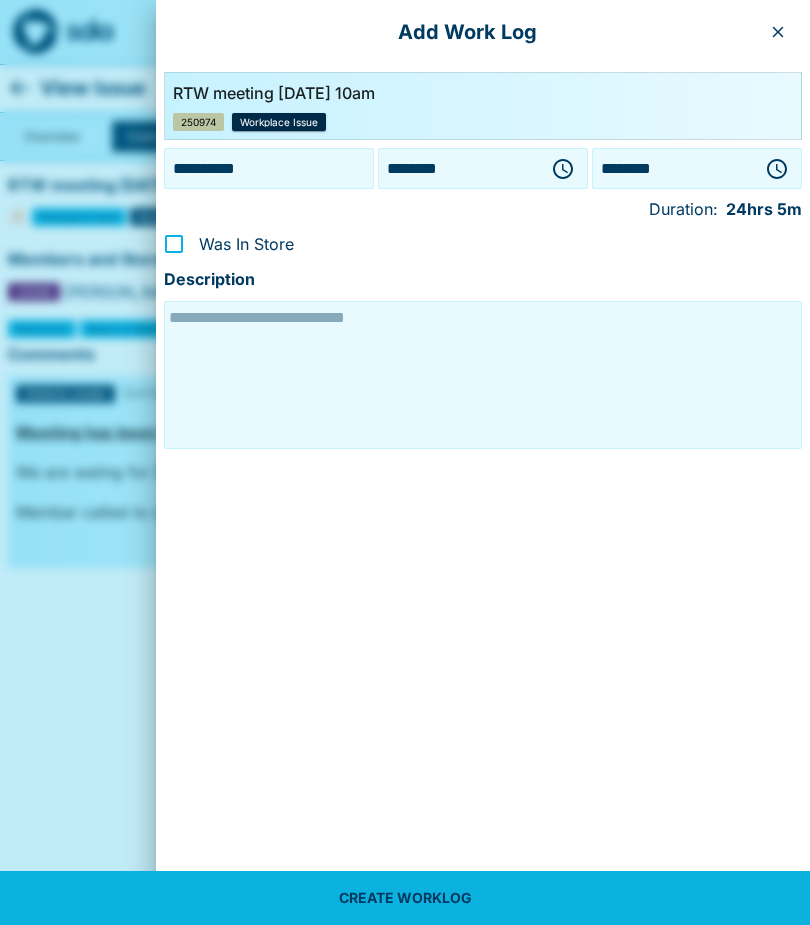 click 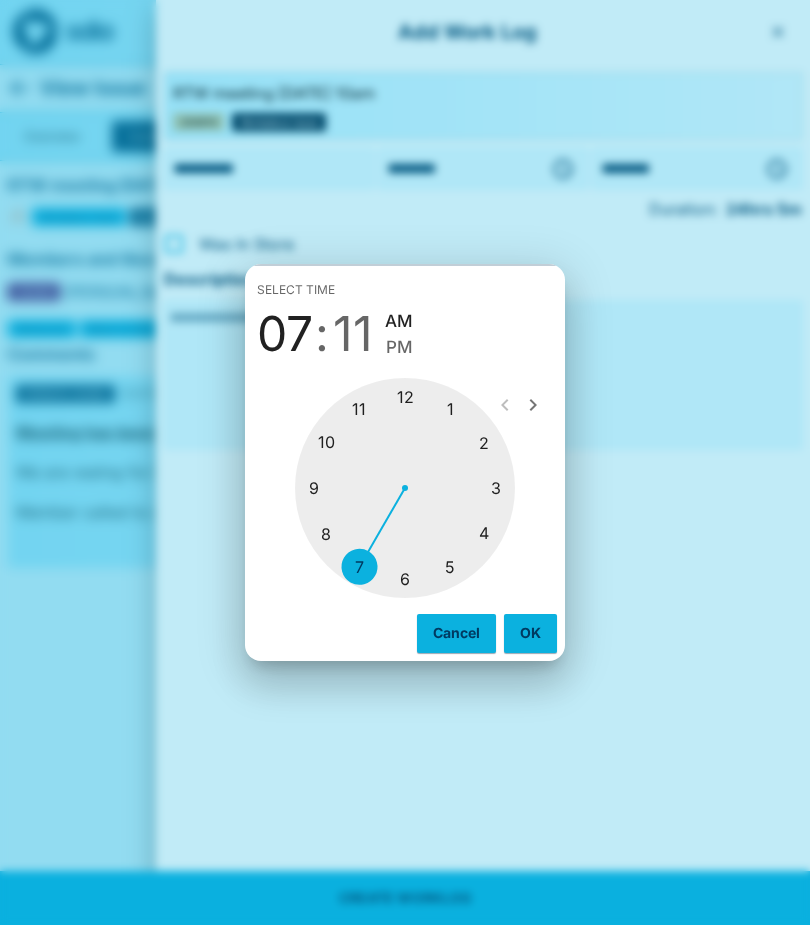 click at bounding box center [405, 488] 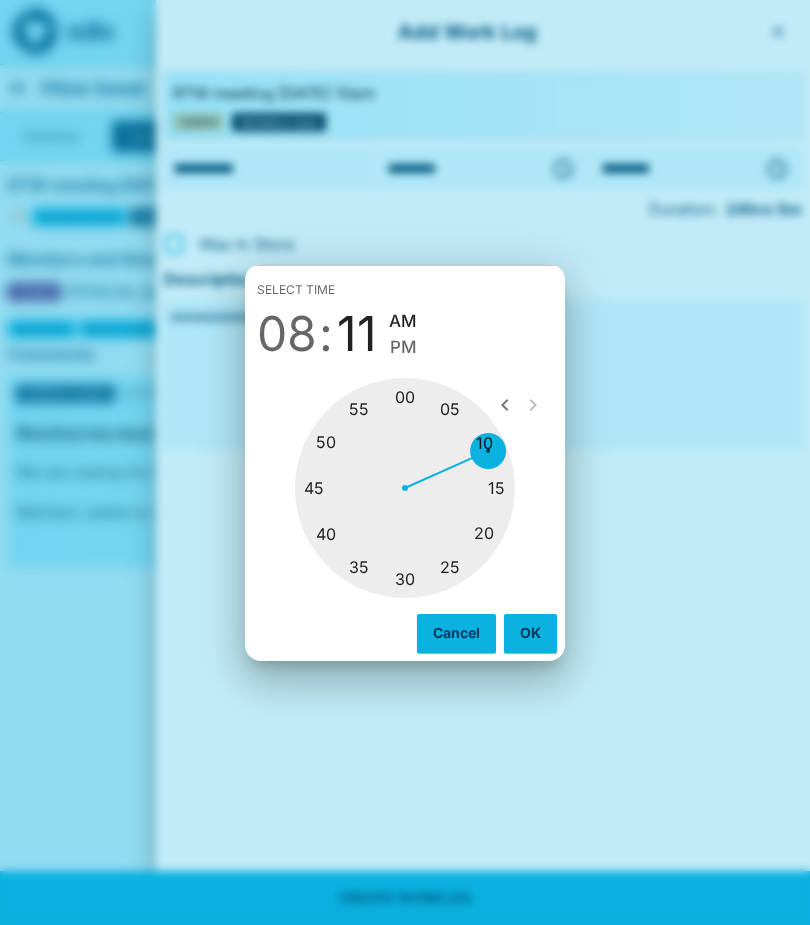 click at bounding box center (405, 488) 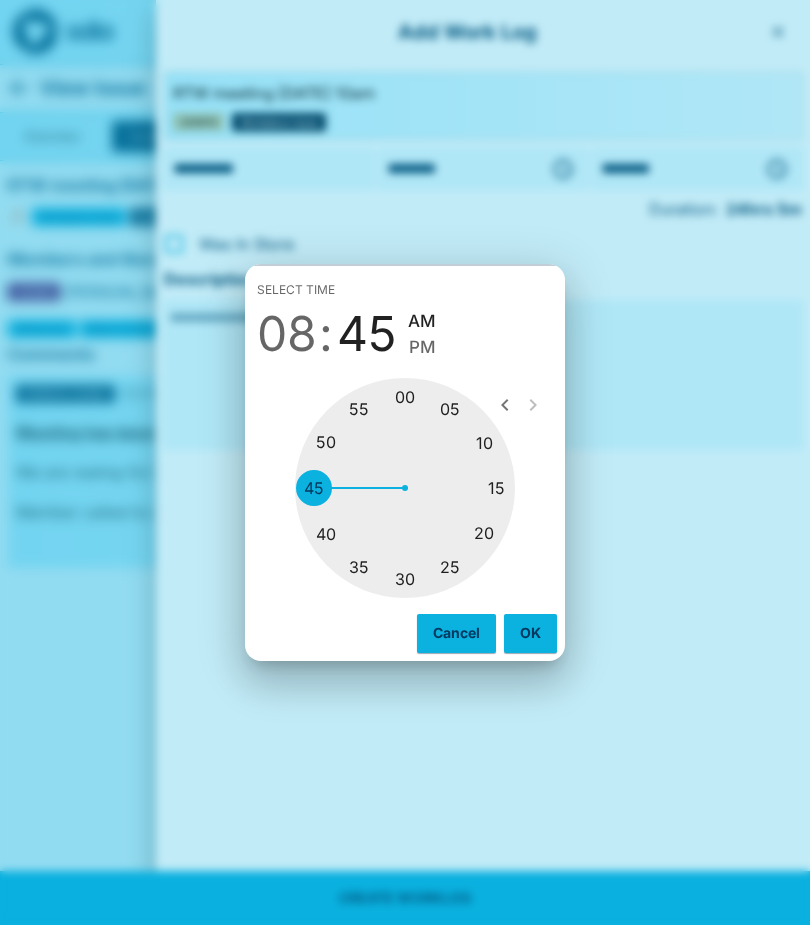 click on "OK" at bounding box center [530, 633] 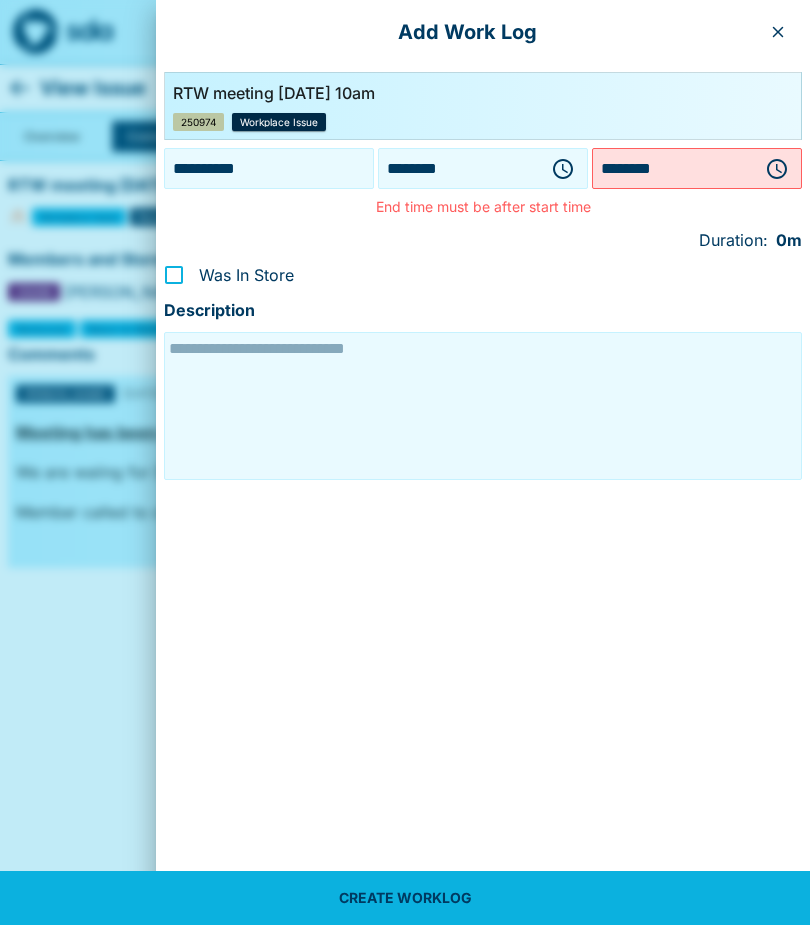 click 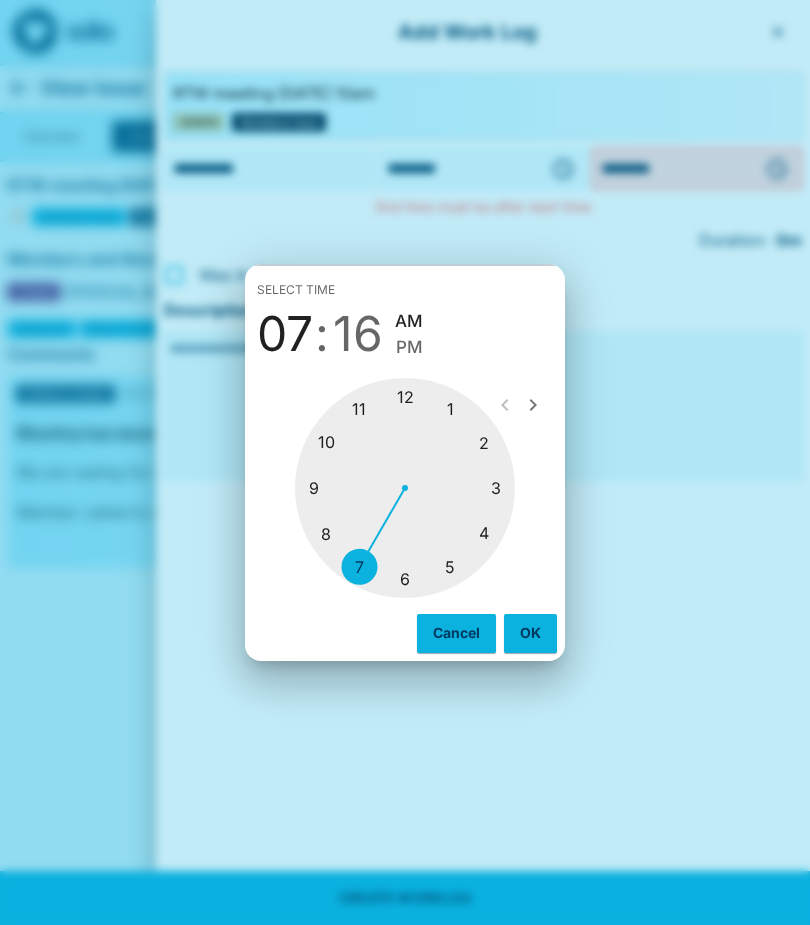 click at bounding box center [405, 488] 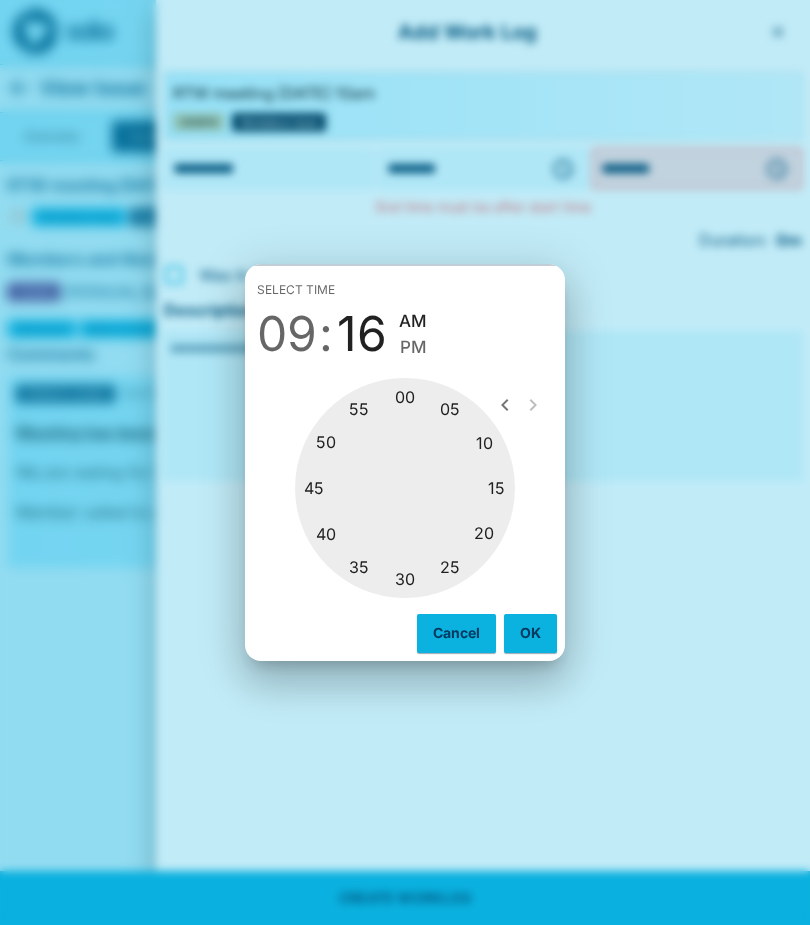 click at bounding box center (405, 488) 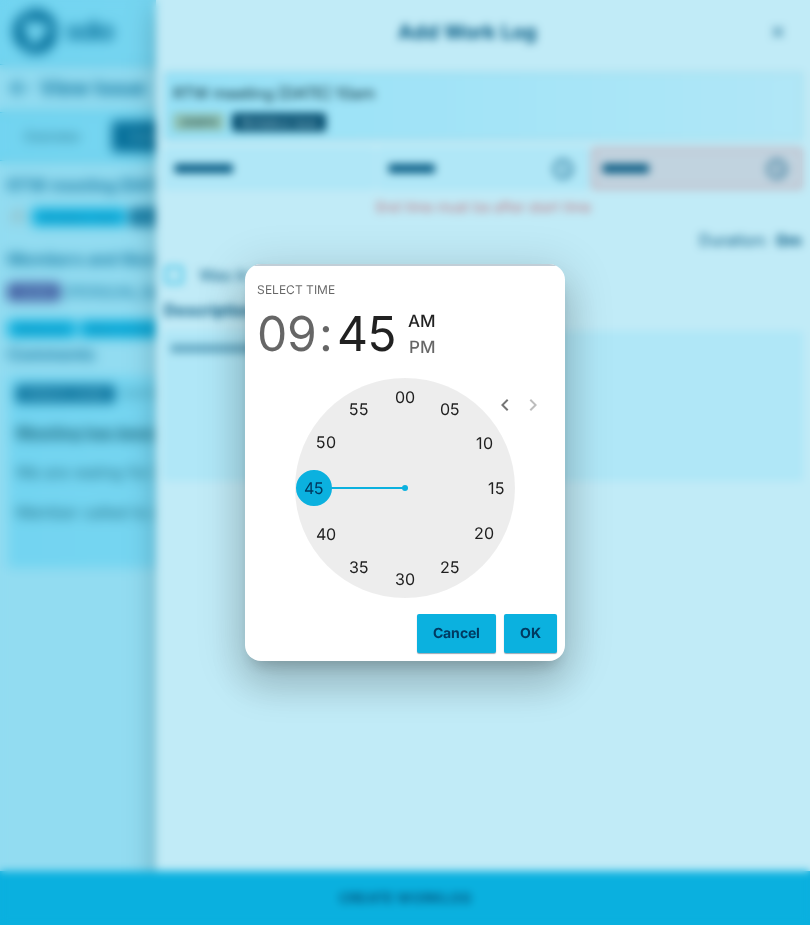 type on "********" 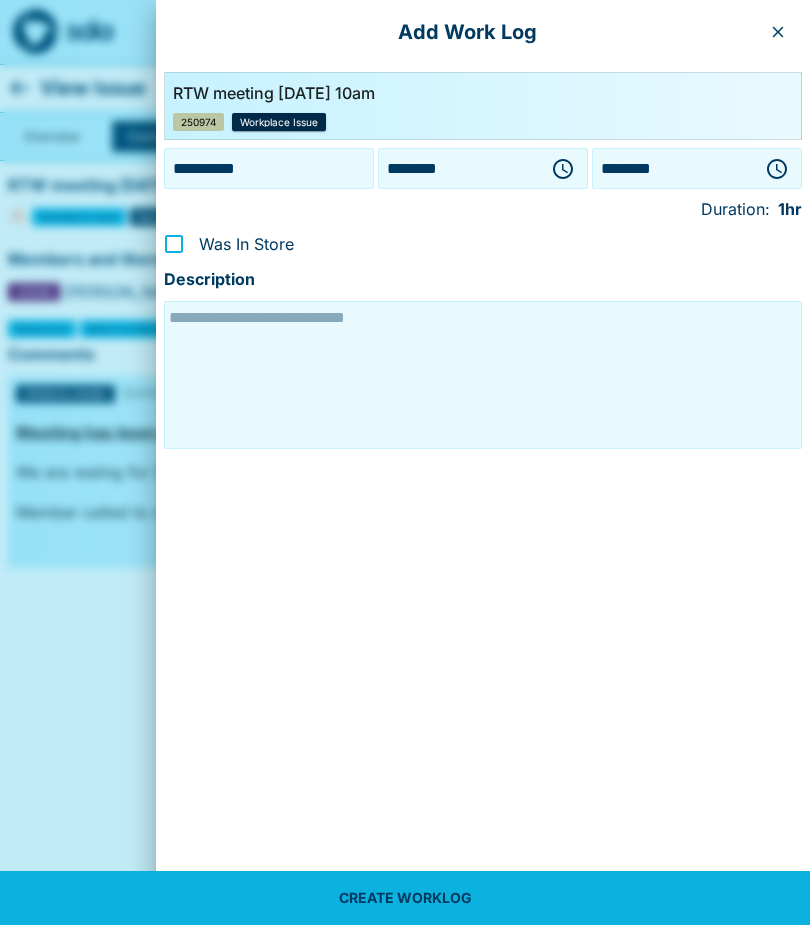 click at bounding box center (483, 375) 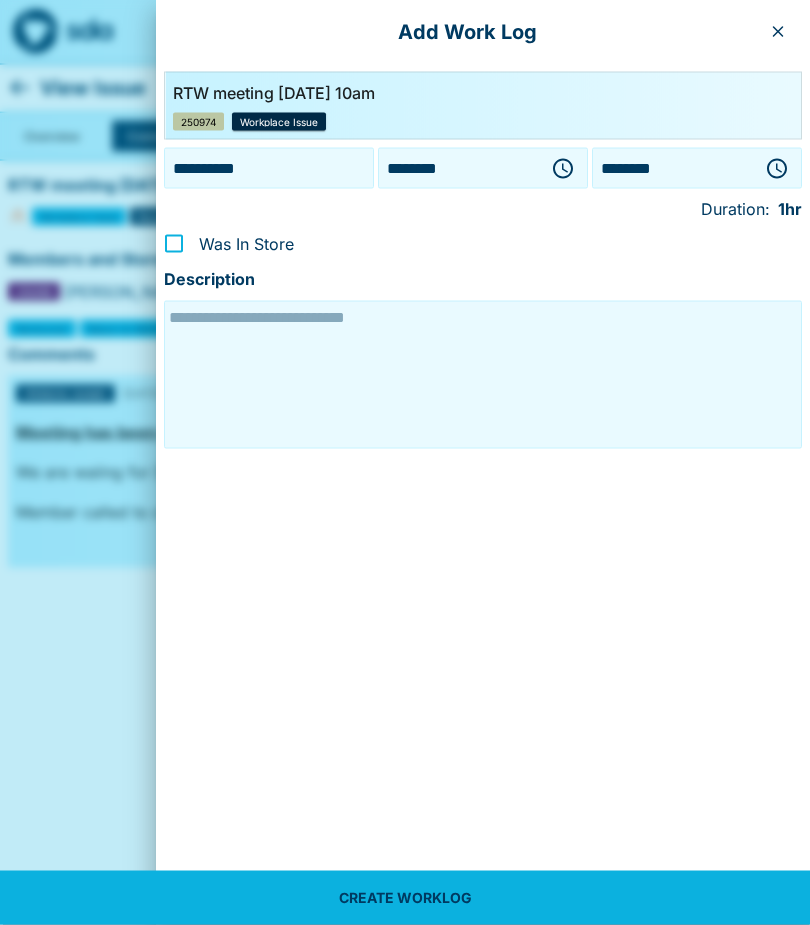 click at bounding box center [483, 375] 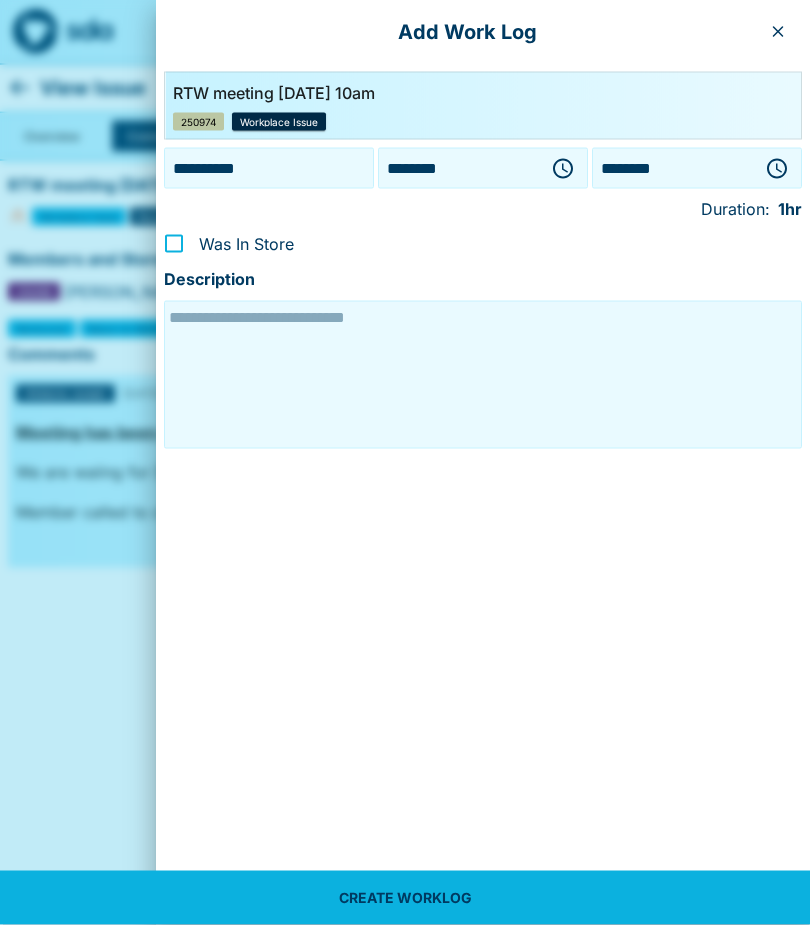 paste on "**********" 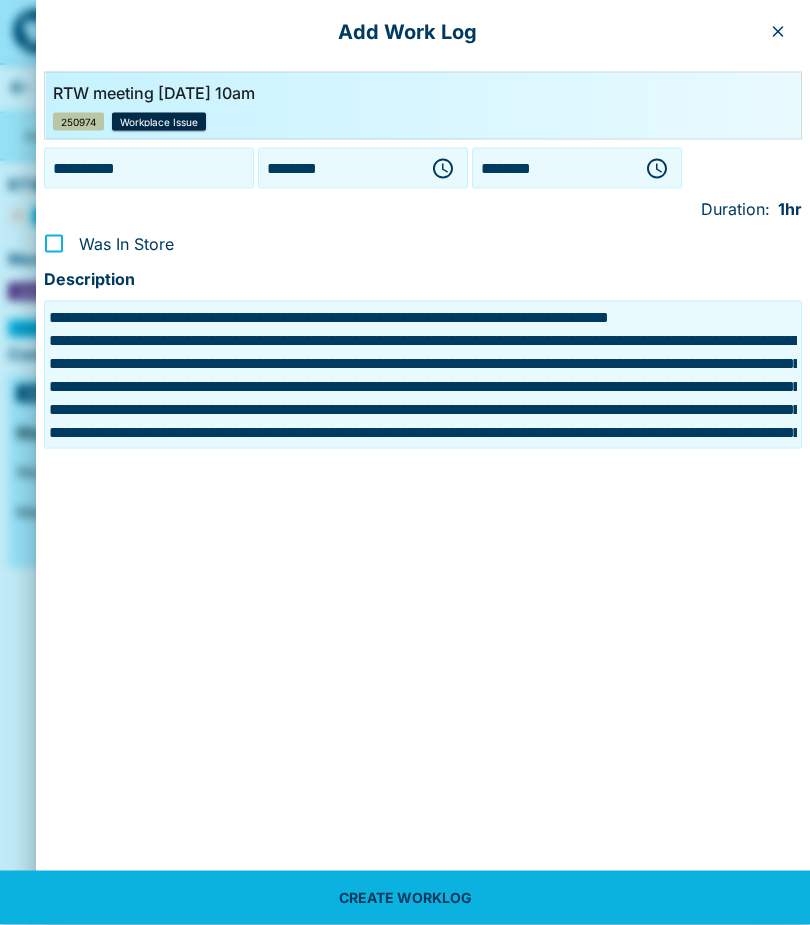 scroll, scrollTop: 115, scrollLeft: 0, axis: vertical 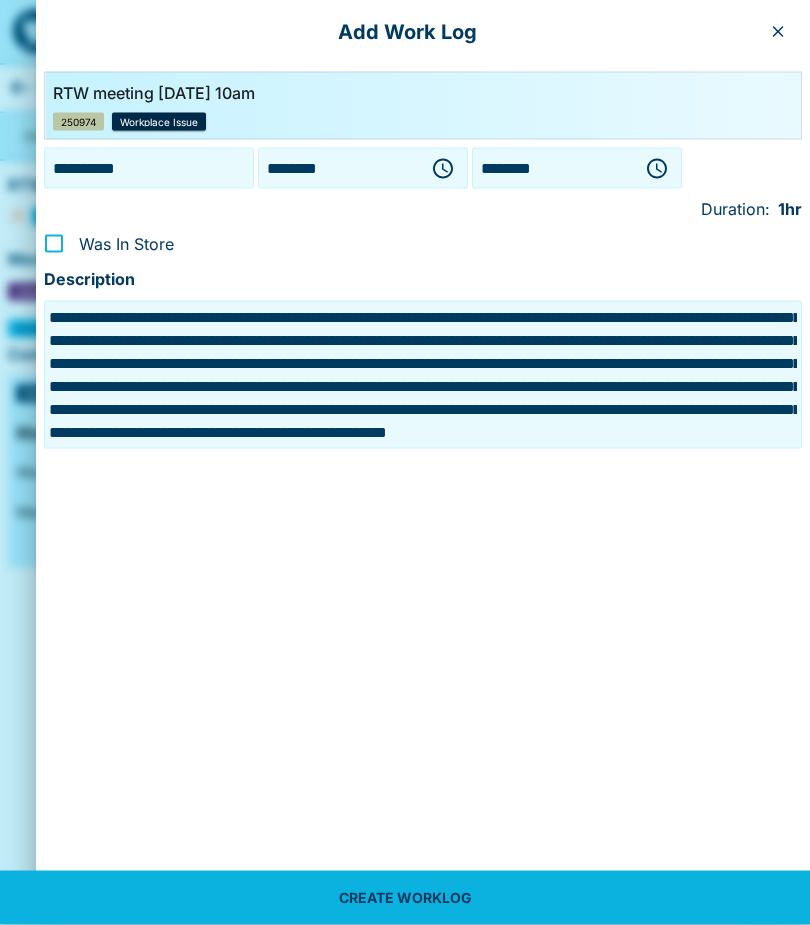 type on "**********" 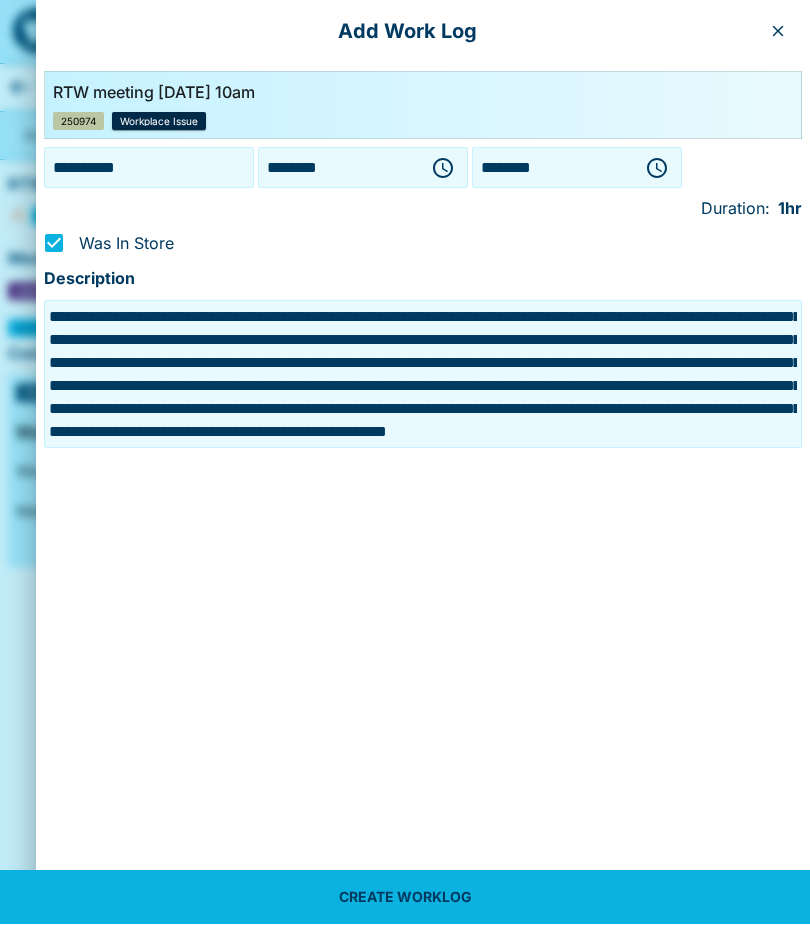 click on "CREATE WORKLOG" at bounding box center [405, 898] 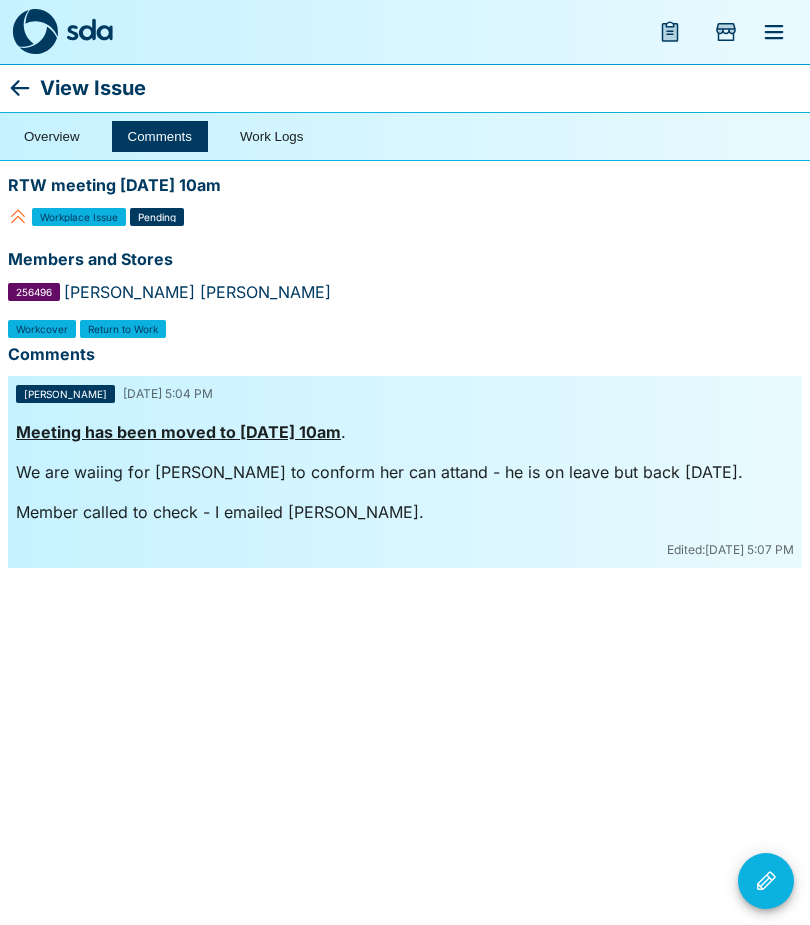 click on "Karadji Cummings" at bounding box center [65, 394] 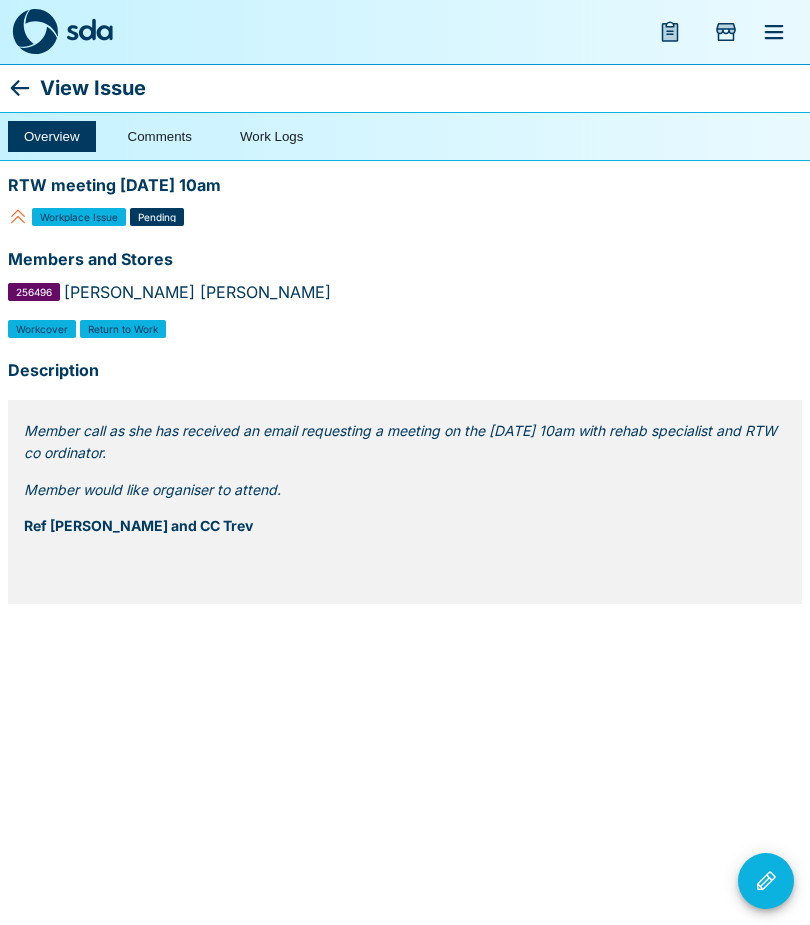 click 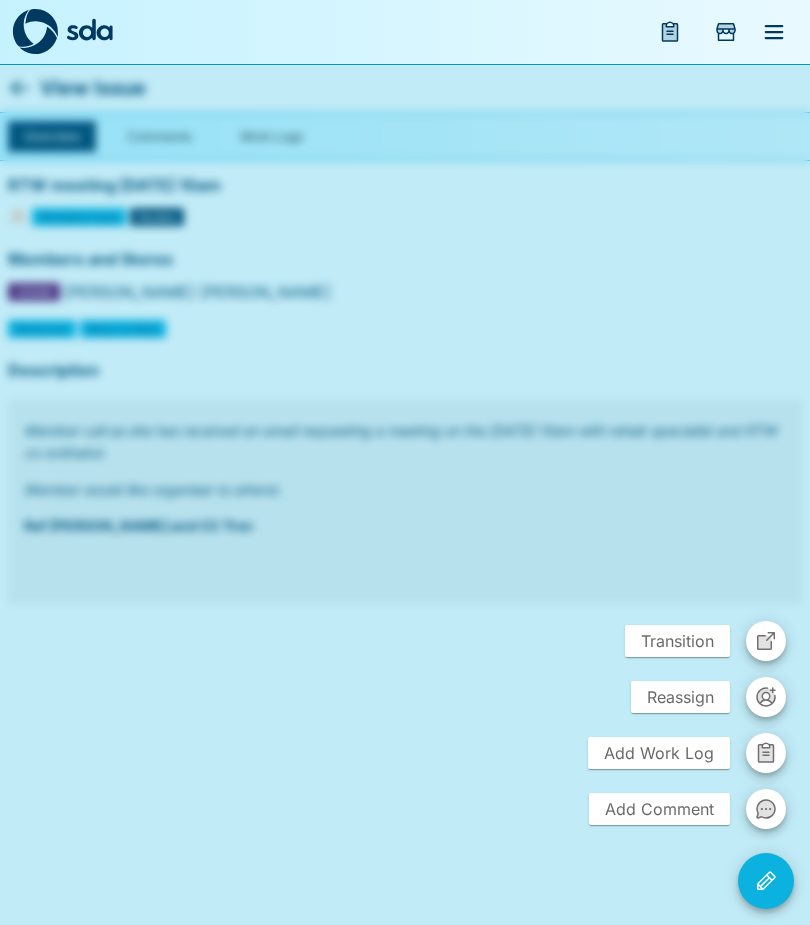 click on "Add Comment" at bounding box center [659, 809] 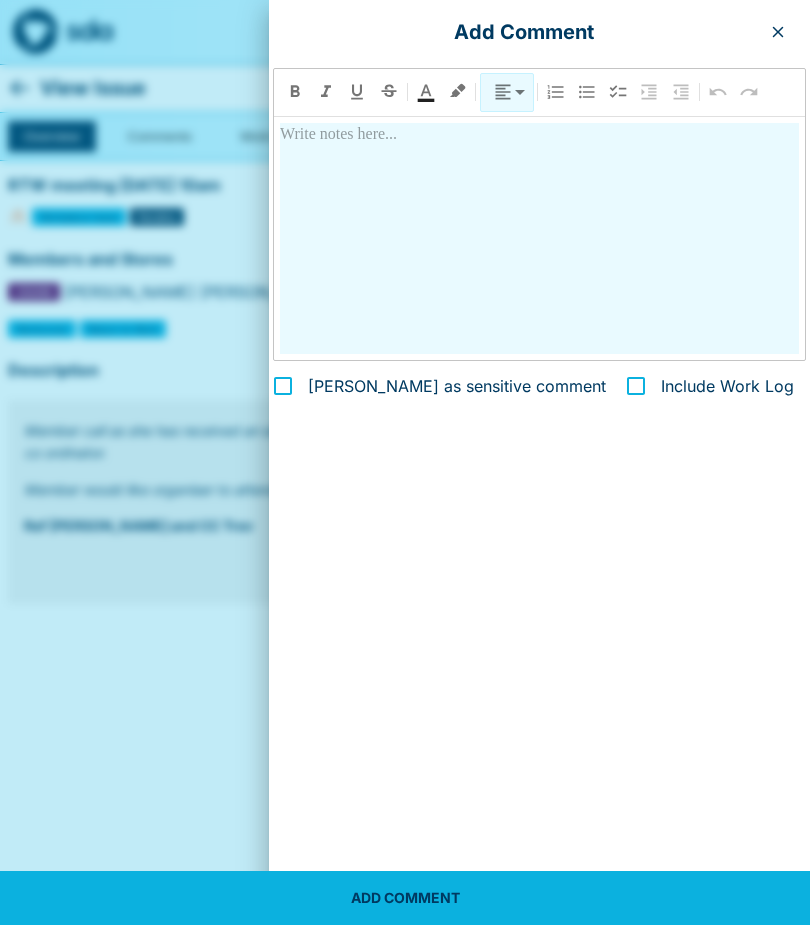 click at bounding box center (539, 238) 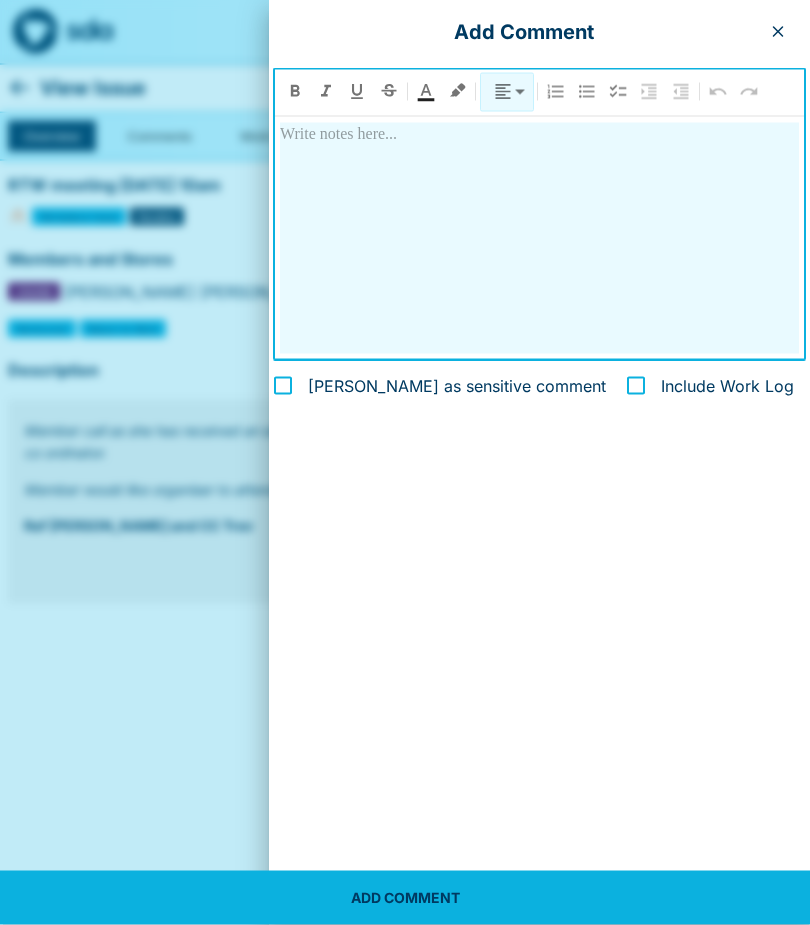 click at bounding box center (539, 238) 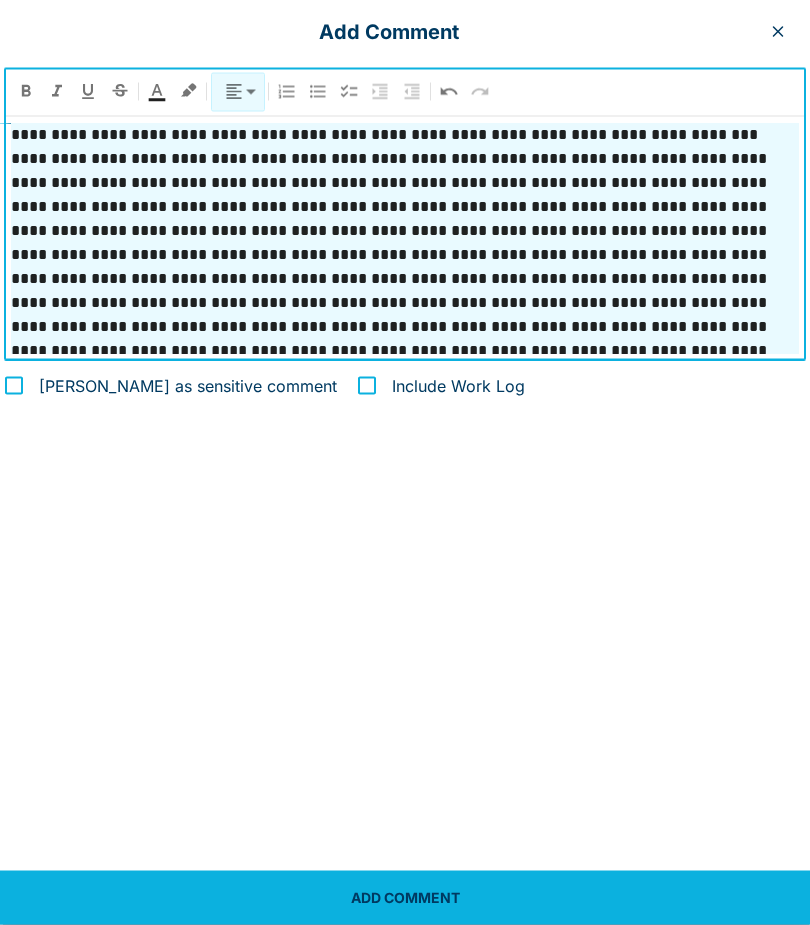 scroll, scrollTop: 4, scrollLeft: 0, axis: vertical 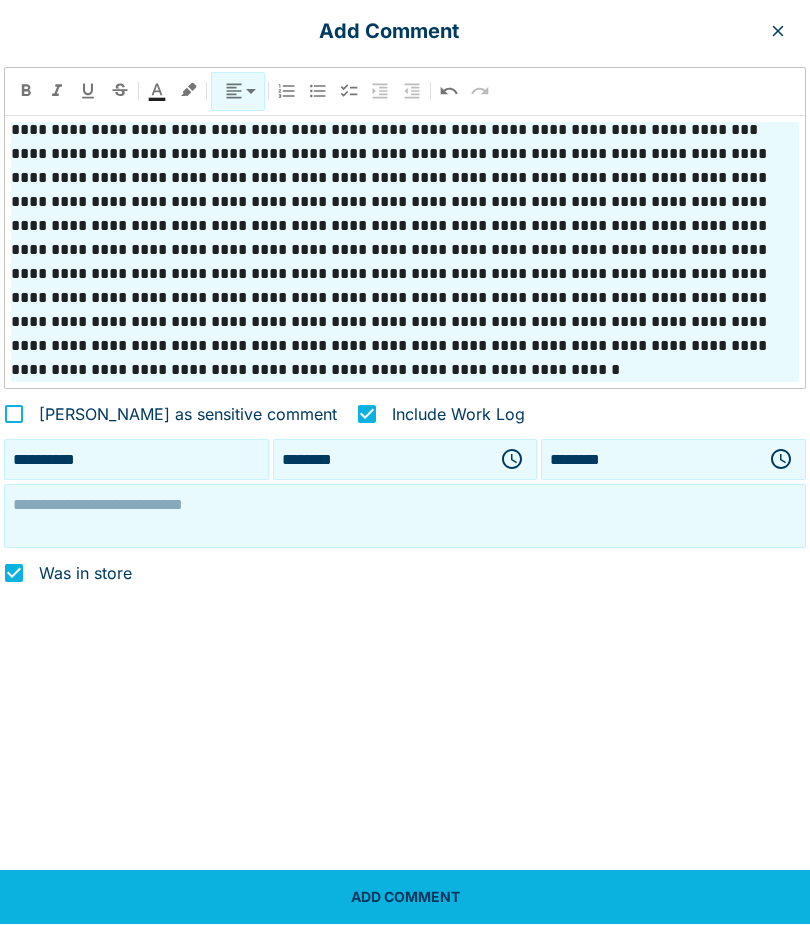 click on "**********" at bounding box center (136, 460) 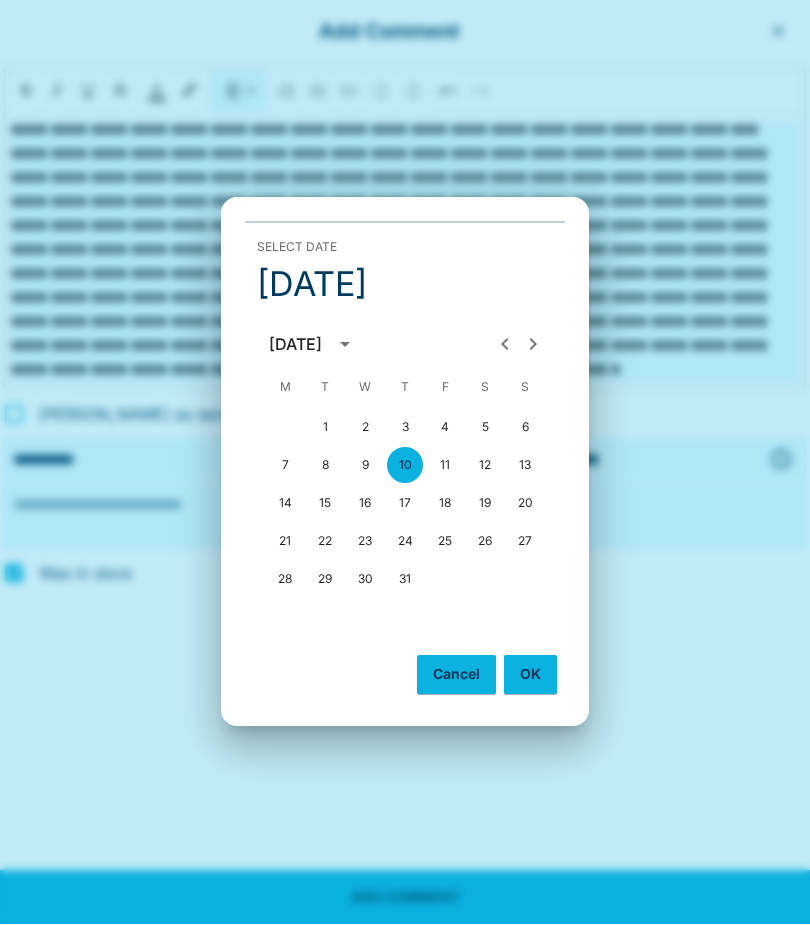 click on "9" at bounding box center (365, 466) 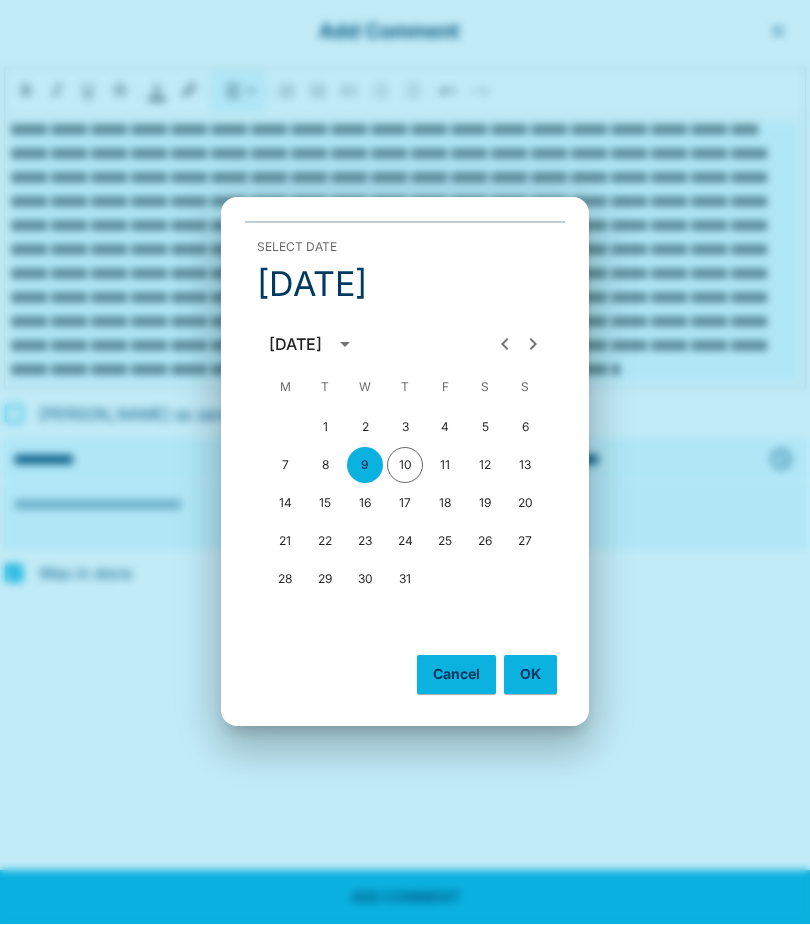 click on "OK" at bounding box center (530, 675) 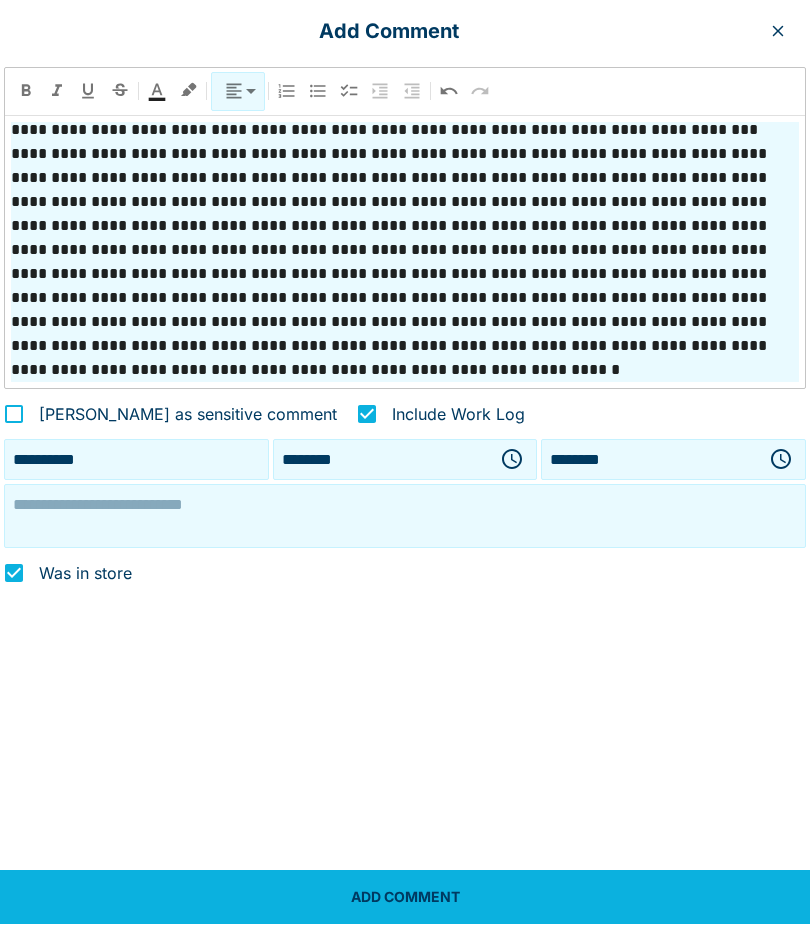 click at bounding box center [512, 460] 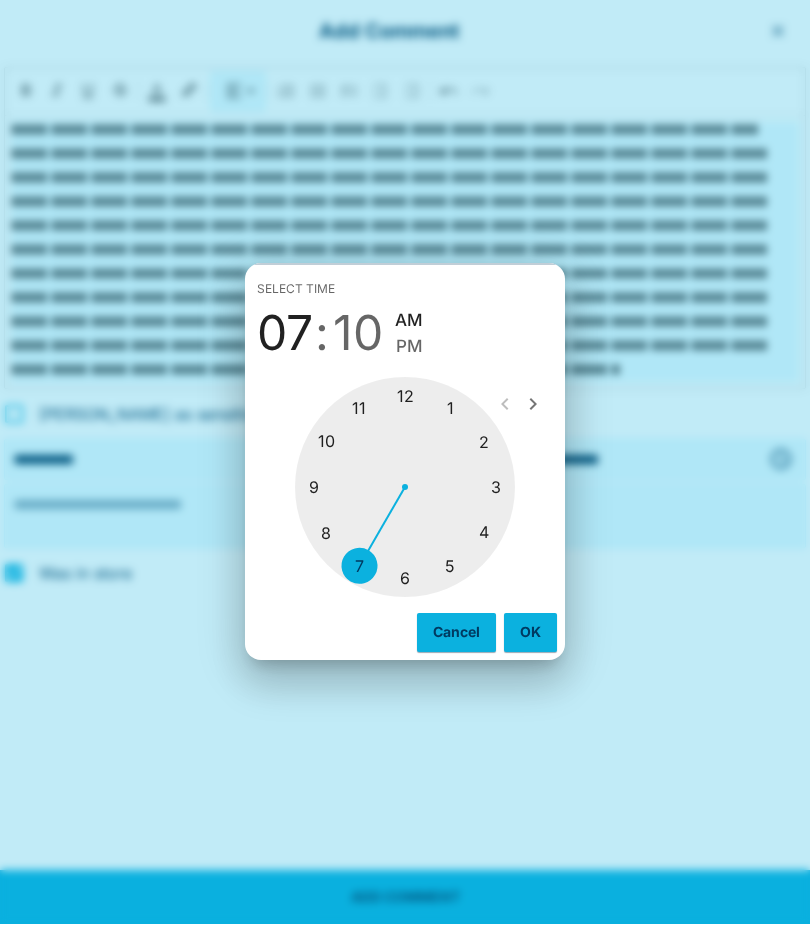 click at bounding box center (405, 488) 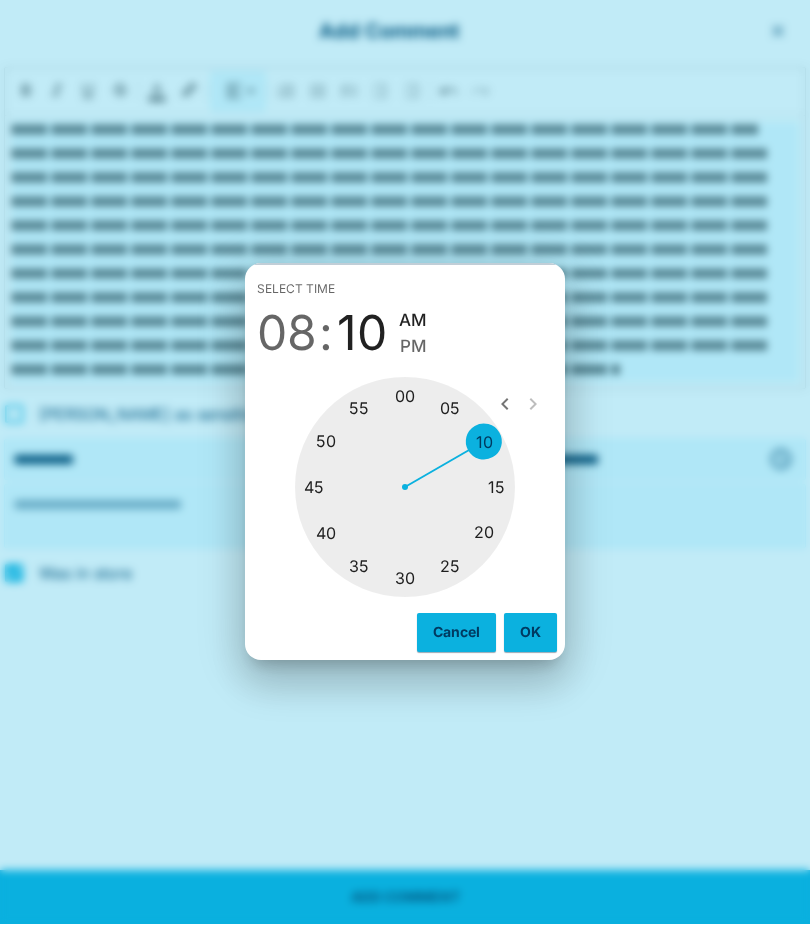 click at bounding box center [405, 488] 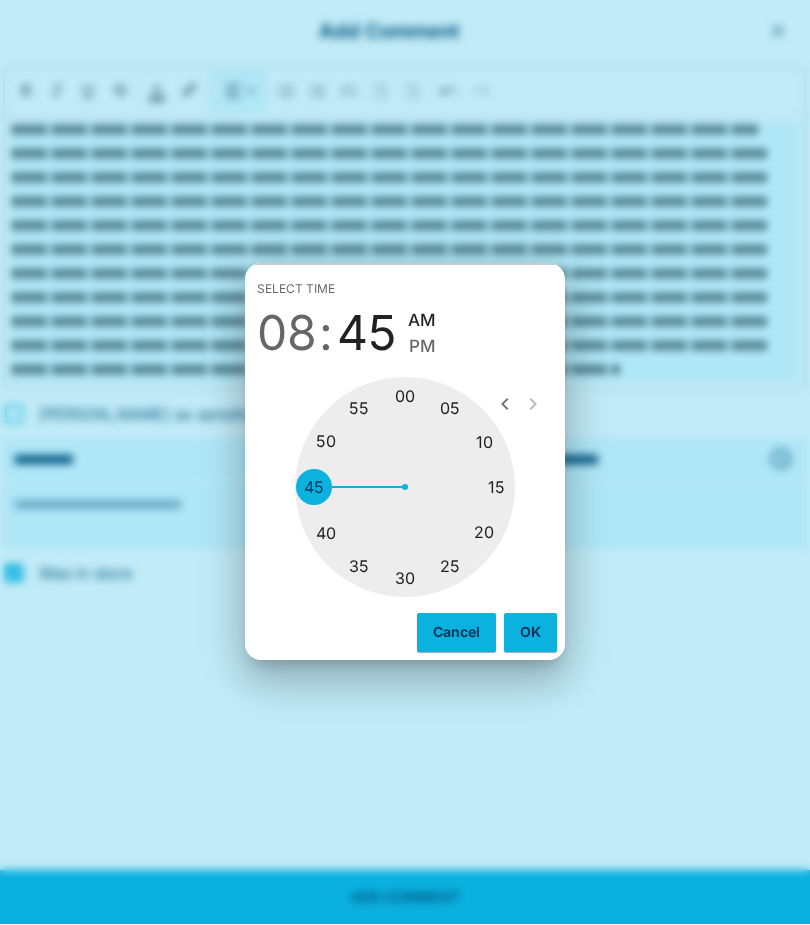 click on "OK" at bounding box center (530, 633) 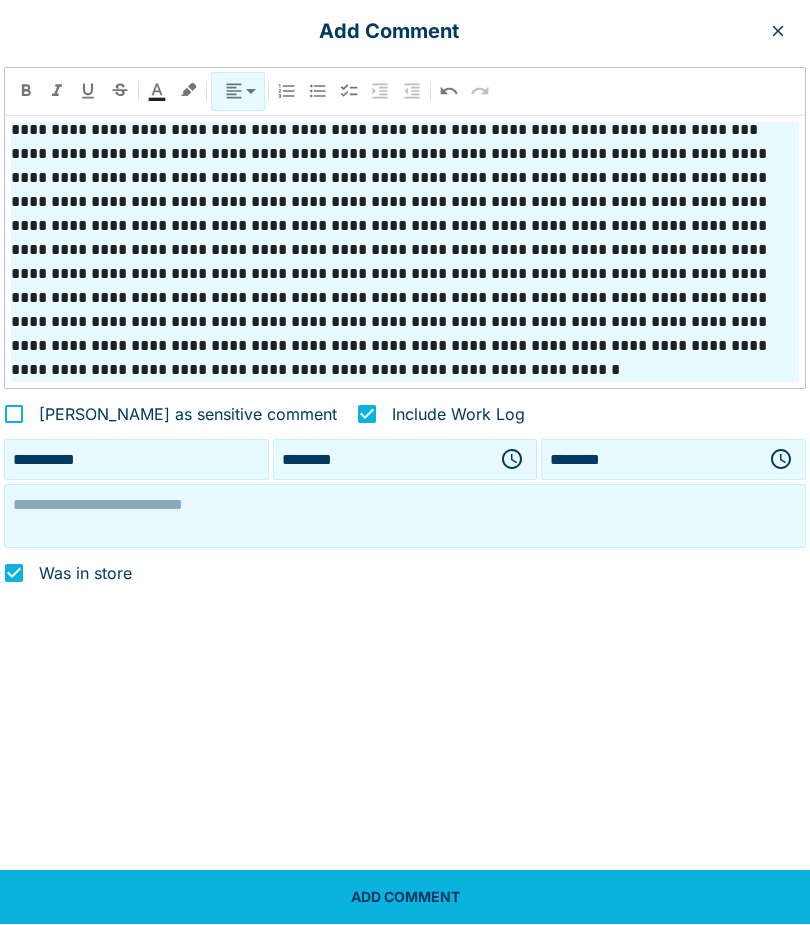 click 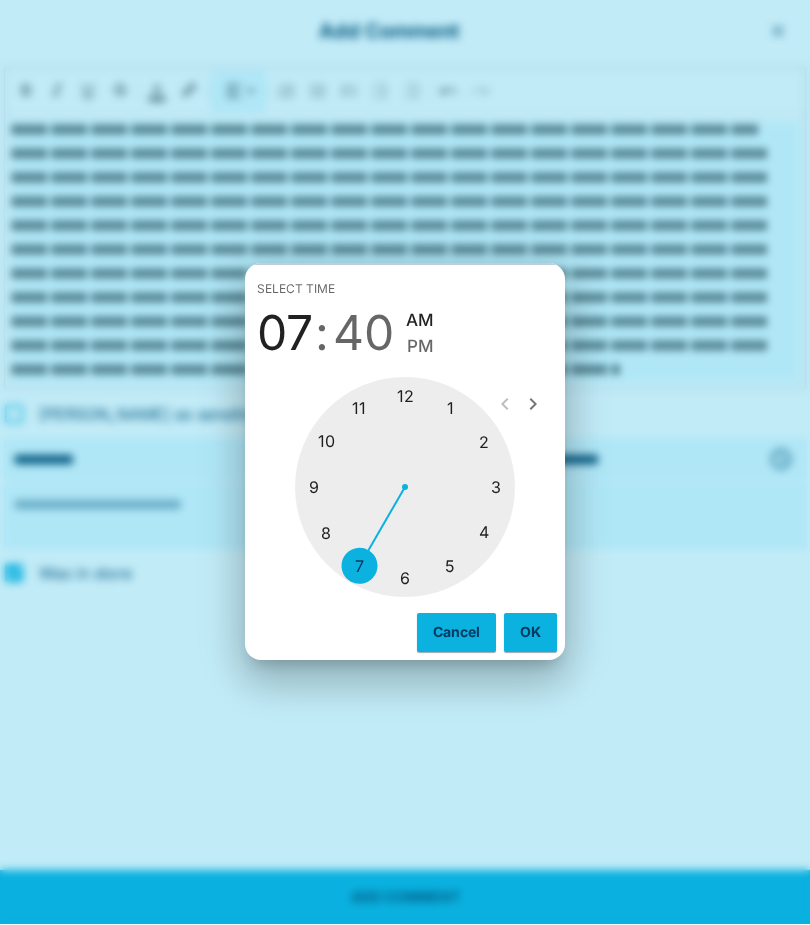 click at bounding box center [405, 488] 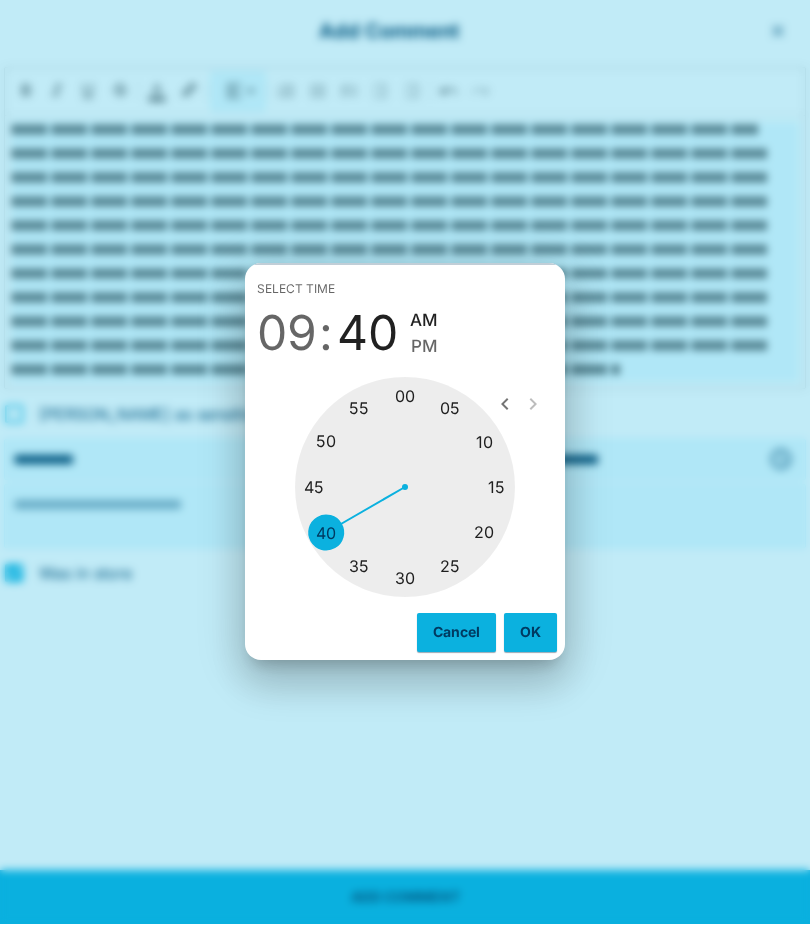 click at bounding box center [405, 488] 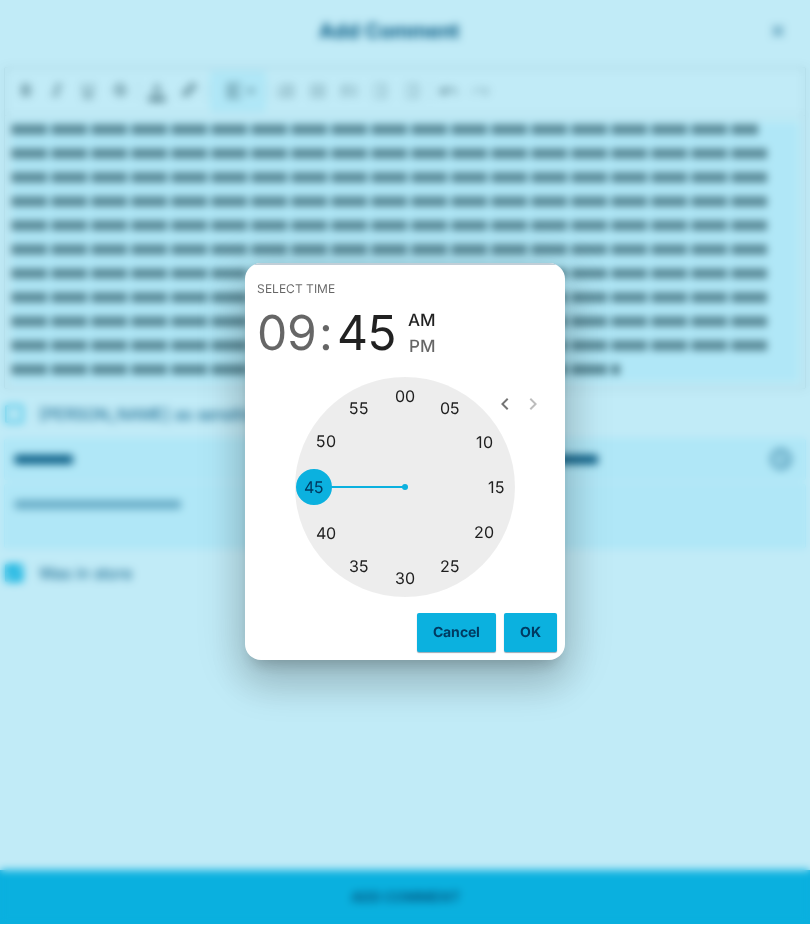 click on "OK" at bounding box center [530, 633] 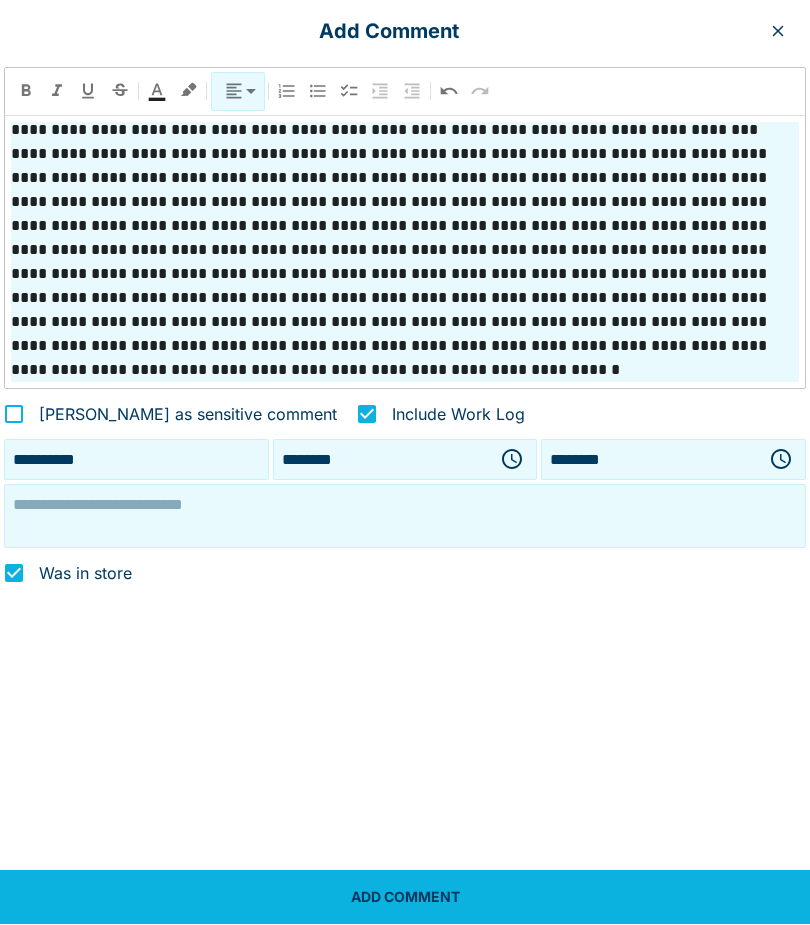 click at bounding box center (405, 517) 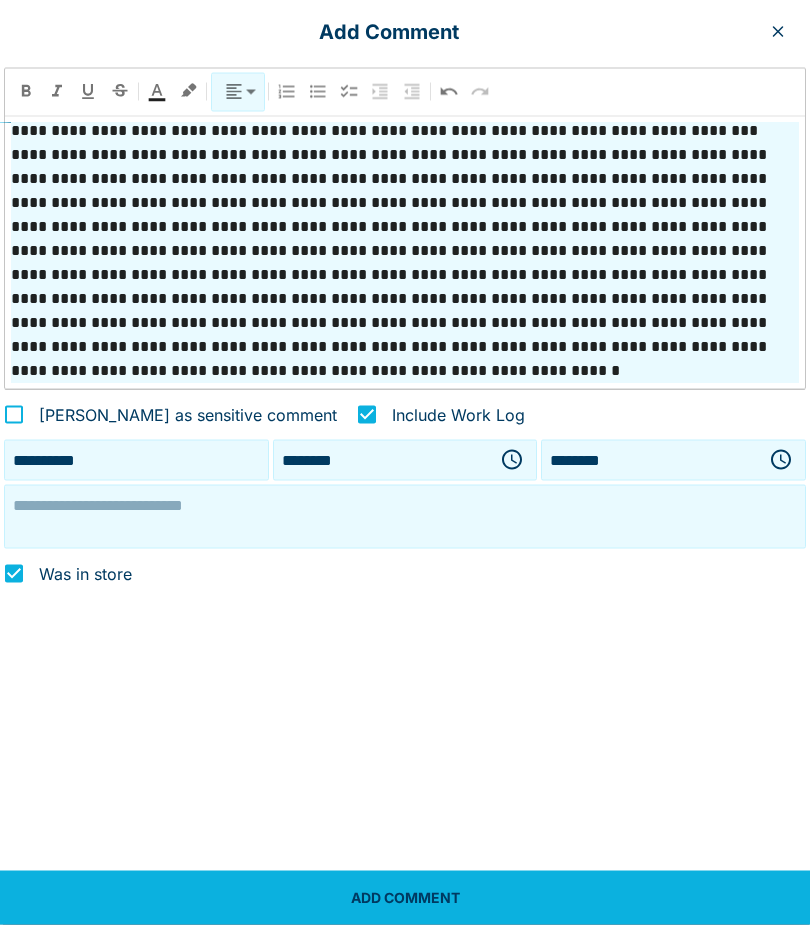 click at bounding box center (405, 517) 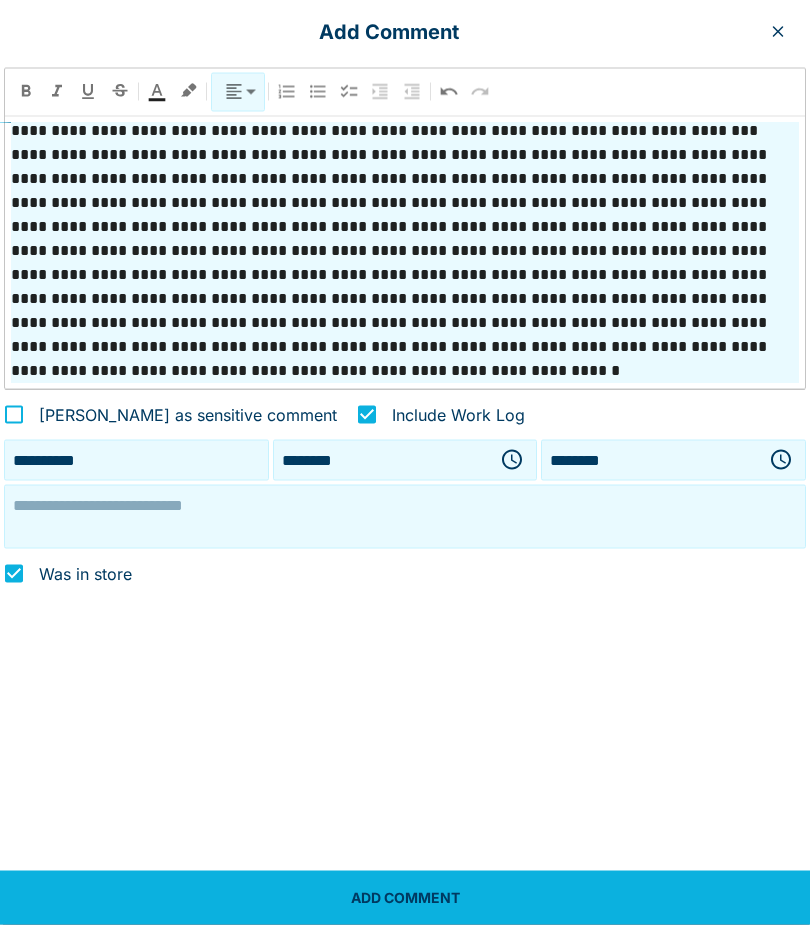 paste on "**********" 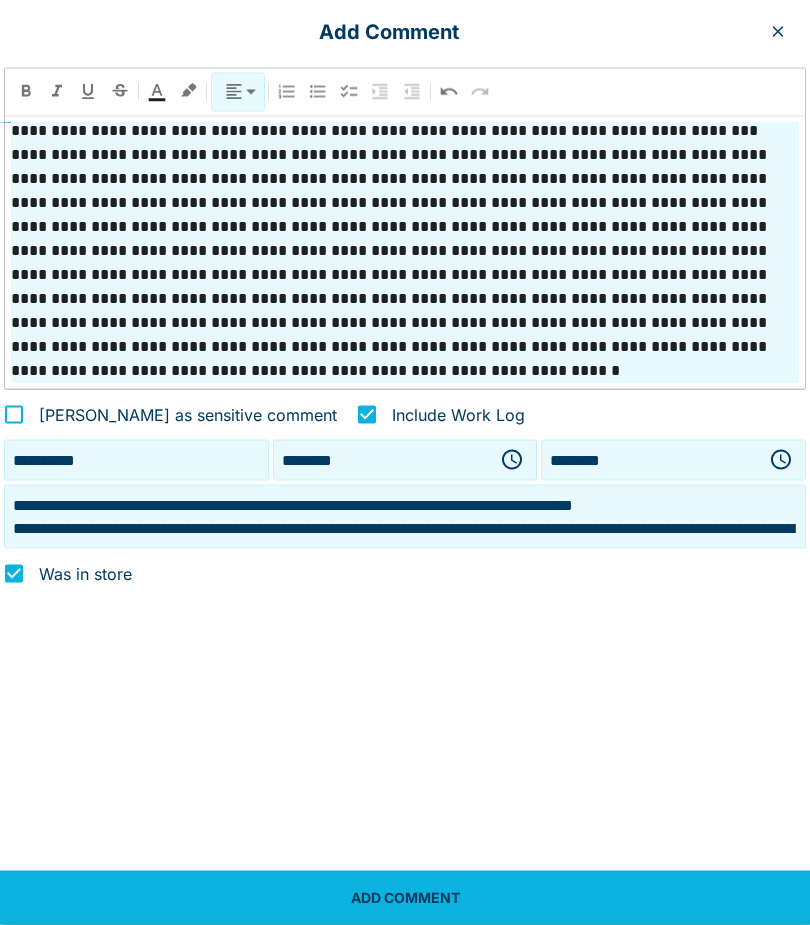scroll, scrollTop: 207, scrollLeft: 0, axis: vertical 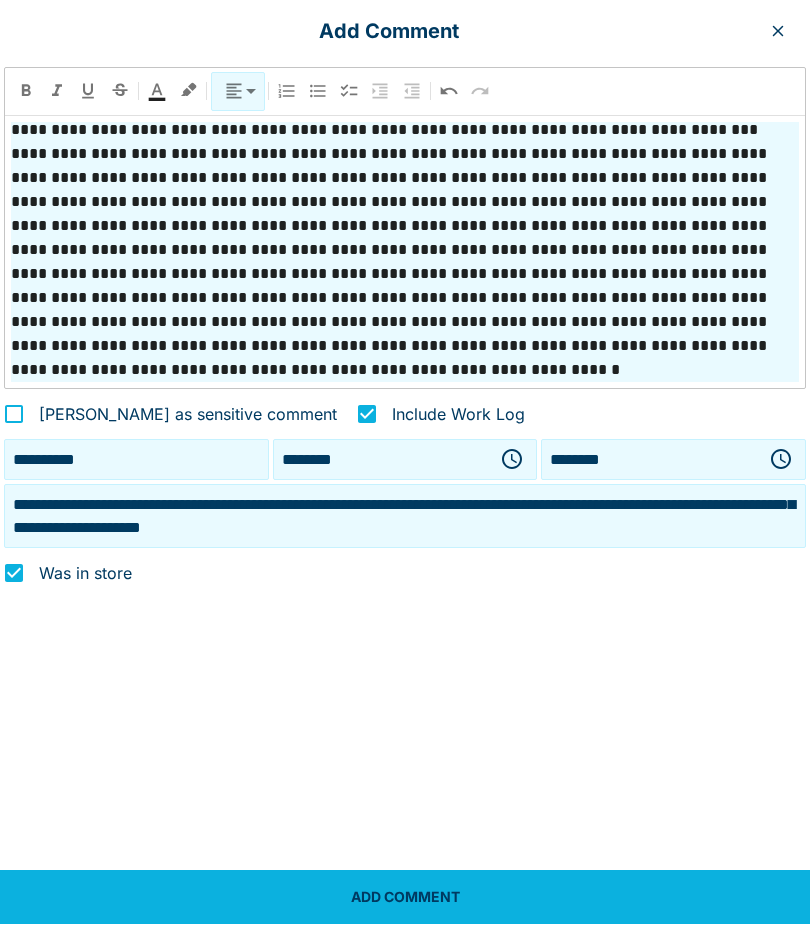 type on "**********" 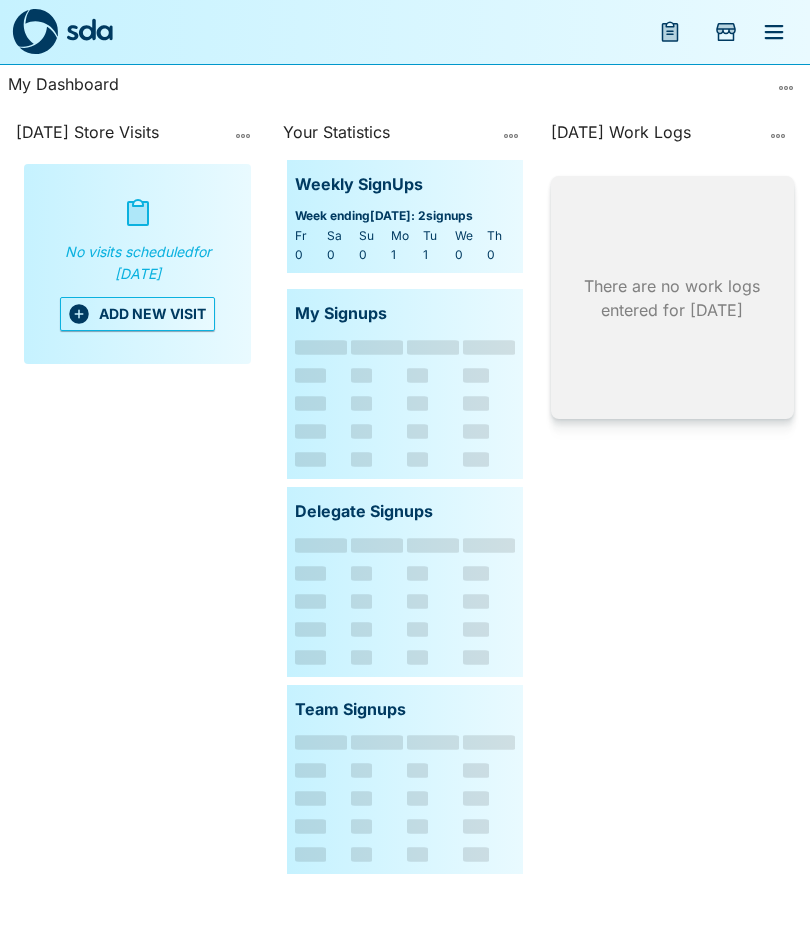scroll, scrollTop: 0, scrollLeft: 0, axis: both 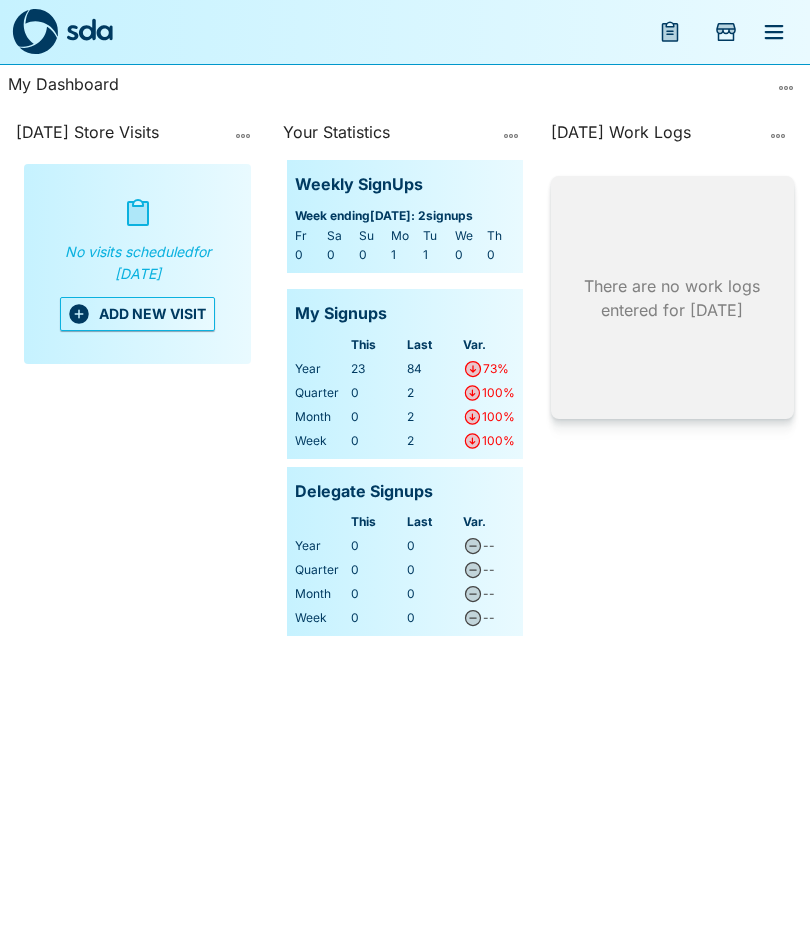 click at bounding box center (726, 32) 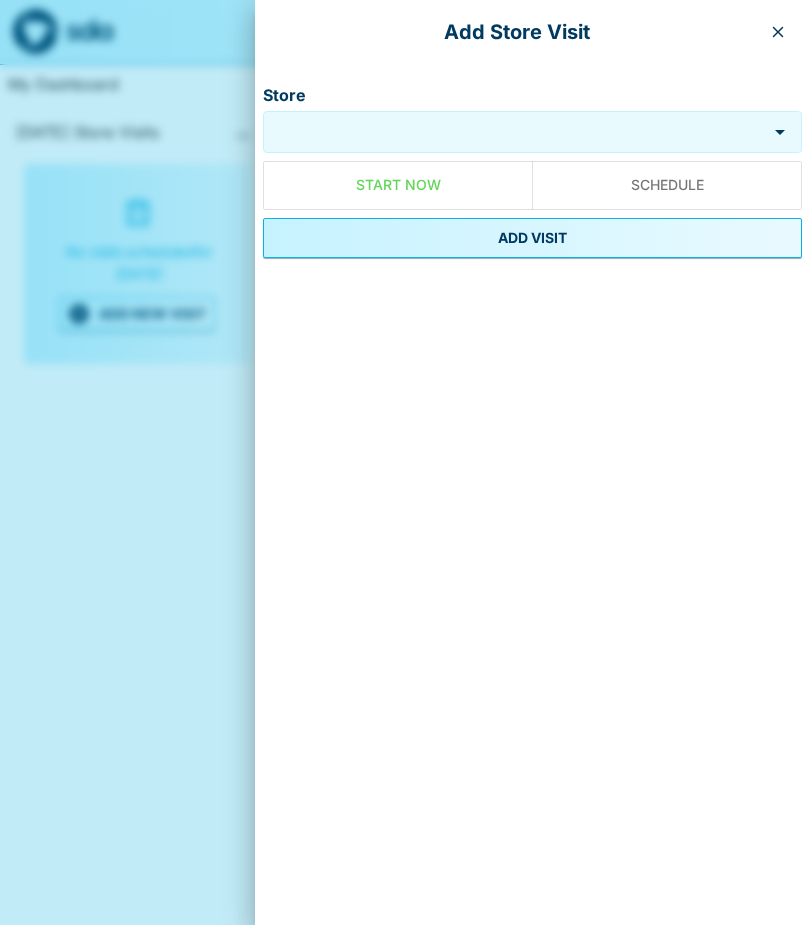 click on "Store" at bounding box center (515, 132) 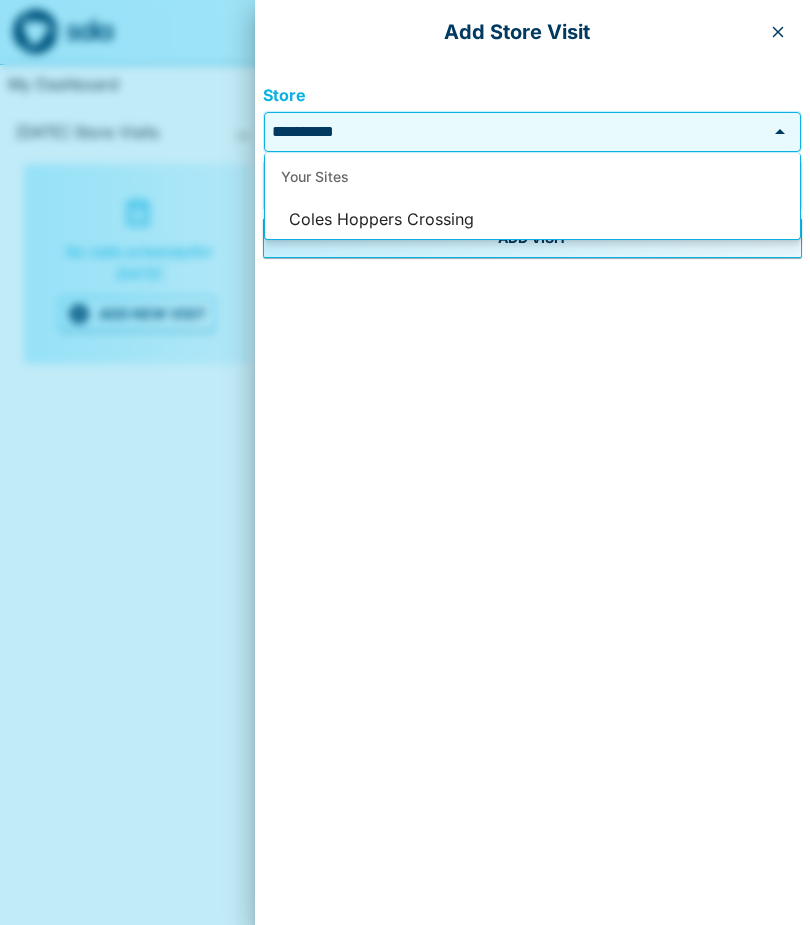 click on "Coles Hoppers Crossing" at bounding box center (532, 220) 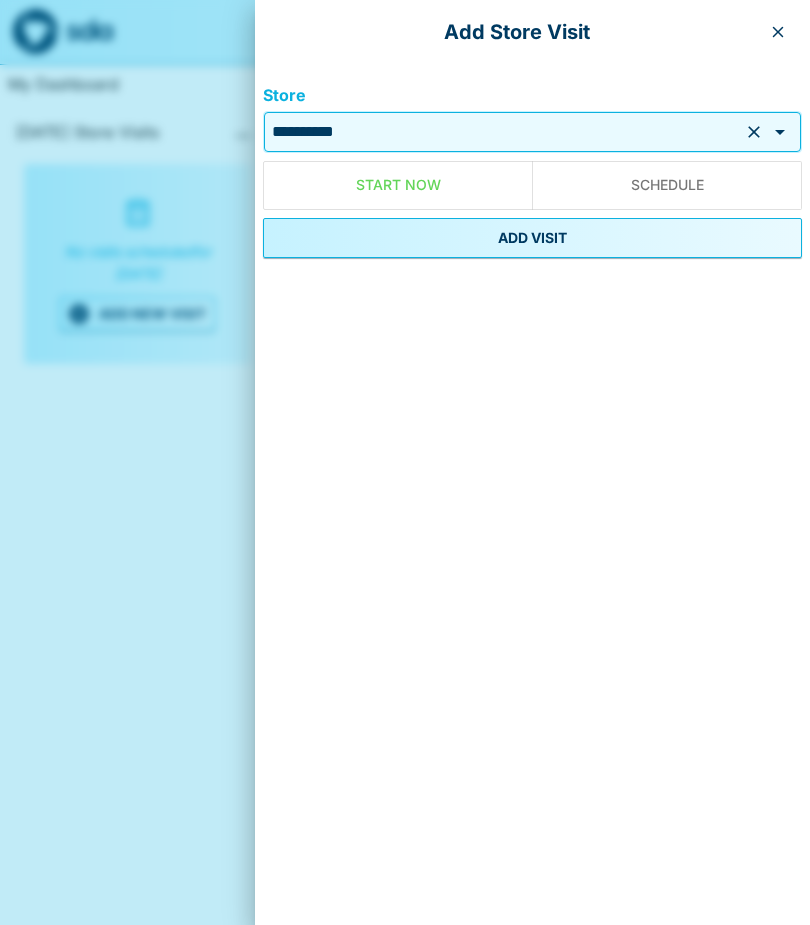 type on "**********" 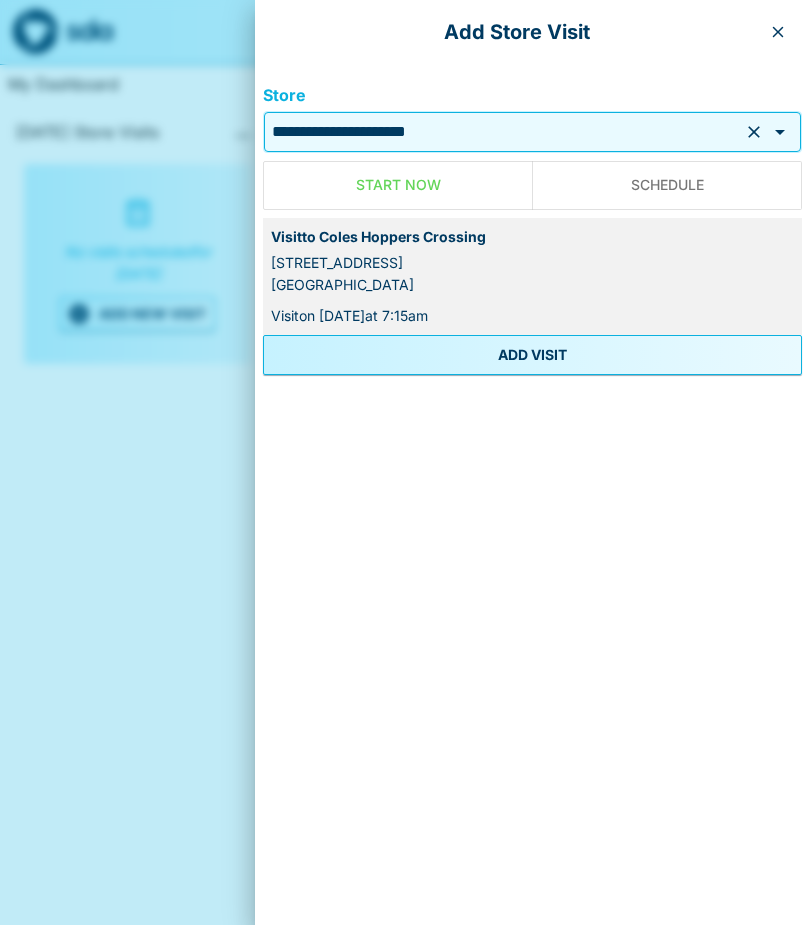 click on "ADD VISIT" at bounding box center [532, 355] 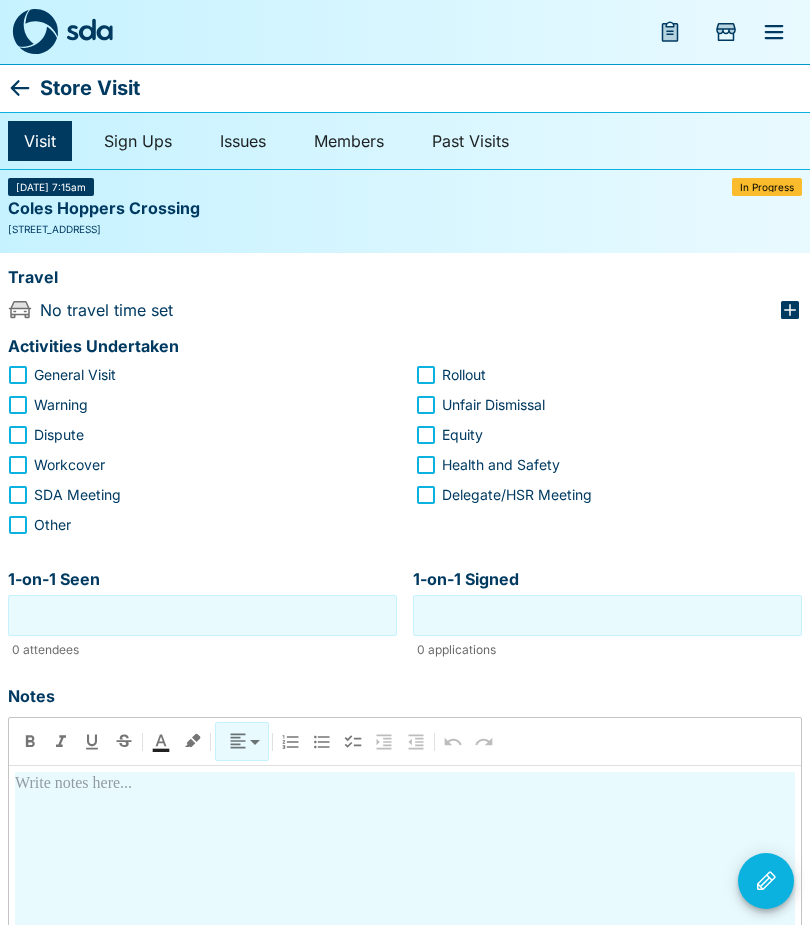 click 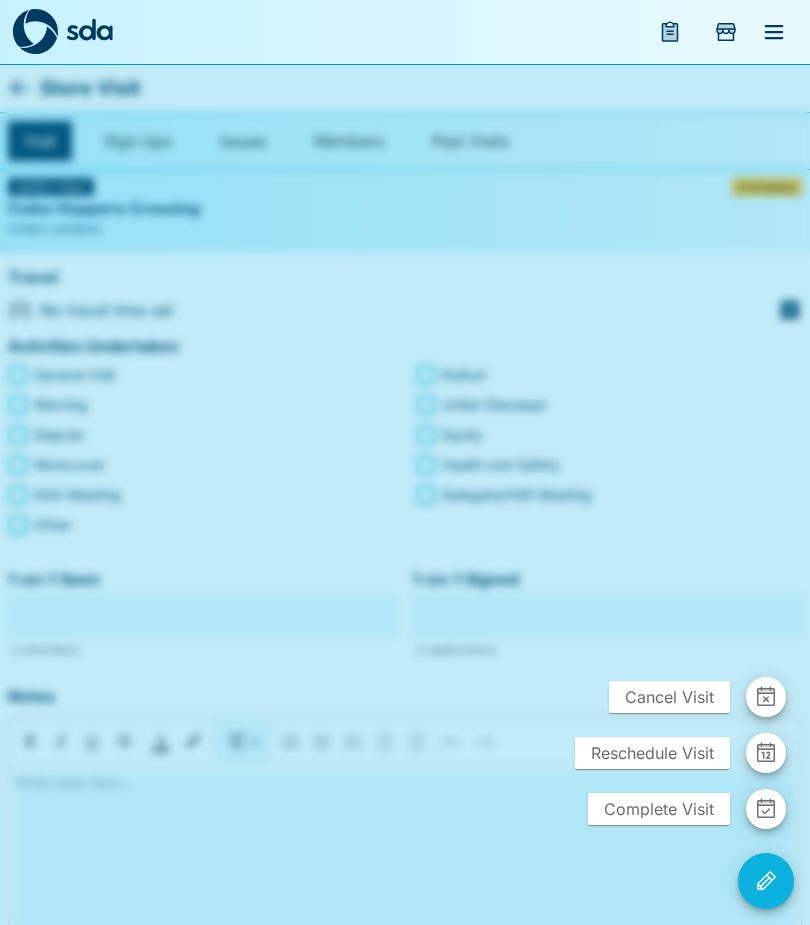 click on "Cancel Visit" at bounding box center (669, 697) 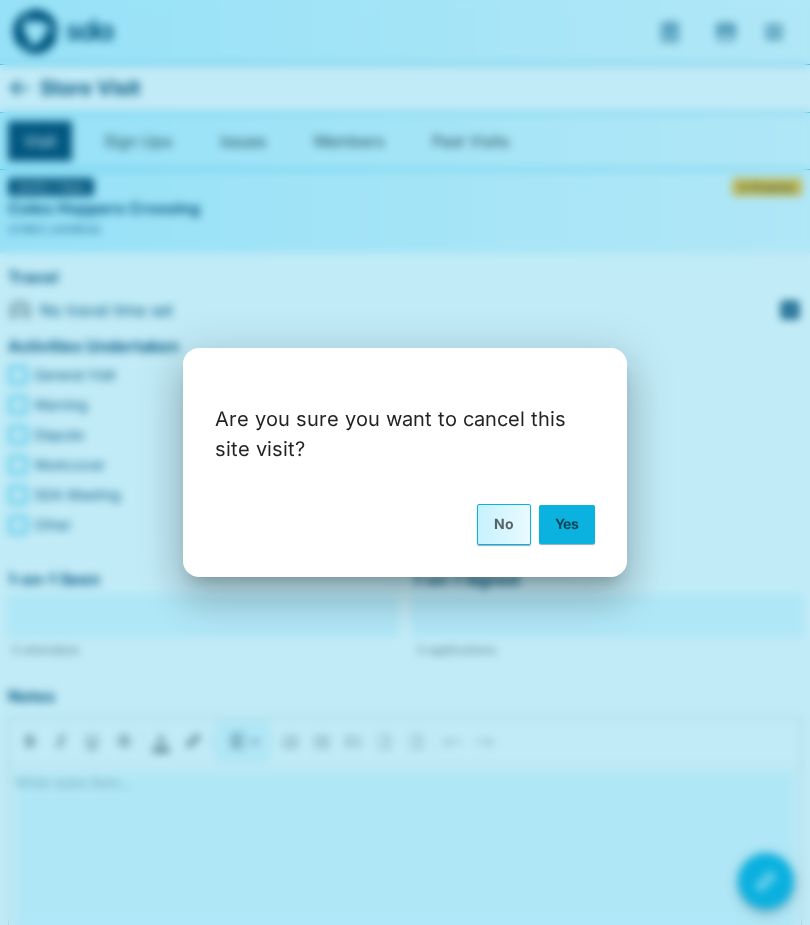 click on "Yes" at bounding box center (567, 524) 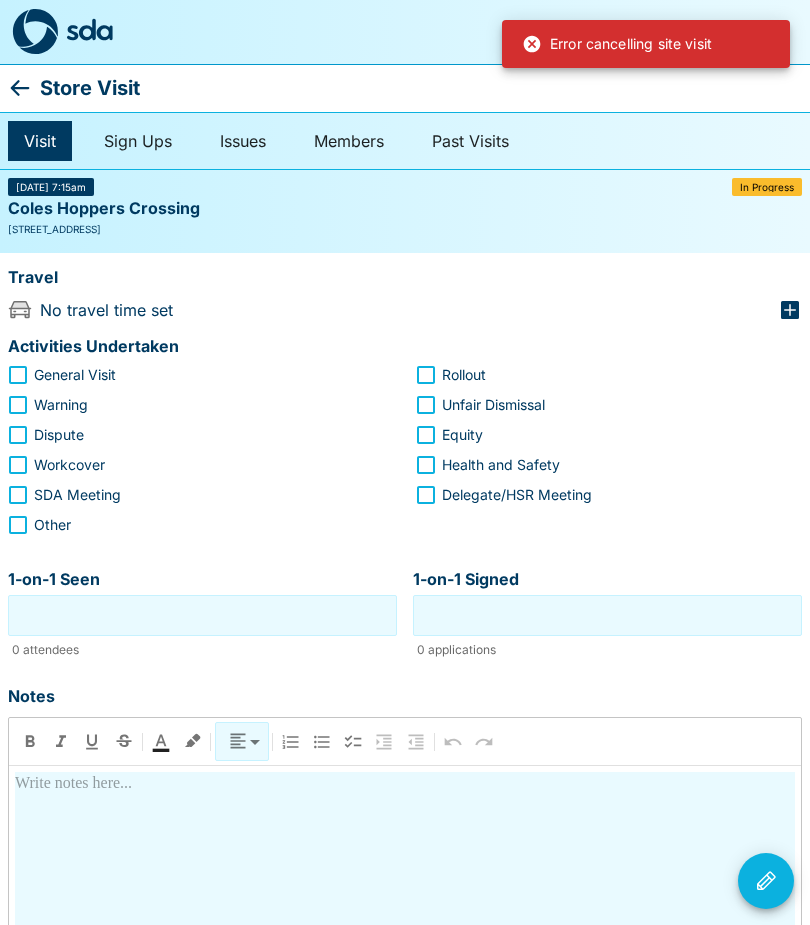 click 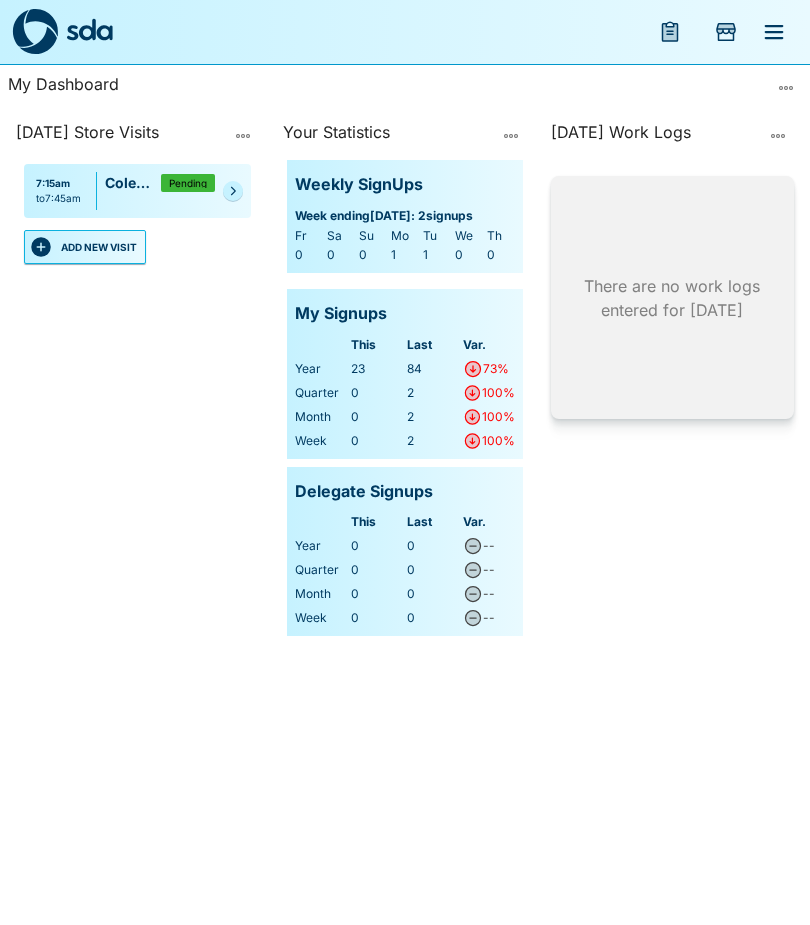 click 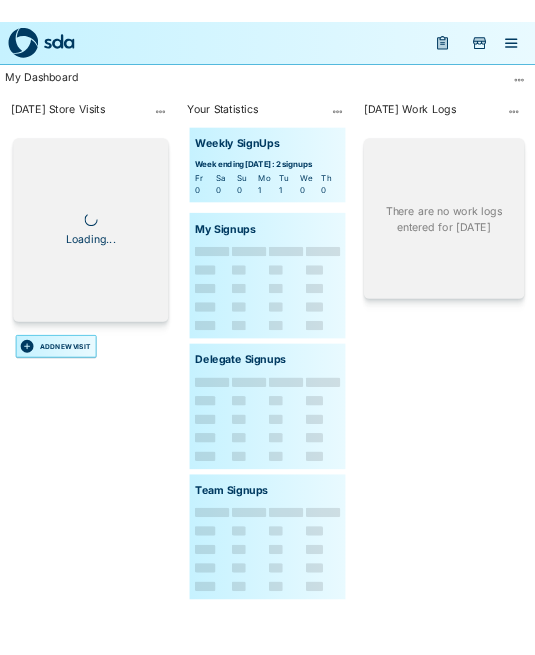 scroll, scrollTop: 0, scrollLeft: 0, axis: both 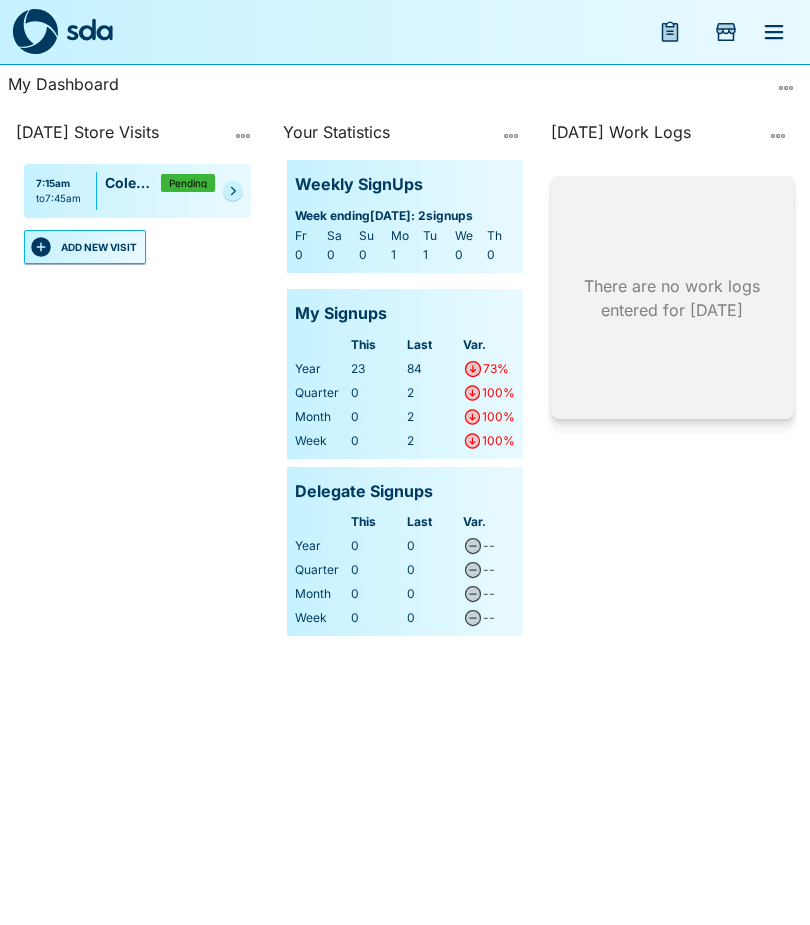 click at bounding box center [233, 191] 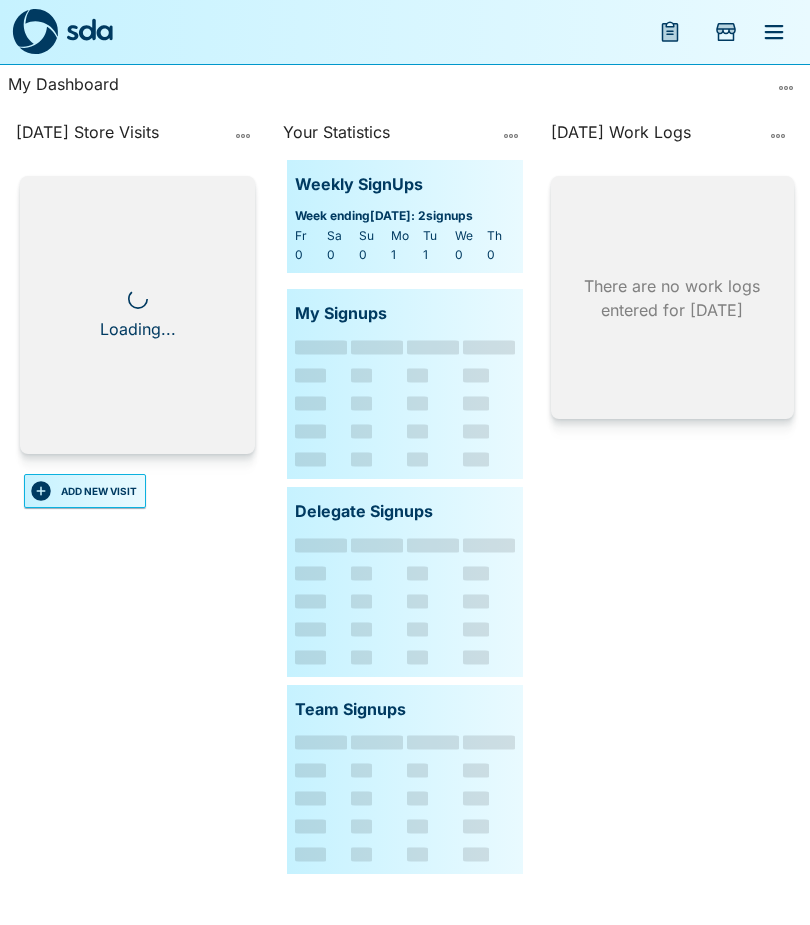scroll, scrollTop: 0, scrollLeft: 0, axis: both 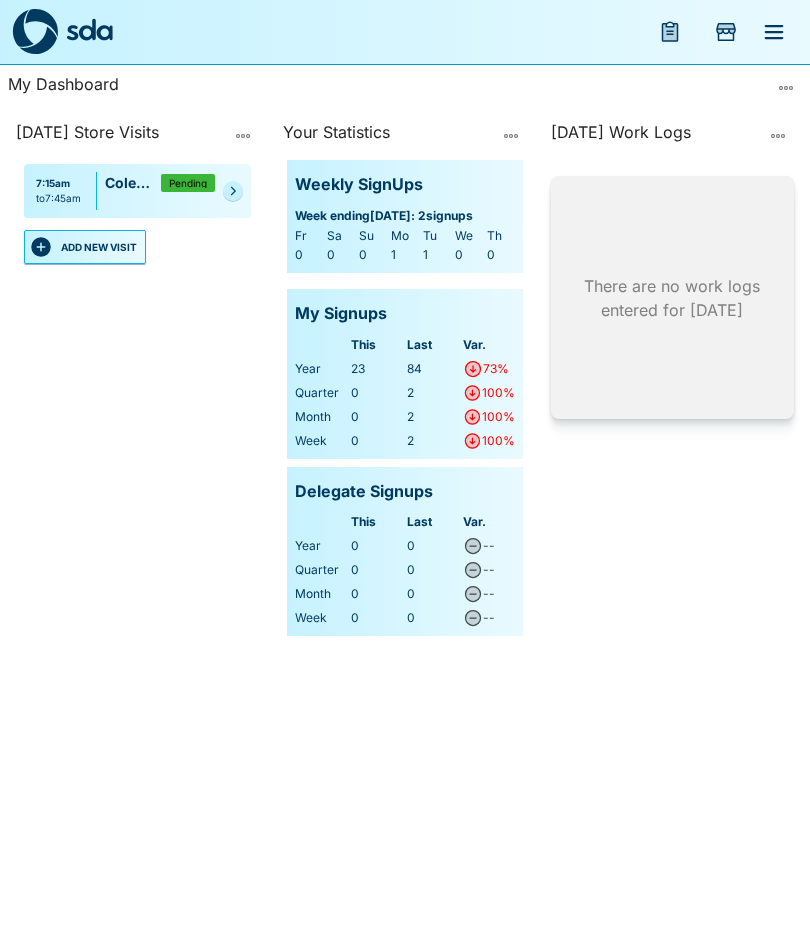 click 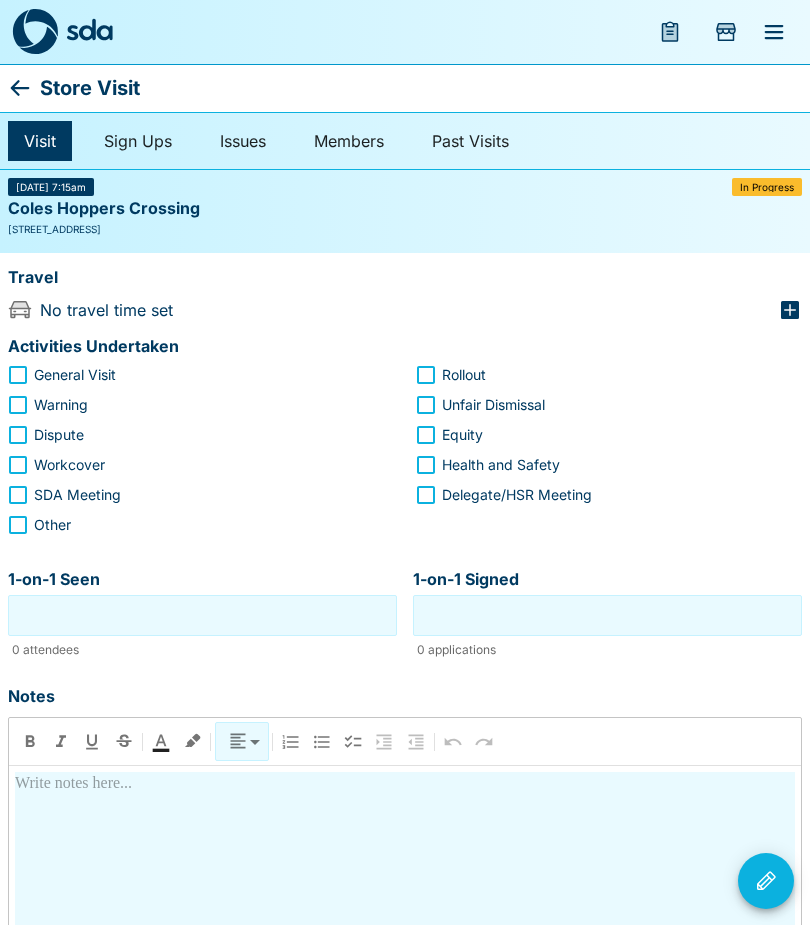click 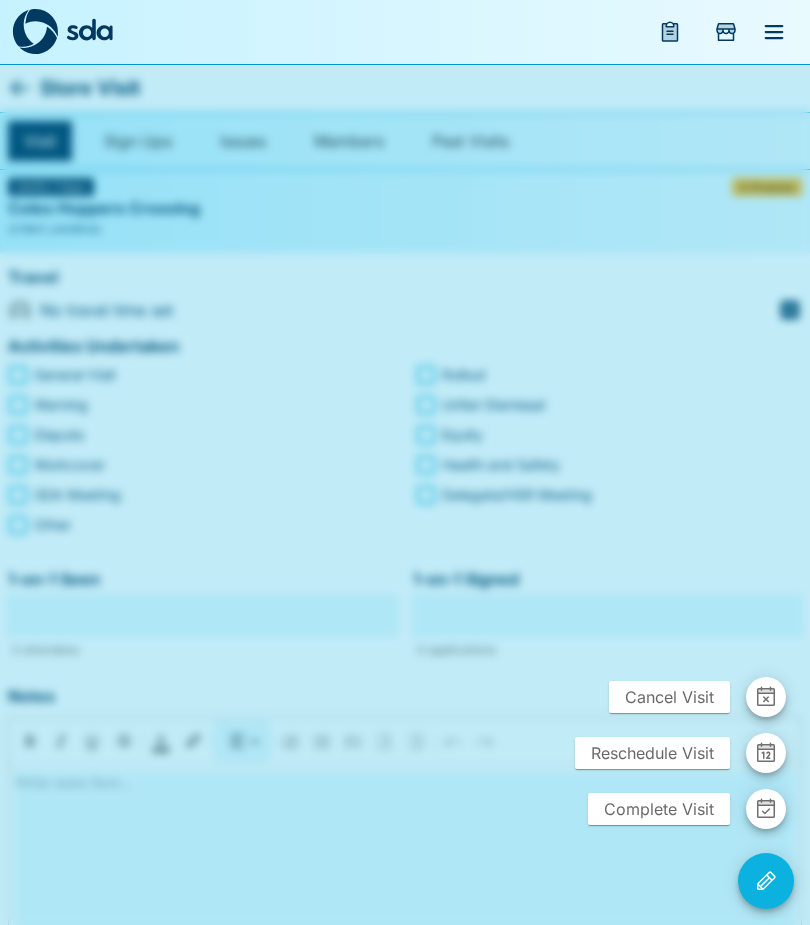 click on "Cancel Visit" at bounding box center [669, 697] 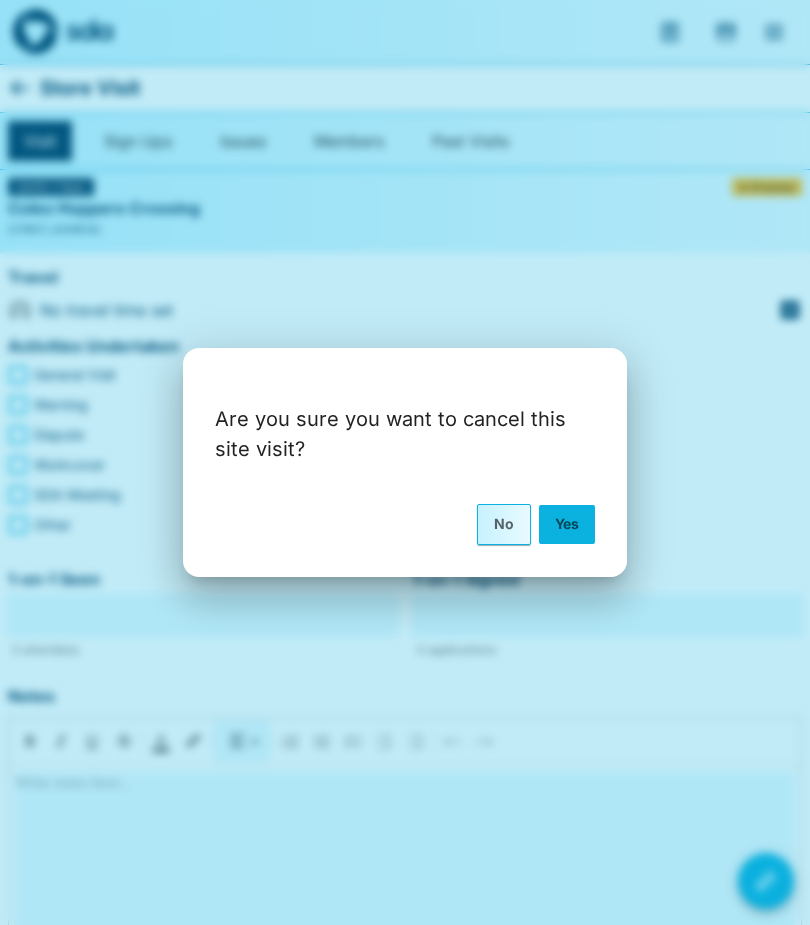 click on "Yes" at bounding box center [567, 524] 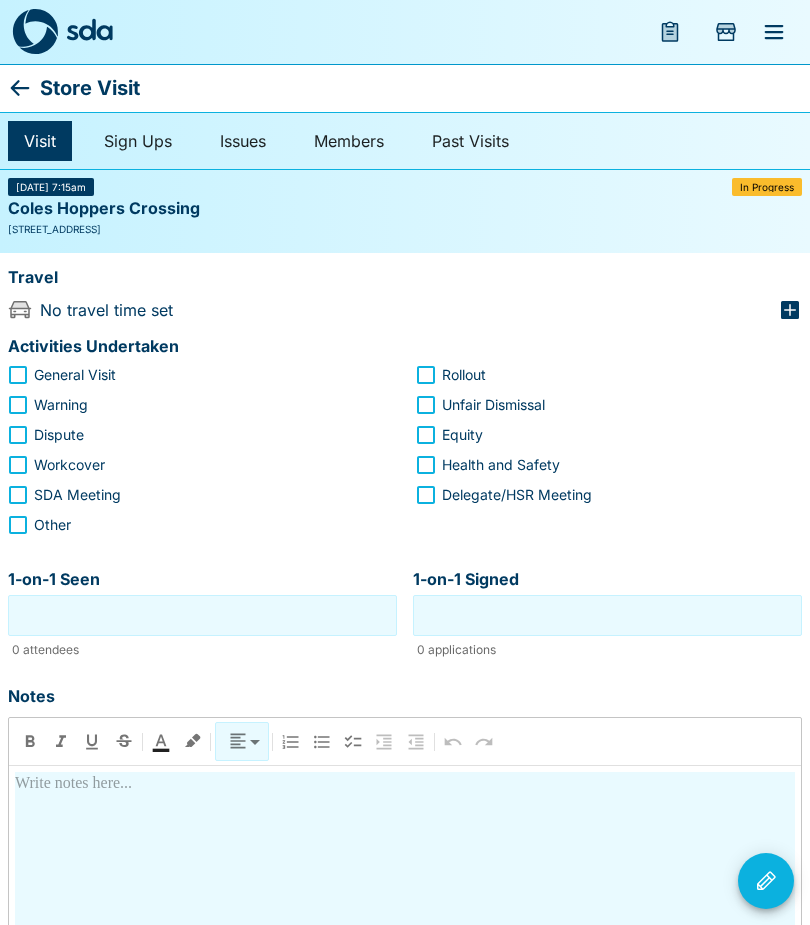 click 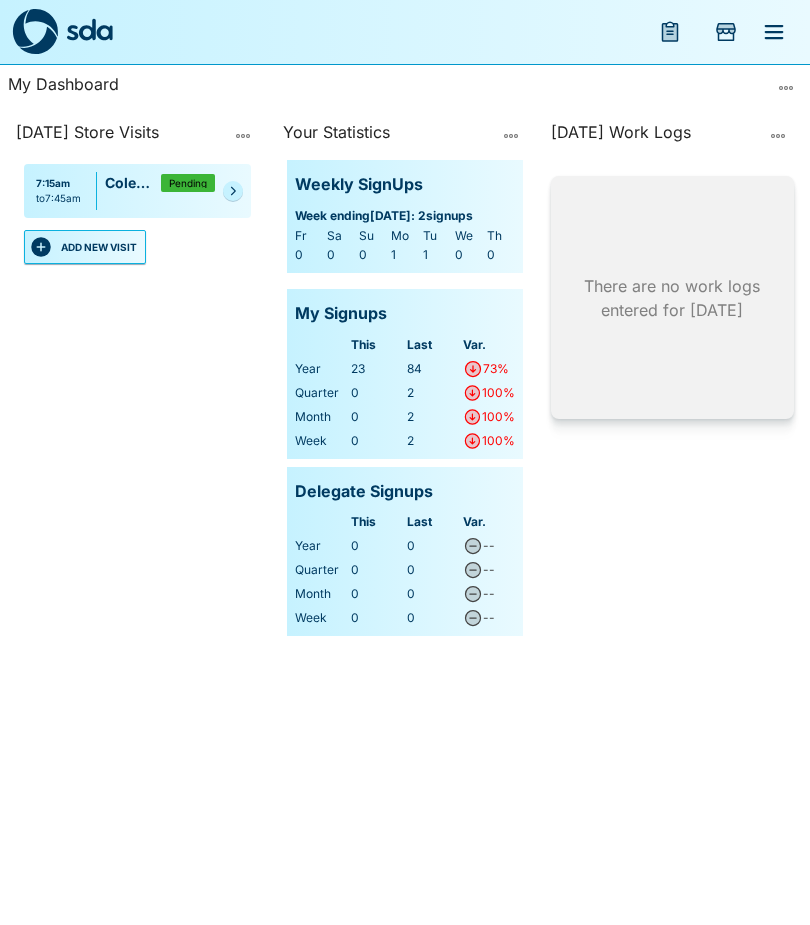 click at bounding box center [233, 191] 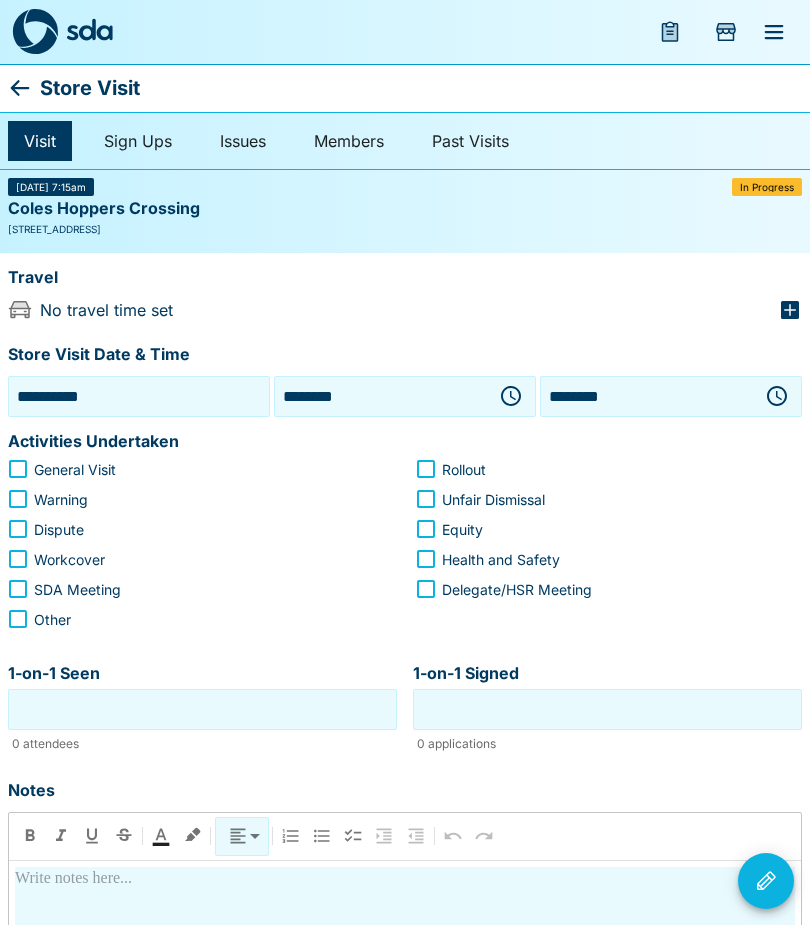 click on "**********" at bounding box center (139, 396) 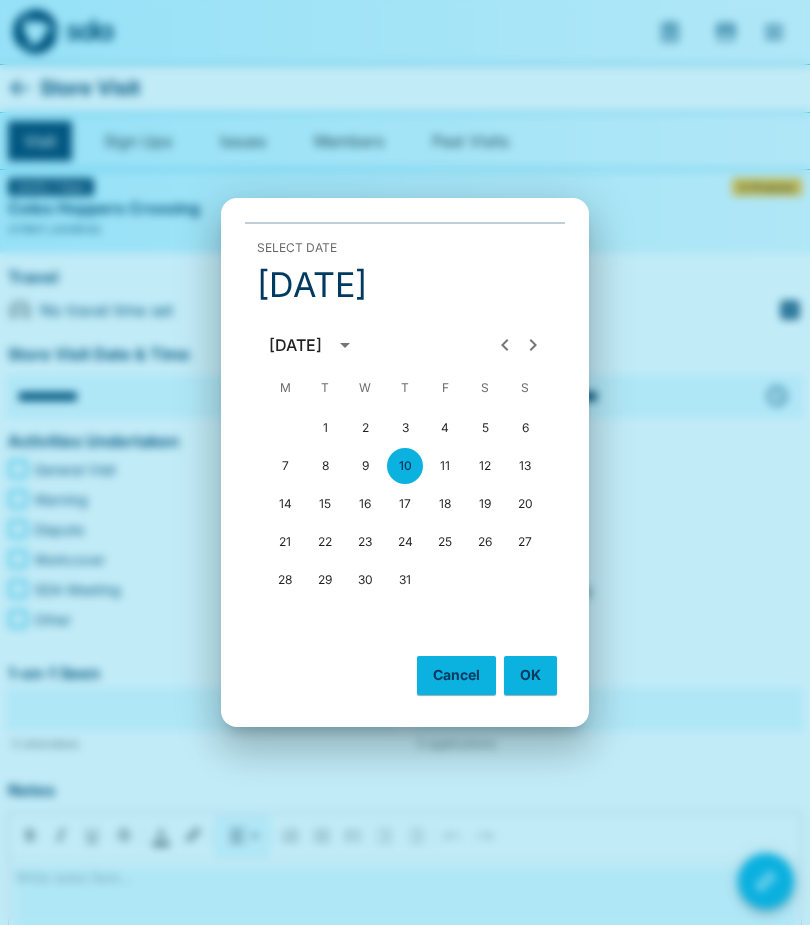 click on "Select date Thu, [DATE] [DATE] M T W T F S S 1 2 3 4 5 6 7 8 9 10 11 12 13 14 15 16 17 18 19 20 21 22 23 24 25 26 27 28 29 30 31 Cancel OK" at bounding box center [405, 462] 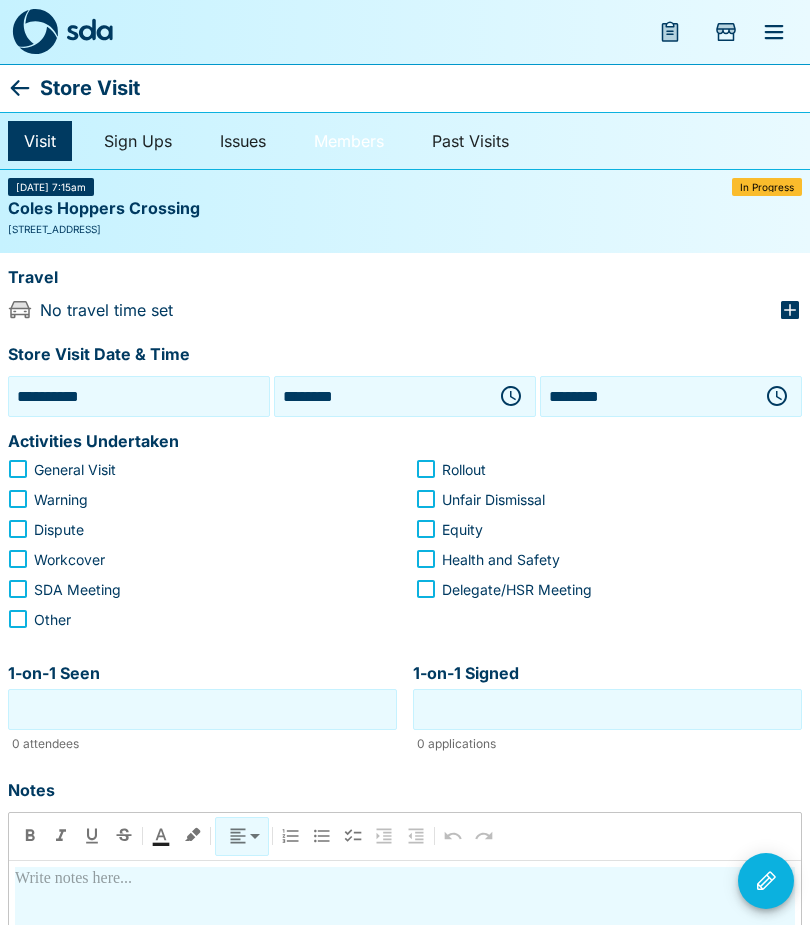 click on "Members" at bounding box center [349, 141] 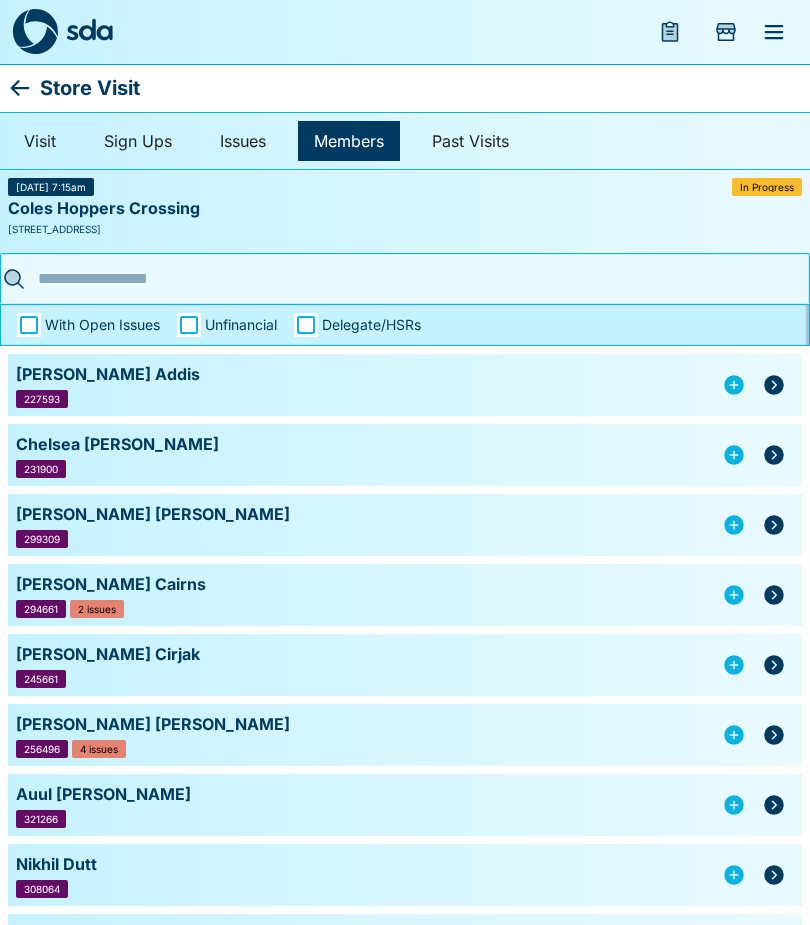 click 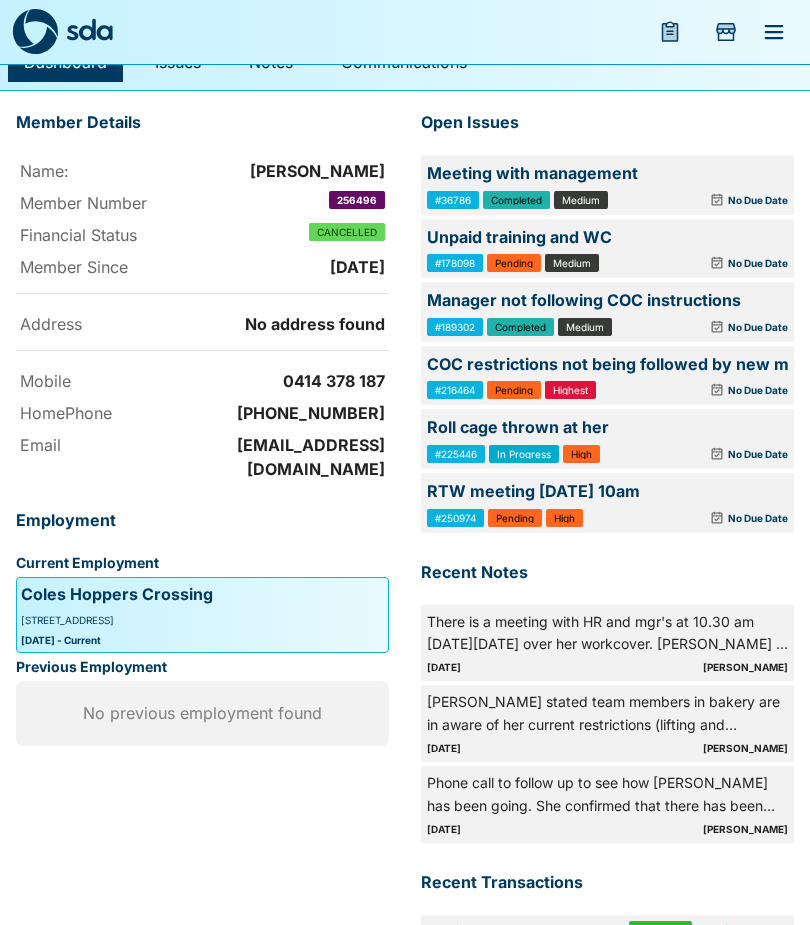 scroll, scrollTop: 77, scrollLeft: 0, axis: vertical 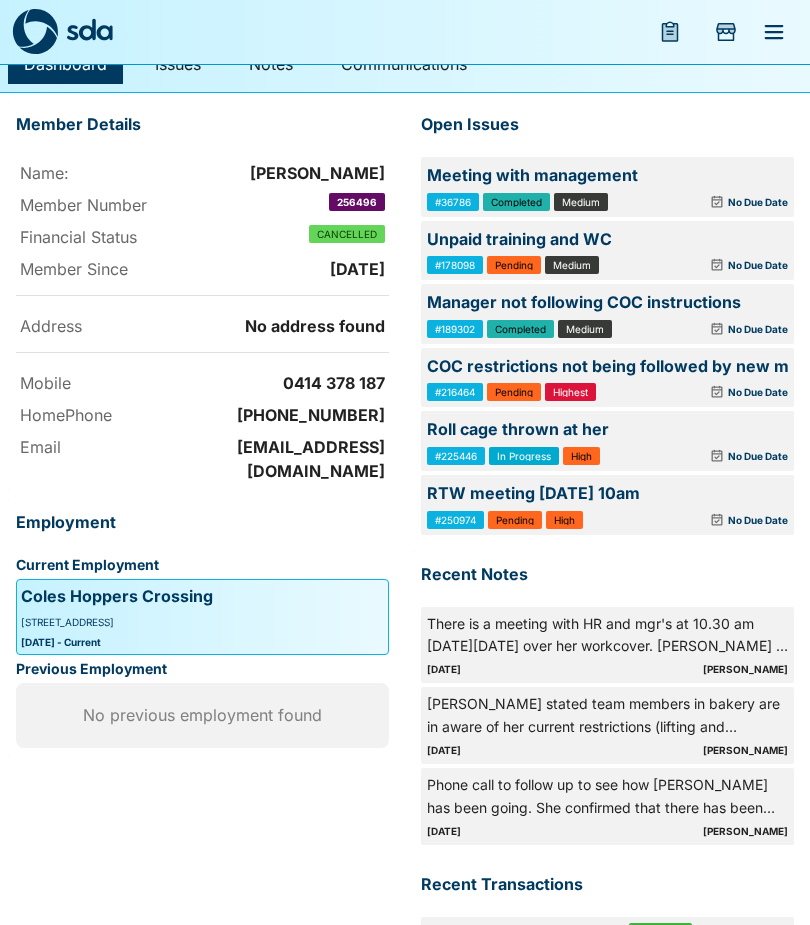 click on "Meeting with management" at bounding box center (607, 176) 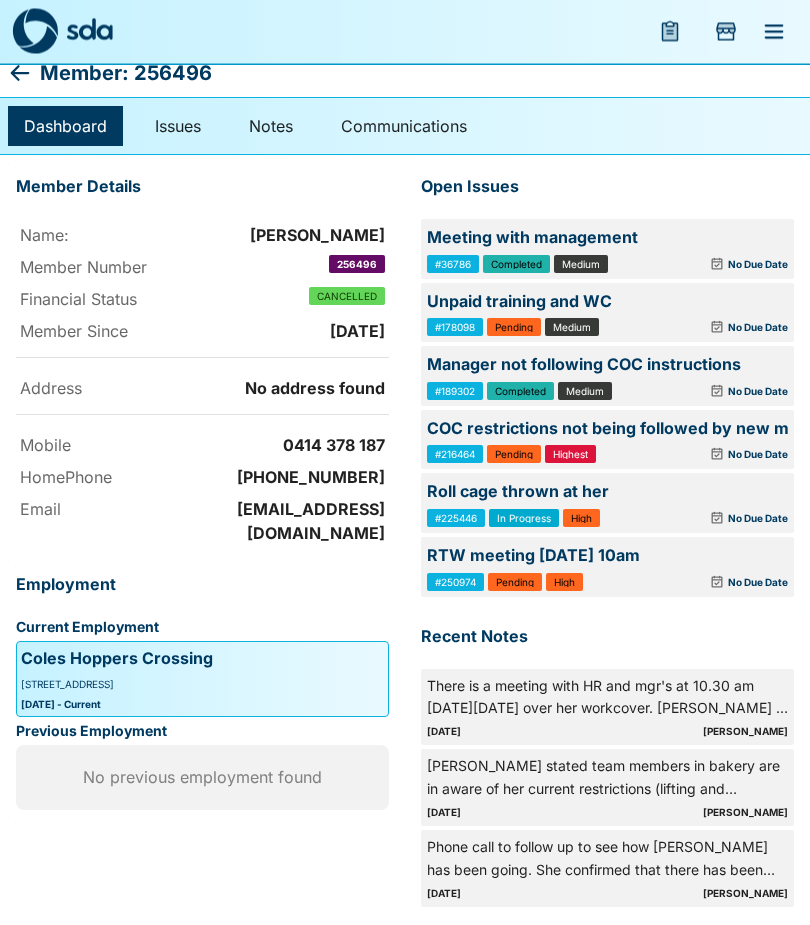 scroll, scrollTop: 0, scrollLeft: 0, axis: both 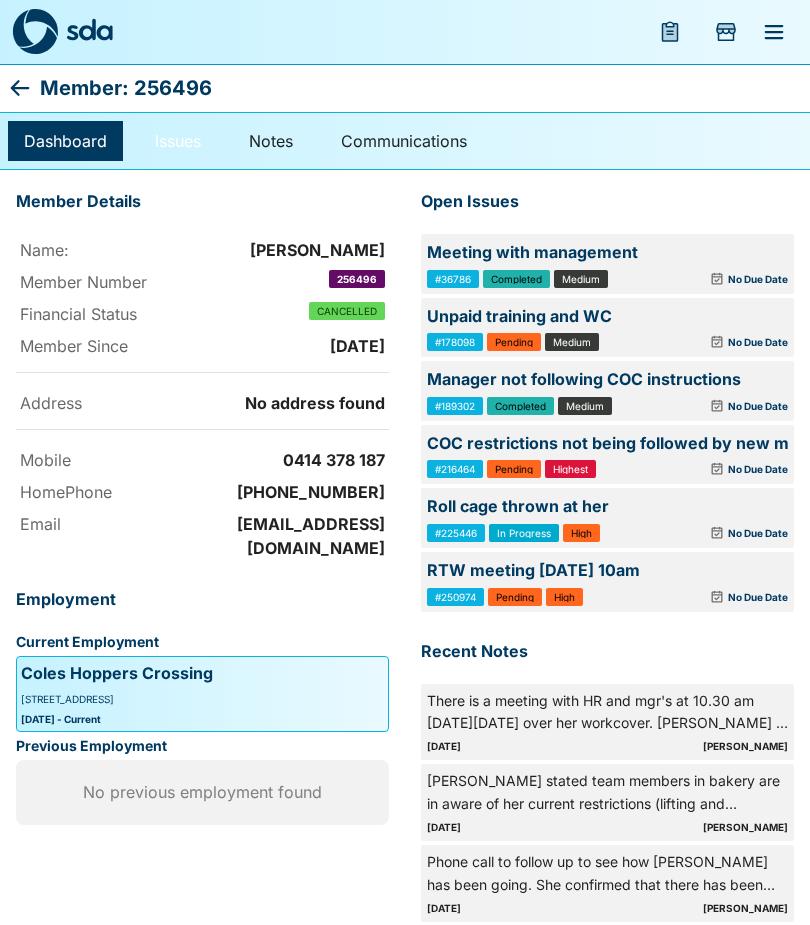 click on "Issues" at bounding box center (178, 141) 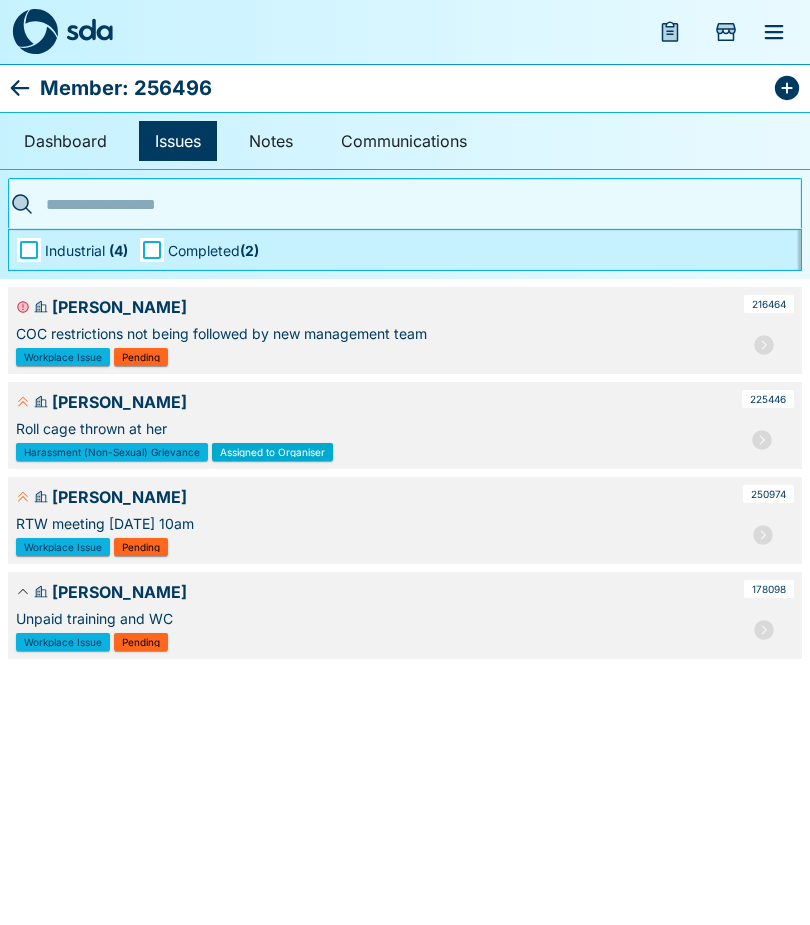 click 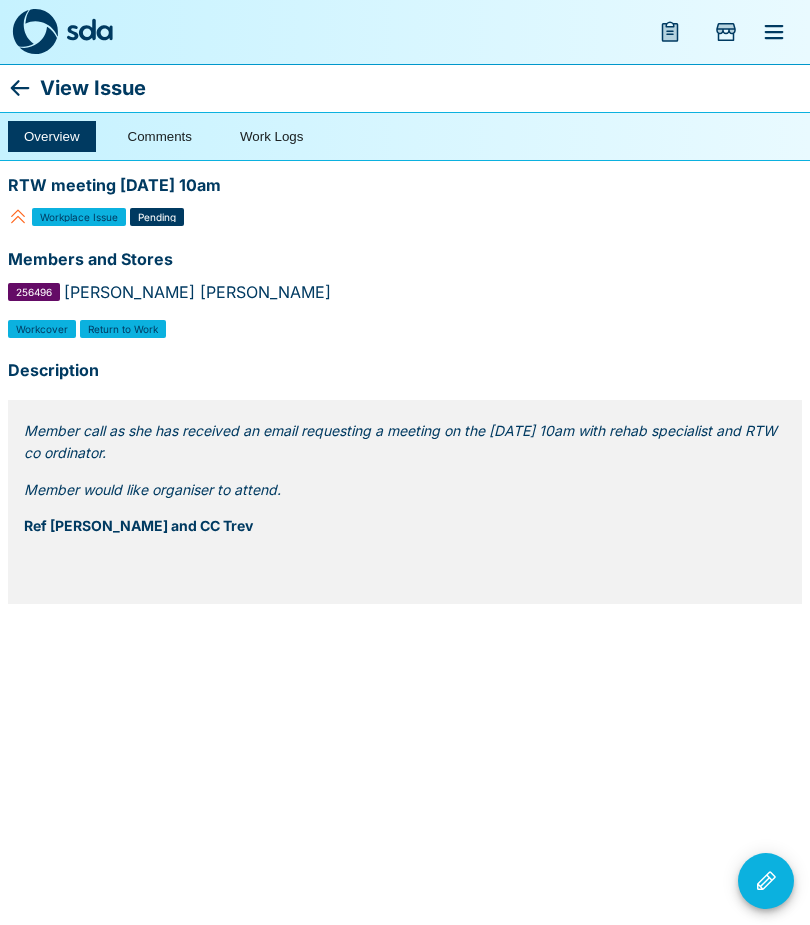 click 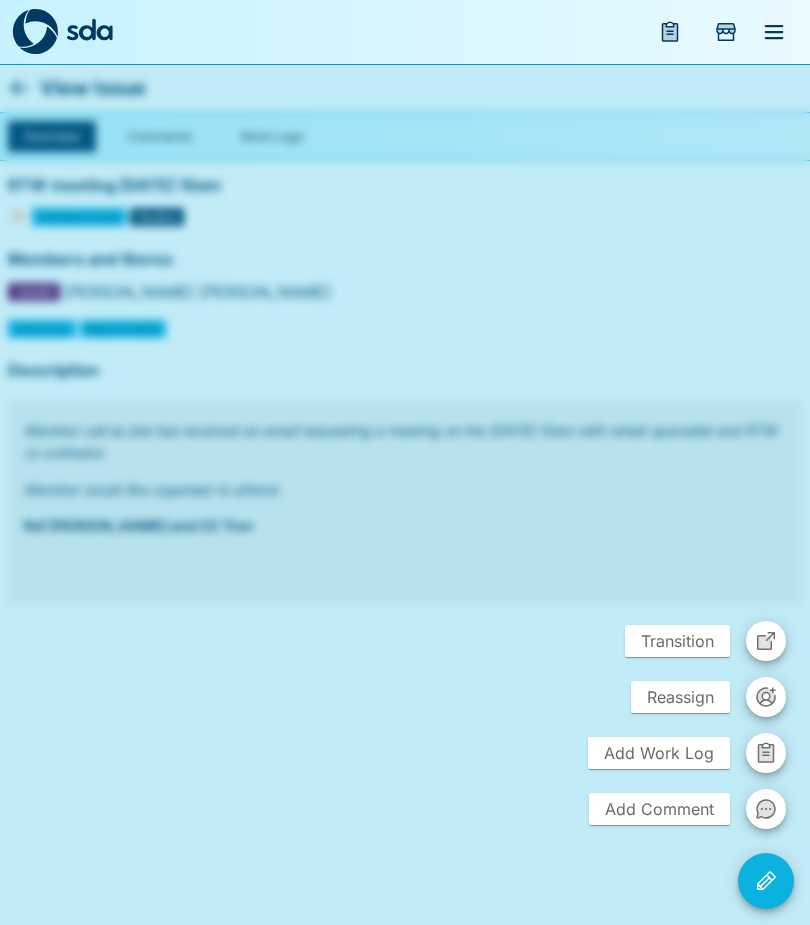 click on "Add Work Log" at bounding box center (659, 753) 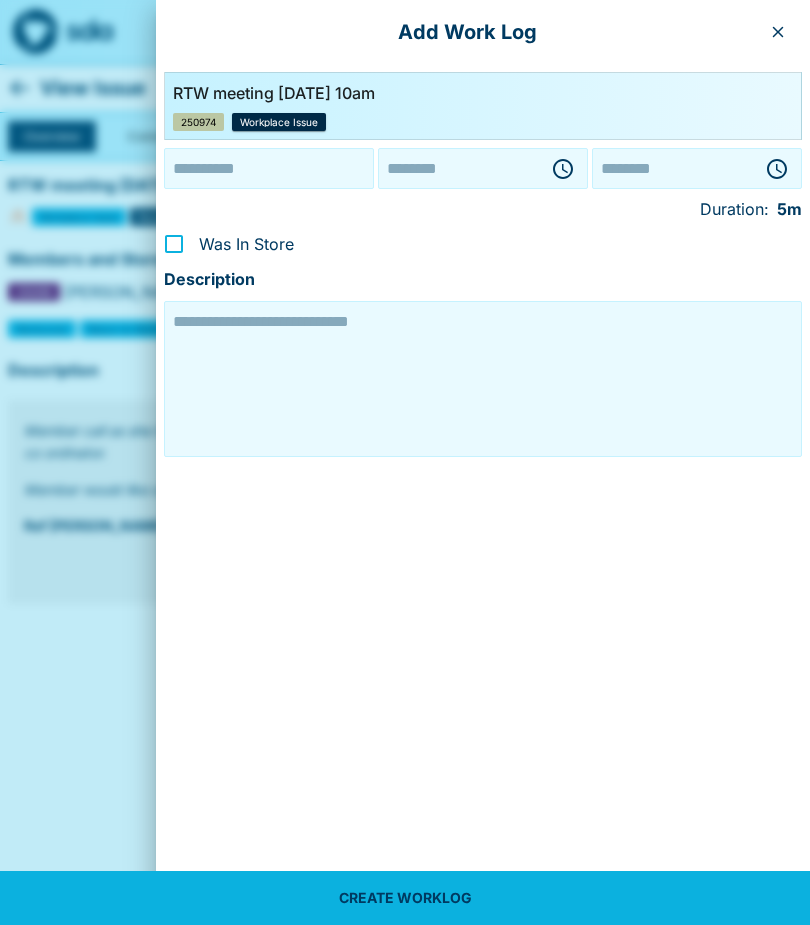 type on "**********" 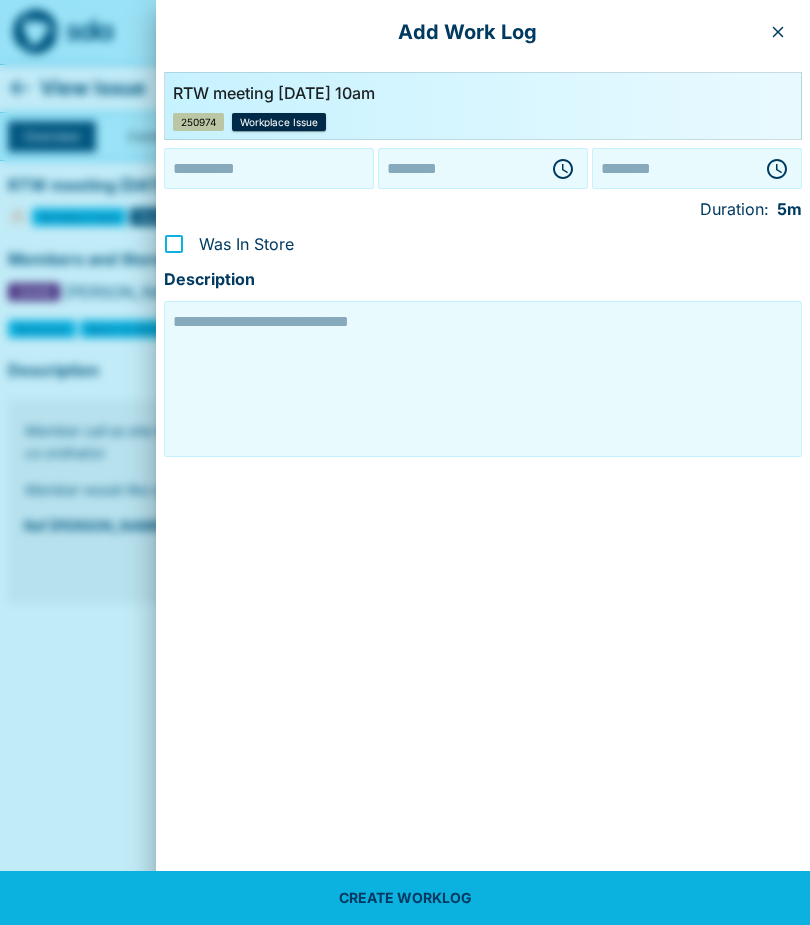 type on "********" 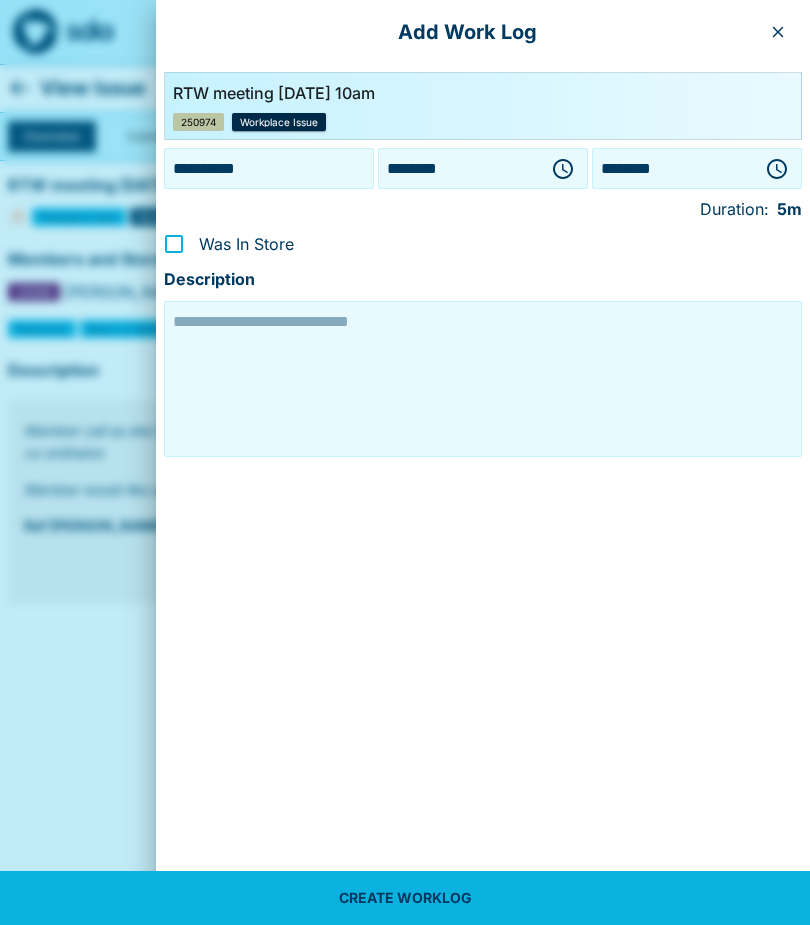 click on "**********" at bounding box center (269, 168) 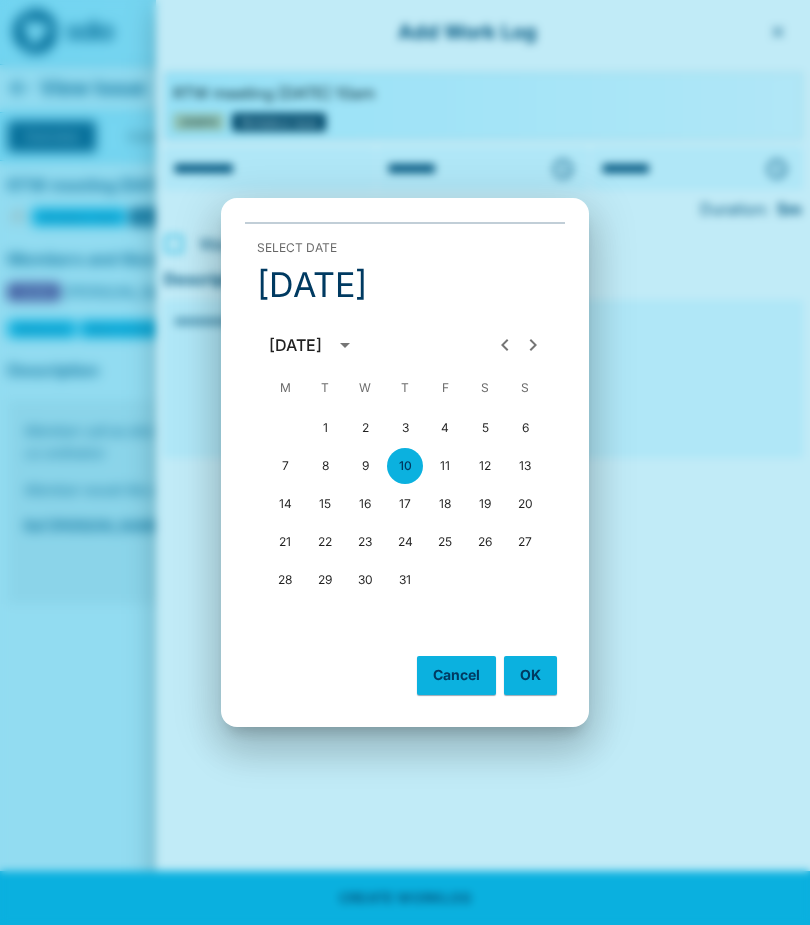 click on "9" at bounding box center (365, 466) 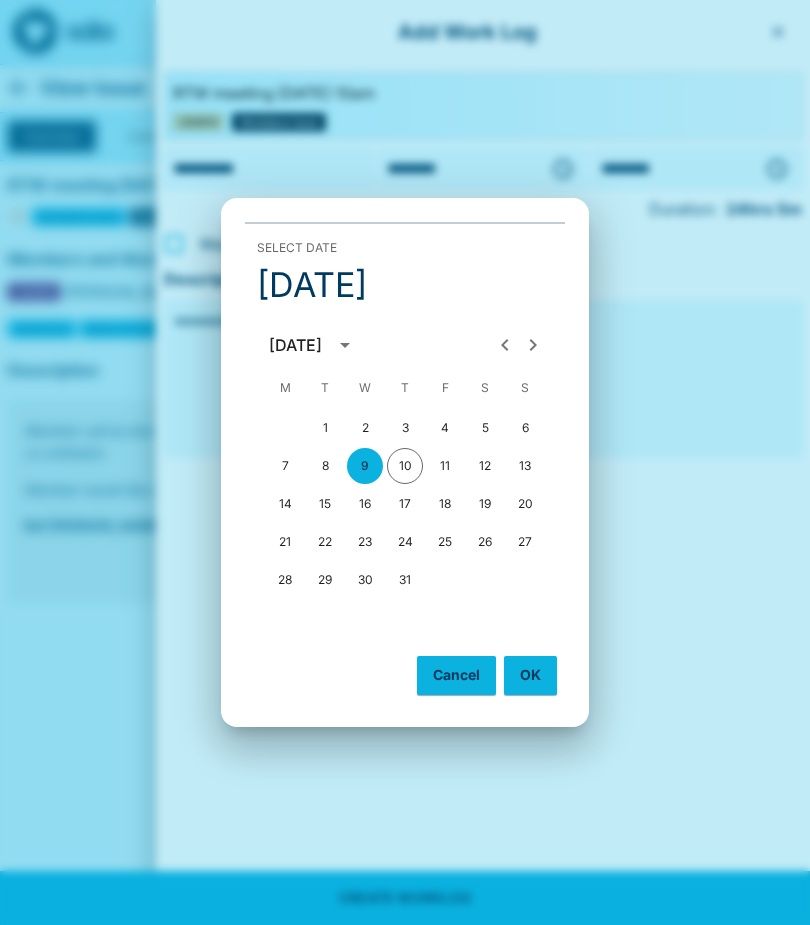 click on "OK" at bounding box center [530, 675] 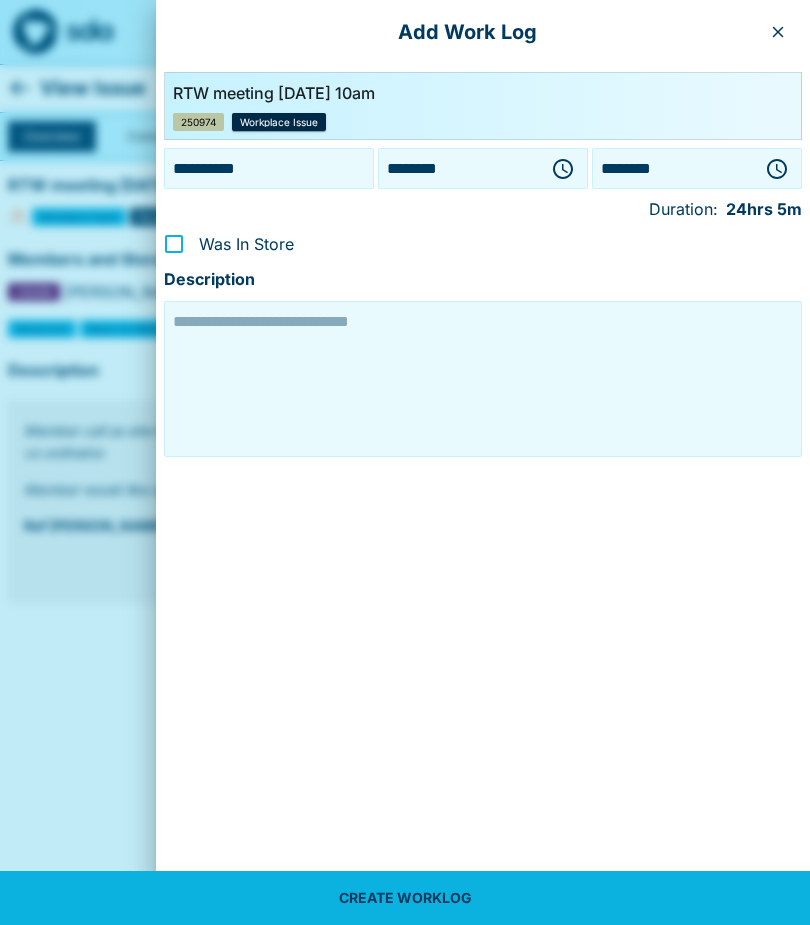 click 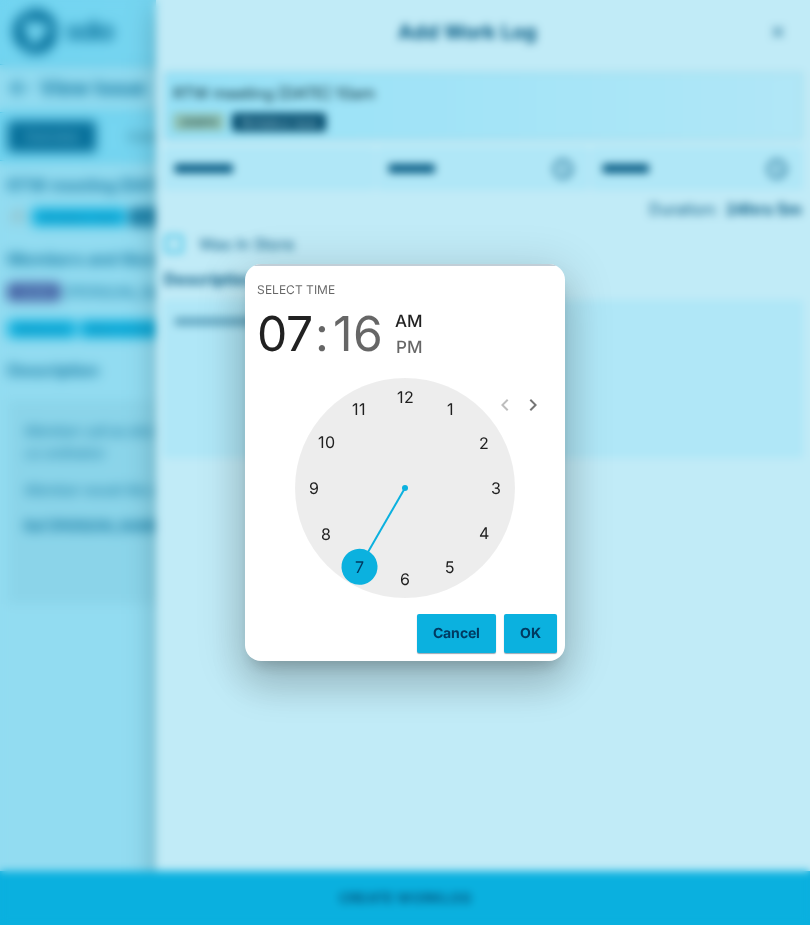 click at bounding box center (405, 488) 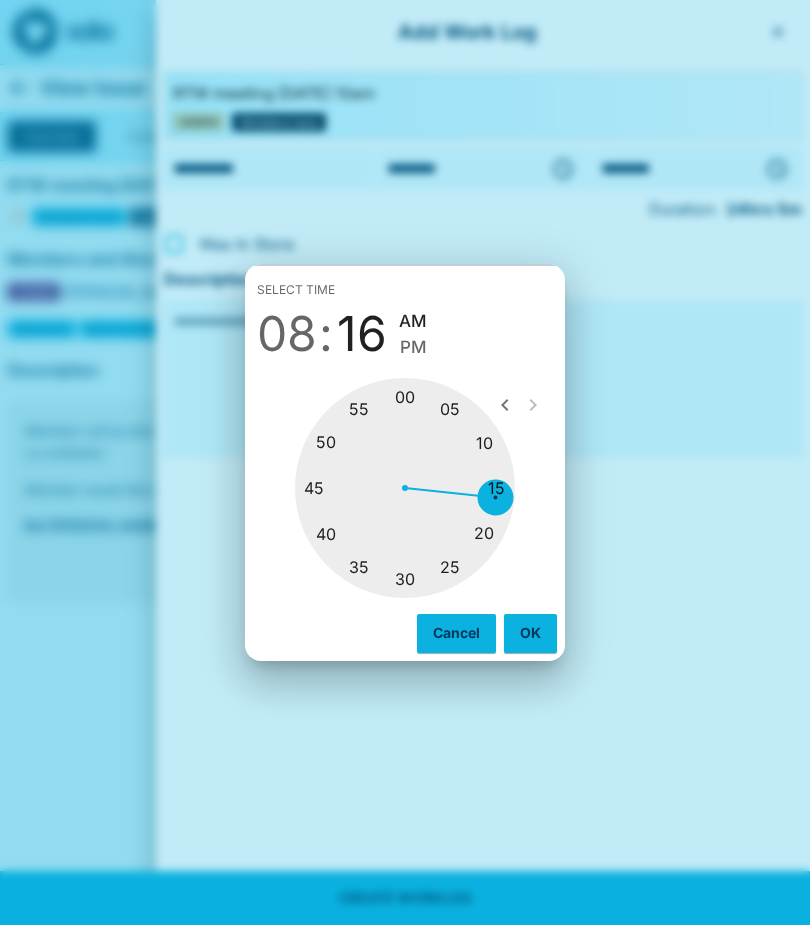 click at bounding box center [405, 488] 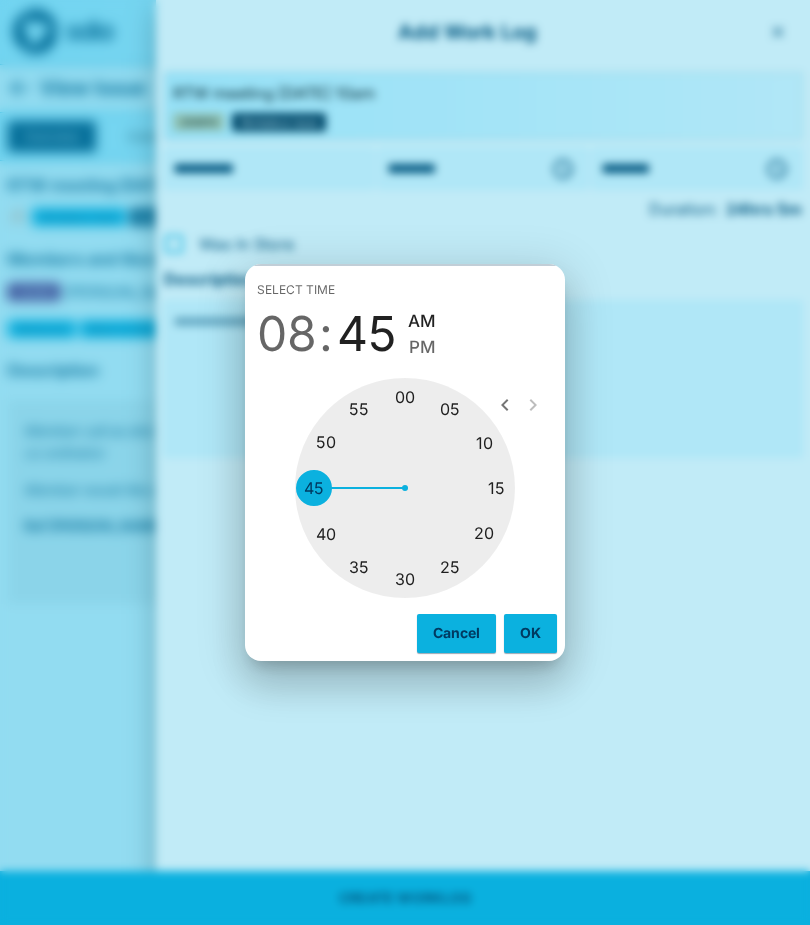 click on "OK" at bounding box center [530, 633] 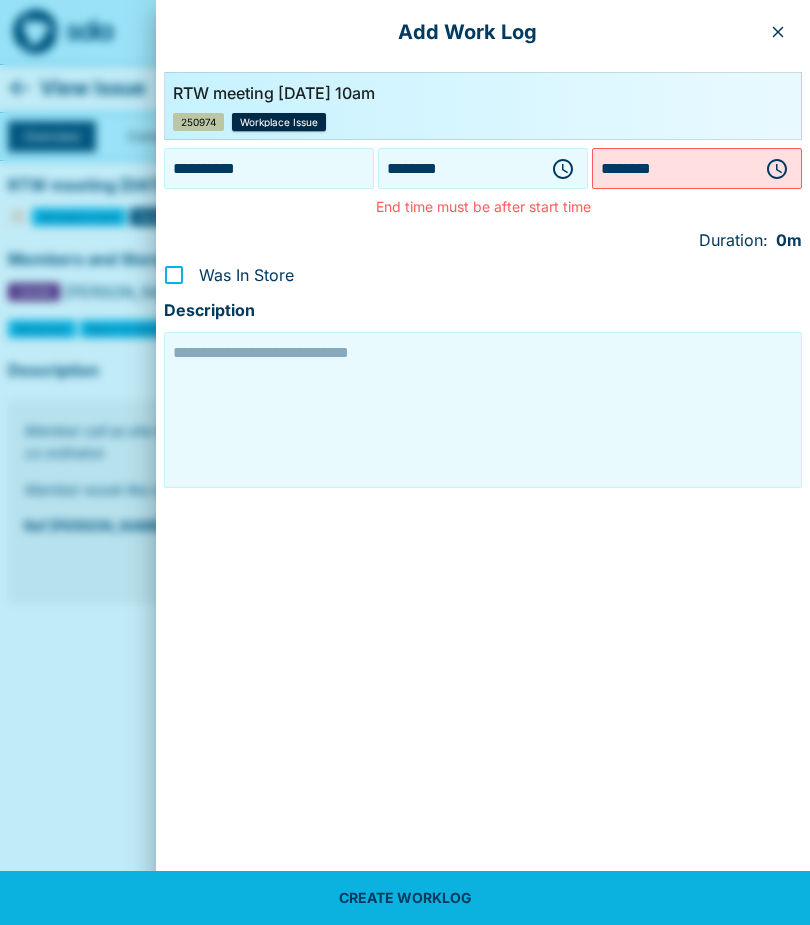 click 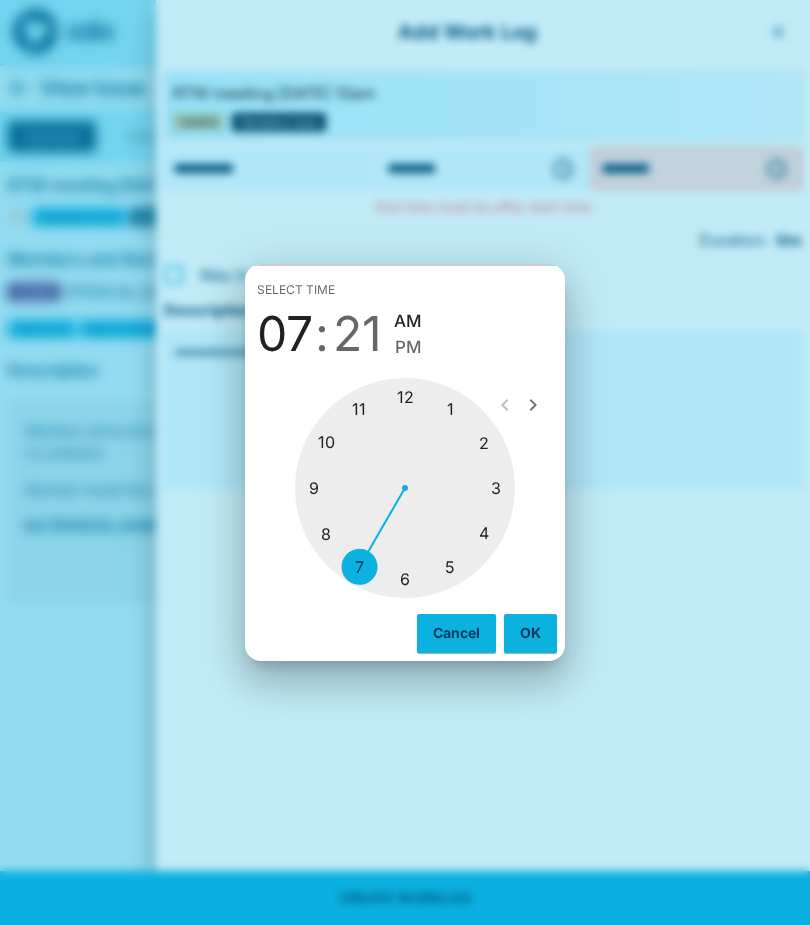click at bounding box center (405, 488) 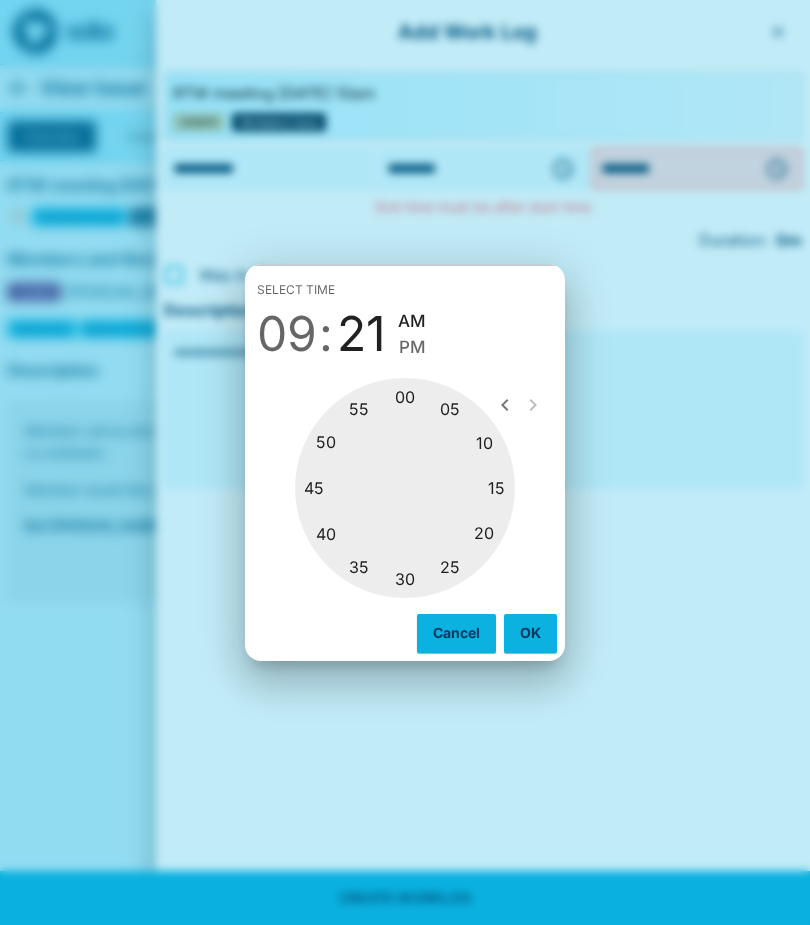 click at bounding box center (405, 488) 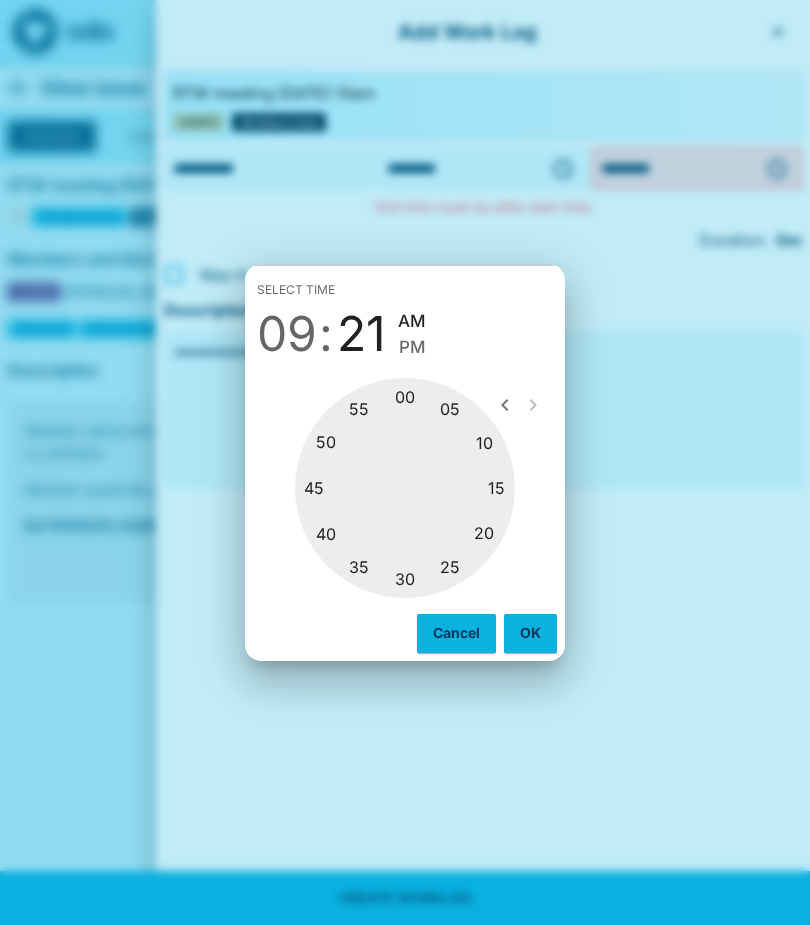 type on "********" 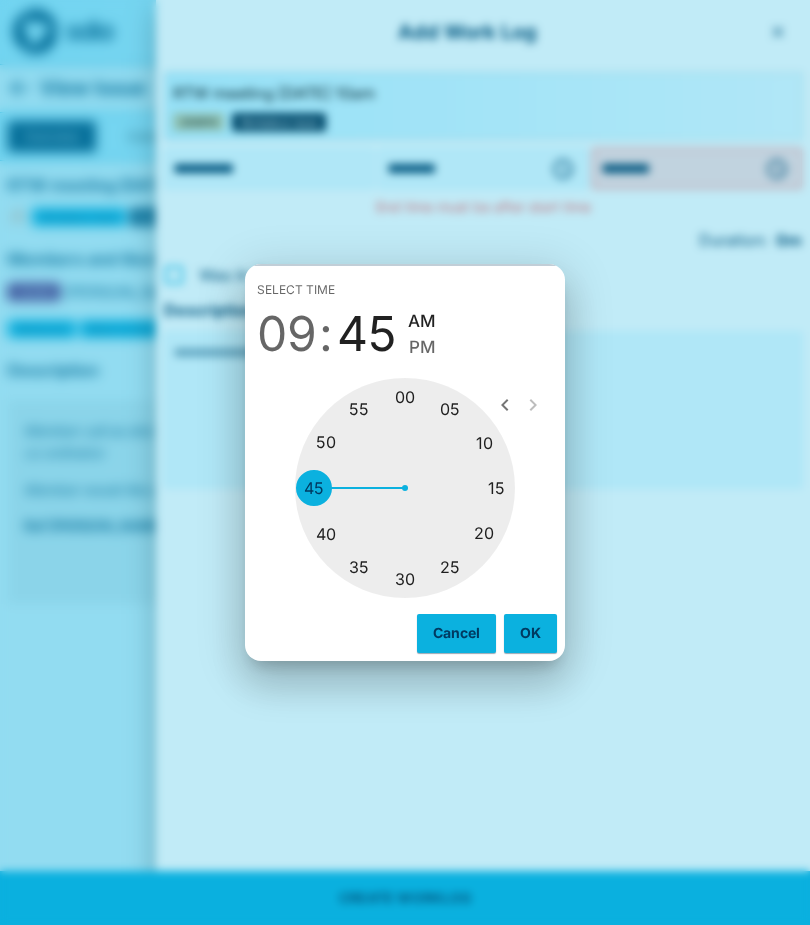 click on "OK" at bounding box center [530, 633] 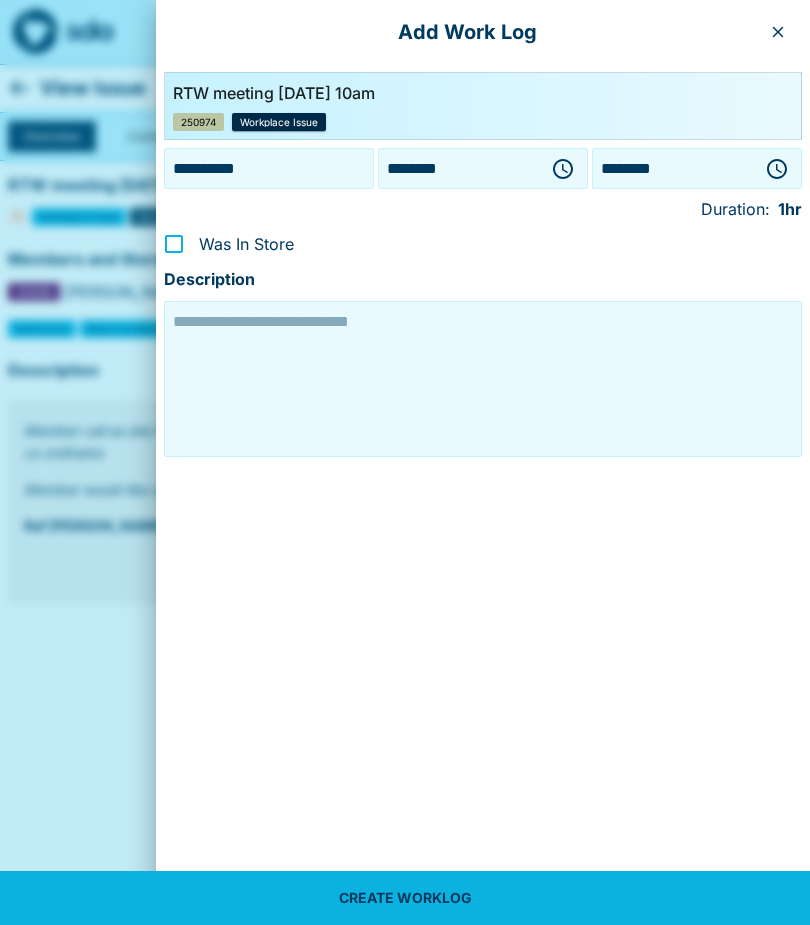 click at bounding box center [483, 379] 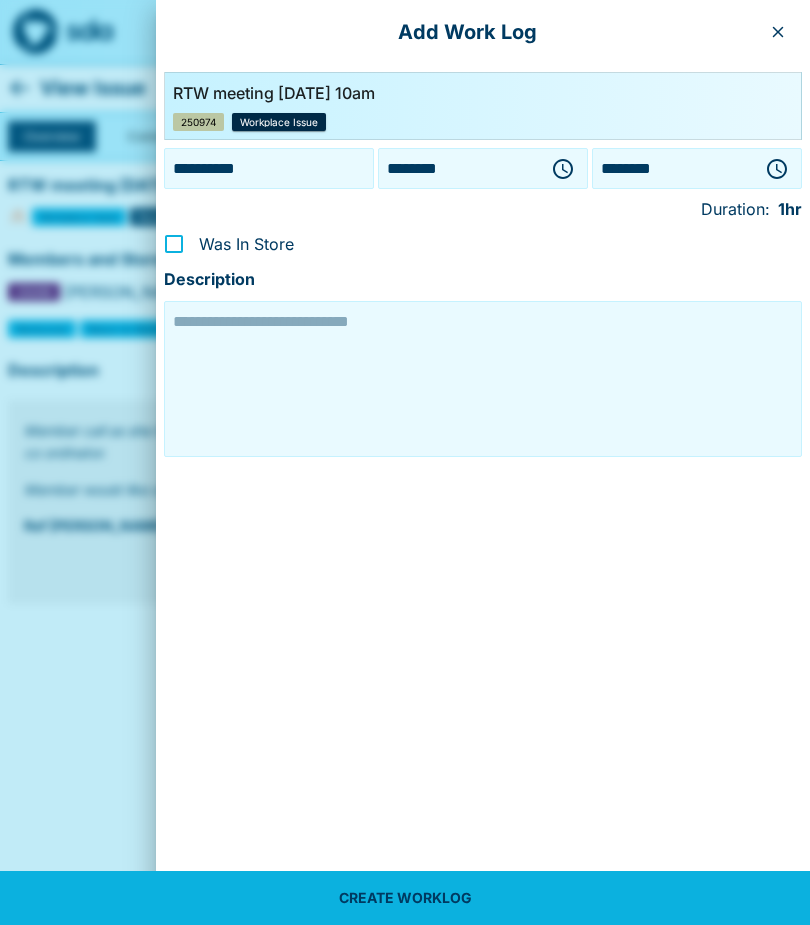 paste on "**********" 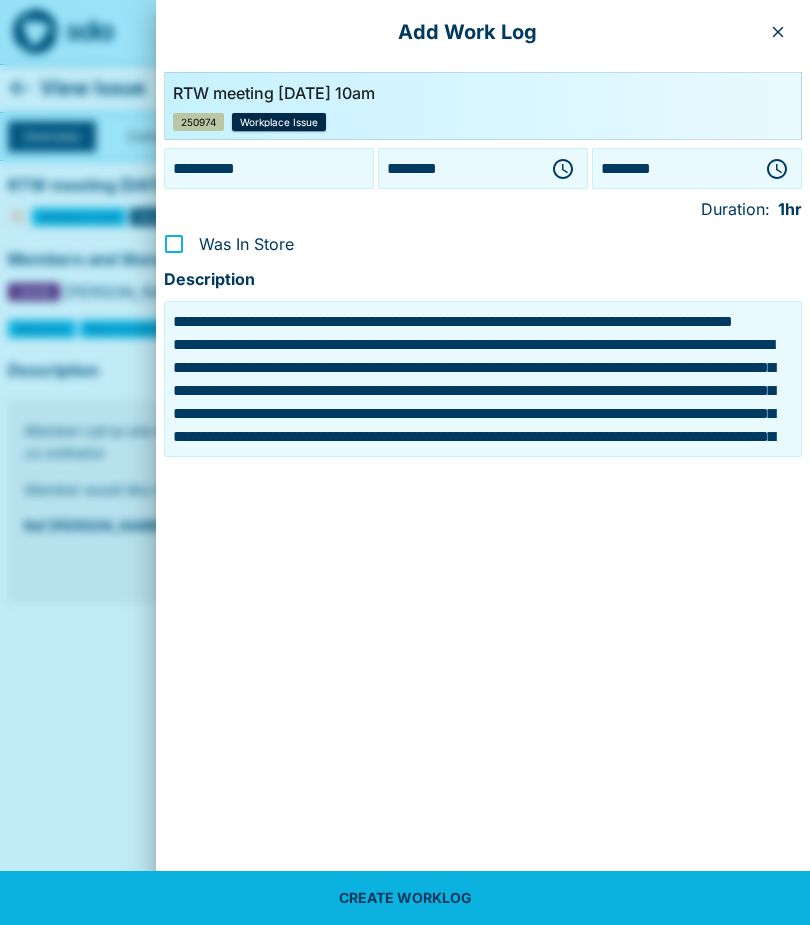 scroll, scrollTop: 115, scrollLeft: 0, axis: vertical 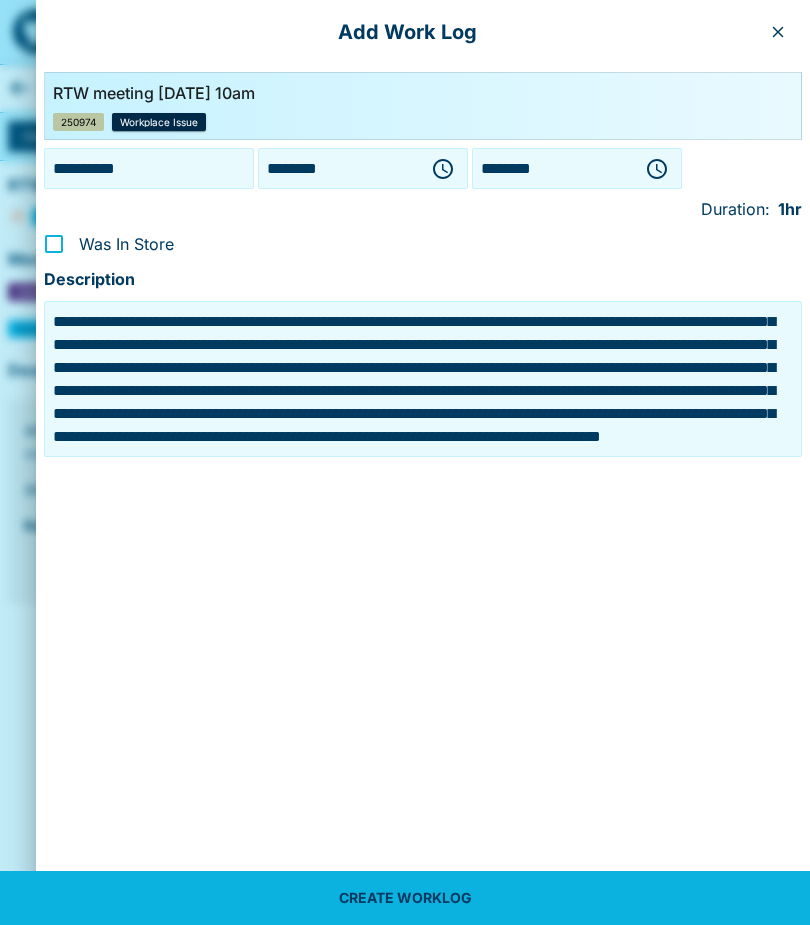type on "**********" 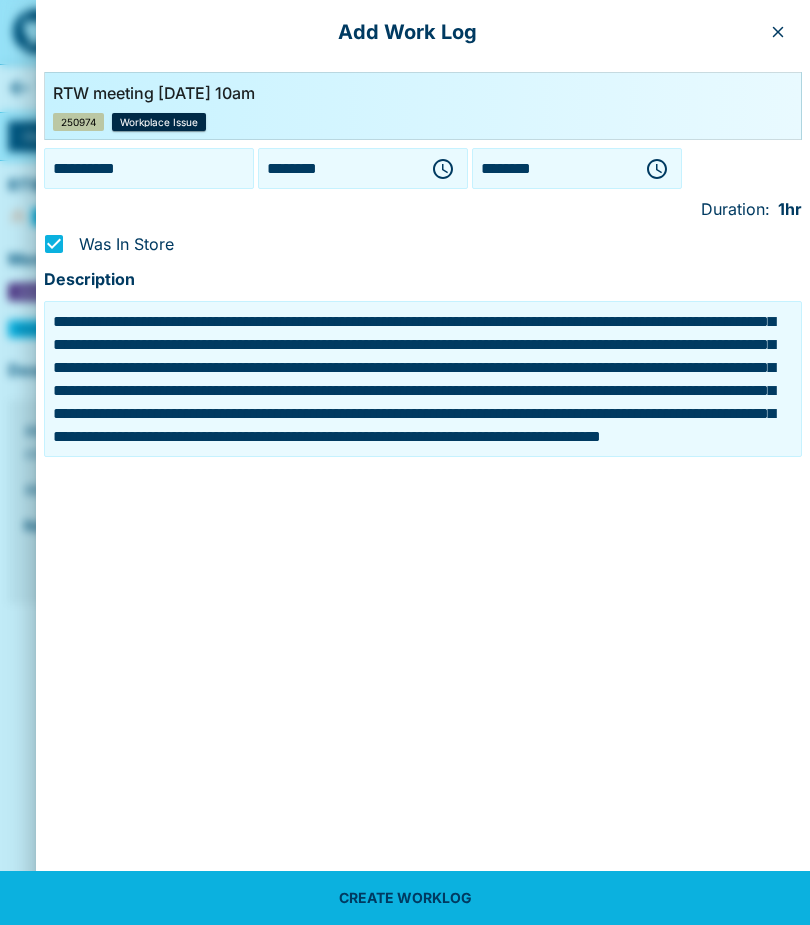click on "CREATE WORKLOG" at bounding box center (405, 898) 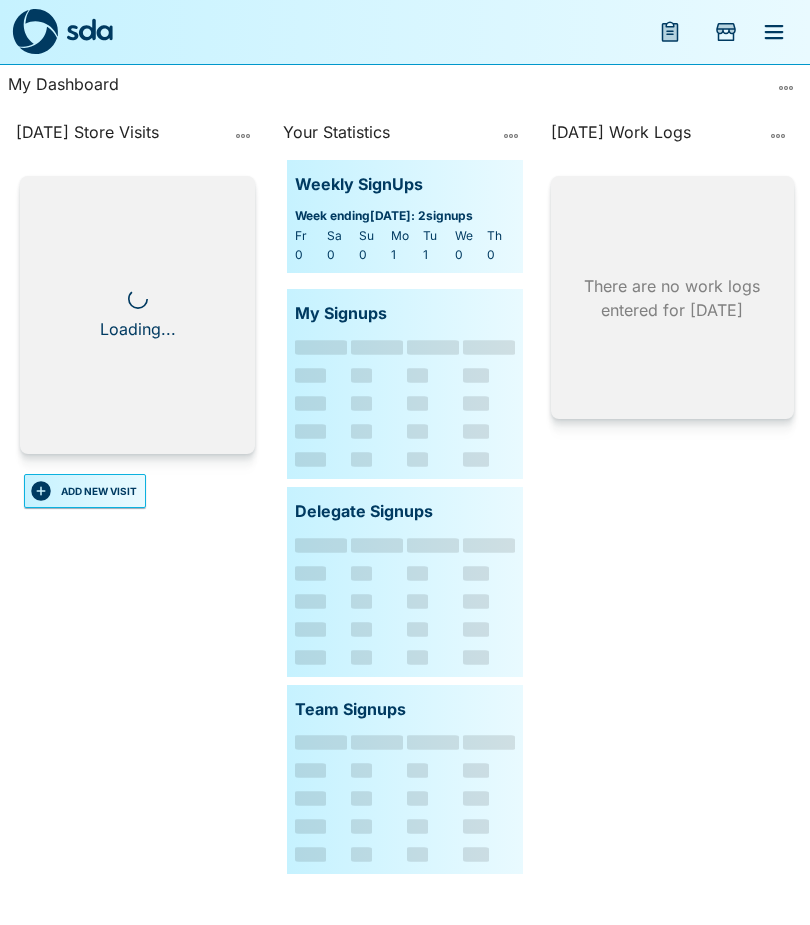 scroll, scrollTop: 0, scrollLeft: 0, axis: both 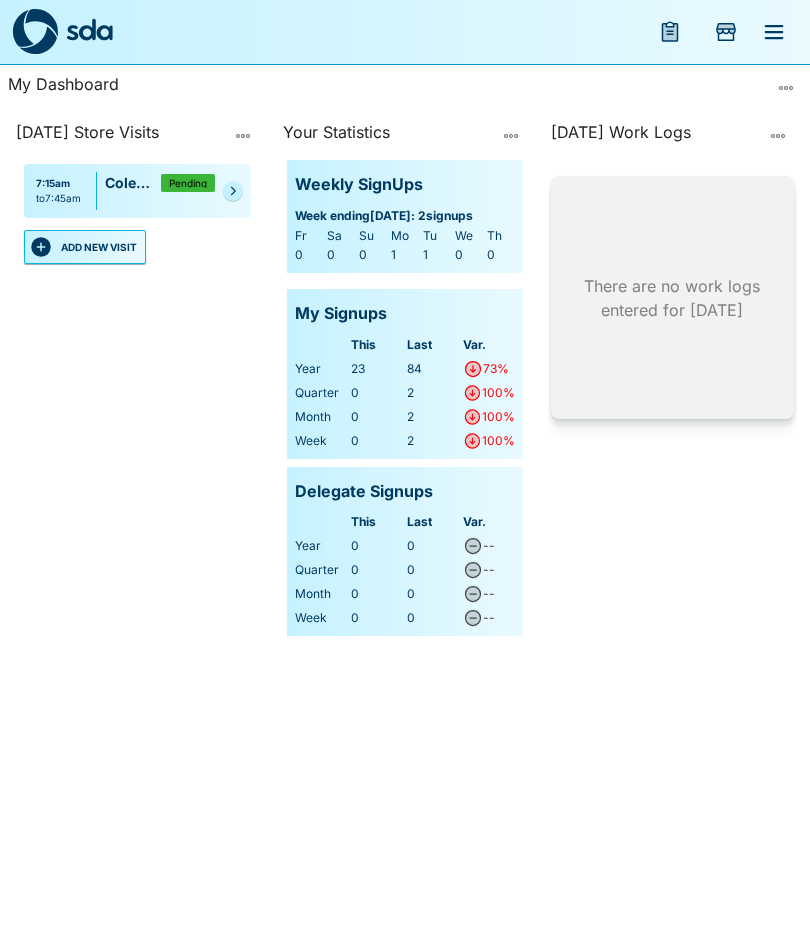 click 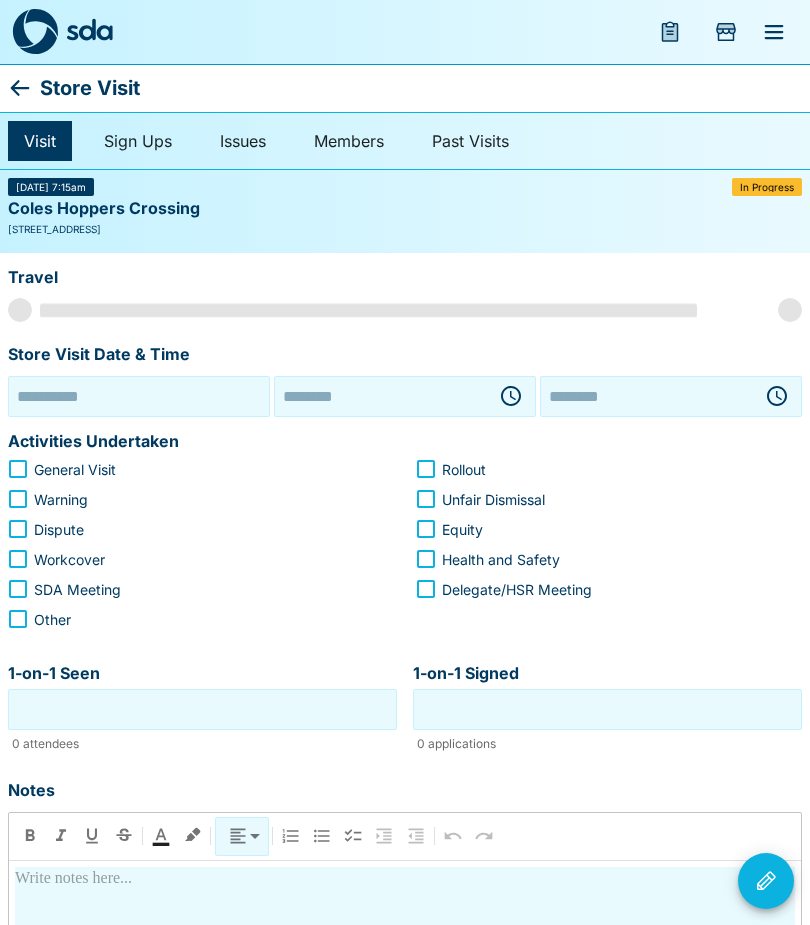 type on "**********" 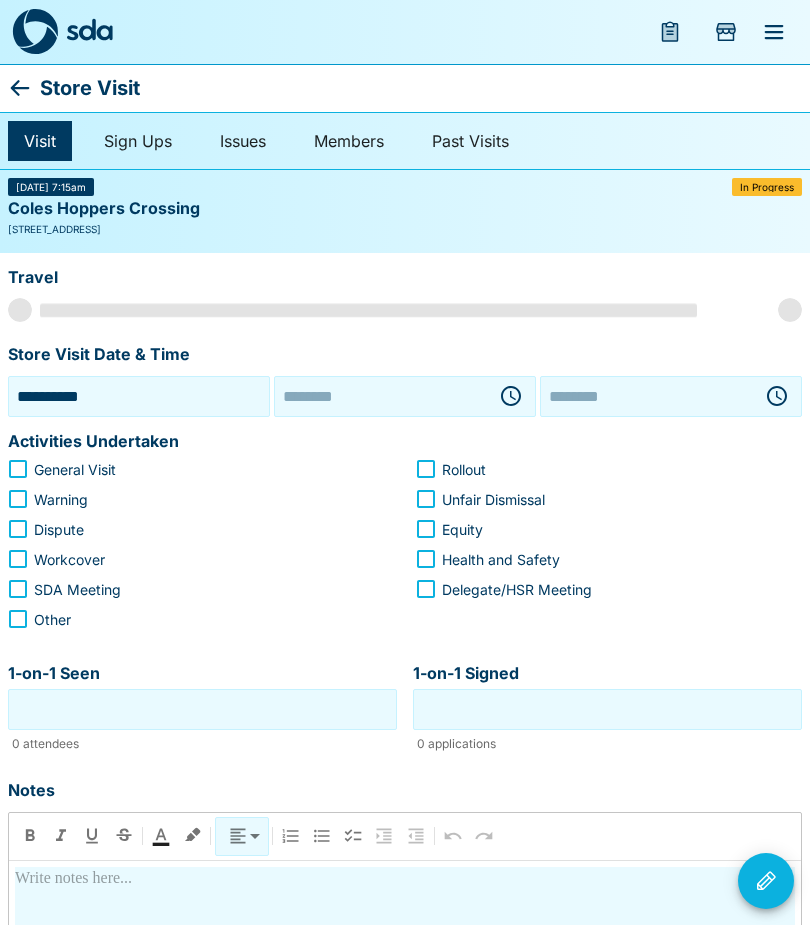 type on "********" 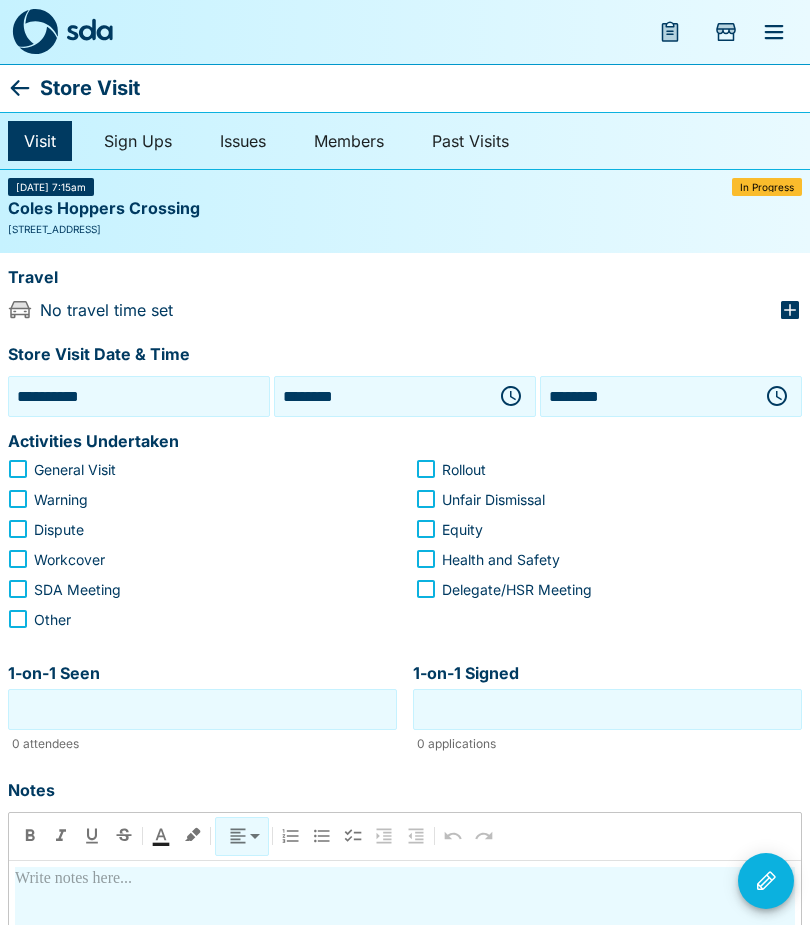 click on "**********" at bounding box center [139, 396] 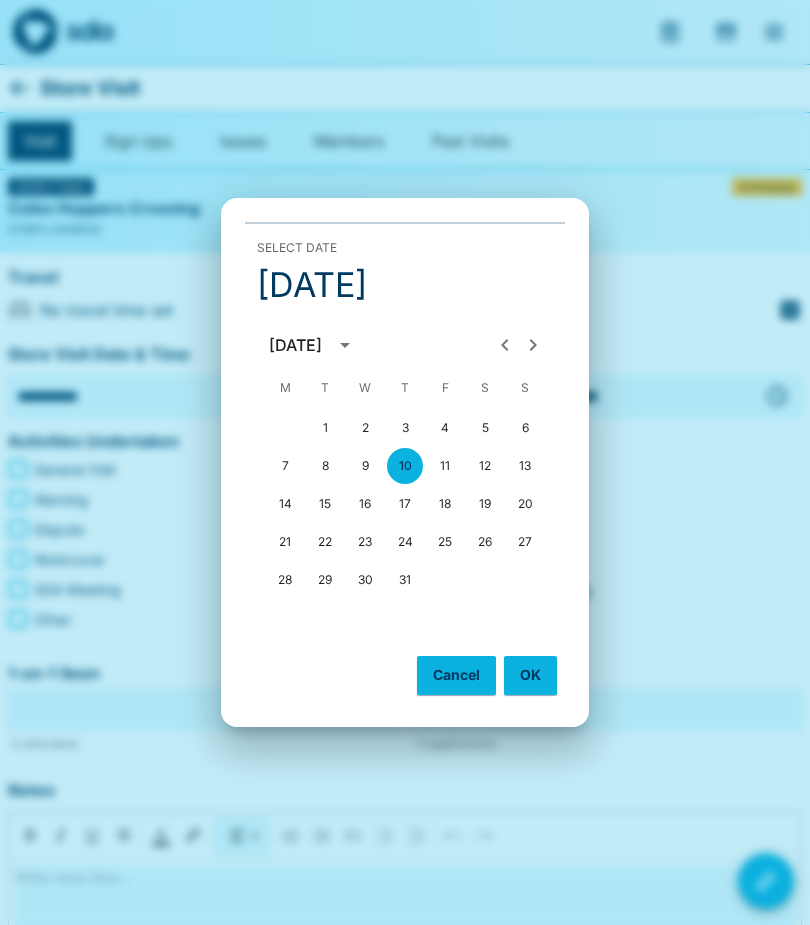 click on "9" at bounding box center [365, 466] 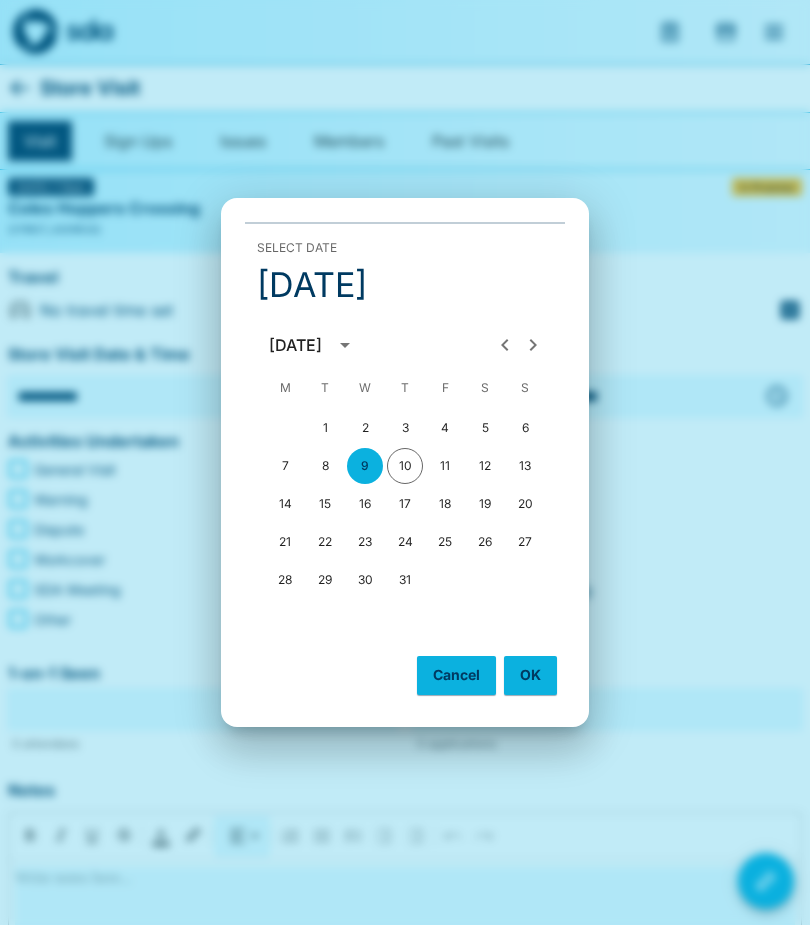 type on "**********" 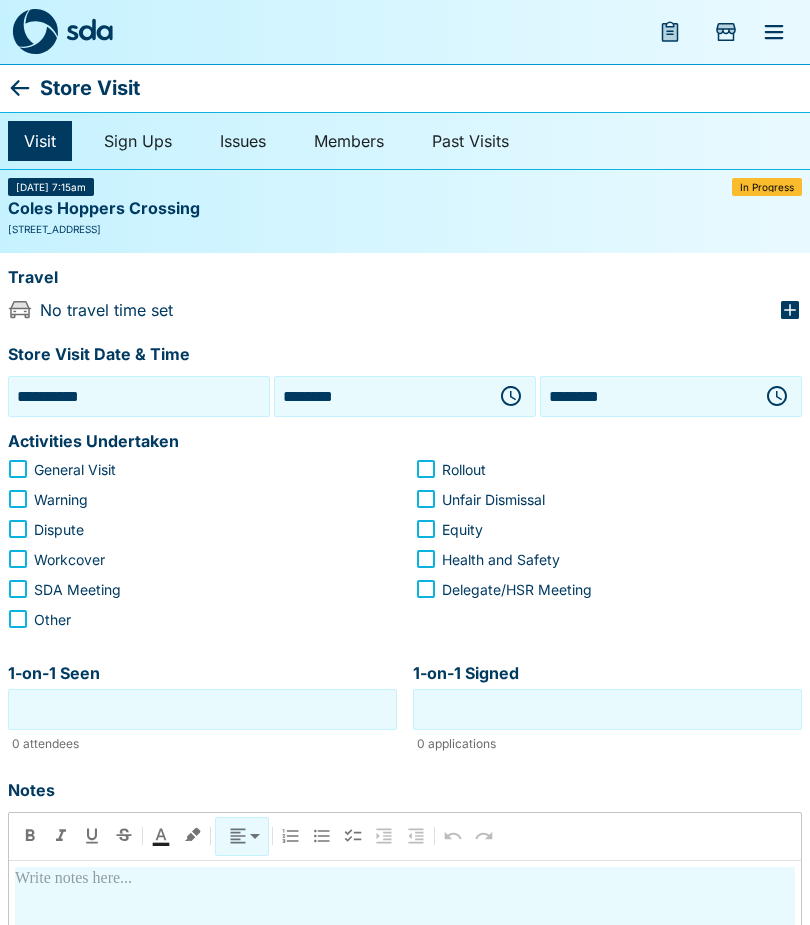 click 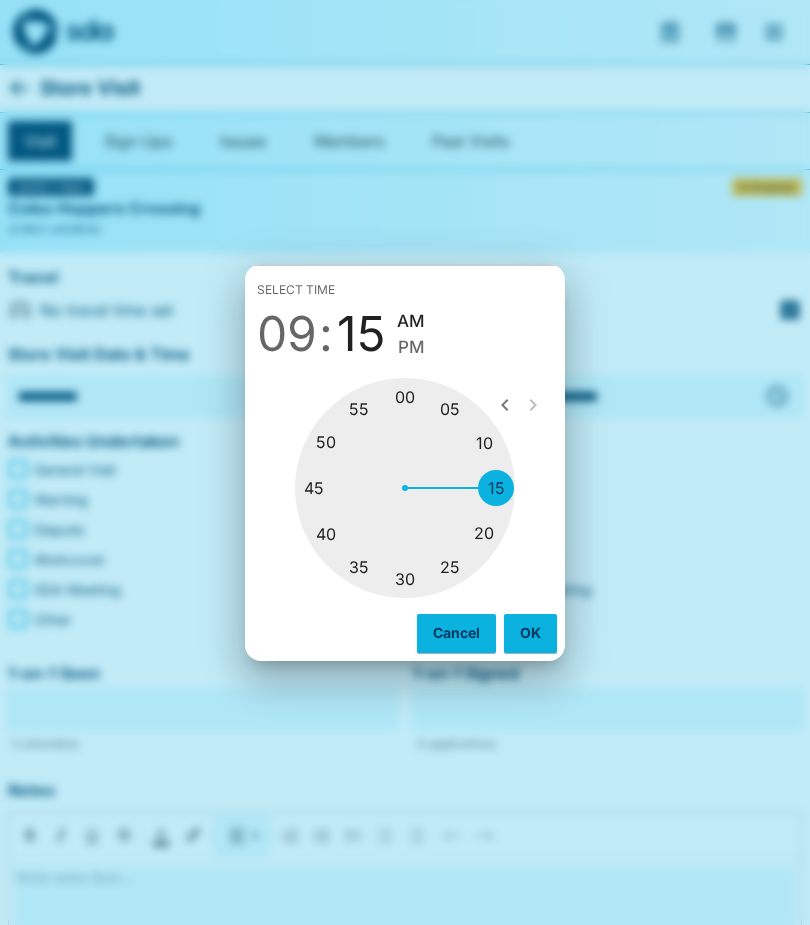 click at bounding box center (405, 488) 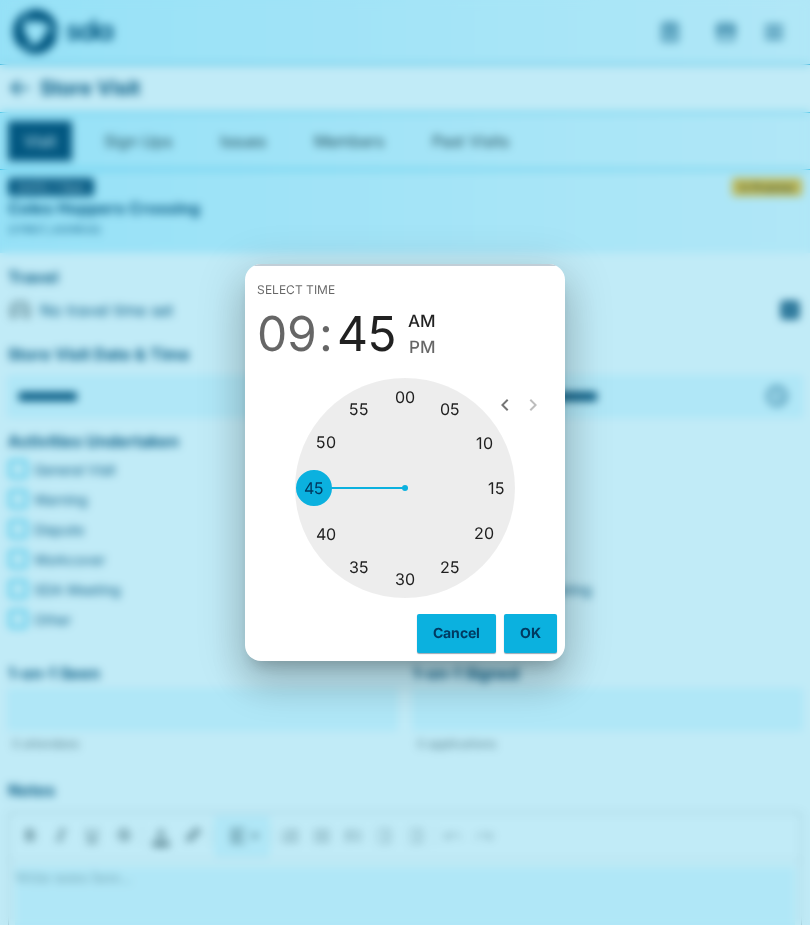 click at bounding box center [405, 488] 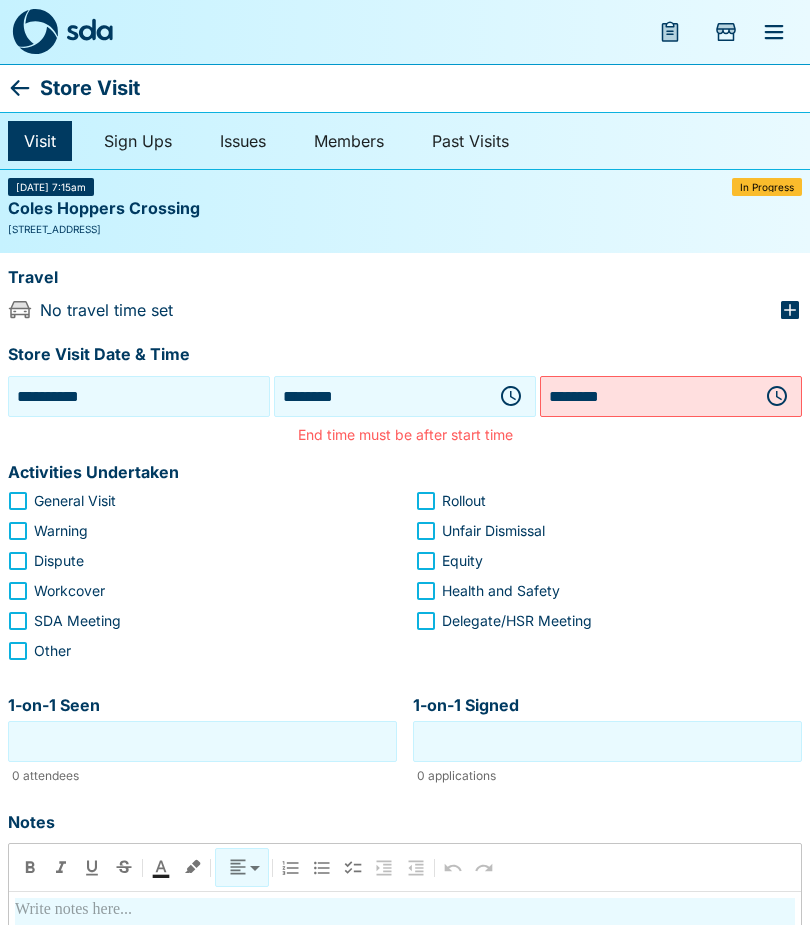 click 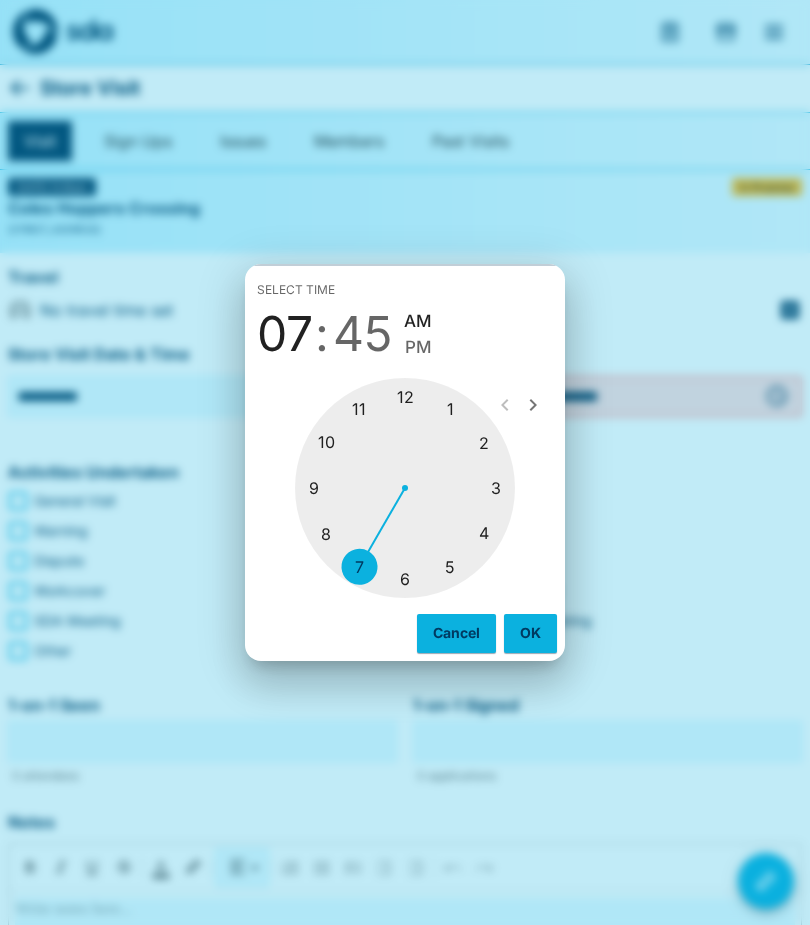 click at bounding box center [405, 488] 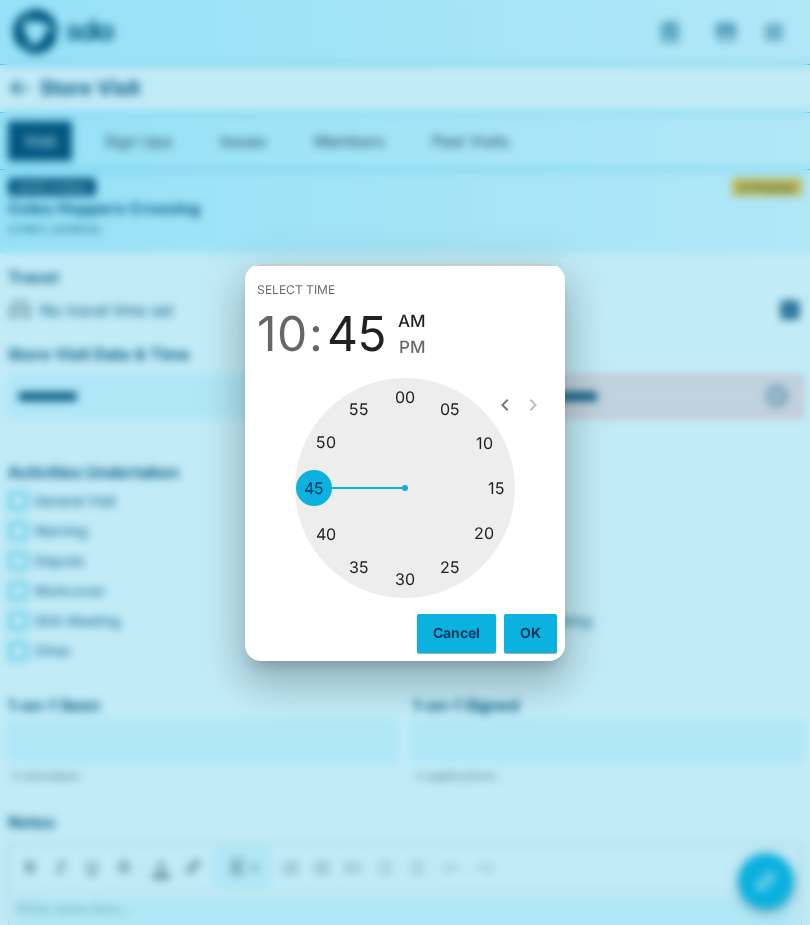 click at bounding box center [405, 488] 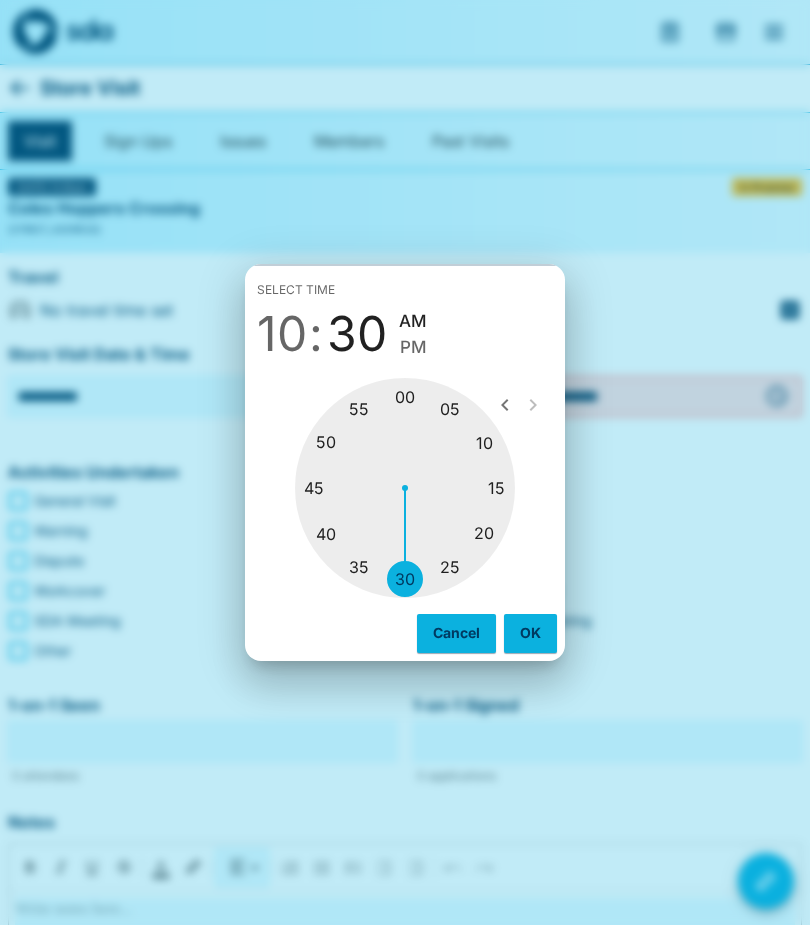 click on "OK" at bounding box center [530, 633] 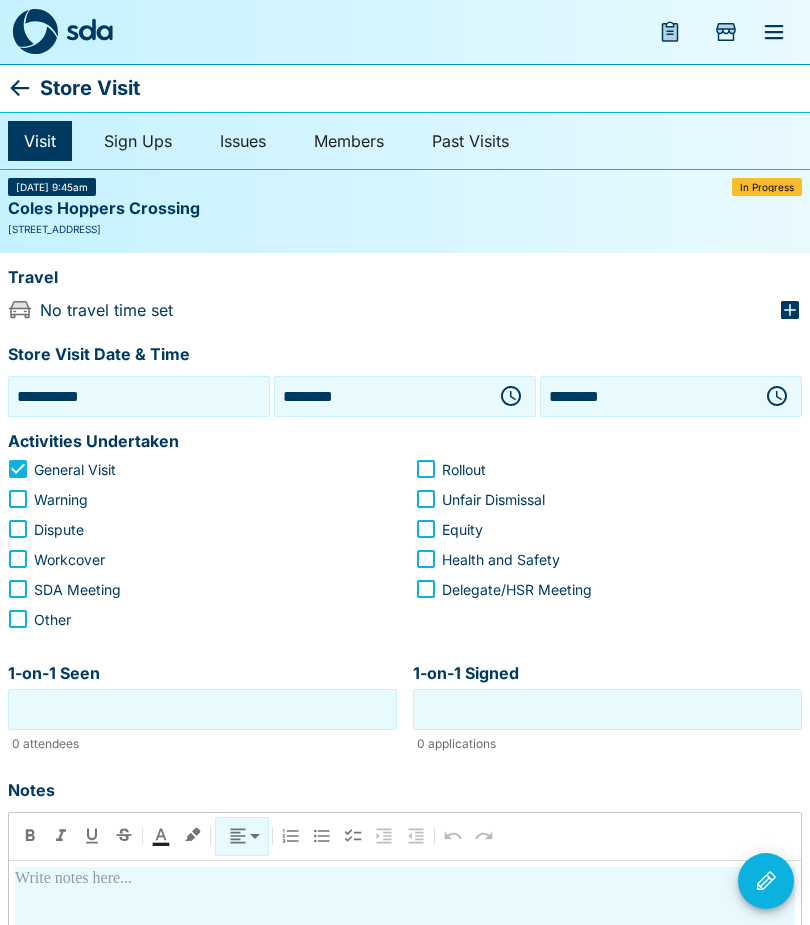 click on "1-on-1 Seen" at bounding box center (202, 709) 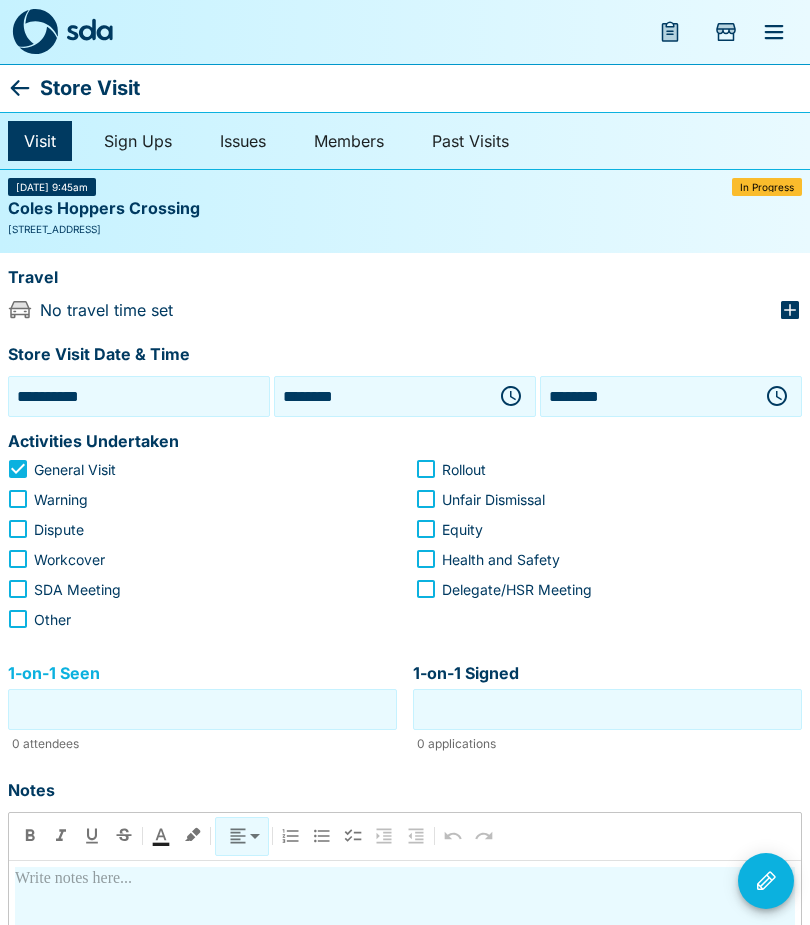scroll, scrollTop: 85, scrollLeft: 0, axis: vertical 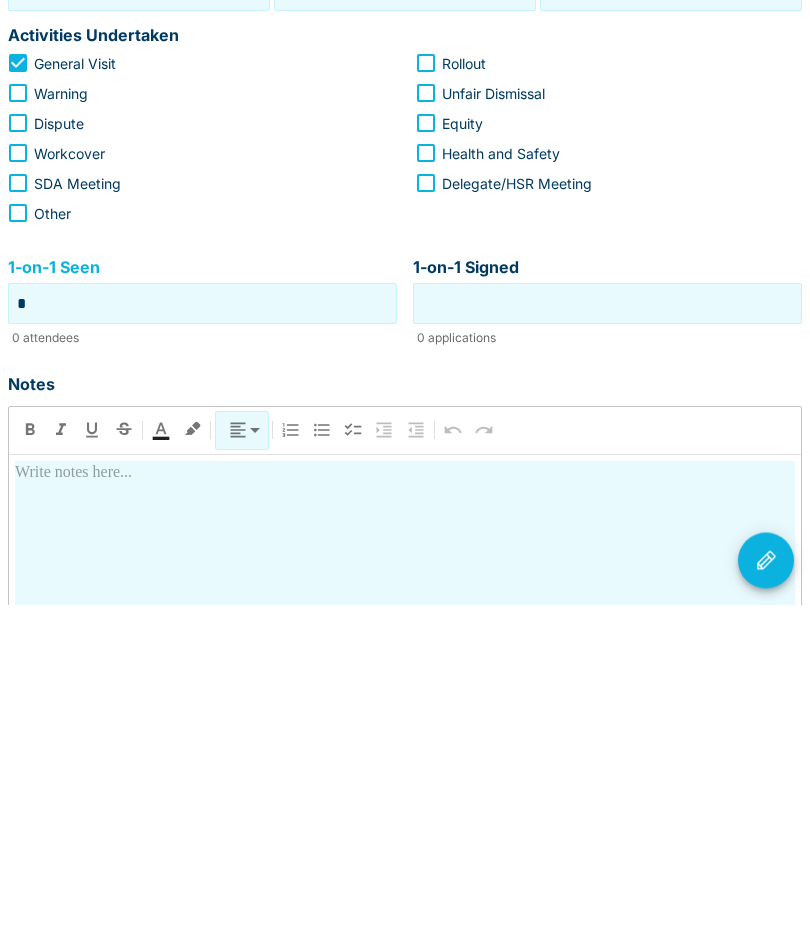 type on "*" 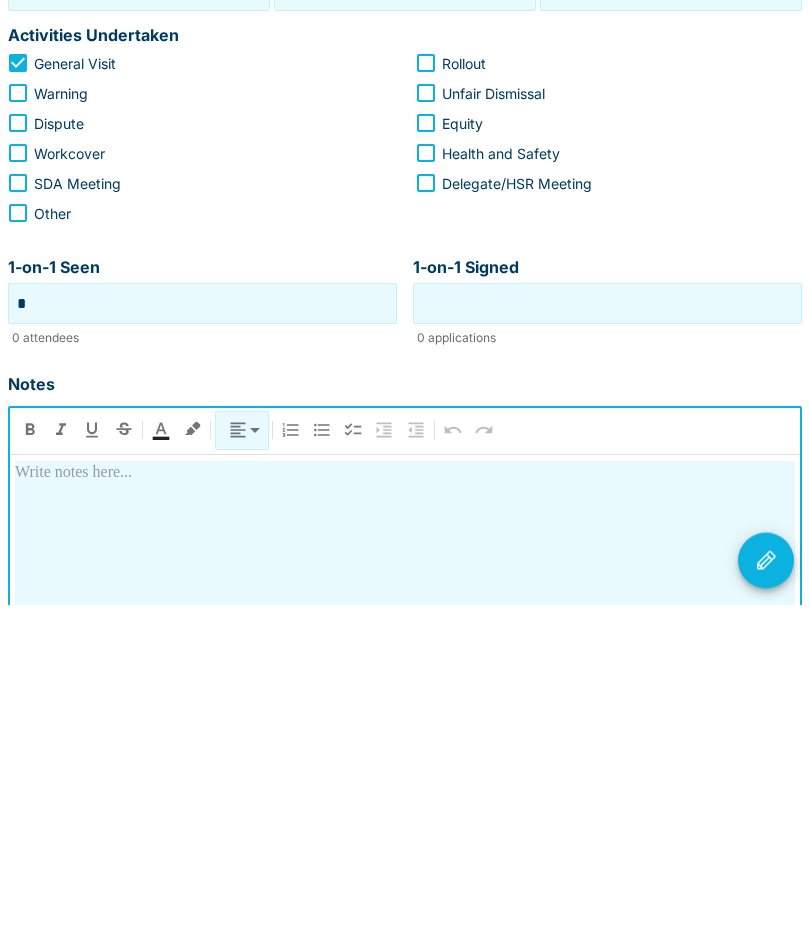 type 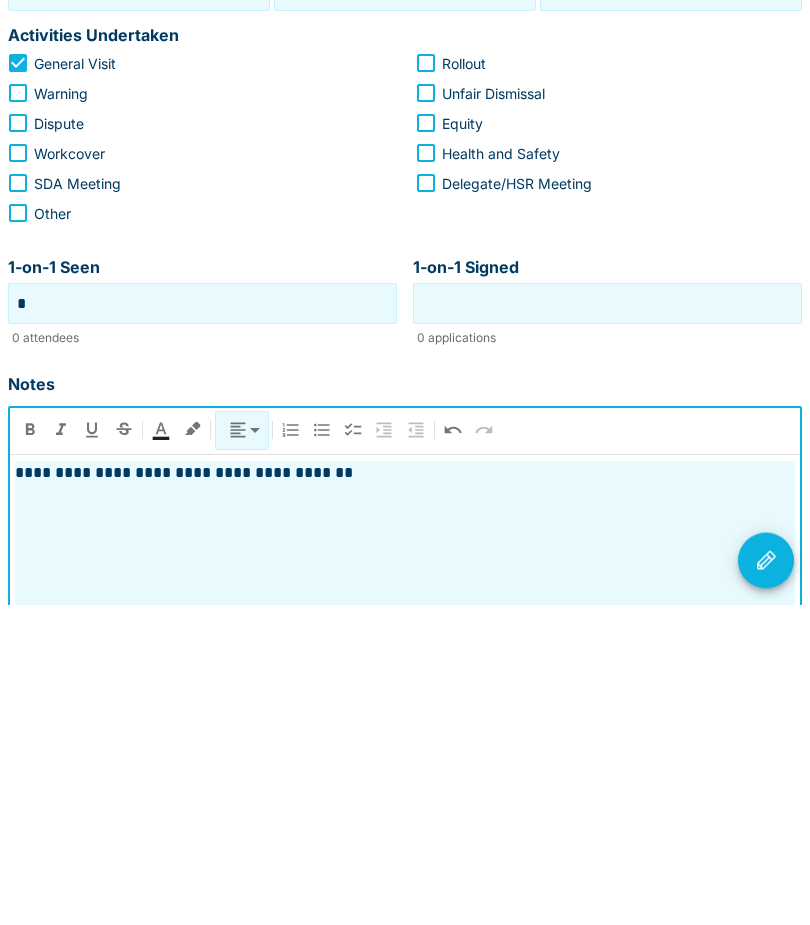 click on "**********" at bounding box center (405, 794) 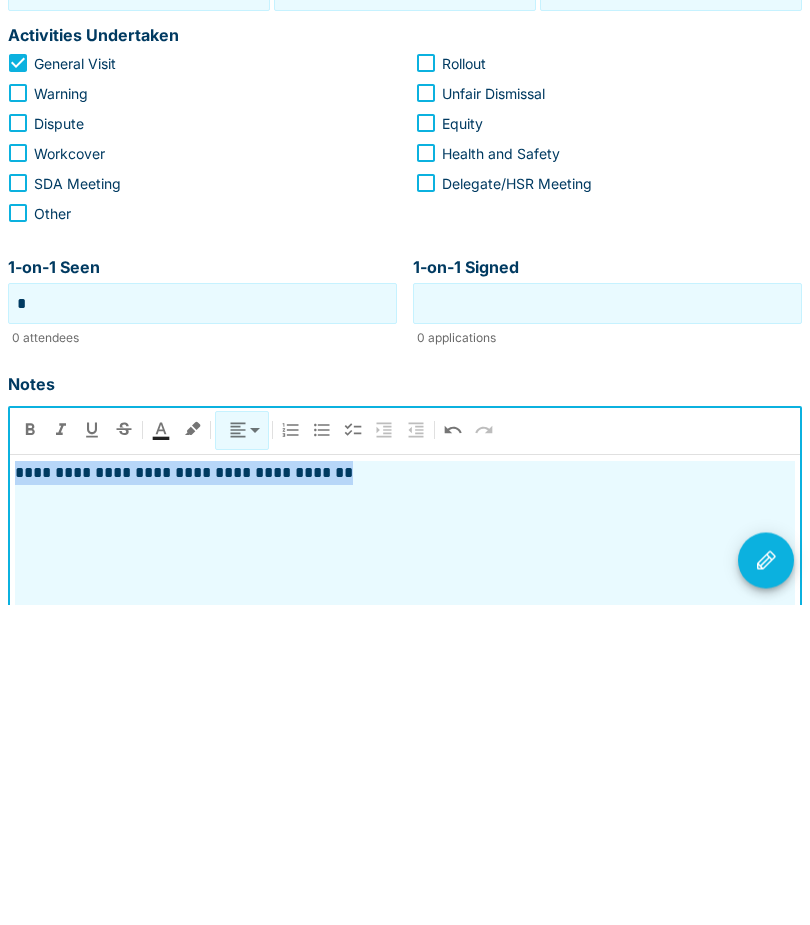 copy on "**********" 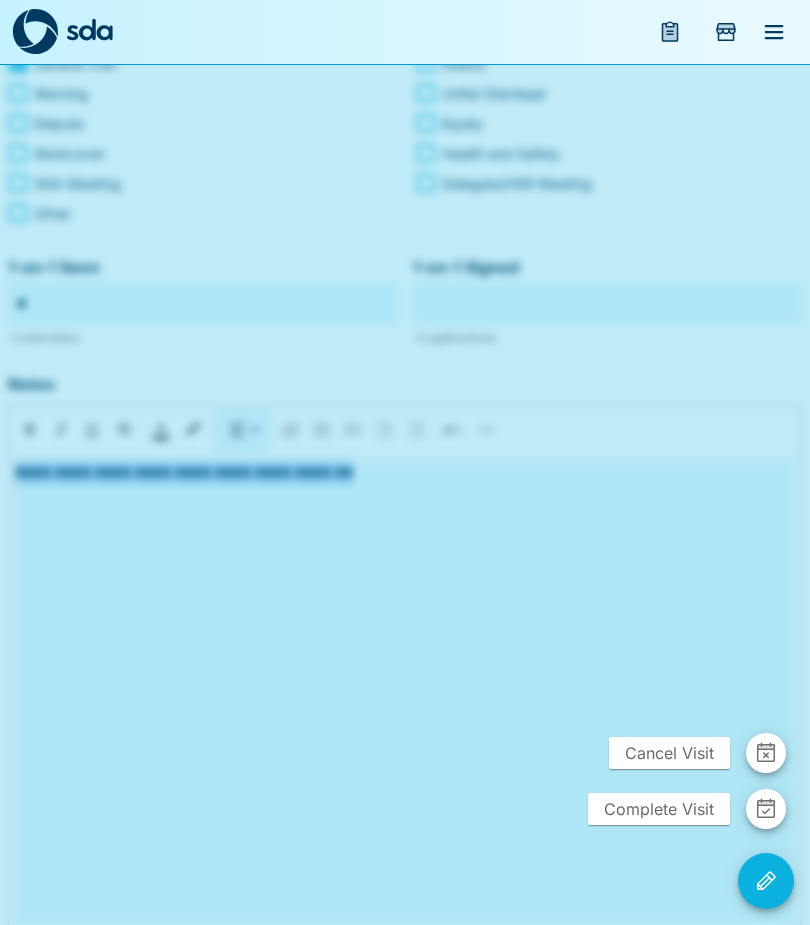 click on "Complete Visit" at bounding box center (659, 809) 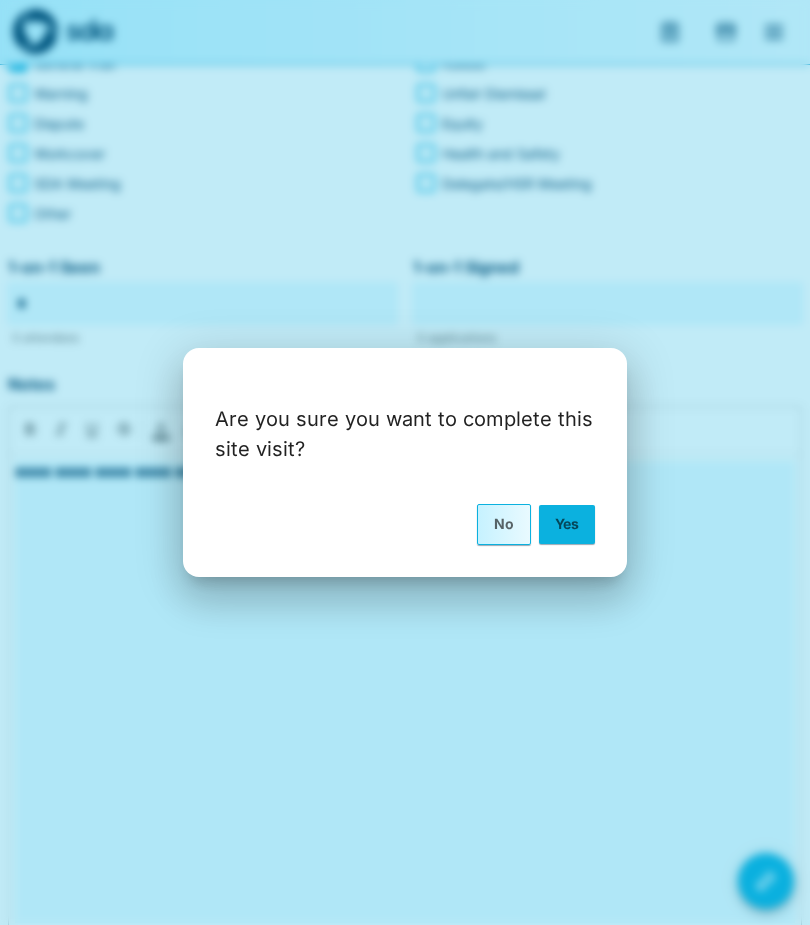 click on "Yes" at bounding box center (567, 524) 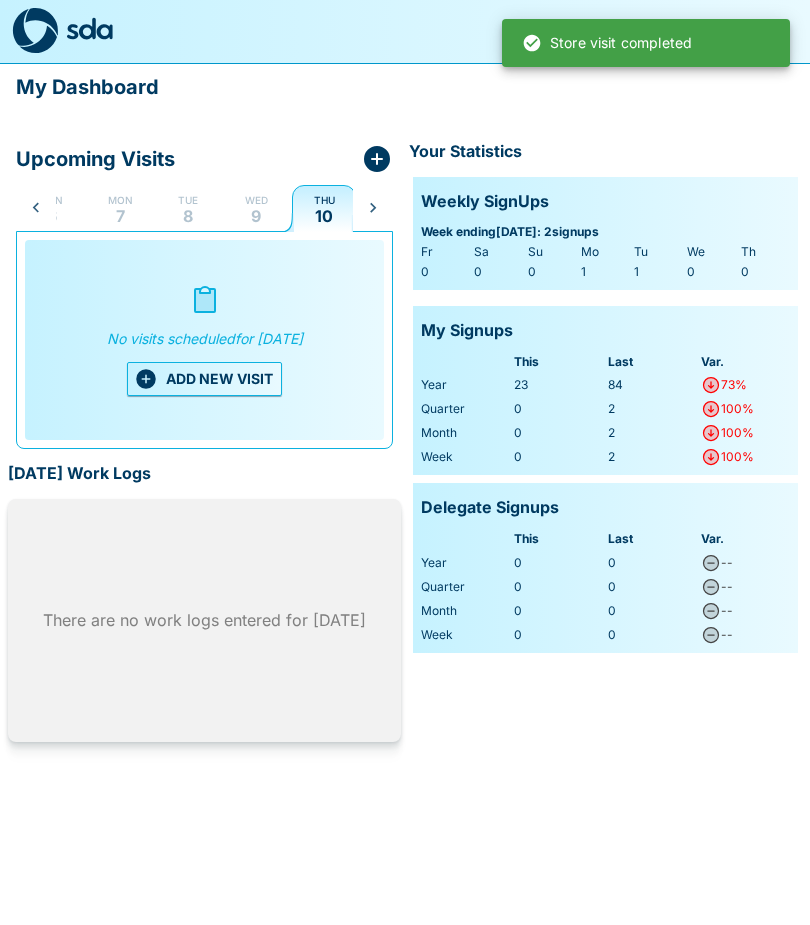 scroll, scrollTop: 0, scrollLeft: 39, axis: horizontal 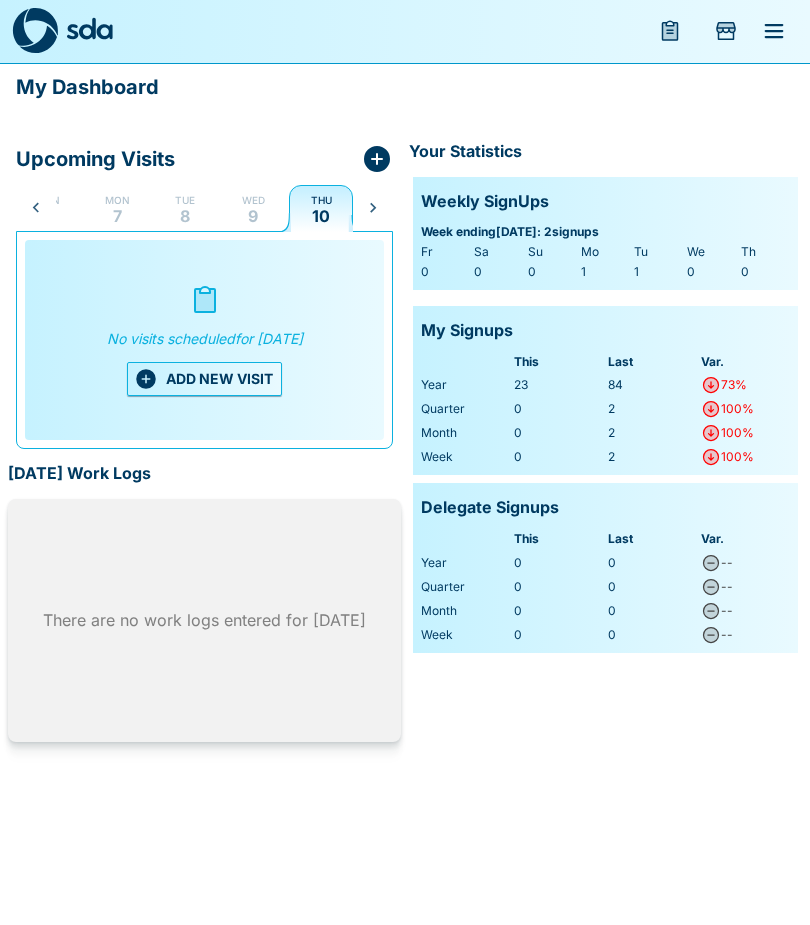 click on "ADD NEW VISIT" at bounding box center (204, 380) 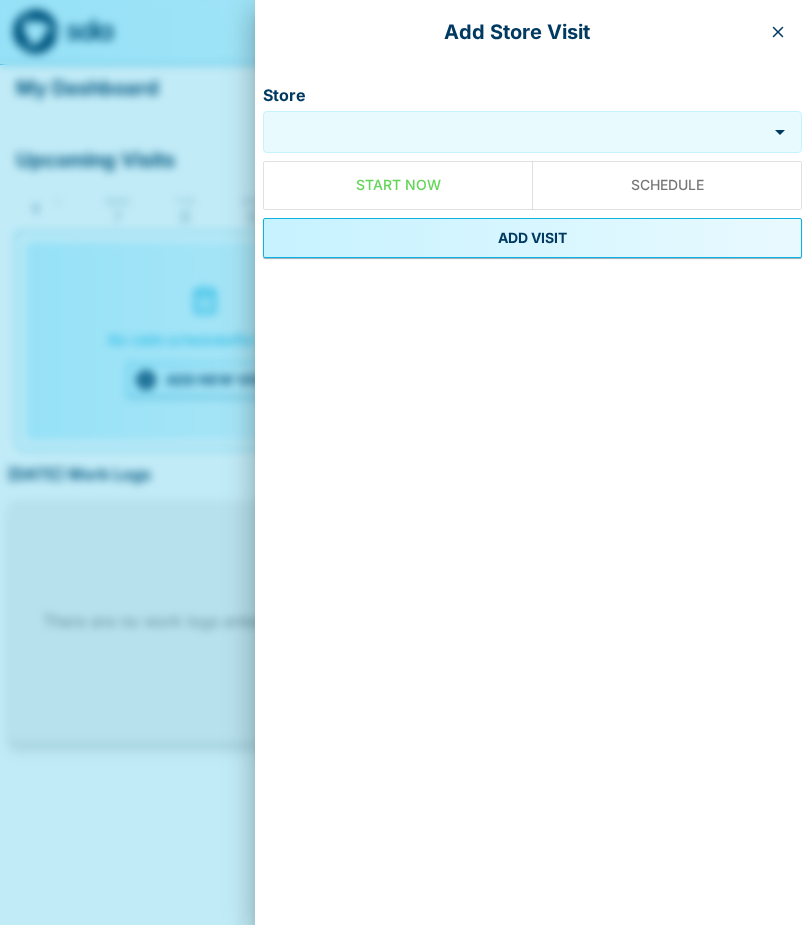 click on "Store" at bounding box center [515, 132] 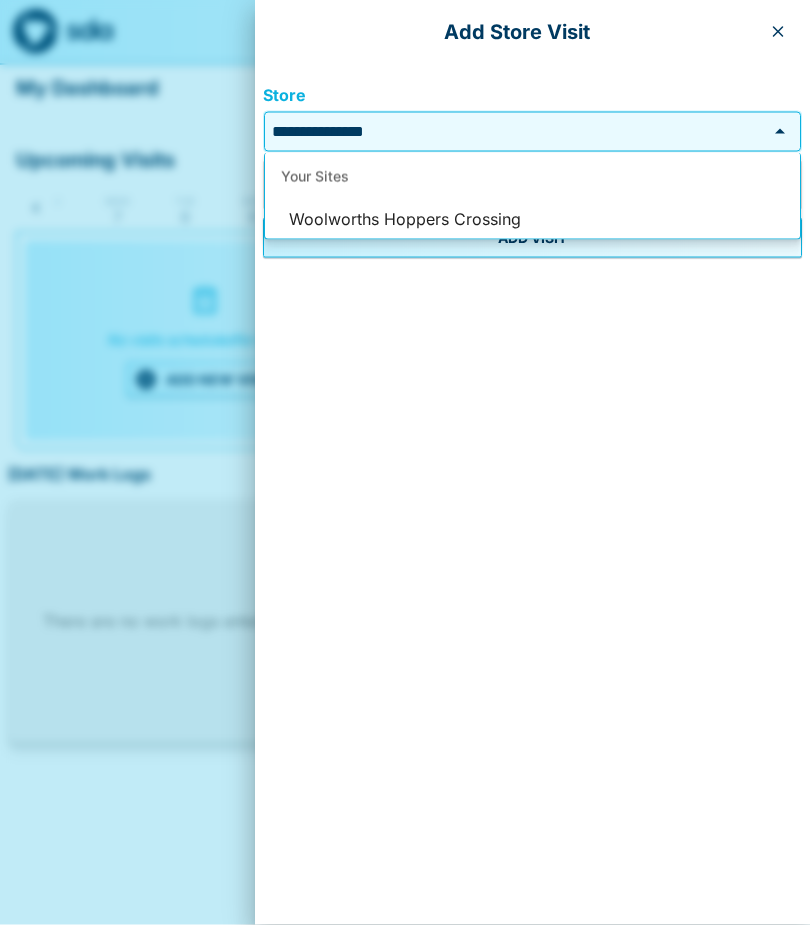 click on "Woolworths Hoppers Crossing" at bounding box center (532, 220) 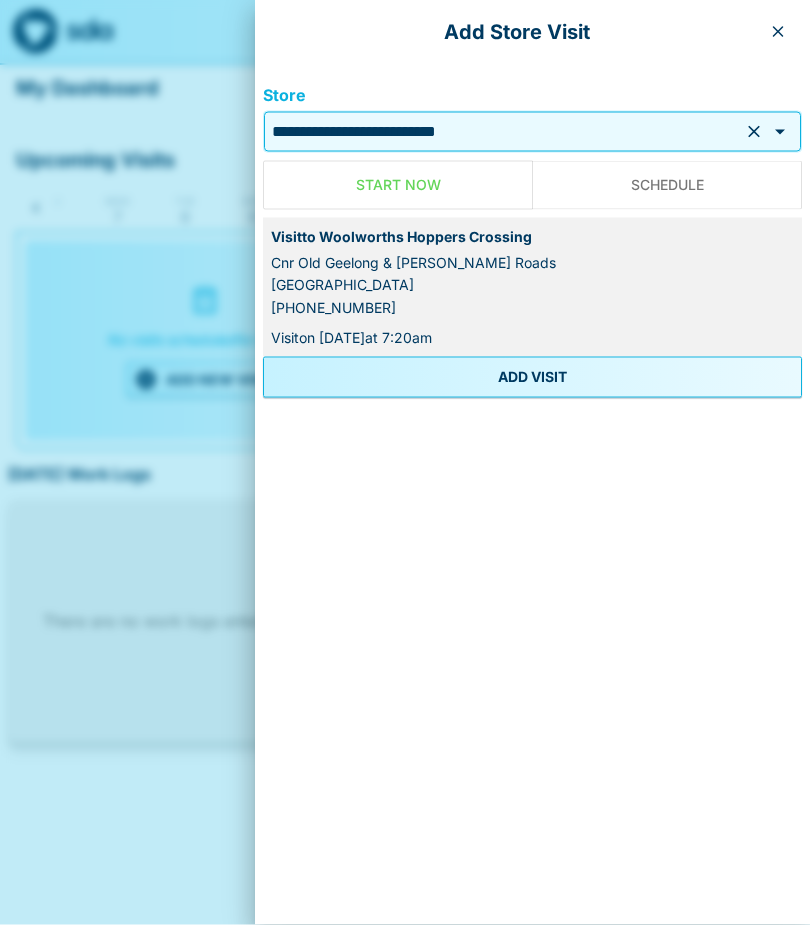 click on "ADD VISIT" at bounding box center [532, 377] 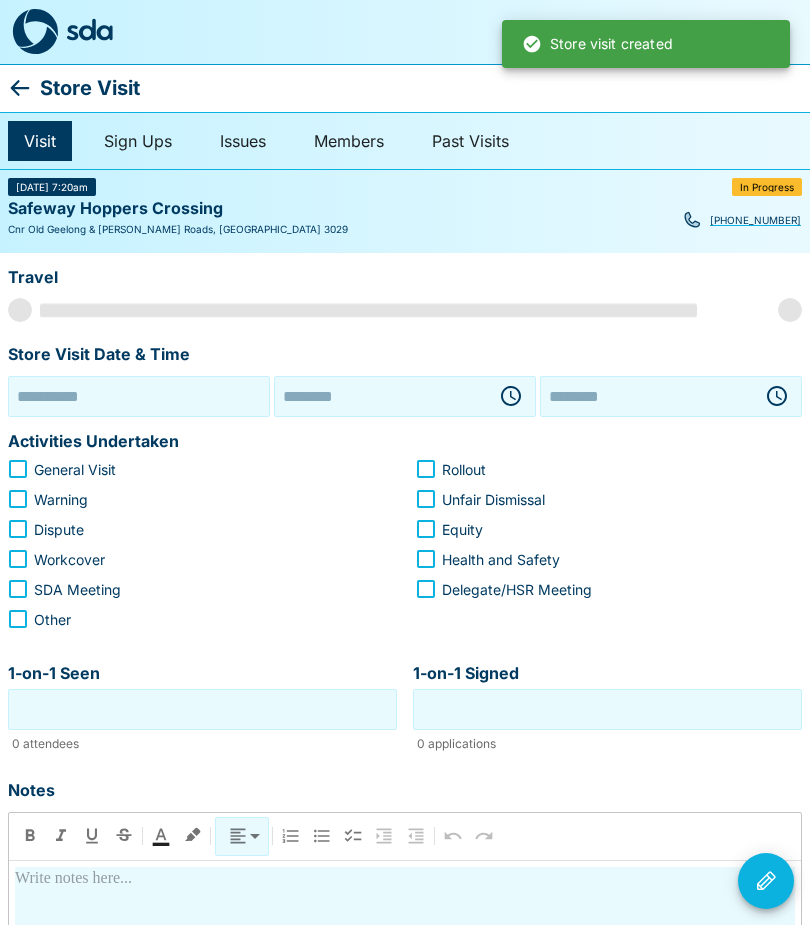 type on "**********" 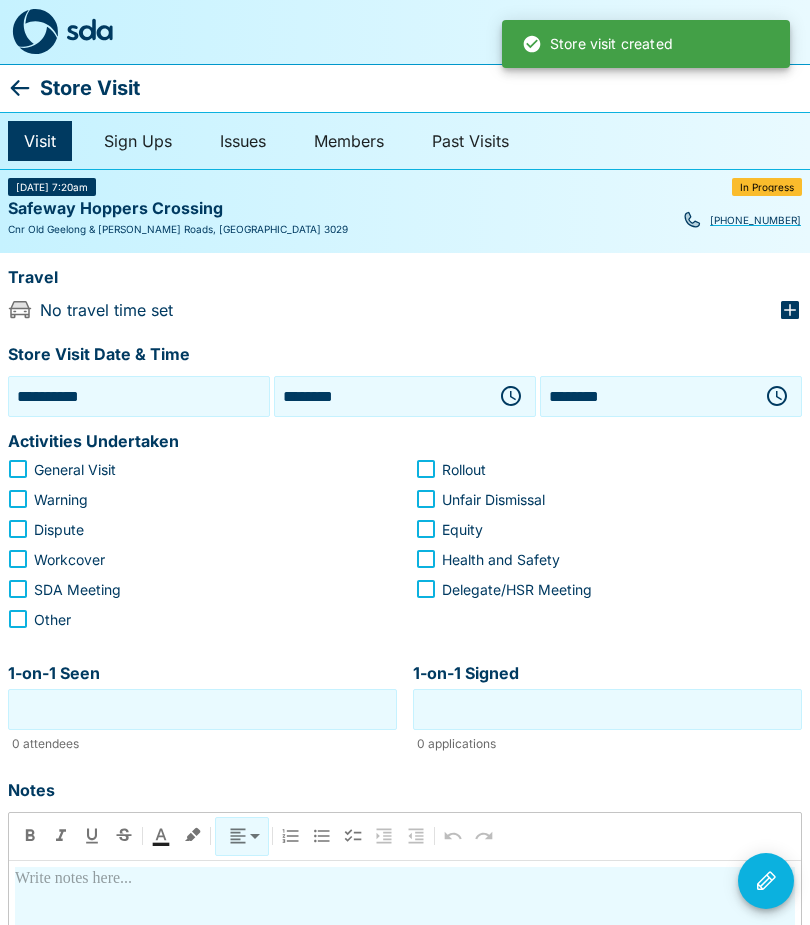 click on "**********" at bounding box center (139, 396) 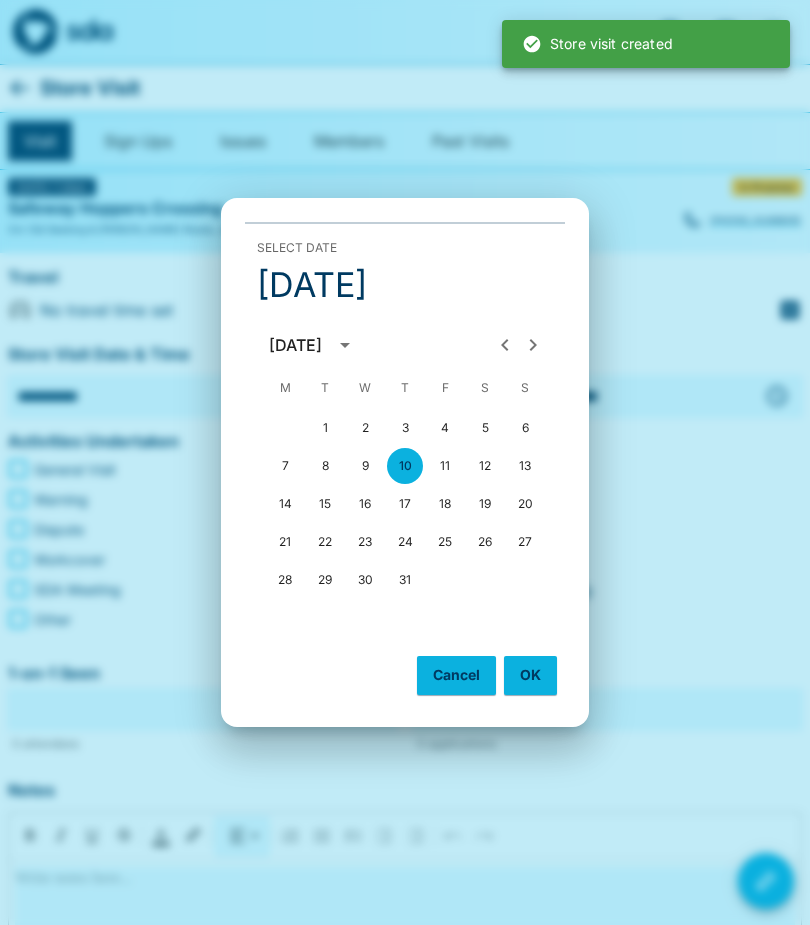 click on "9" at bounding box center [365, 466] 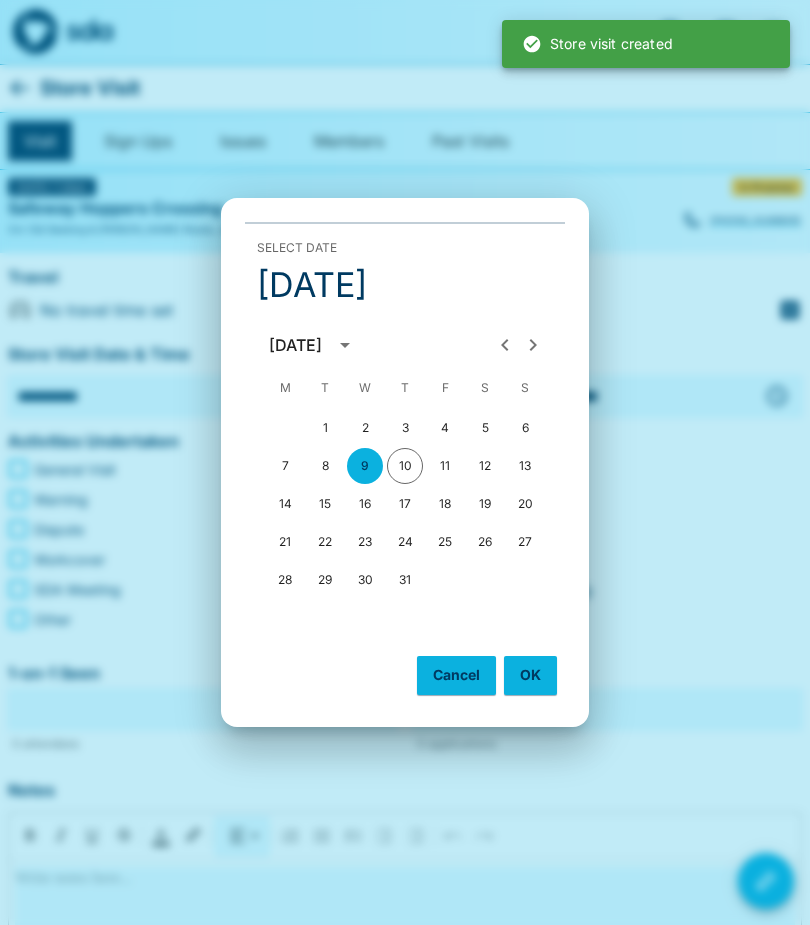 type on "**********" 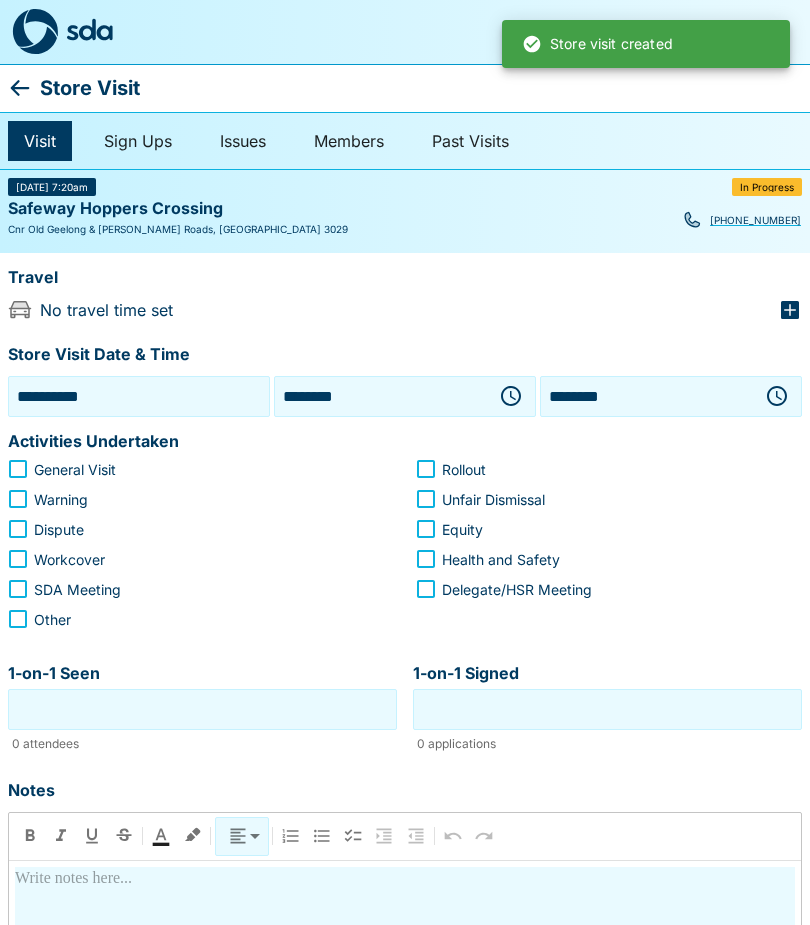 click at bounding box center [511, 396] 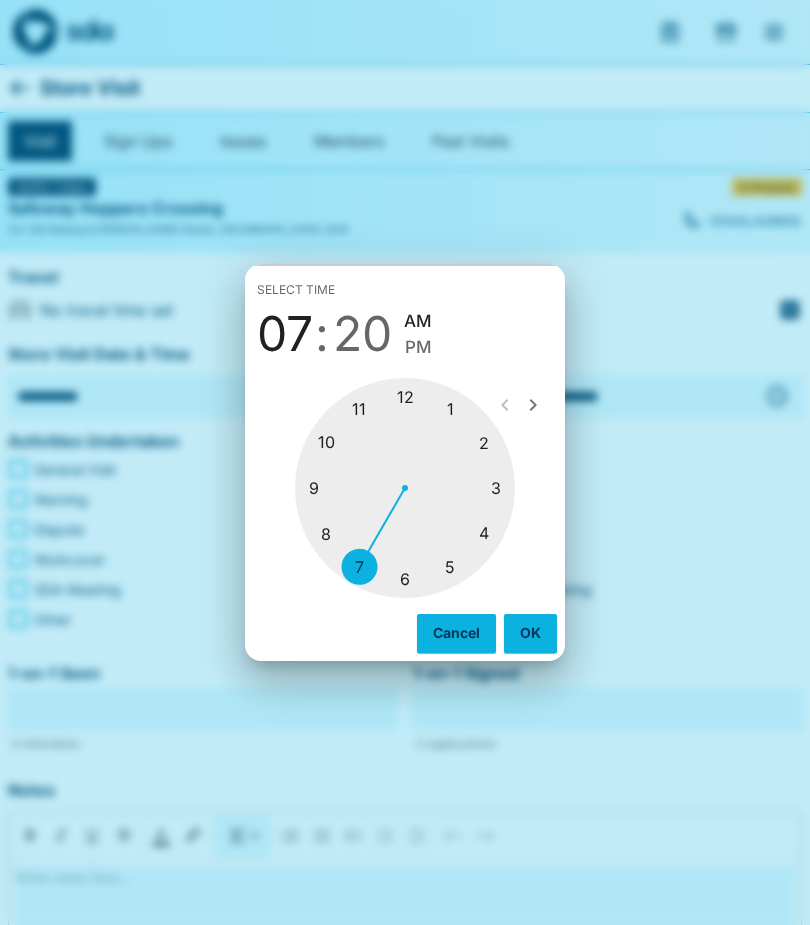 click at bounding box center (405, 488) 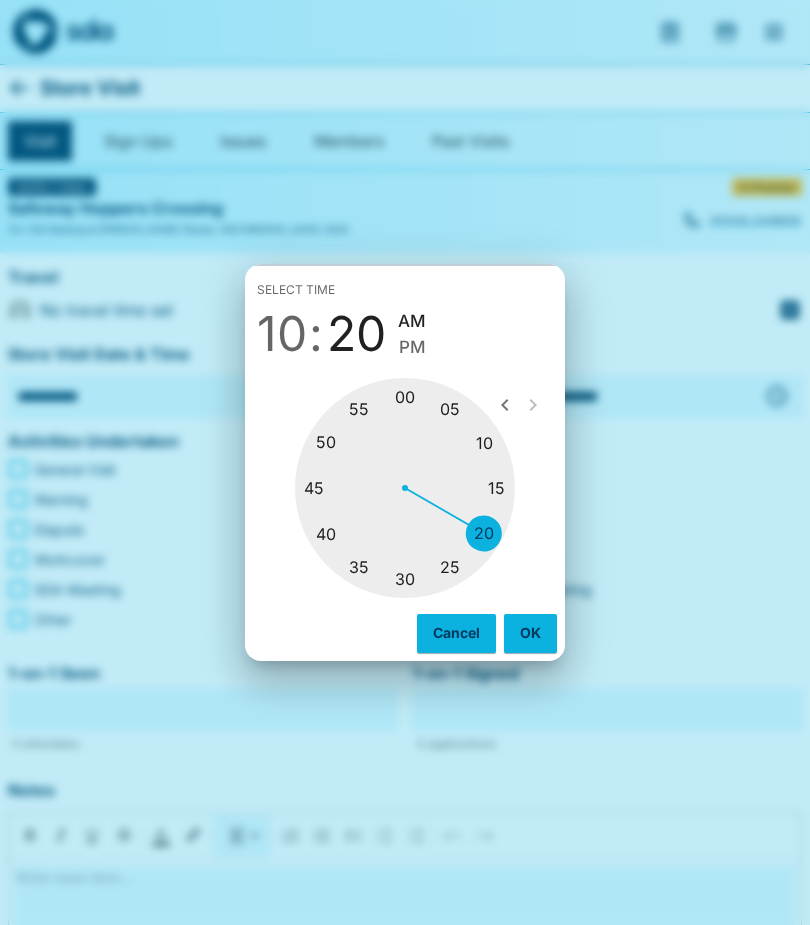 click at bounding box center [405, 488] 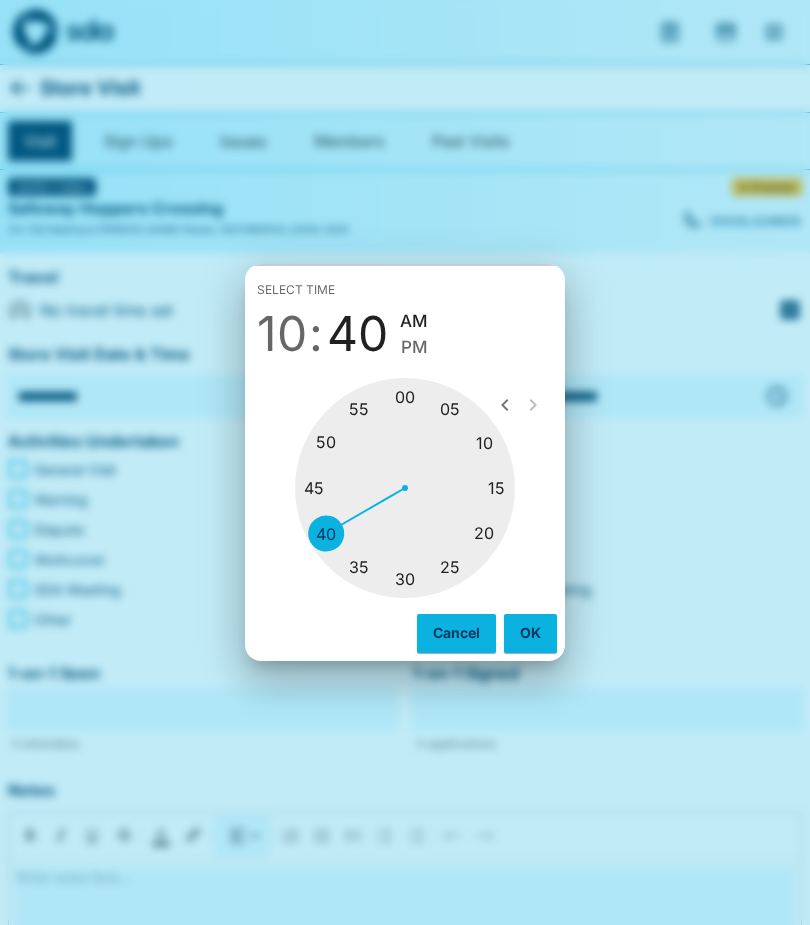 click on "OK" at bounding box center [530, 633] 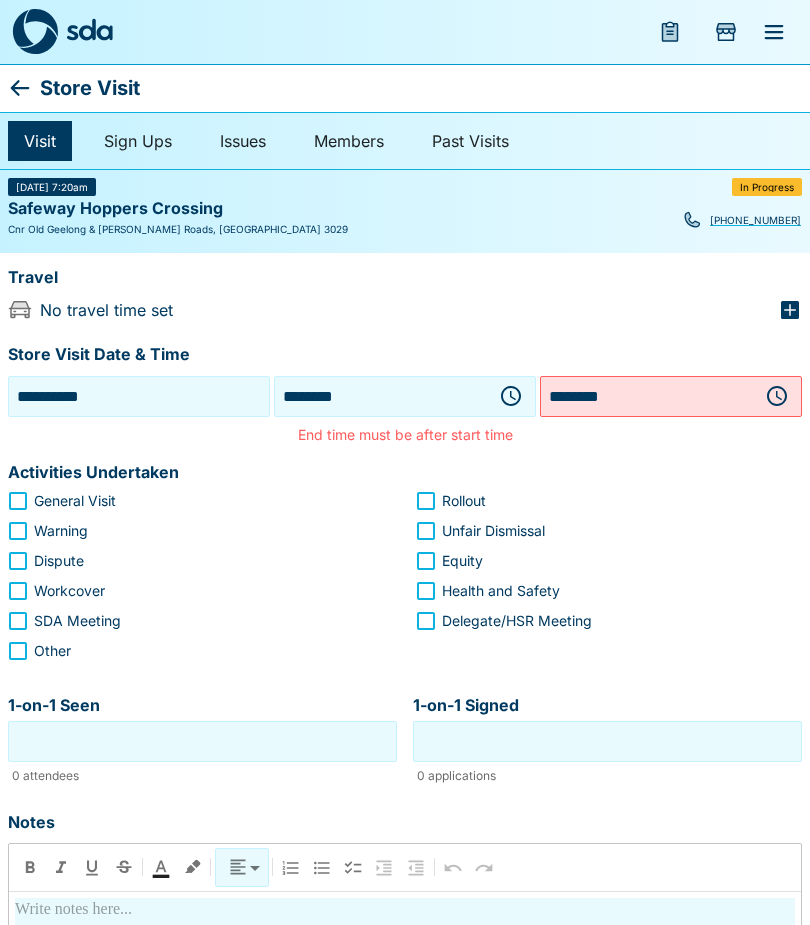click at bounding box center (777, 396) 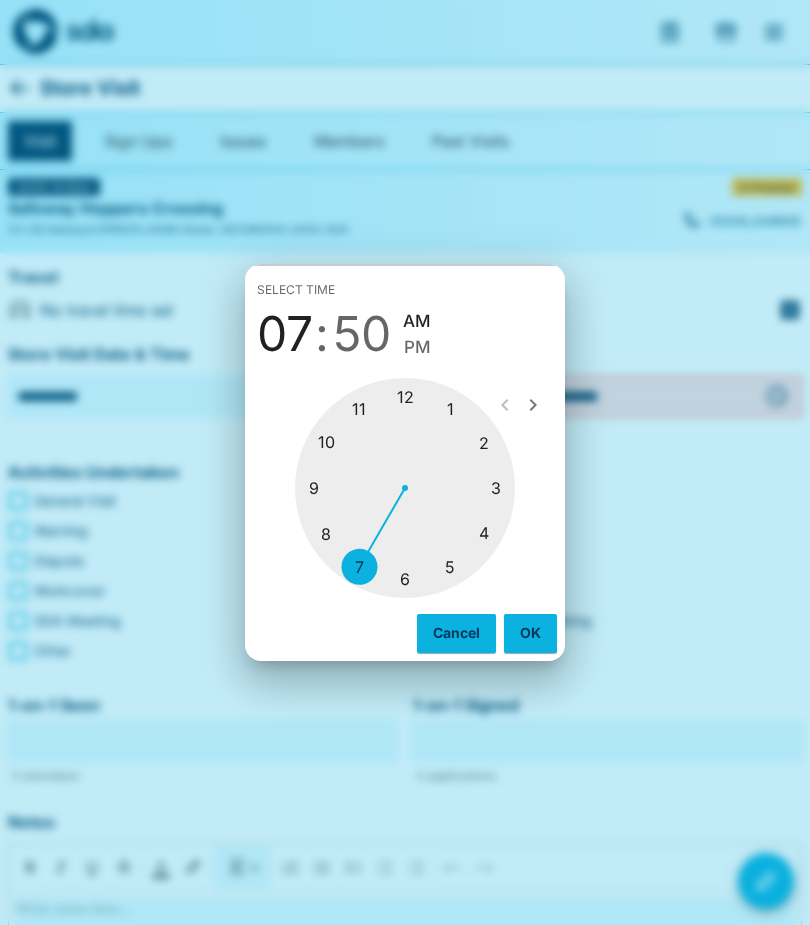 click at bounding box center [405, 488] 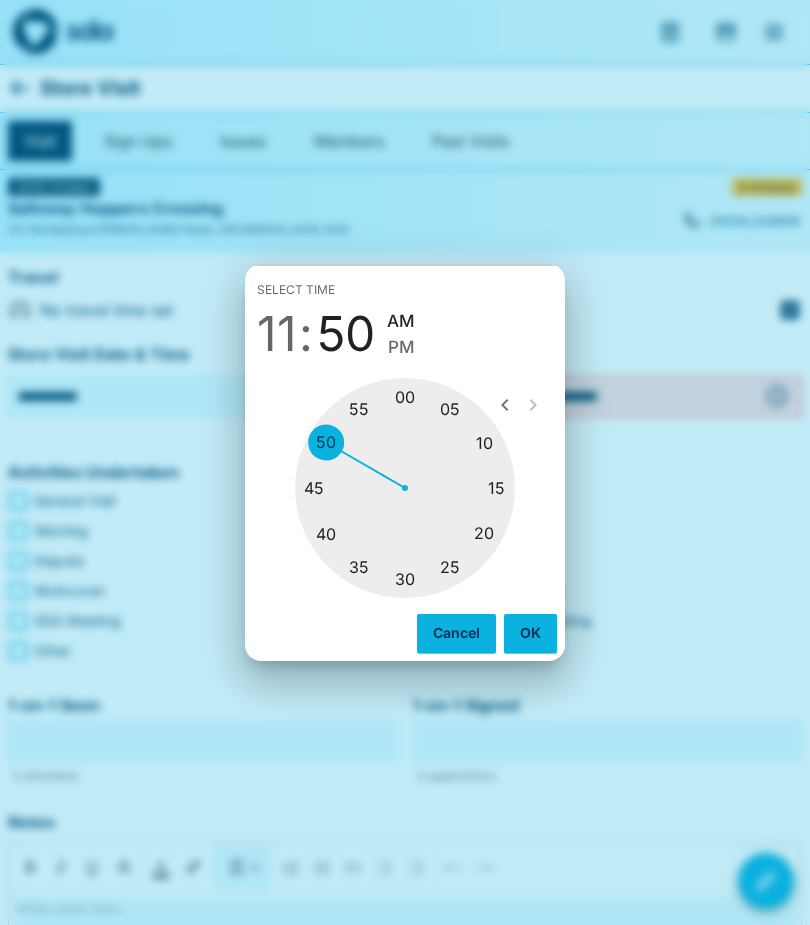 click at bounding box center [405, 488] 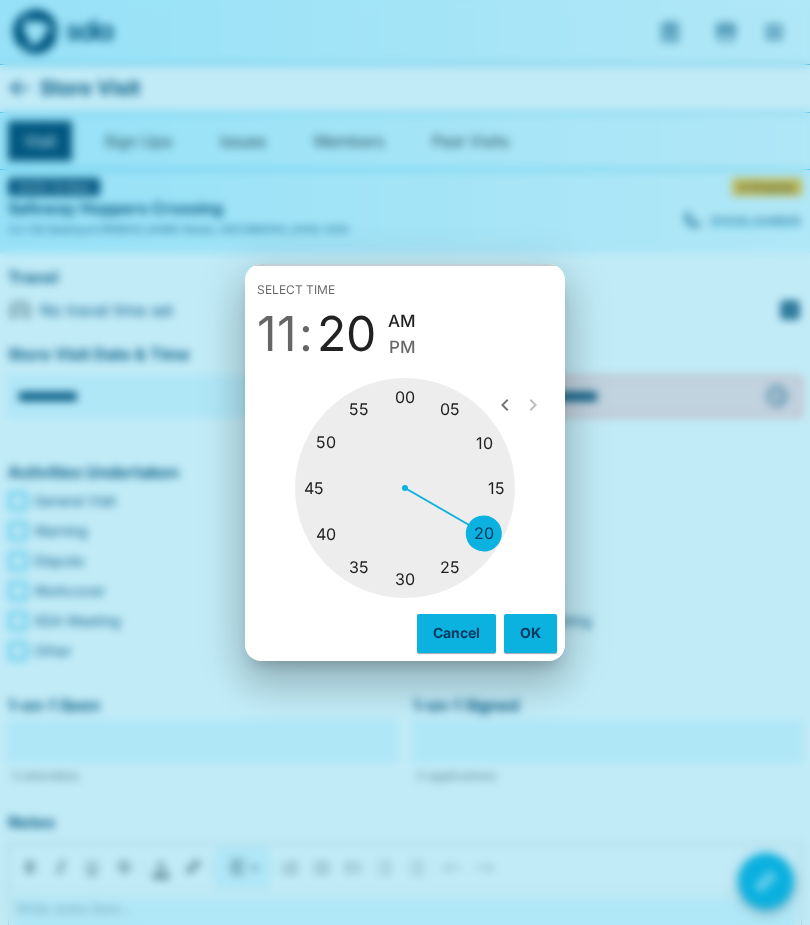 click on "OK" at bounding box center [530, 633] 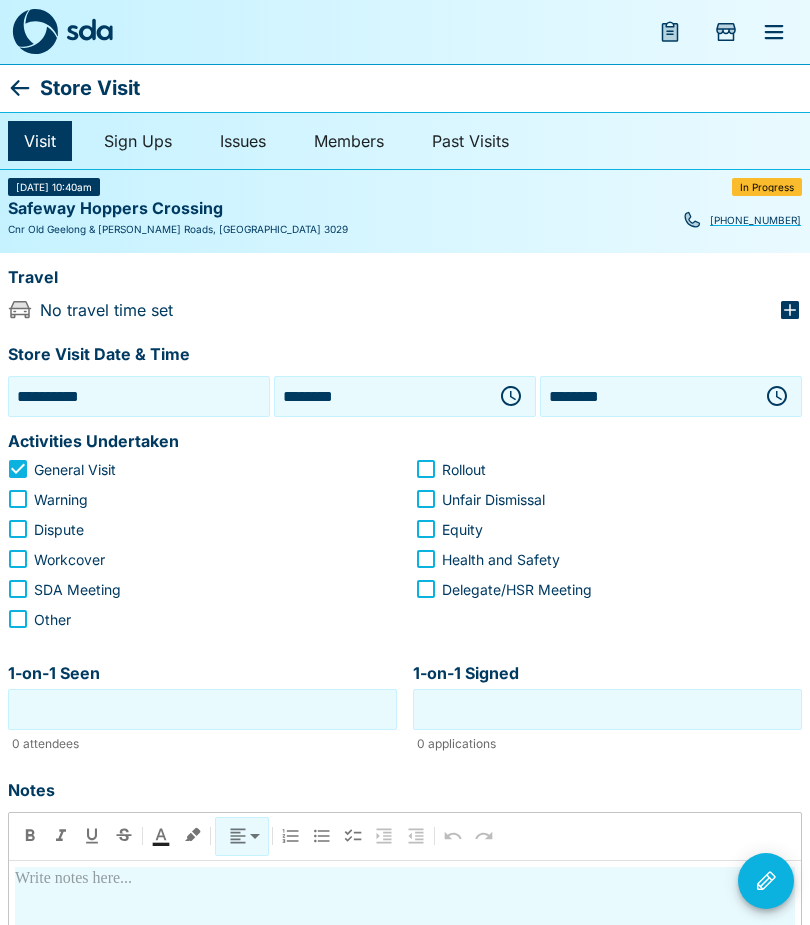 click on "1-on-1 Seen" at bounding box center (202, 709) 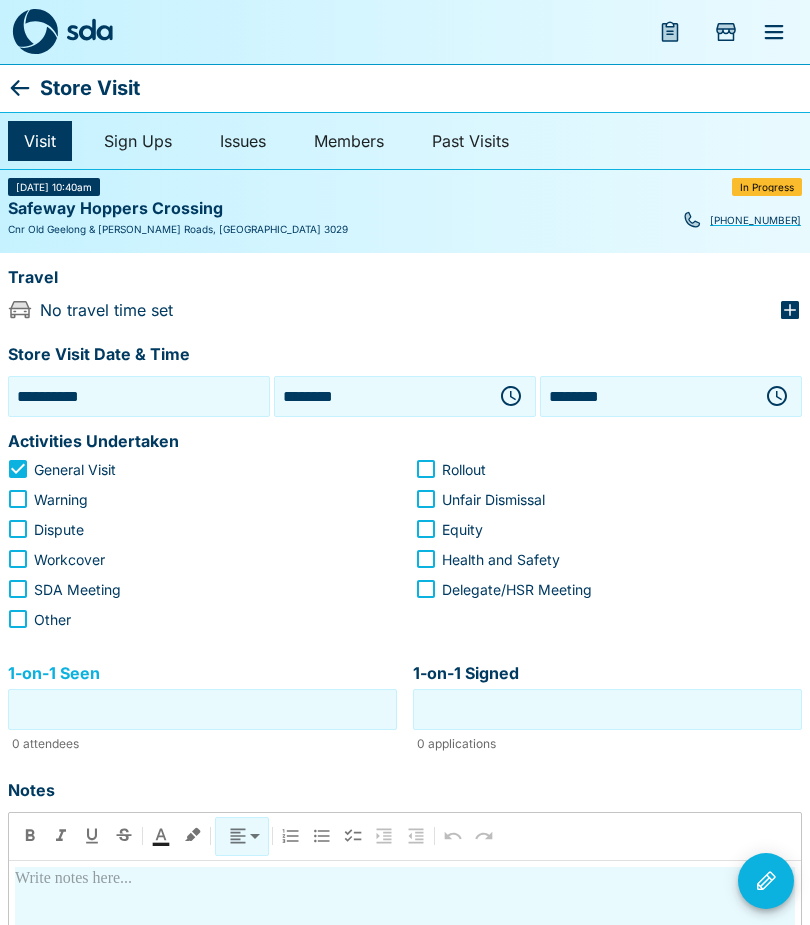 scroll, scrollTop: 85, scrollLeft: 0, axis: vertical 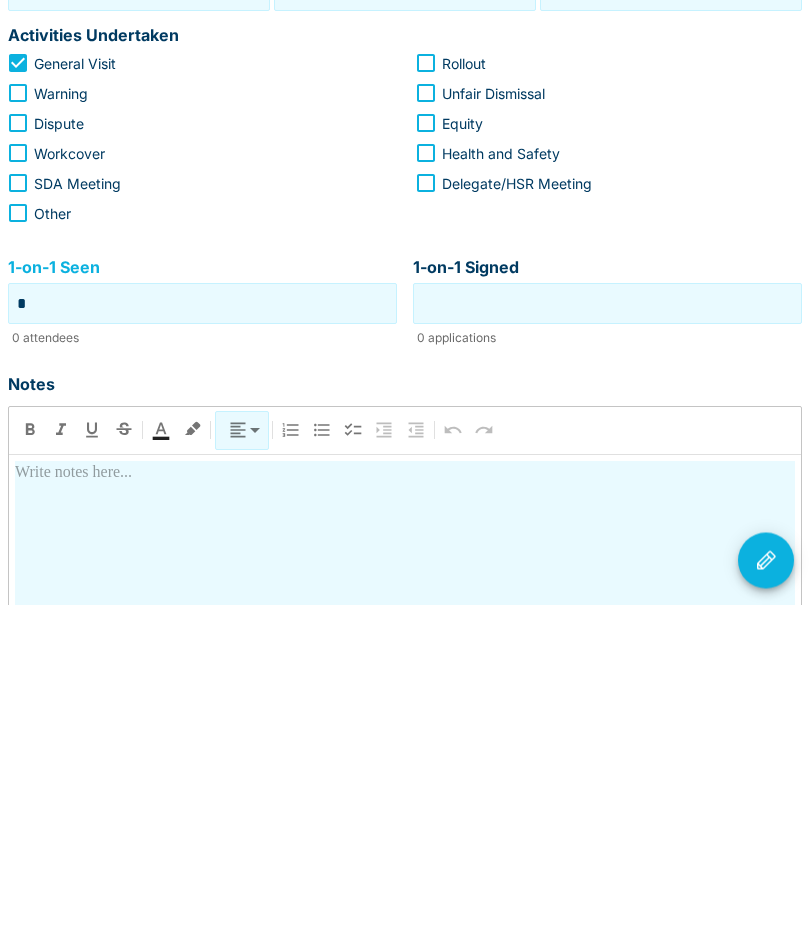 type on "*" 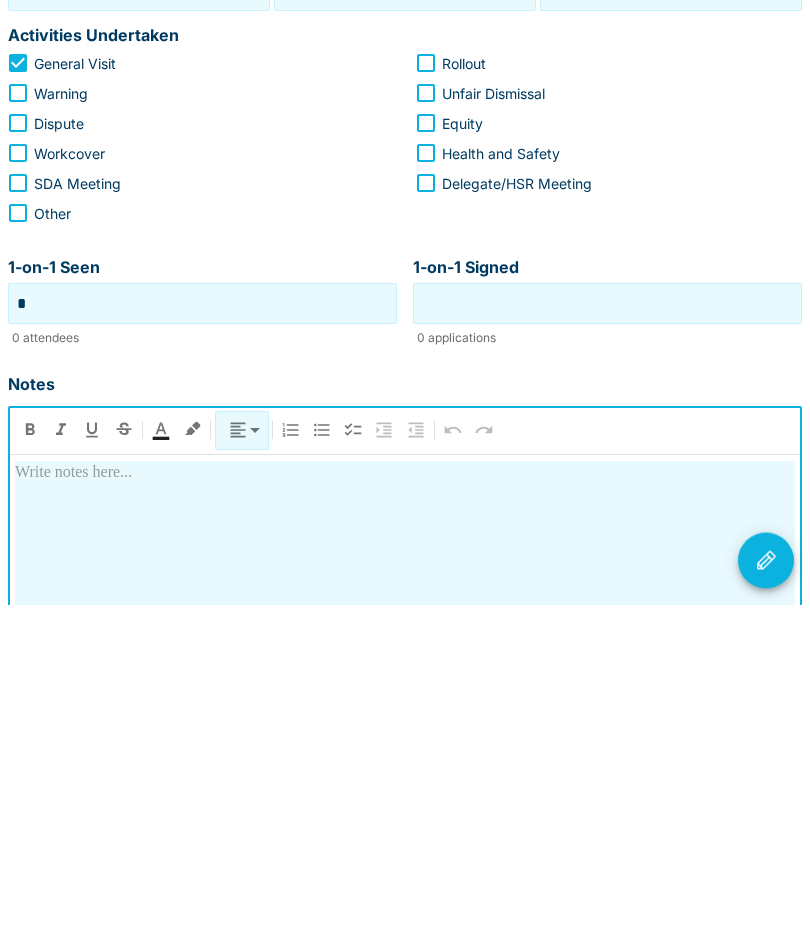 click at bounding box center (405, 1013) 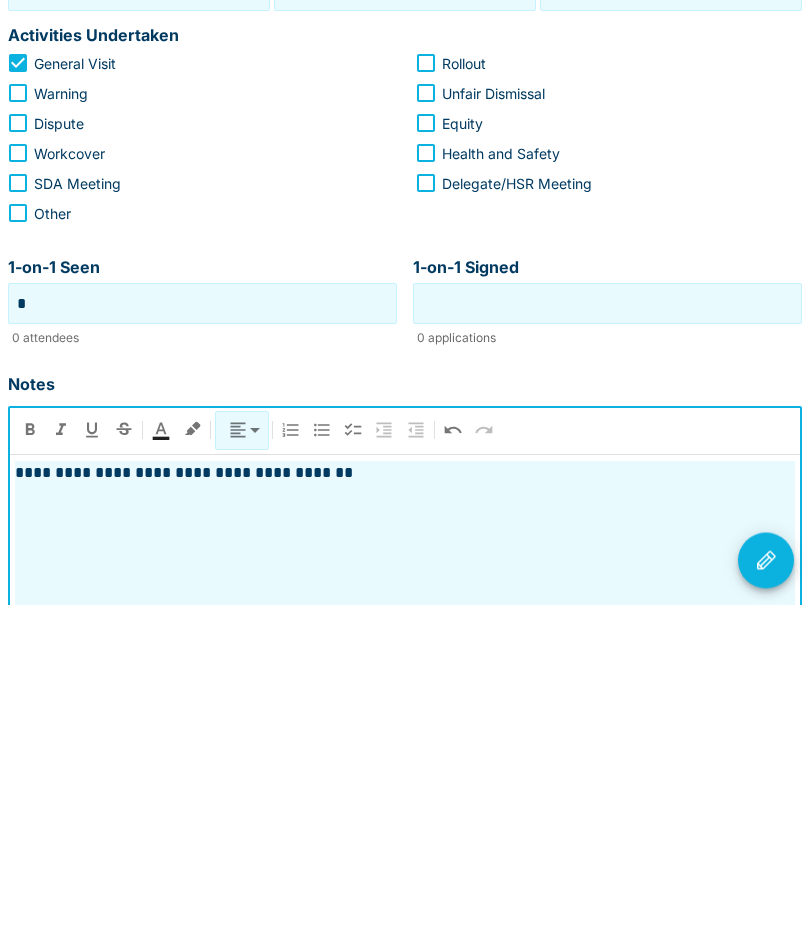 click at bounding box center (766, 881) 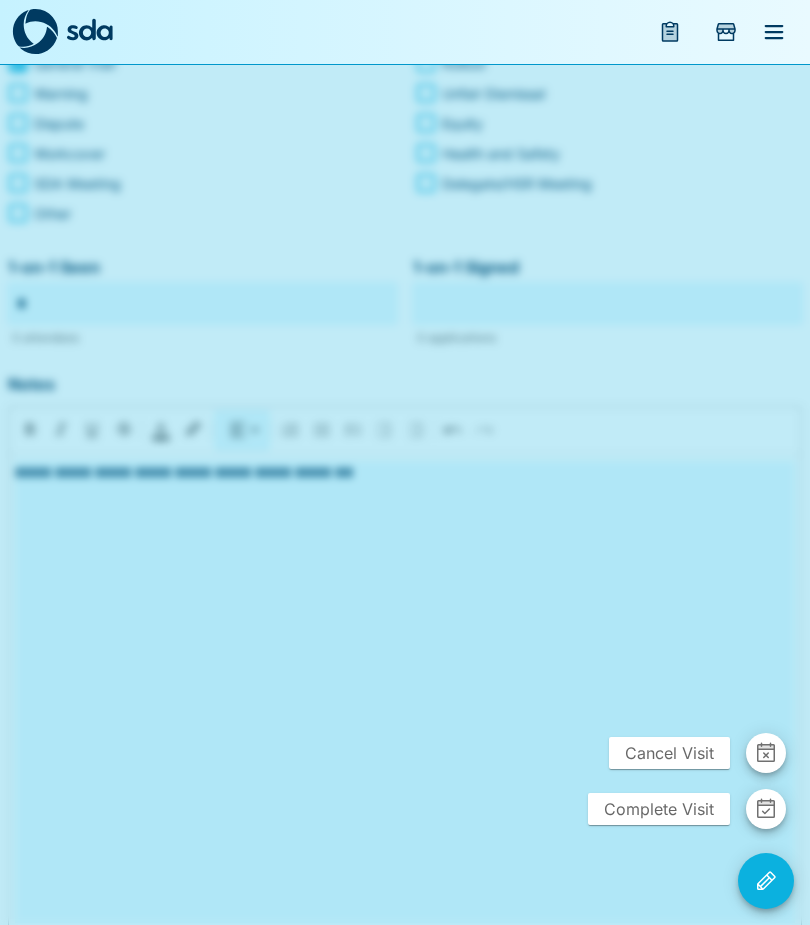 click on "Complete Visit" at bounding box center [659, 809] 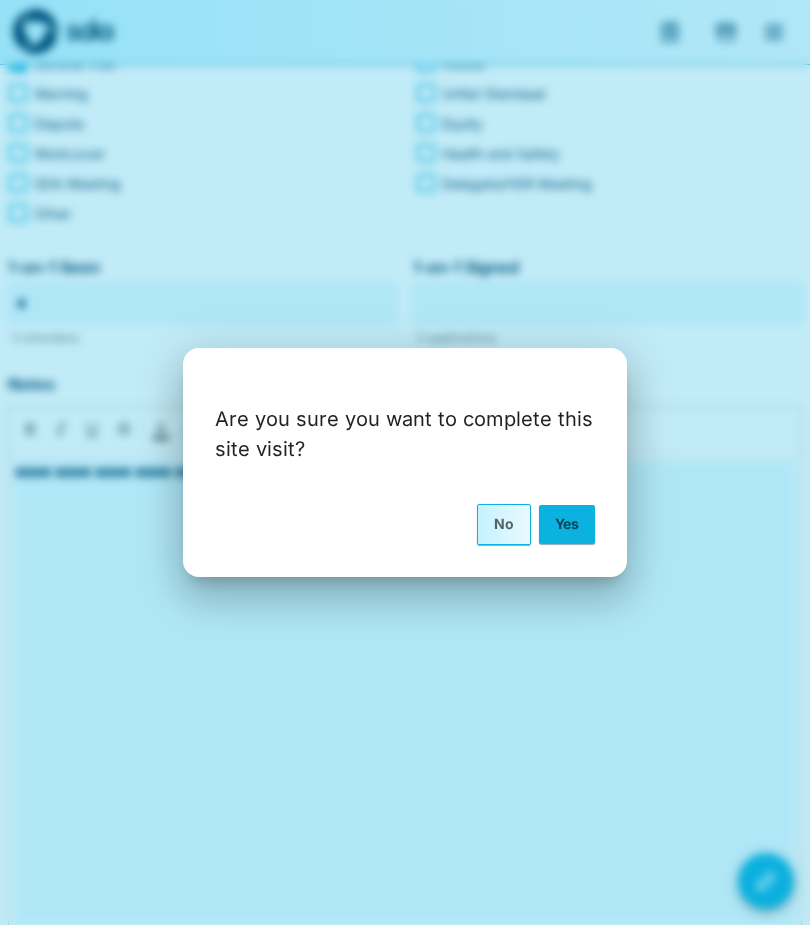 click on "Yes" at bounding box center [567, 524] 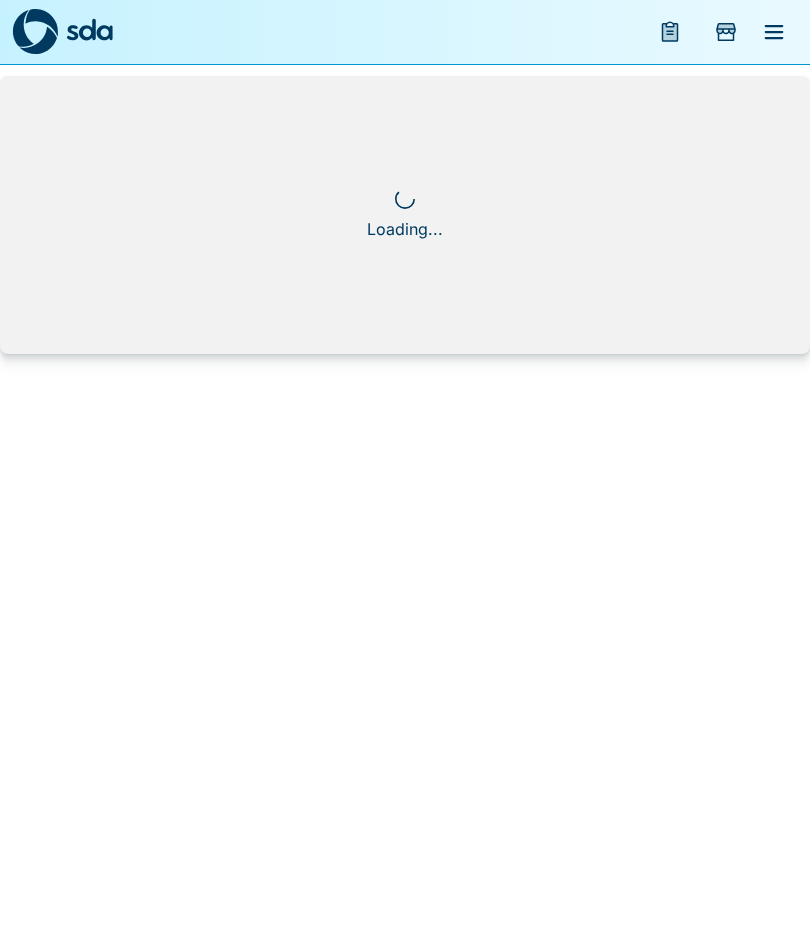 scroll, scrollTop: 0, scrollLeft: 0, axis: both 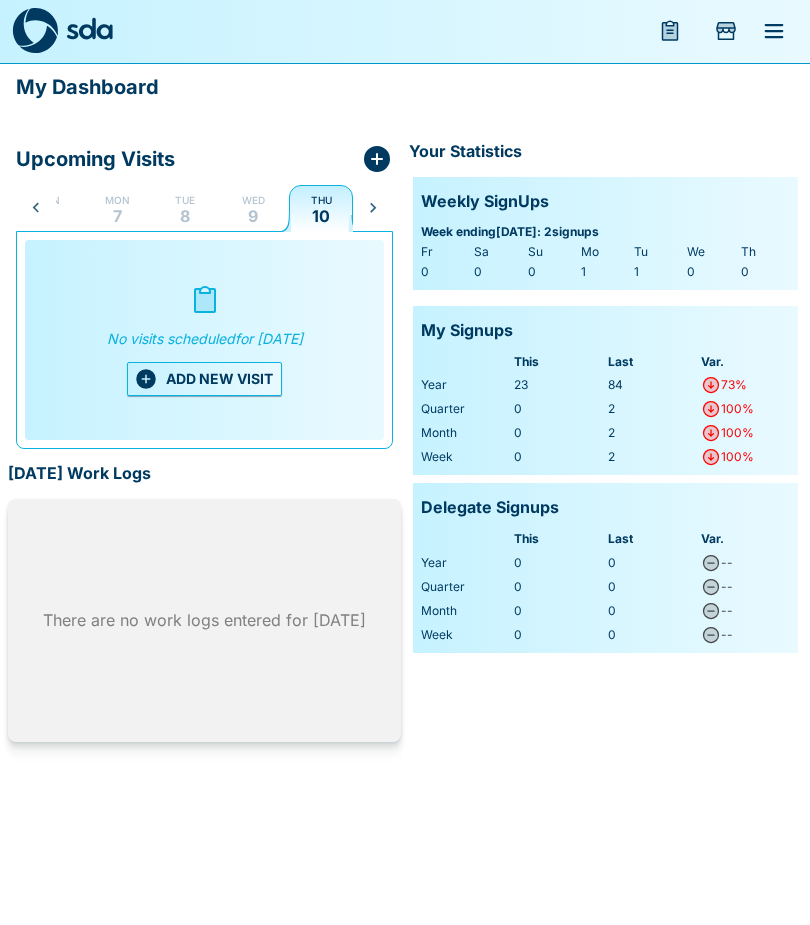 click on "ADD NEW VISIT" at bounding box center (204, 380) 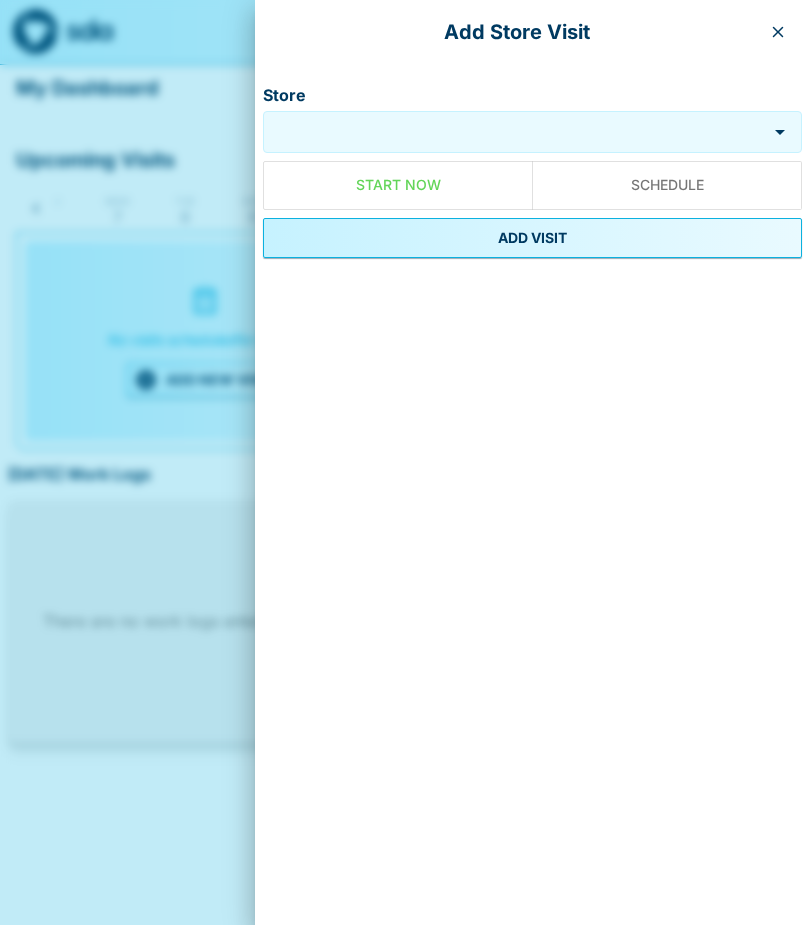 click on "Store" at bounding box center [515, 132] 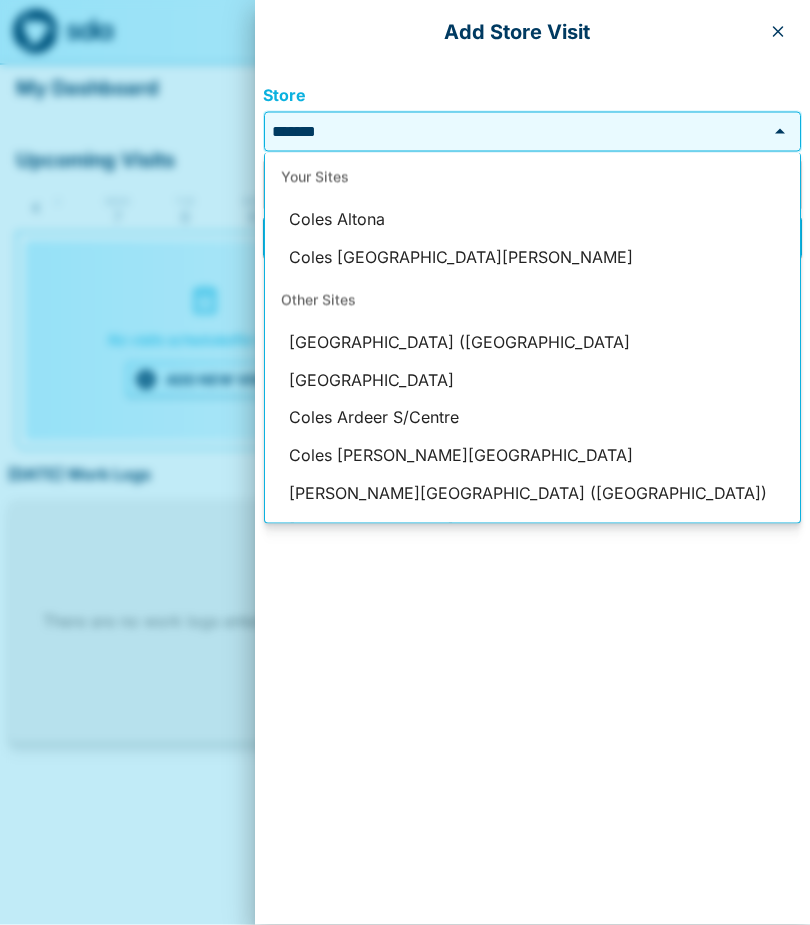click on "Coles Altona Meadows" at bounding box center (532, 258) 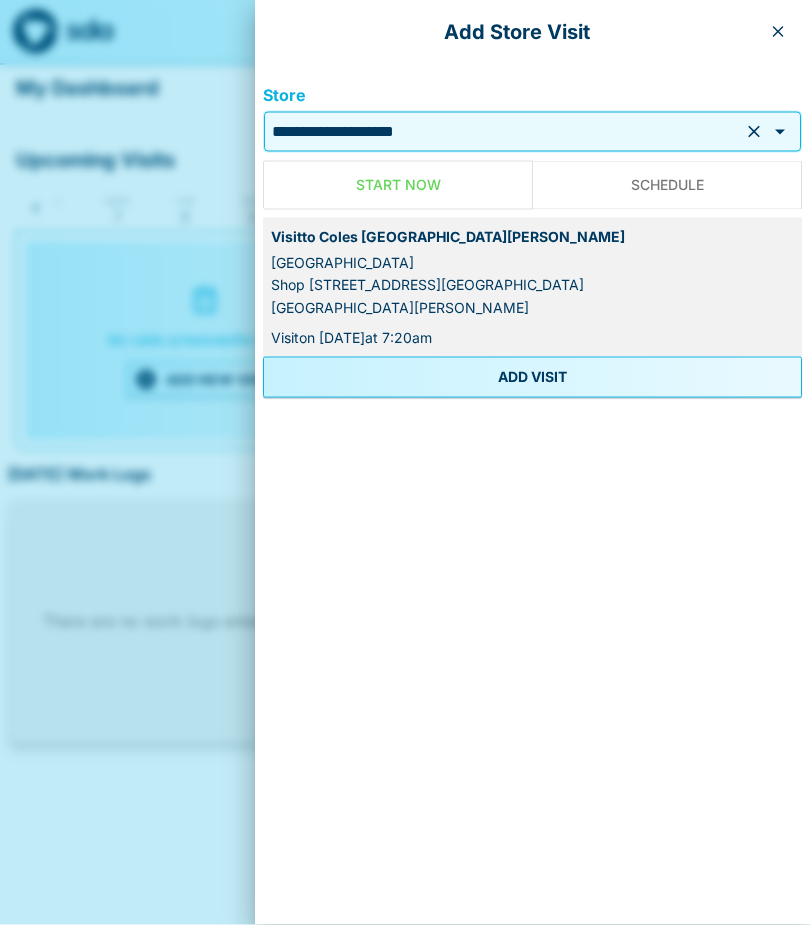 click on "ADD VISIT" at bounding box center (532, 377) 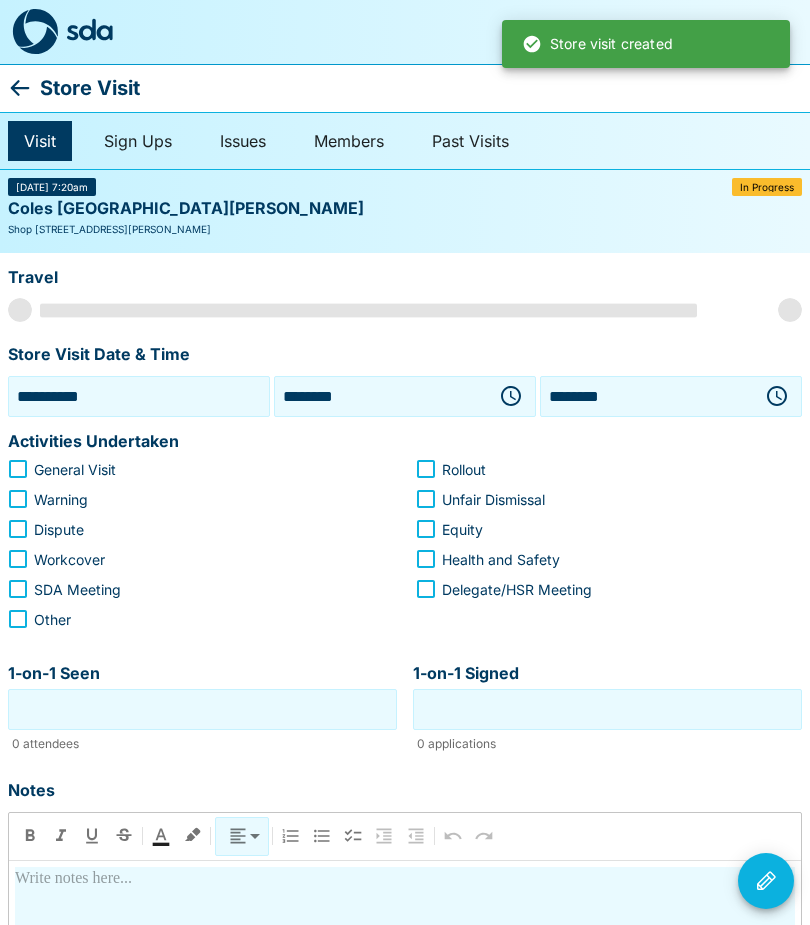 click on "**********" at bounding box center [139, 396] 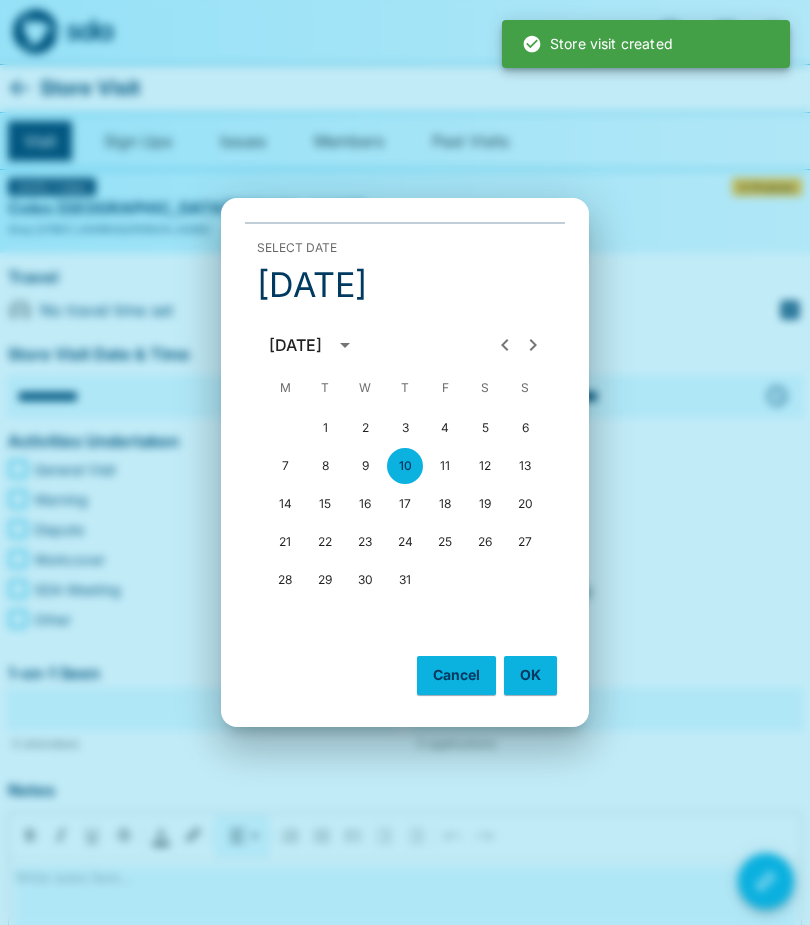 click on "9" at bounding box center (365, 466) 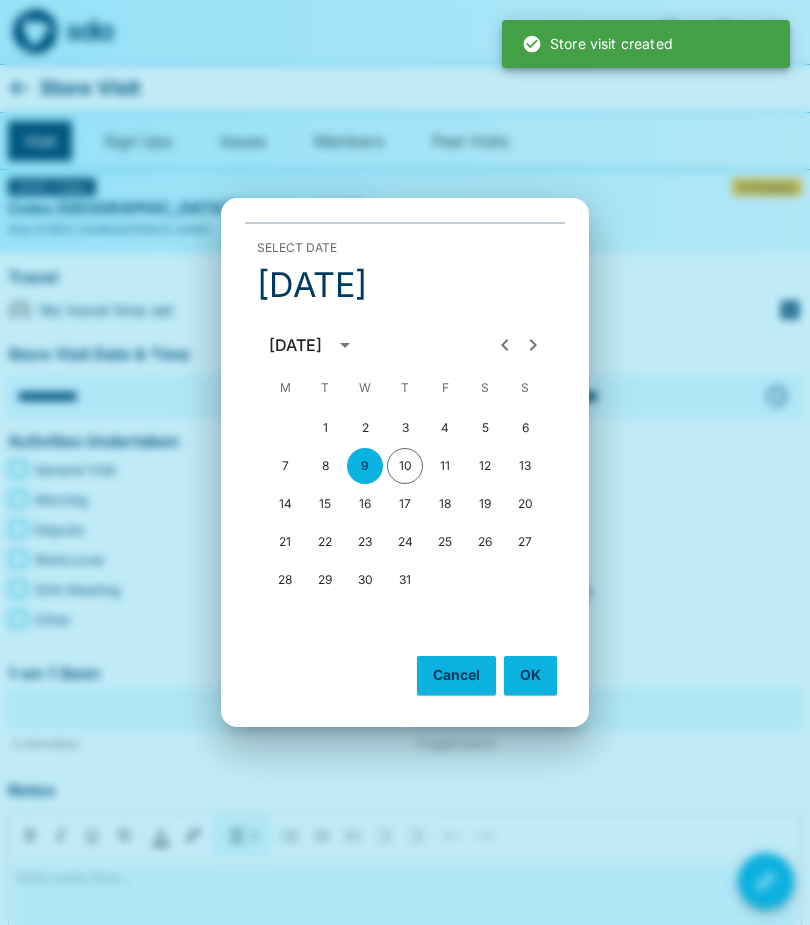 click on "OK" at bounding box center [530, 675] 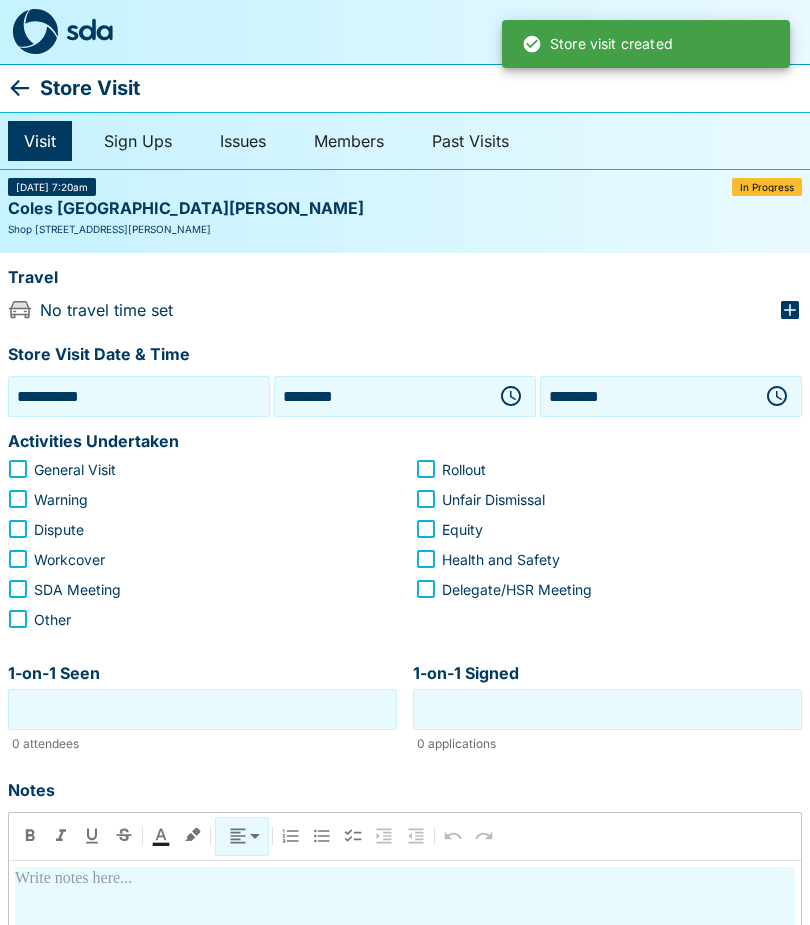 click 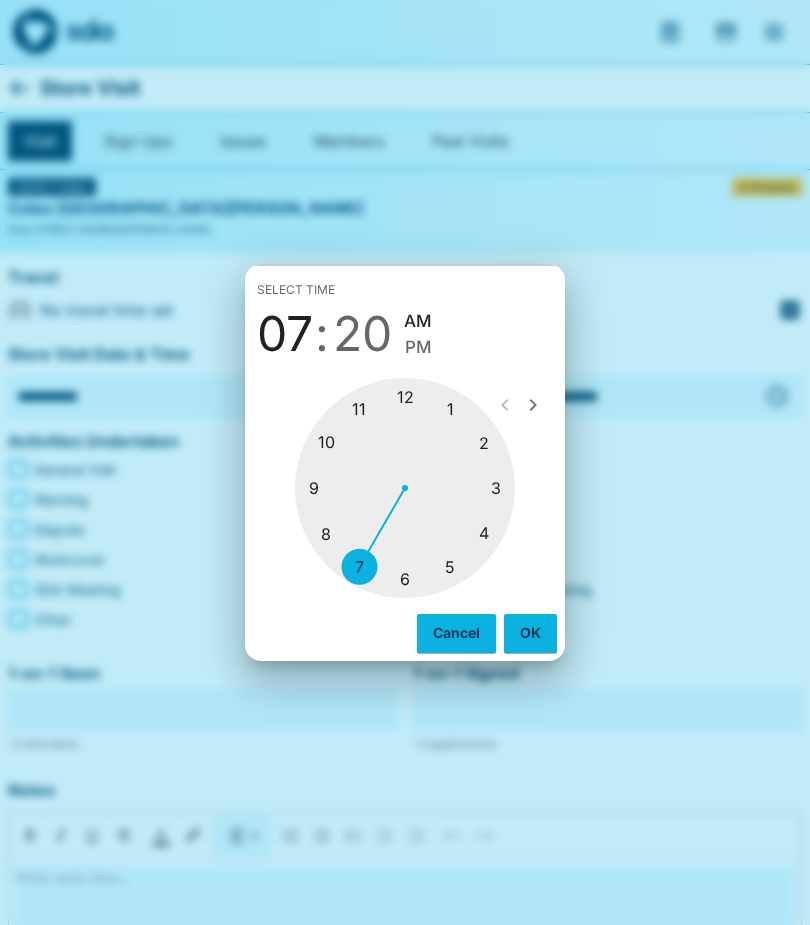 click at bounding box center [405, 488] 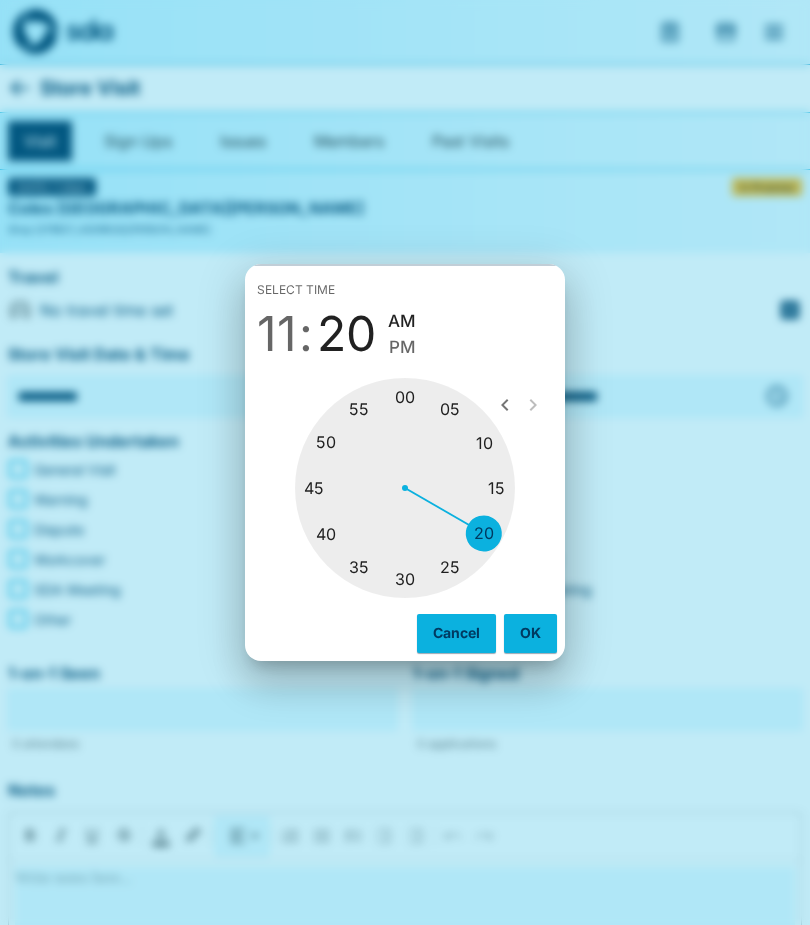click at bounding box center (405, 488) 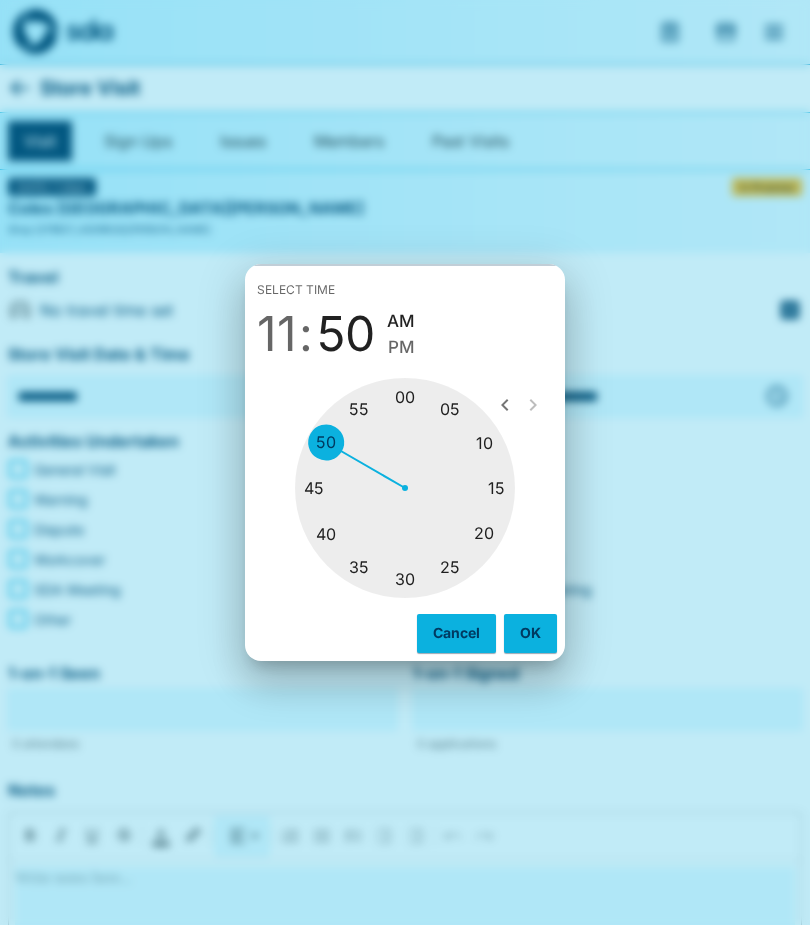 click on "OK" at bounding box center (530, 633) 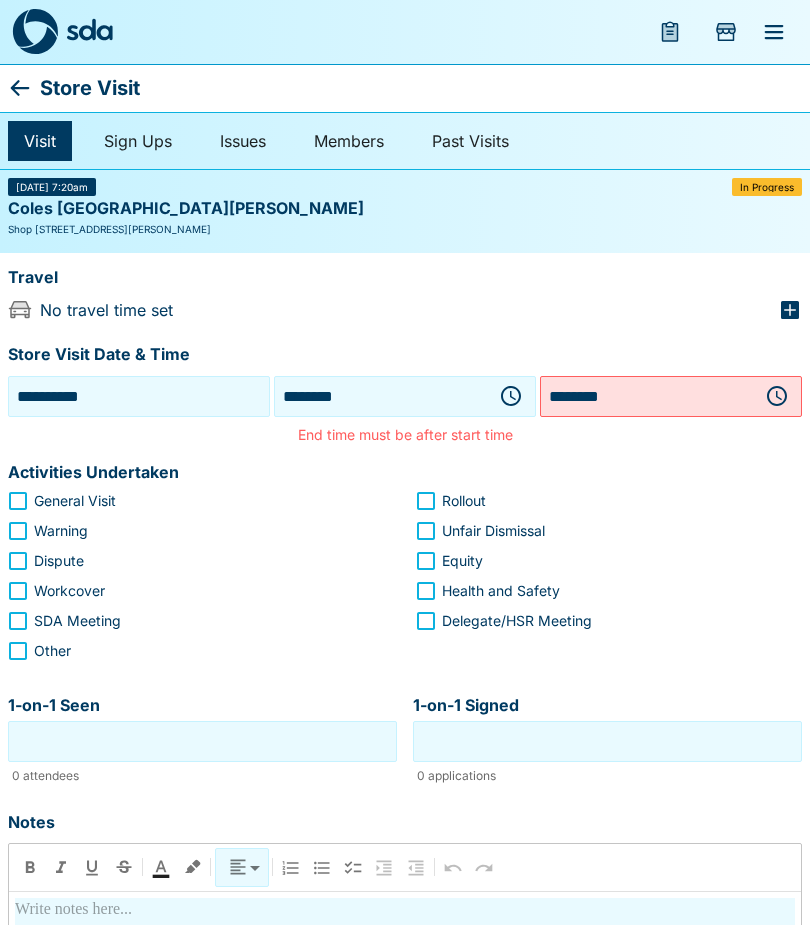 click 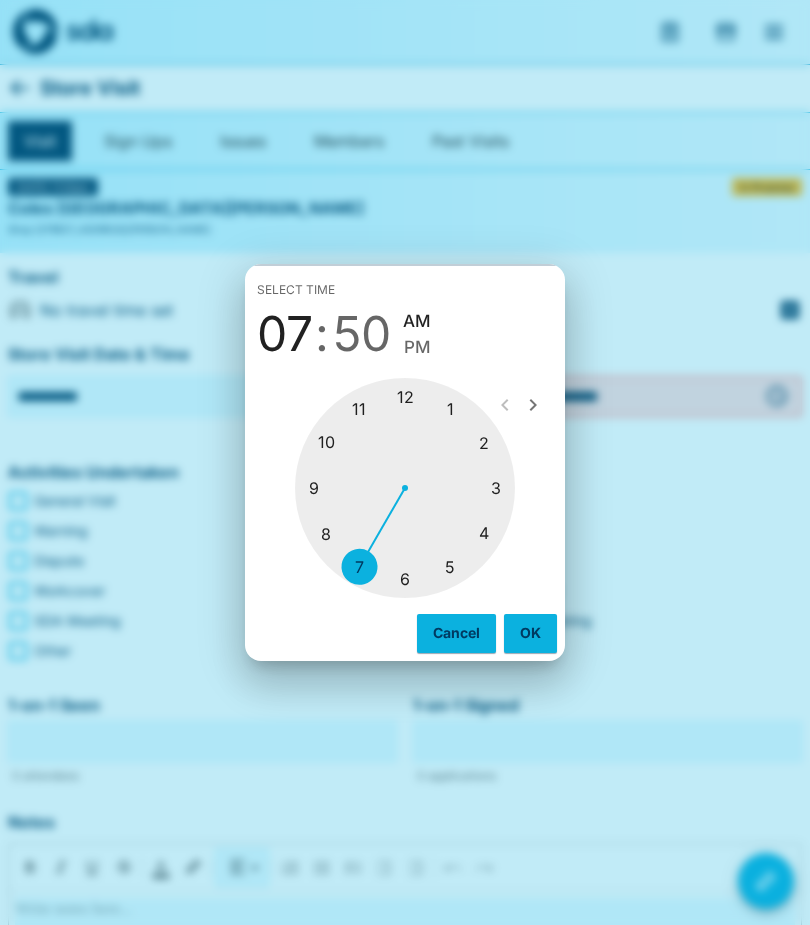 click at bounding box center (405, 488) 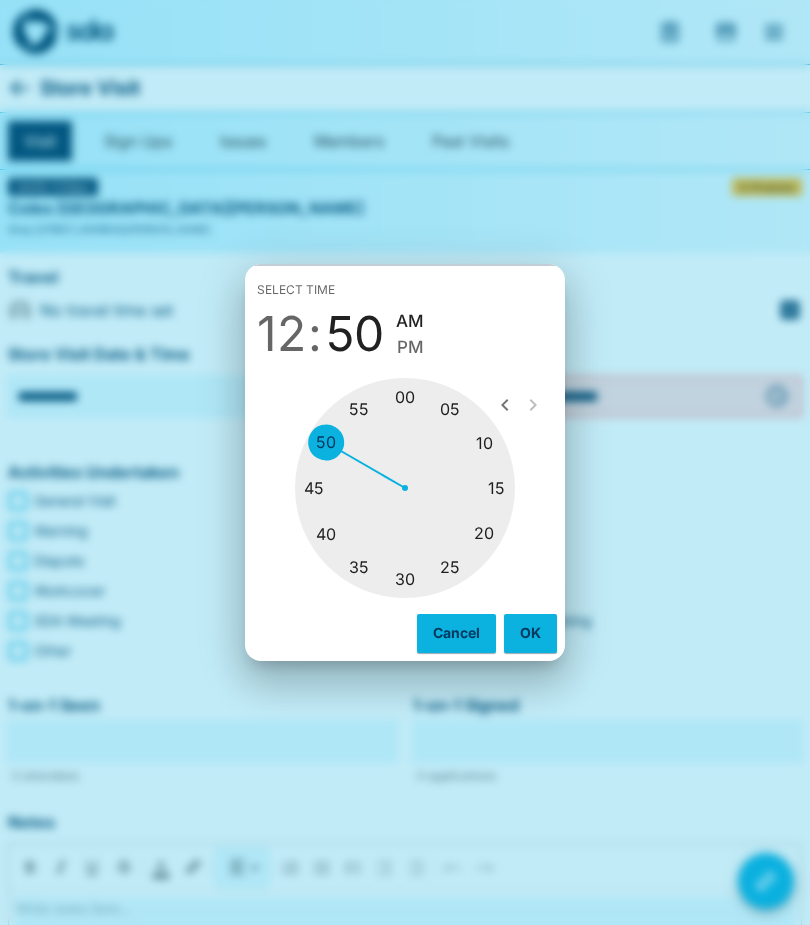 click at bounding box center (405, 488) 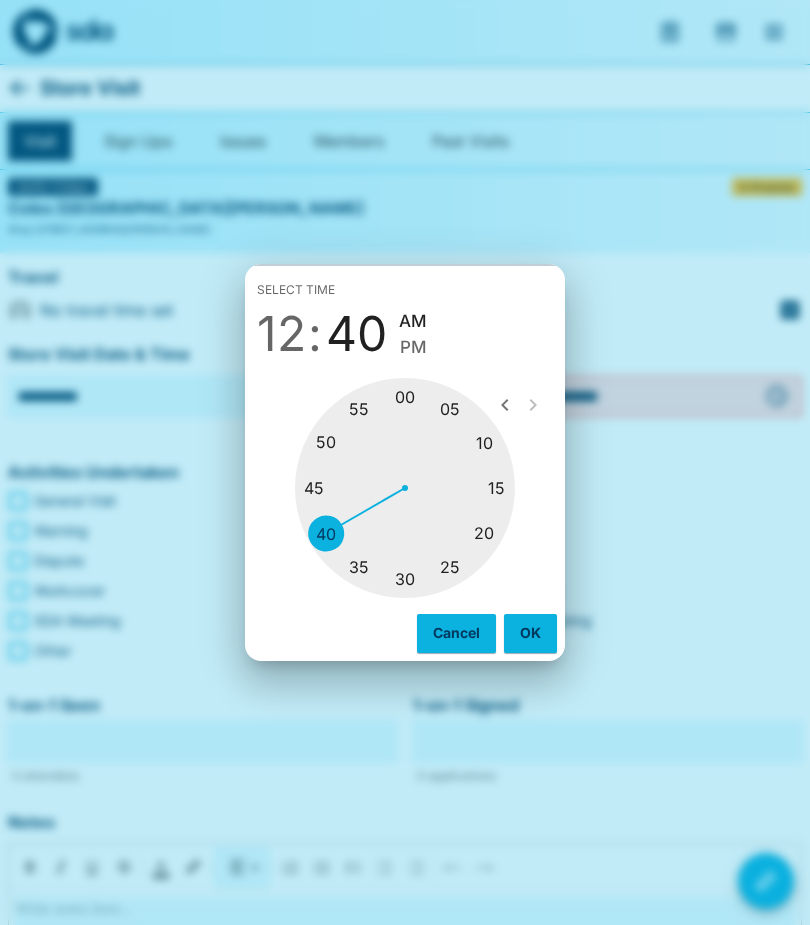 click on "OK" at bounding box center (530, 633) 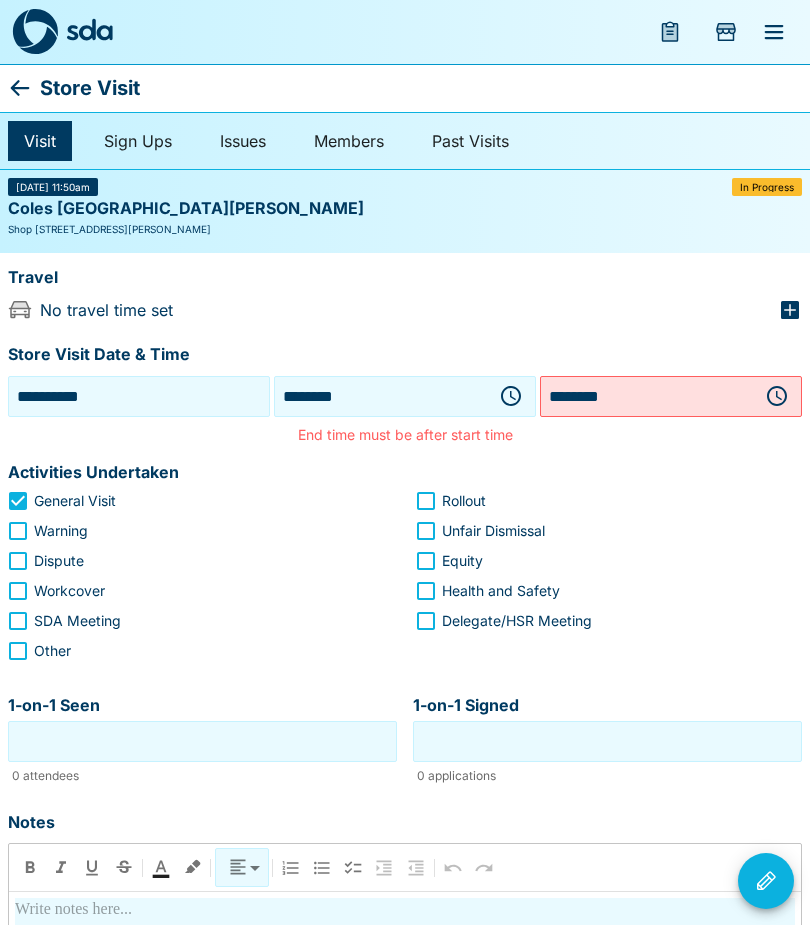 click 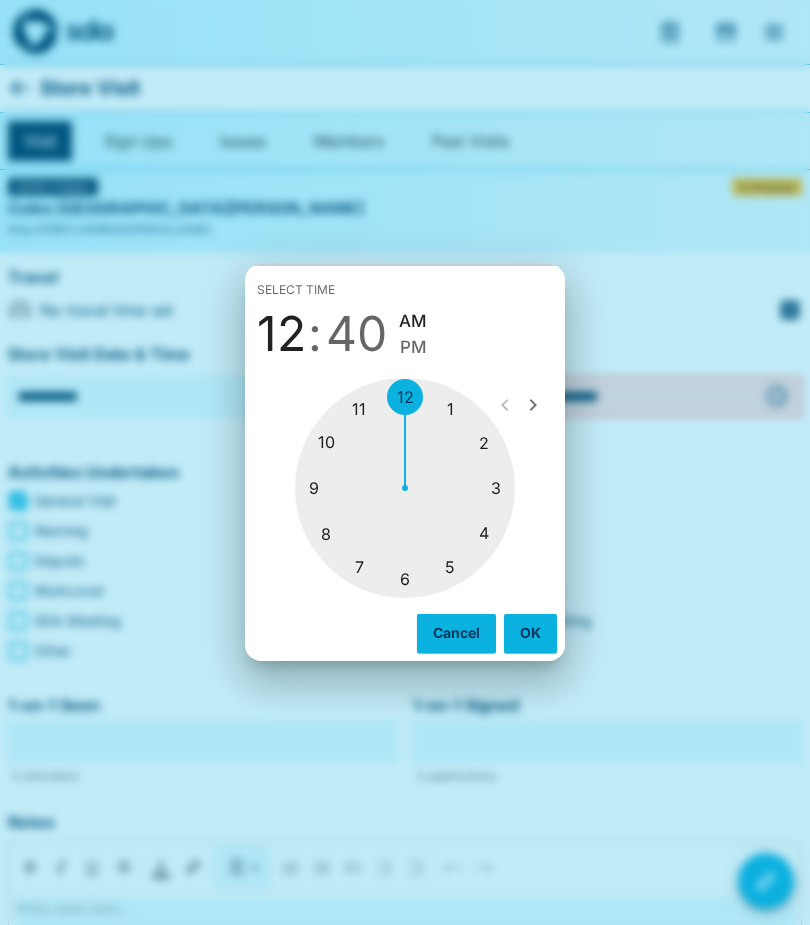 click on "PM" at bounding box center [413, 347] 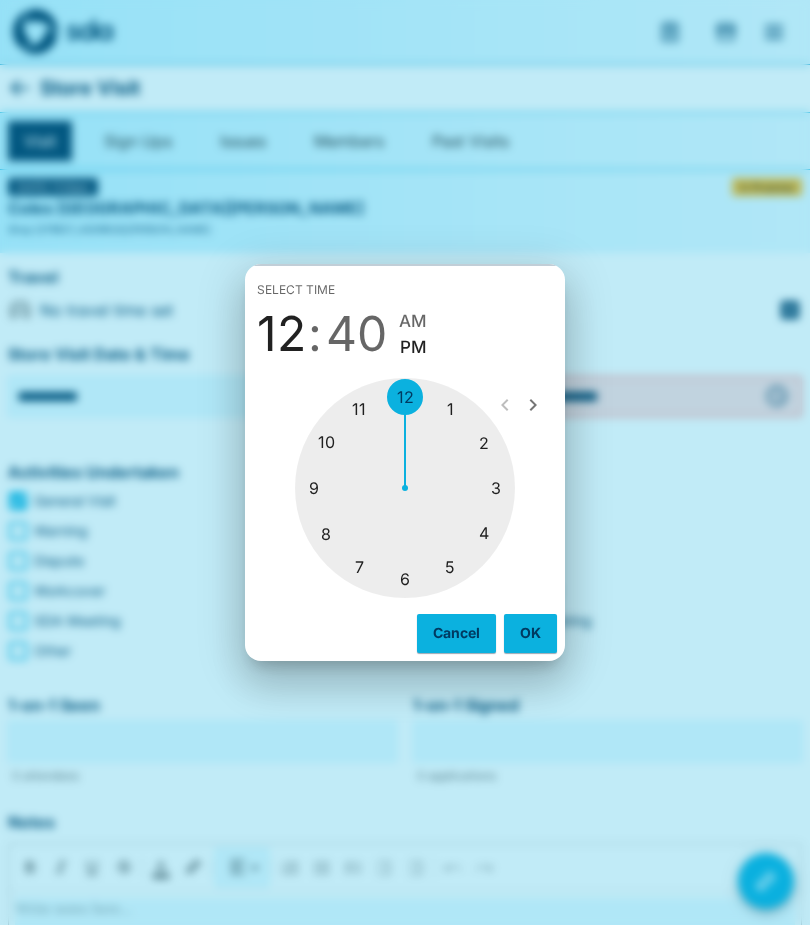 click on "OK" at bounding box center (530, 633) 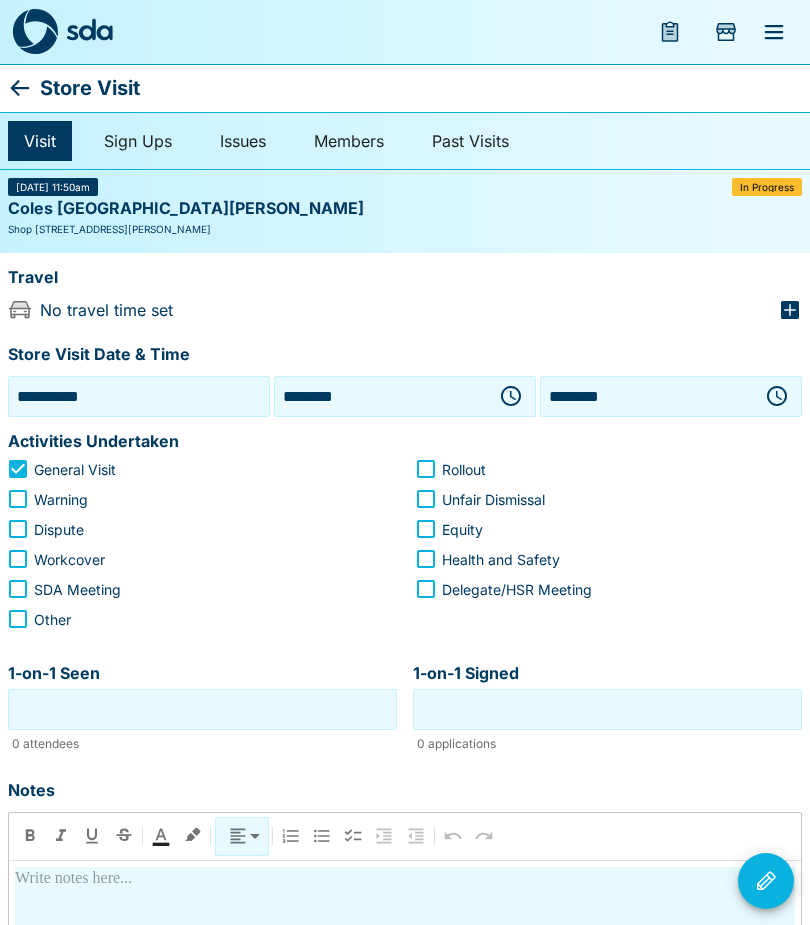 click on "1-on-1 Seen" at bounding box center (202, 709) 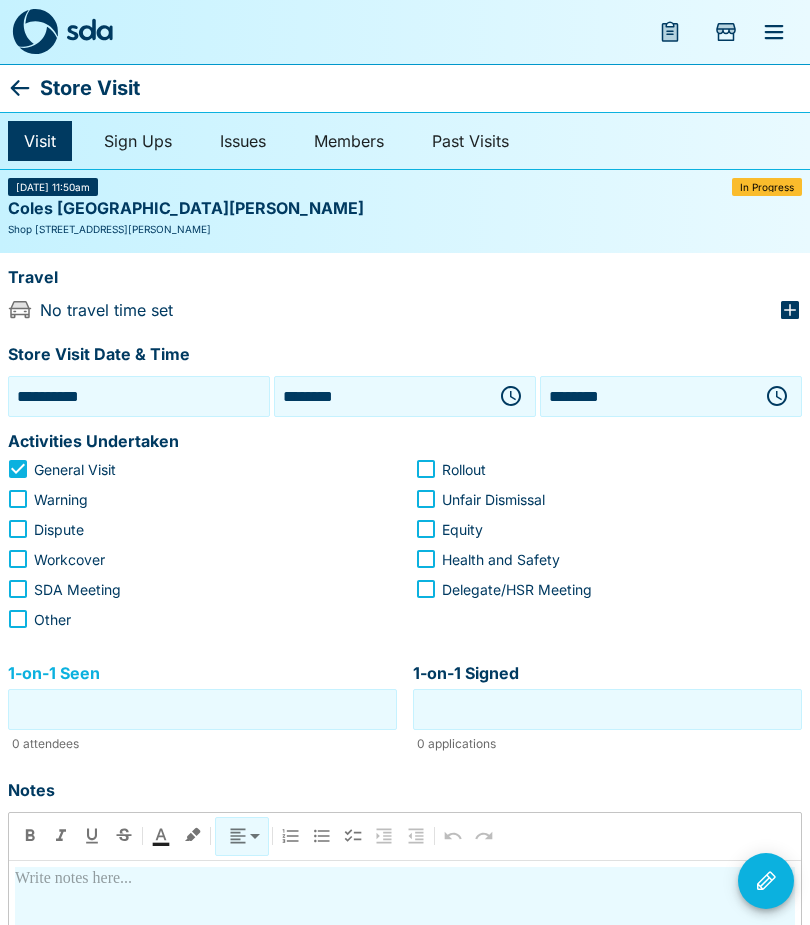 scroll, scrollTop: 85, scrollLeft: 0, axis: vertical 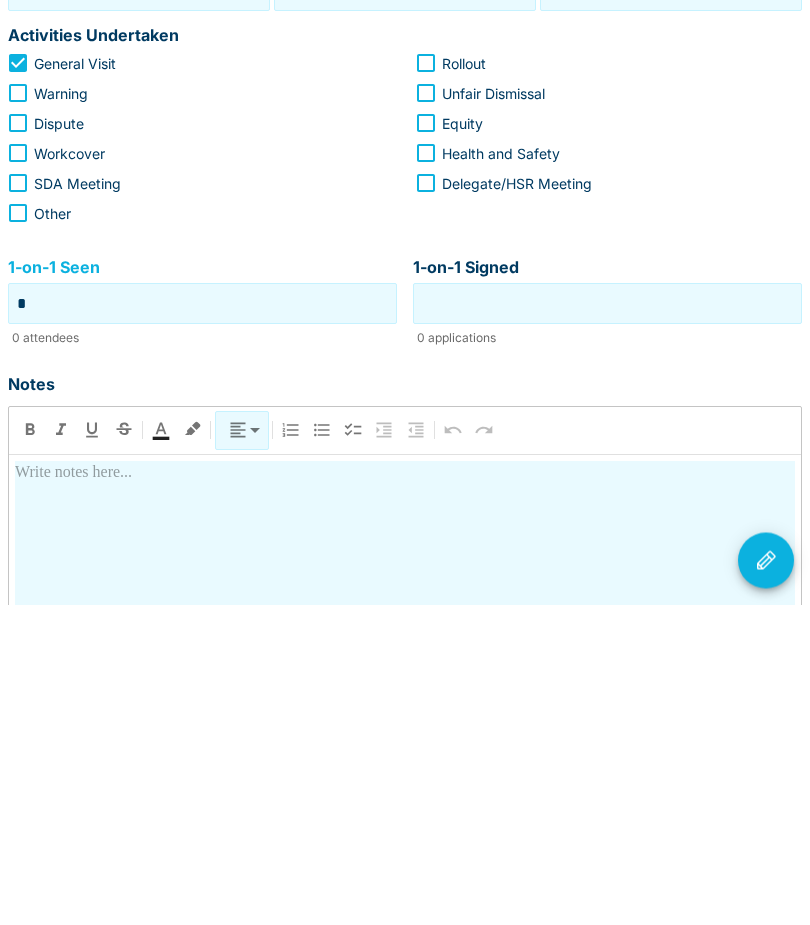 type on "*" 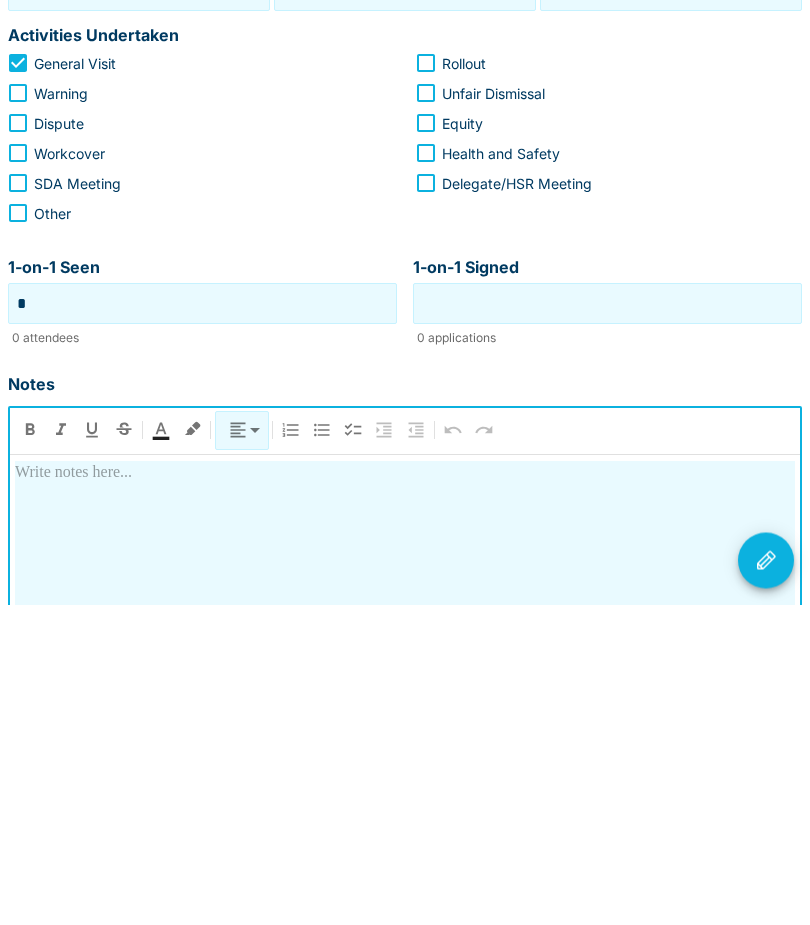 click at bounding box center [405, 794] 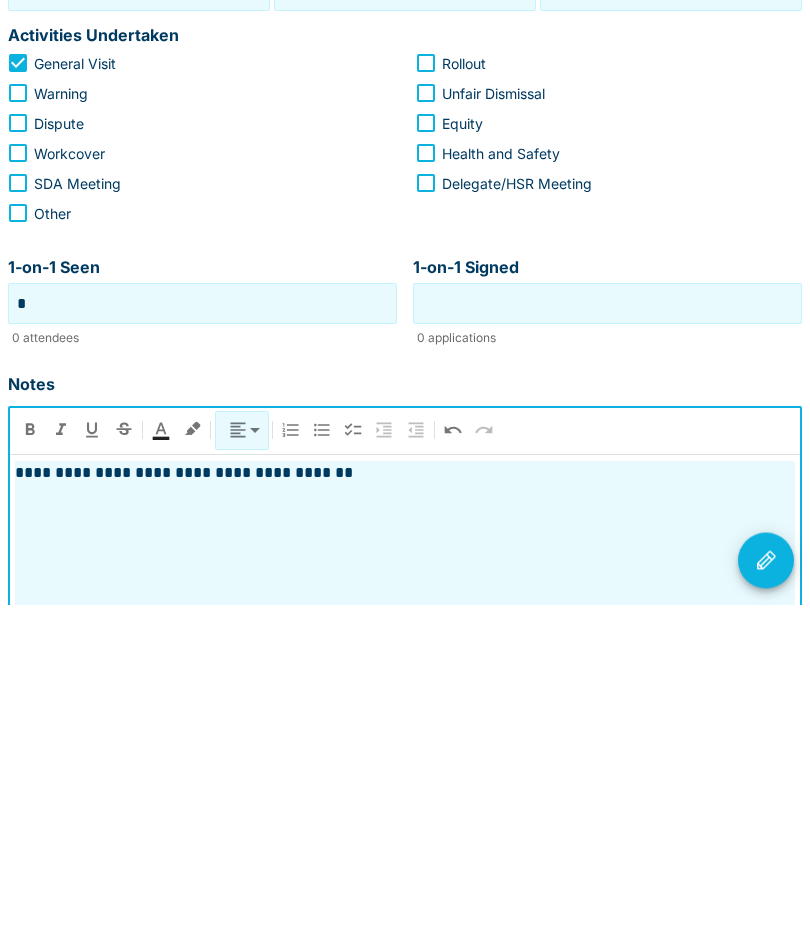 click 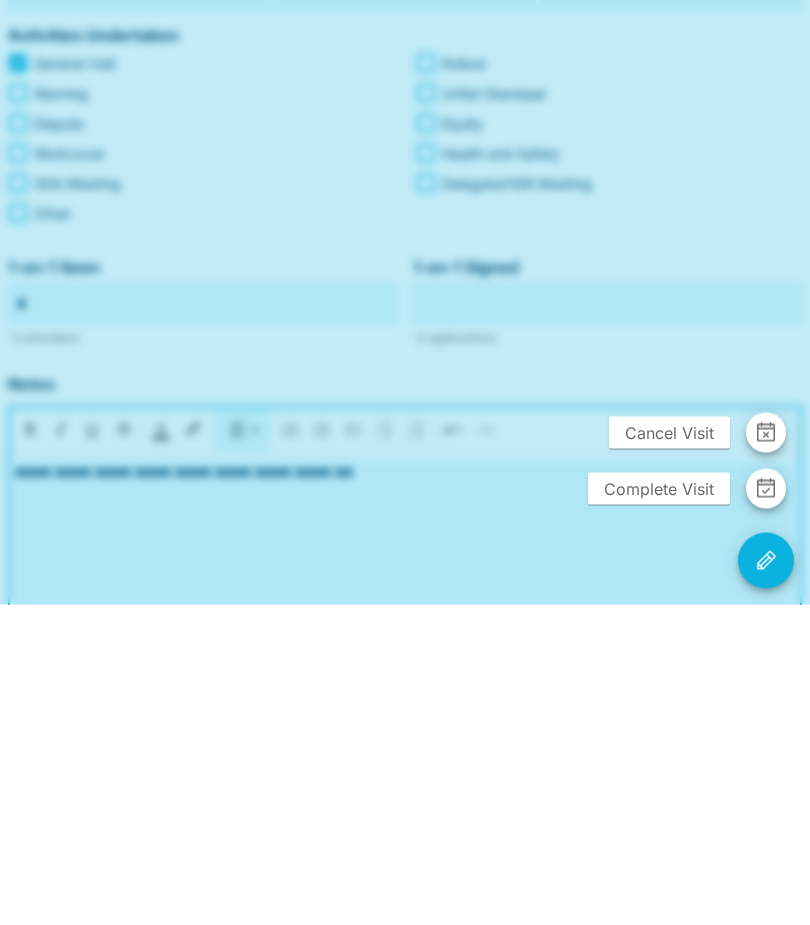 scroll, scrollTop: 406, scrollLeft: 0, axis: vertical 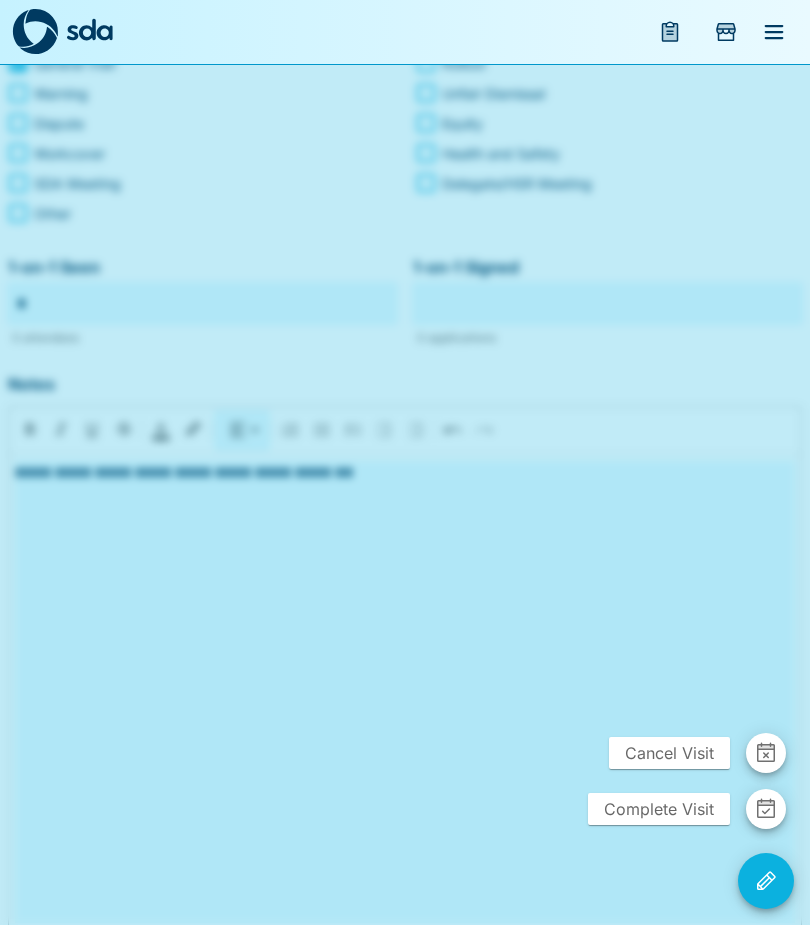 click on "Complete Visit" at bounding box center [659, 809] 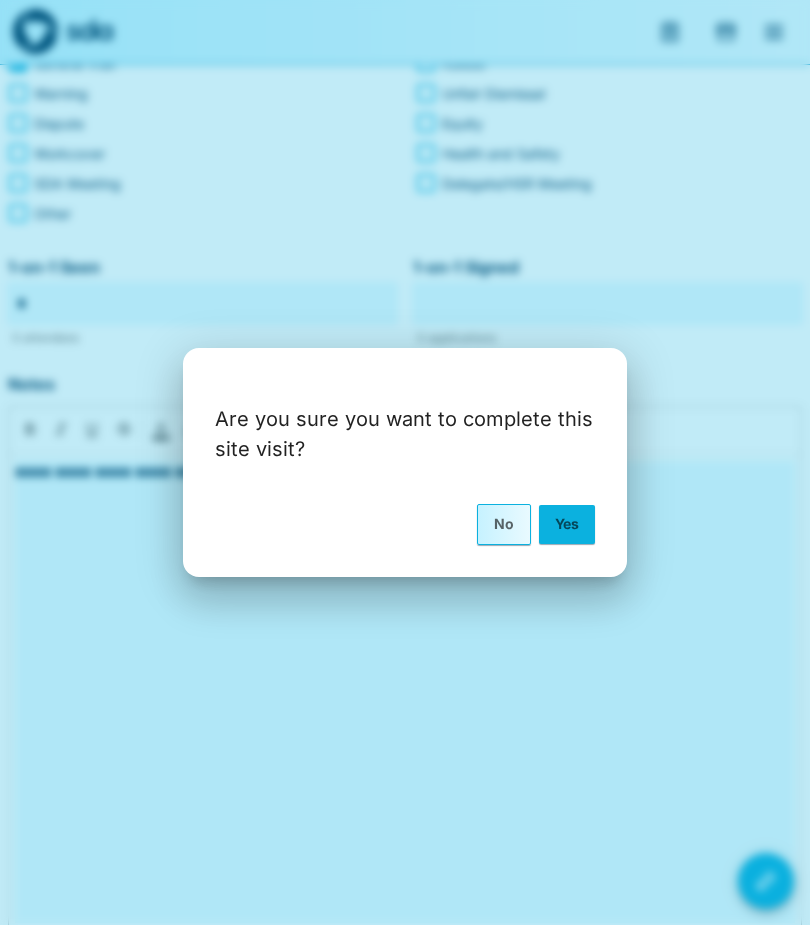 click on "Yes" at bounding box center (567, 524) 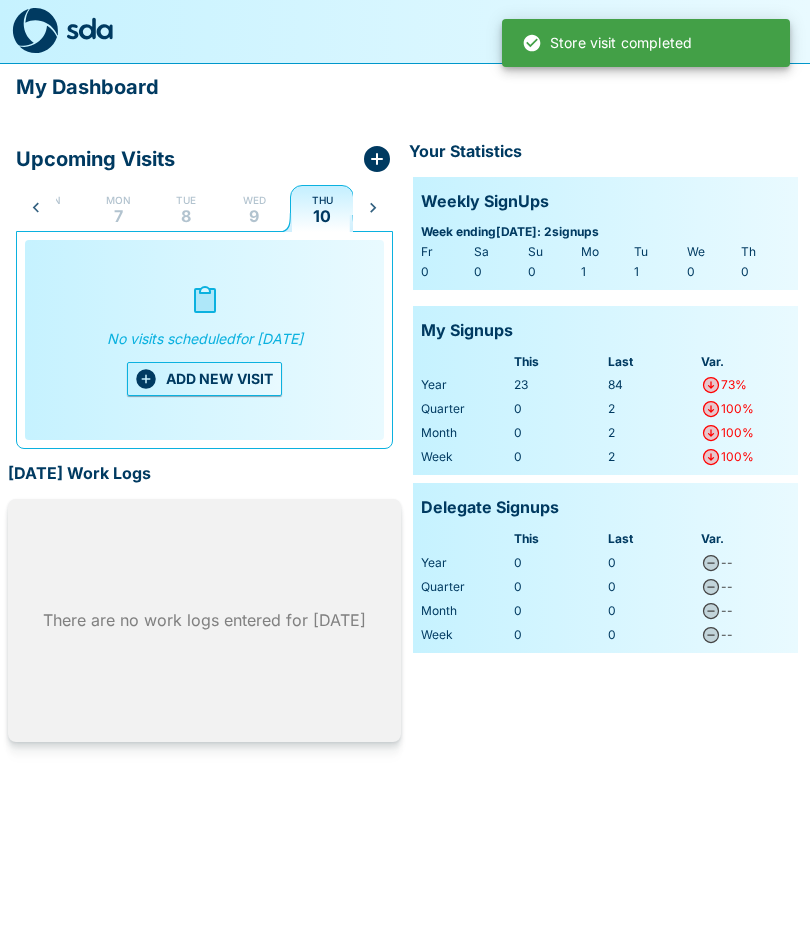 scroll, scrollTop: 0, scrollLeft: 39, axis: horizontal 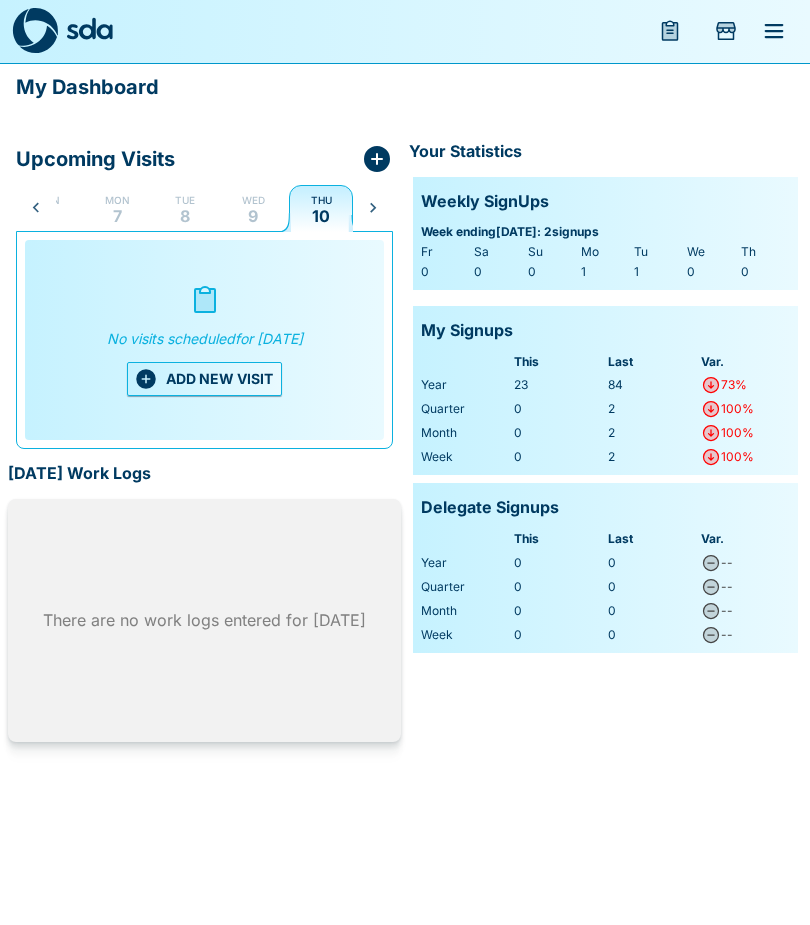 click on "ADD NEW VISIT" at bounding box center (204, 380) 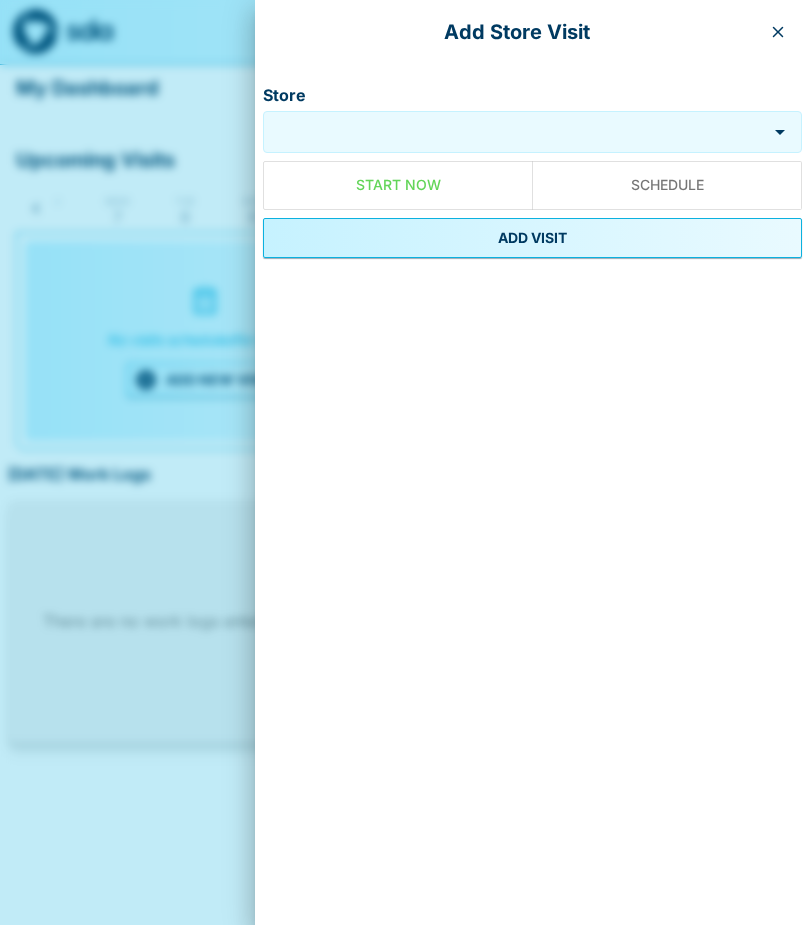 click on "Store" at bounding box center [515, 132] 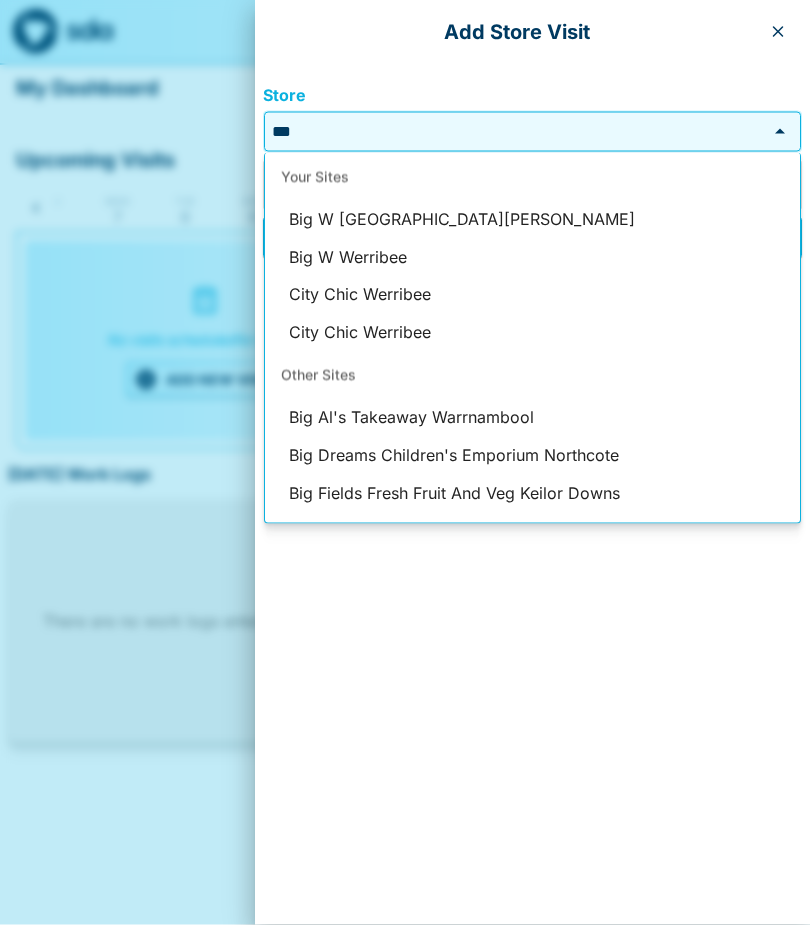 click on "Big W Altona Meadows" at bounding box center (532, 220) 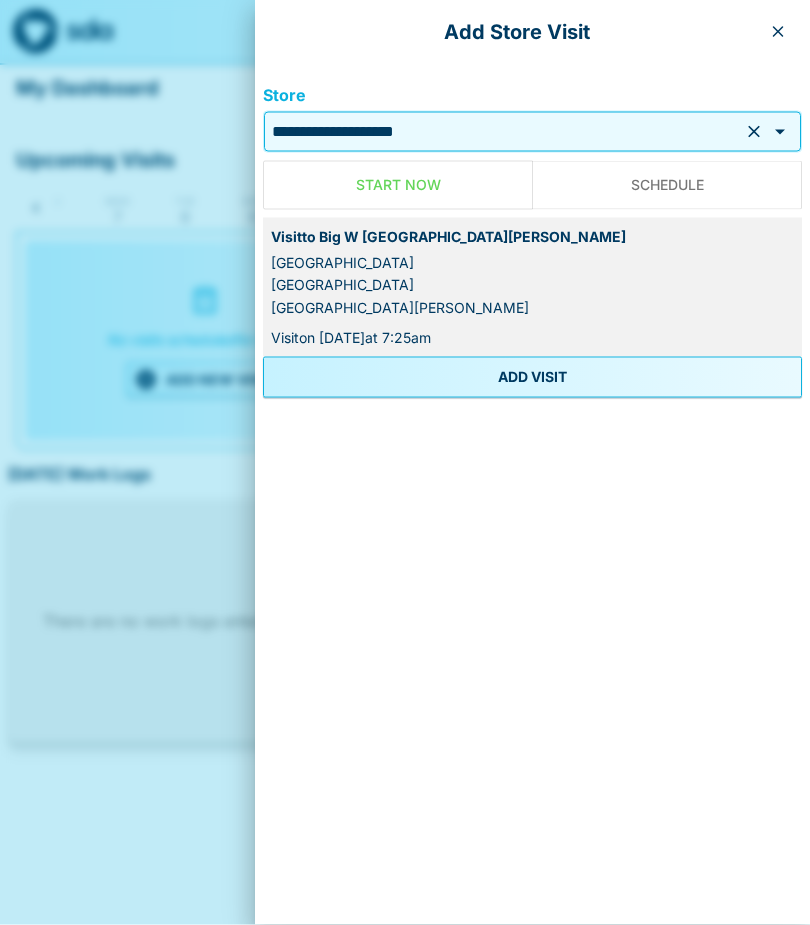 click on "ADD VISIT" at bounding box center [532, 377] 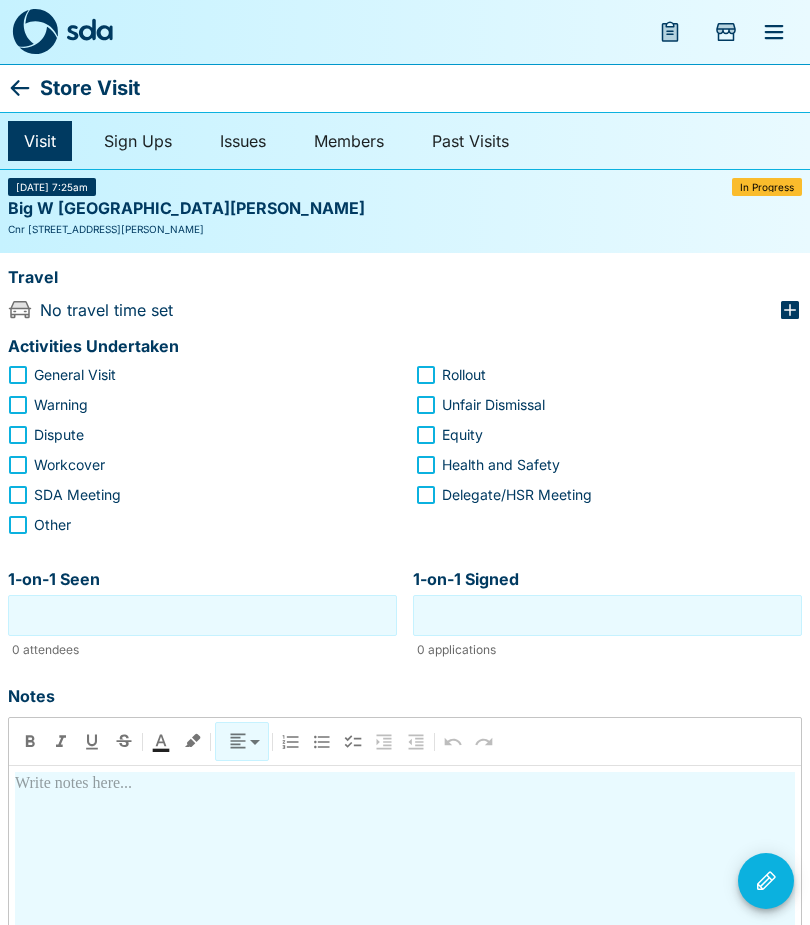 click at bounding box center (774, 32) 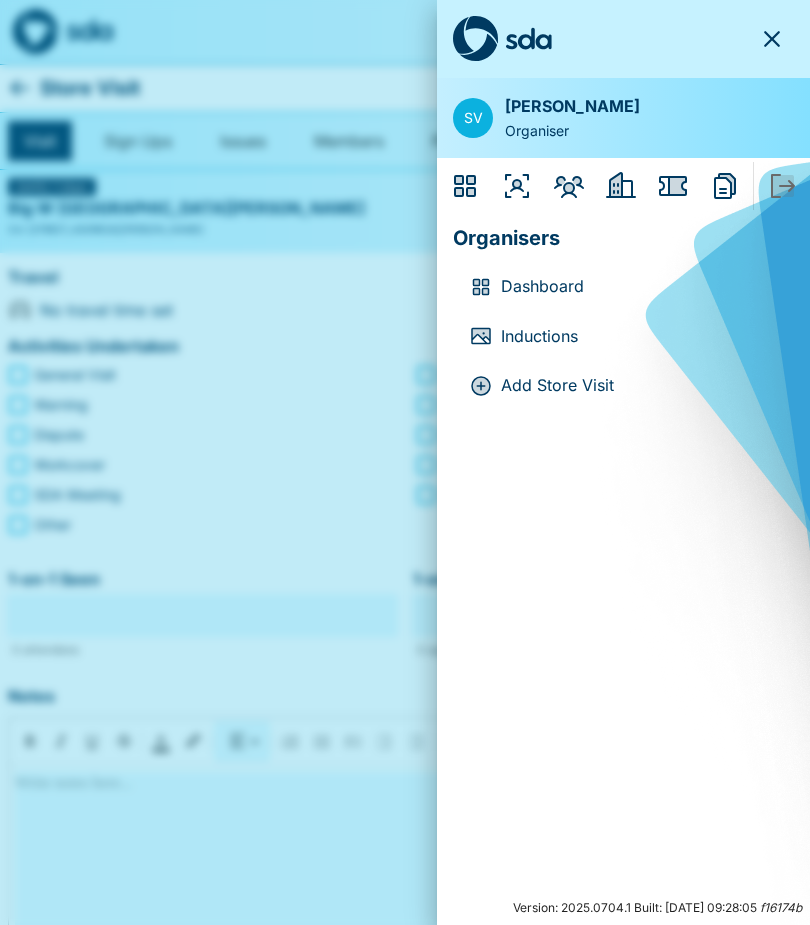 click on "Inductions" at bounding box center [639, 337] 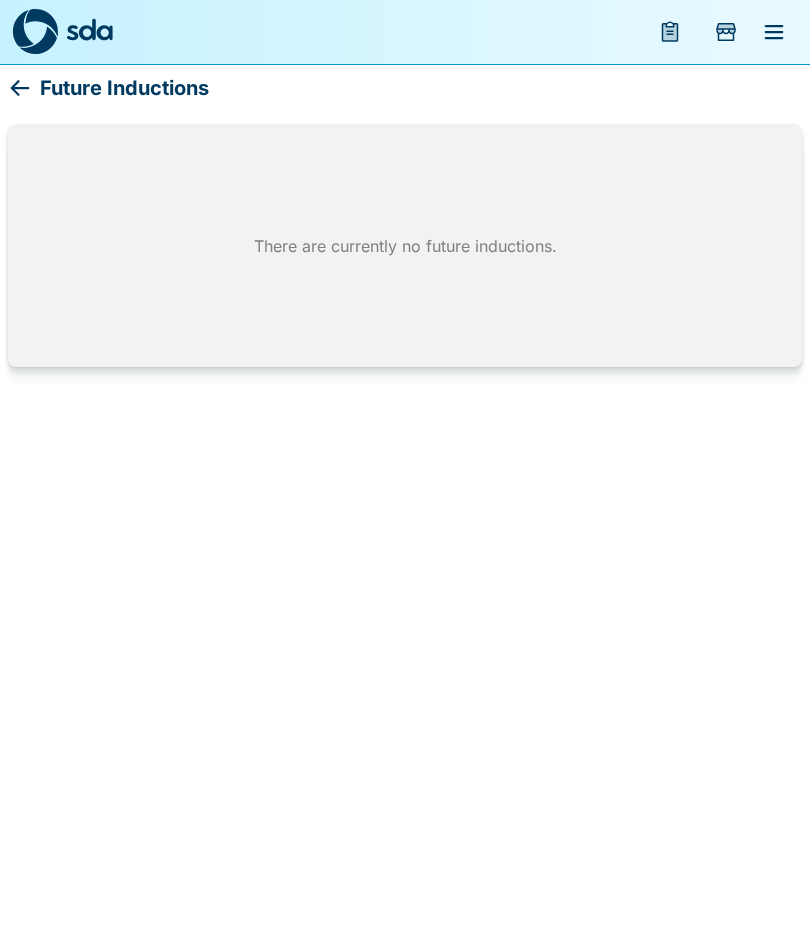 click 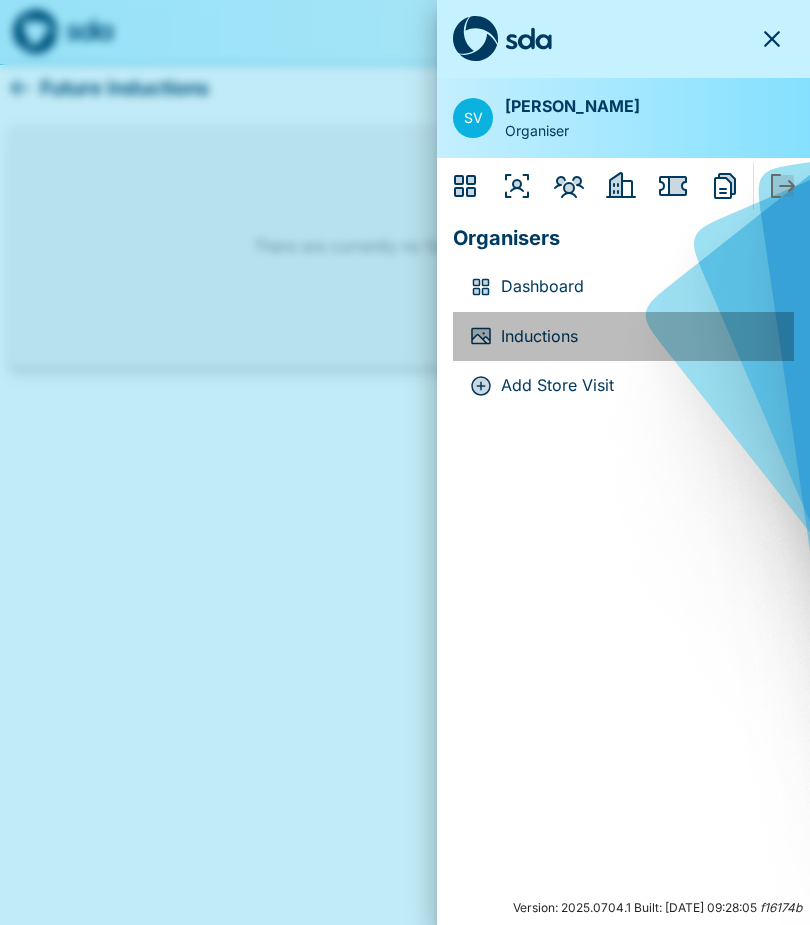 click on "Inductions" at bounding box center (639, 337) 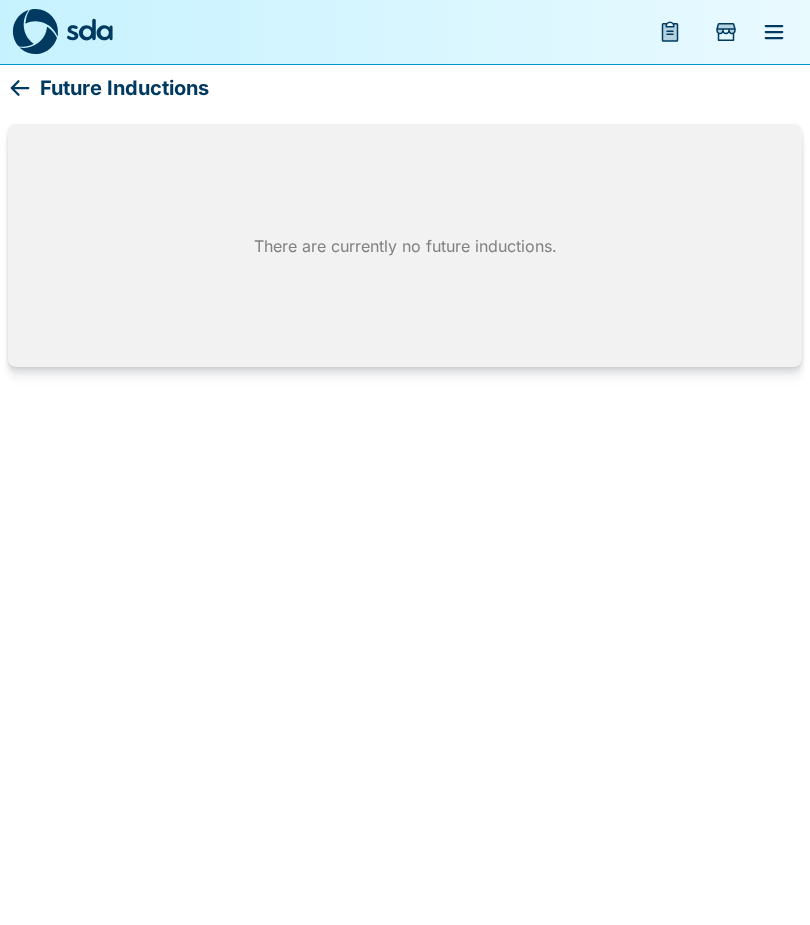 click 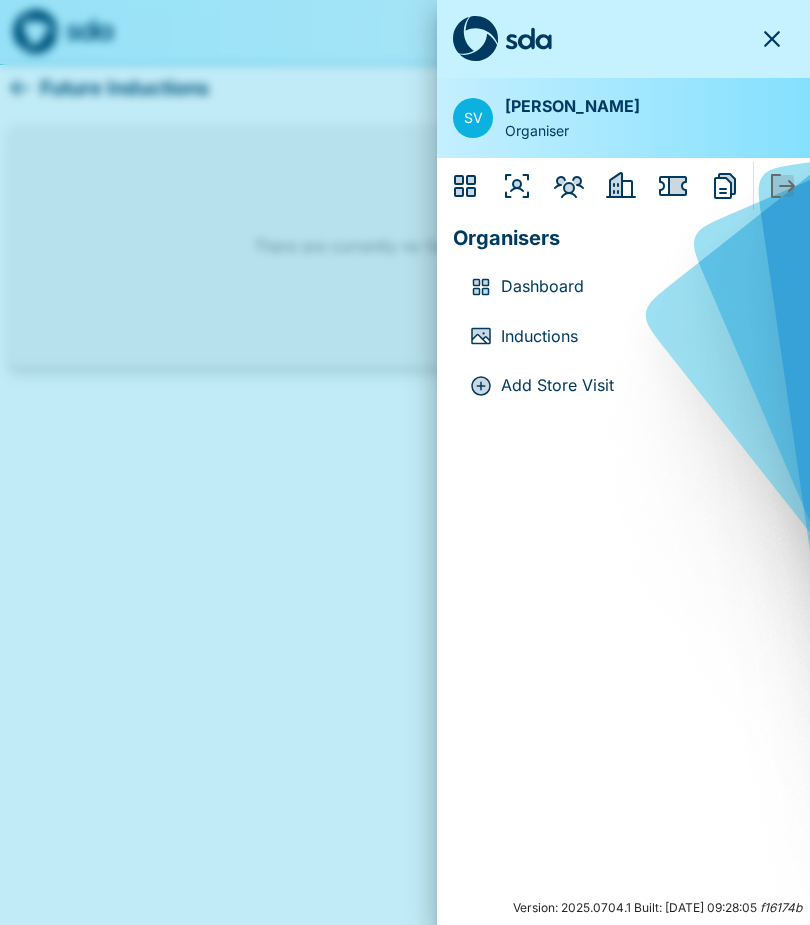click 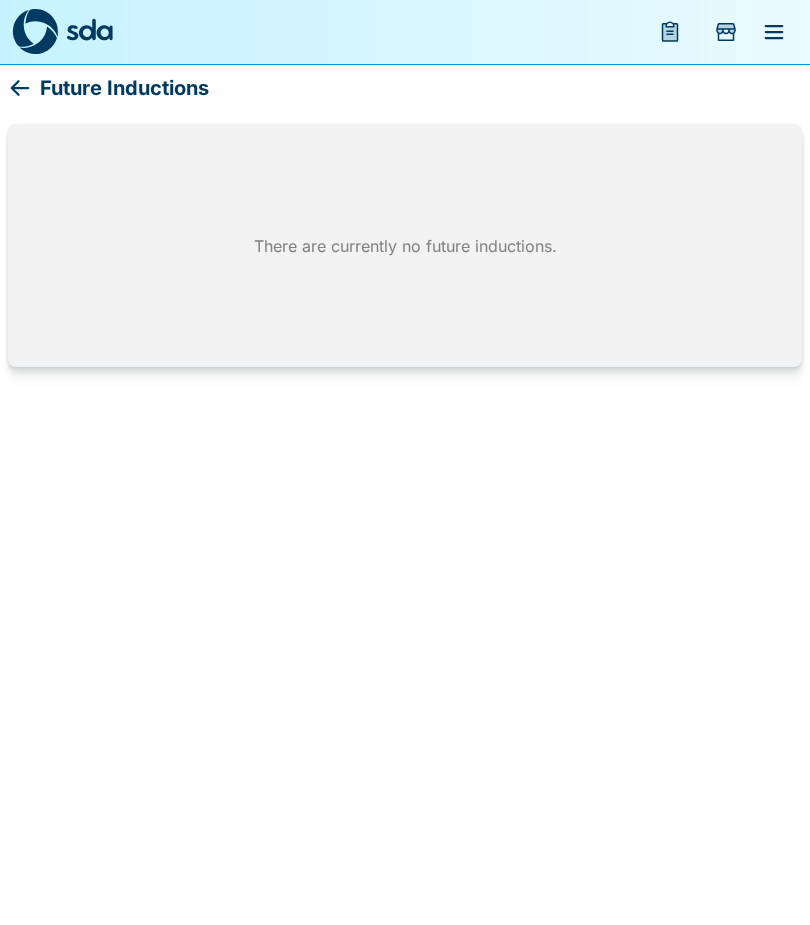 click 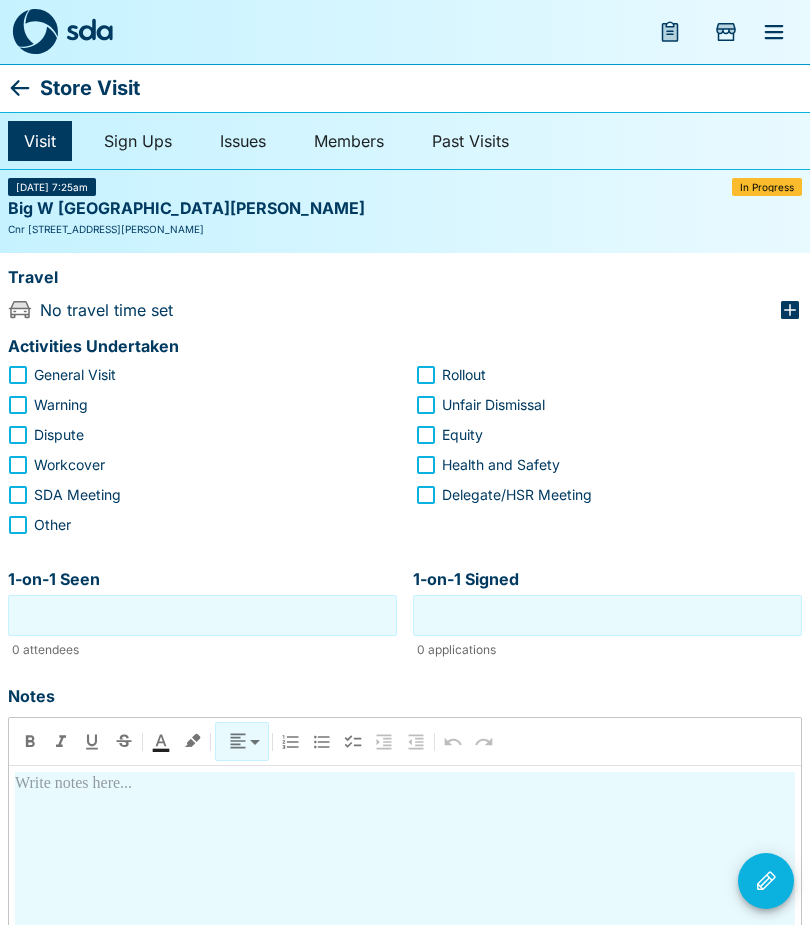 click 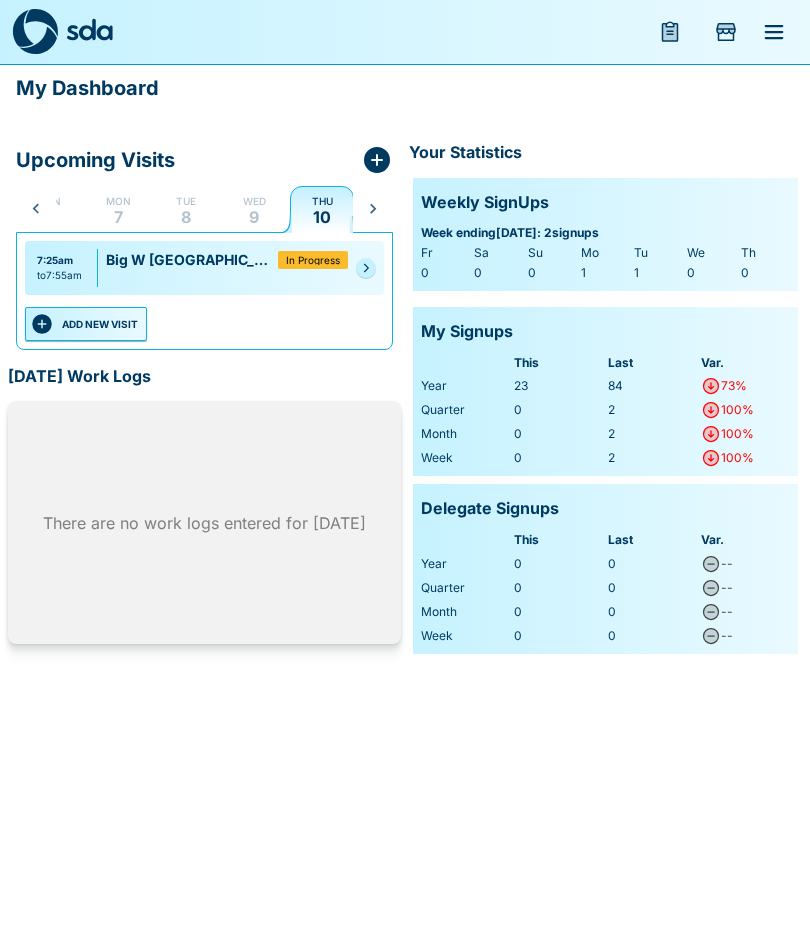 scroll, scrollTop: 0, scrollLeft: 39, axis: horizontal 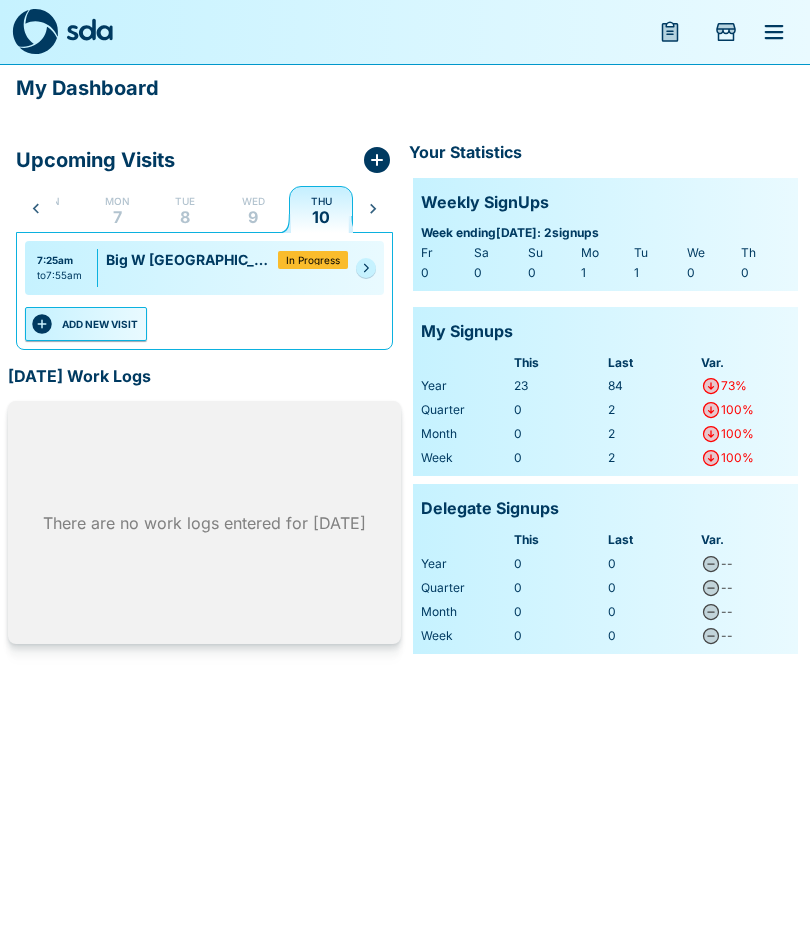 click 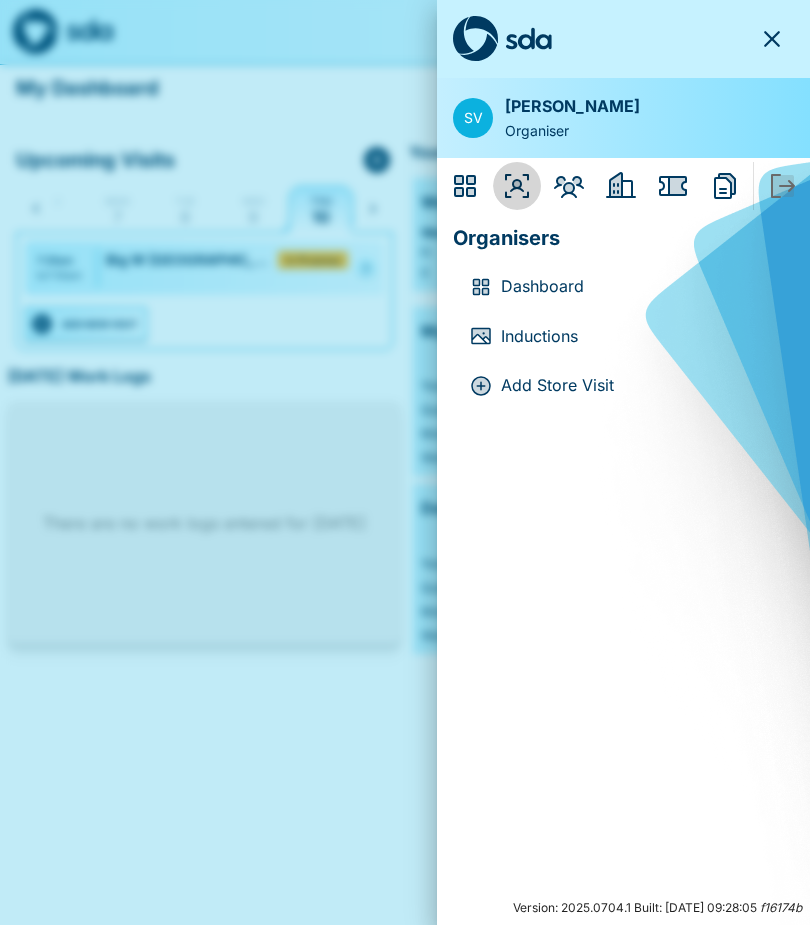 click 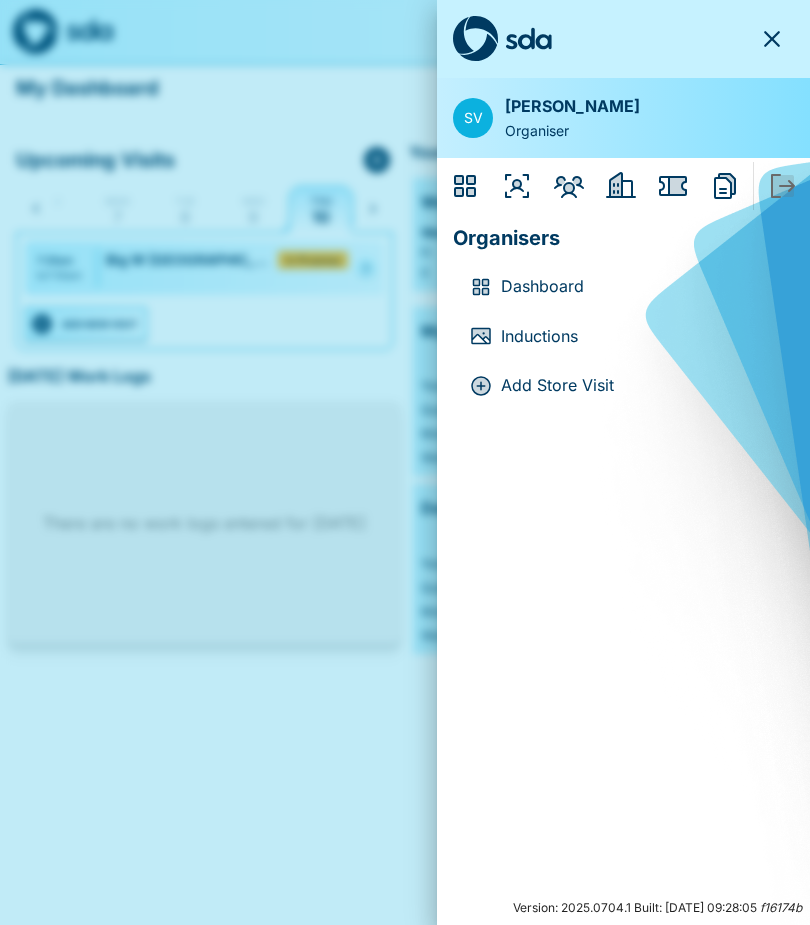 click on "Inductions" at bounding box center (639, 337) 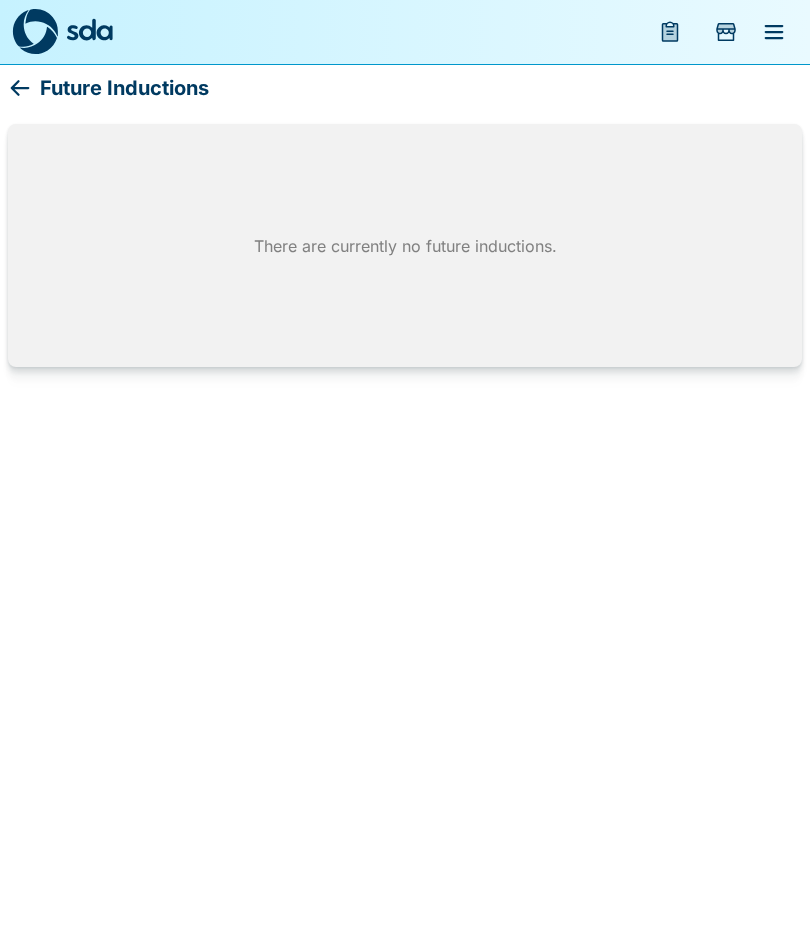 click on "Future Inductions There are currently no future inductions." at bounding box center (405, 189) 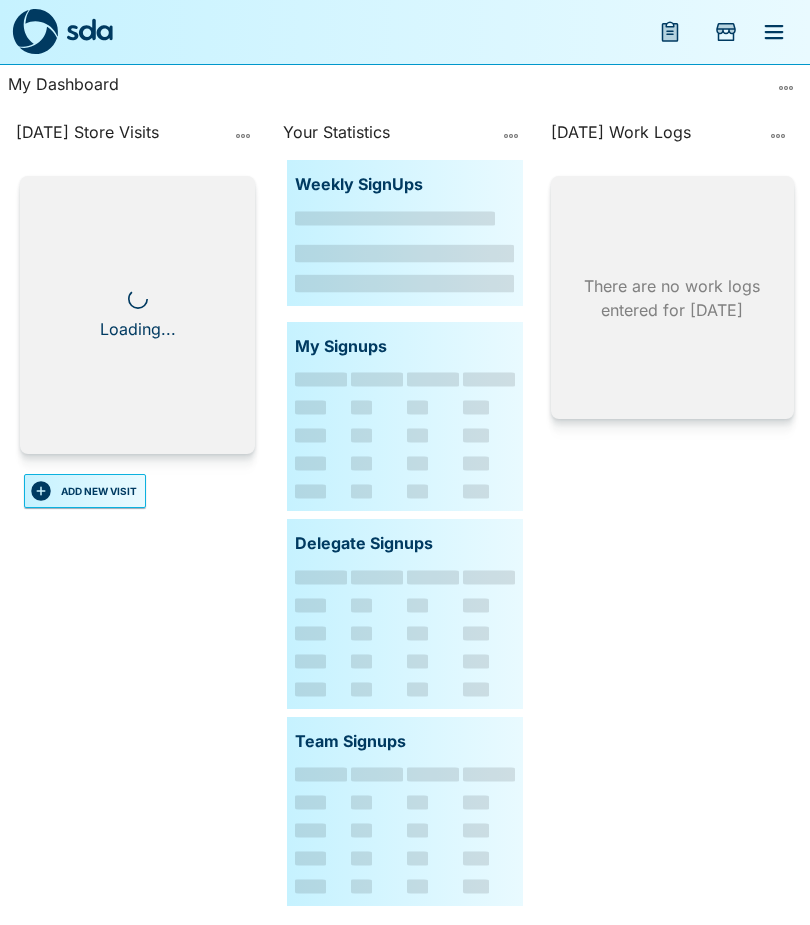 scroll, scrollTop: 0, scrollLeft: 0, axis: both 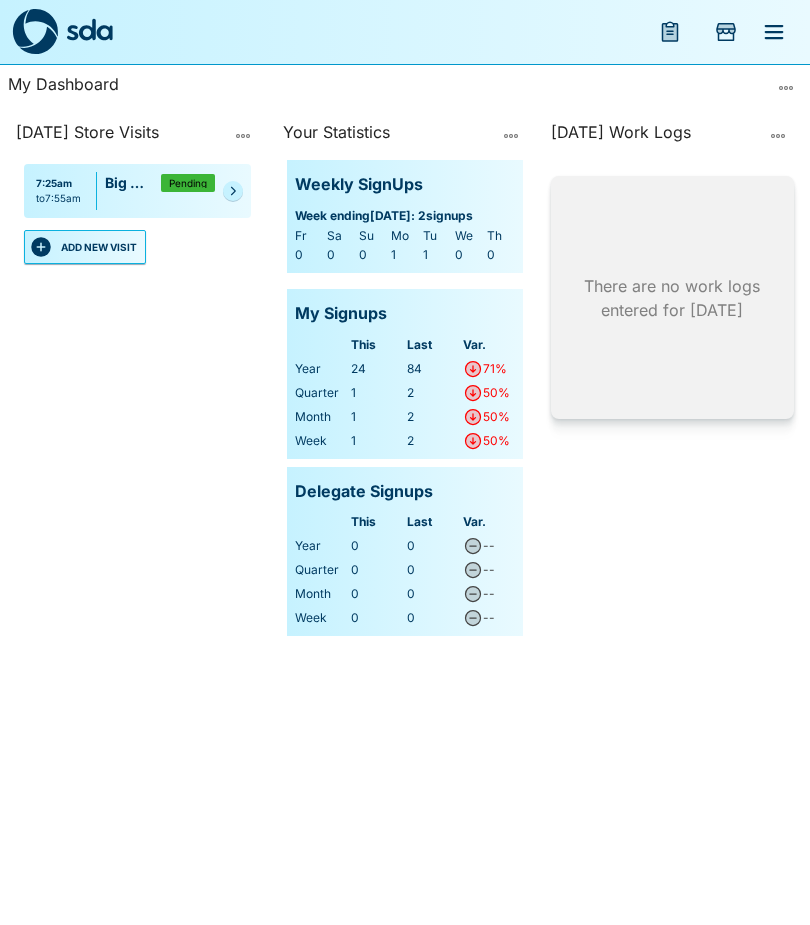 click at bounding box center [233, 191] 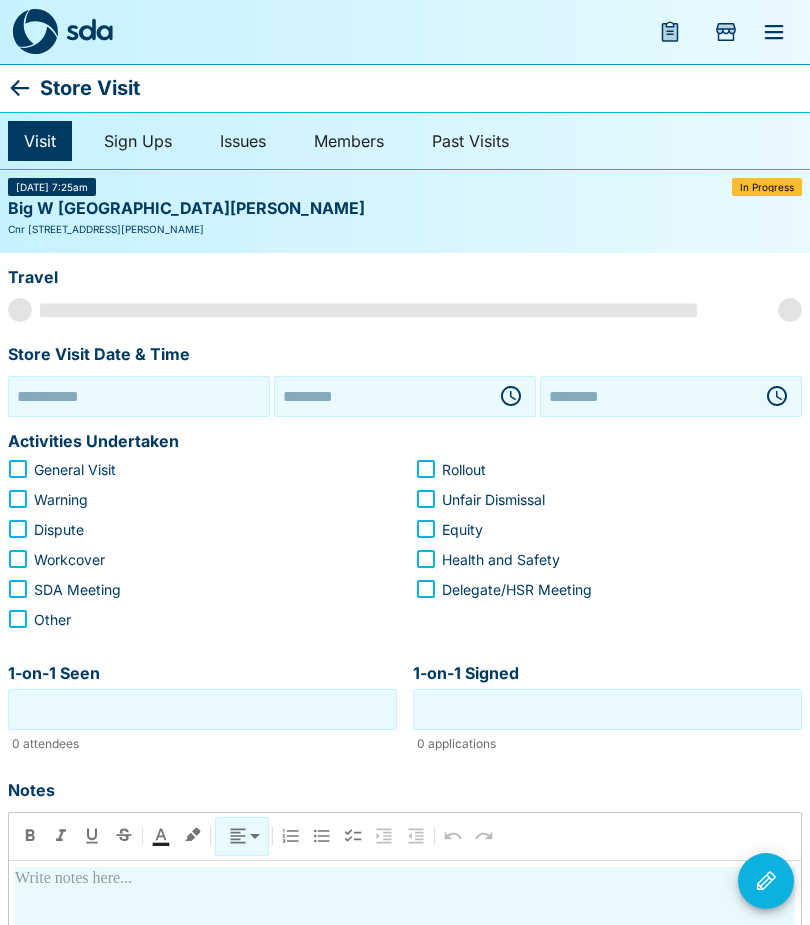 type on "**********" 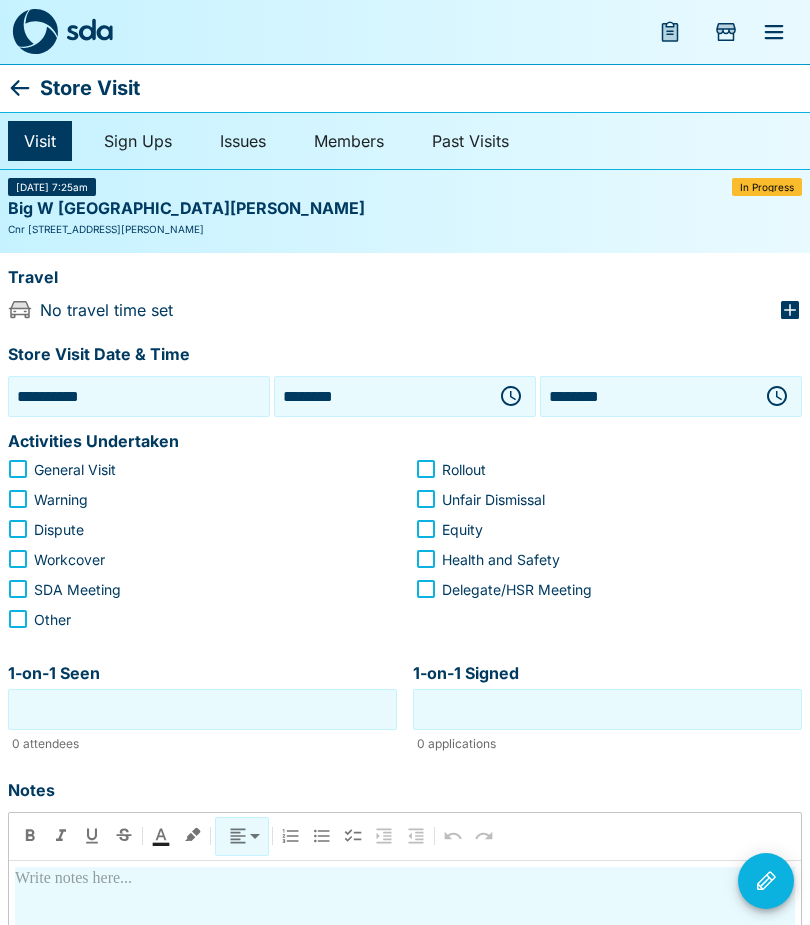 click on "**********" at bounding box center (139, 396) 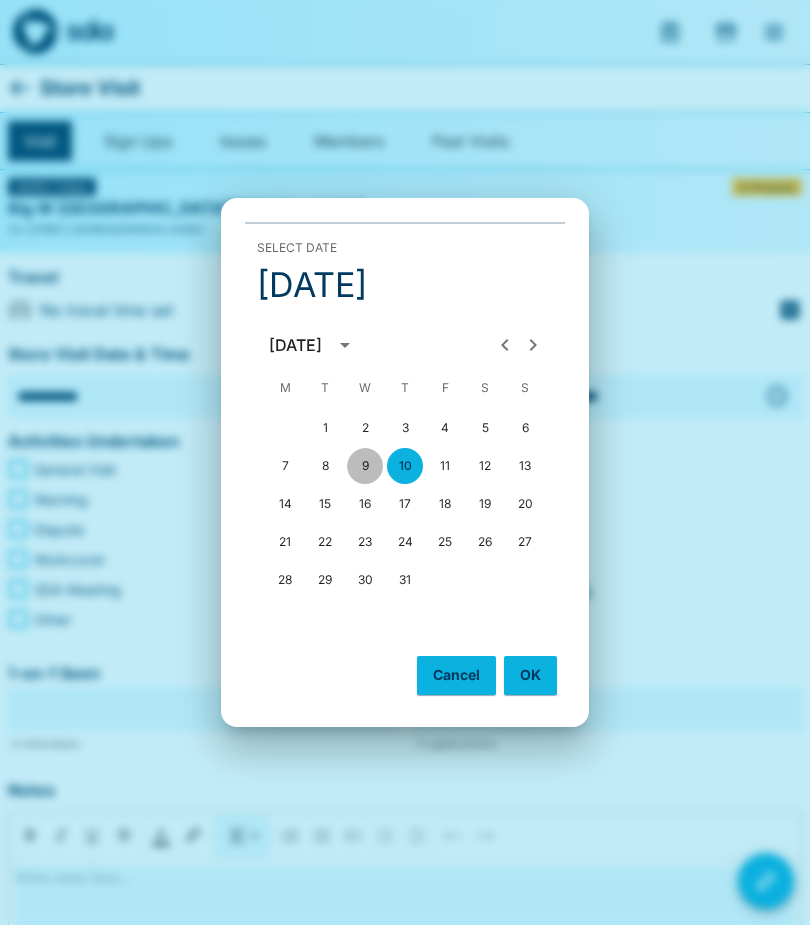 click on "9" at bounding box center (365, 466) 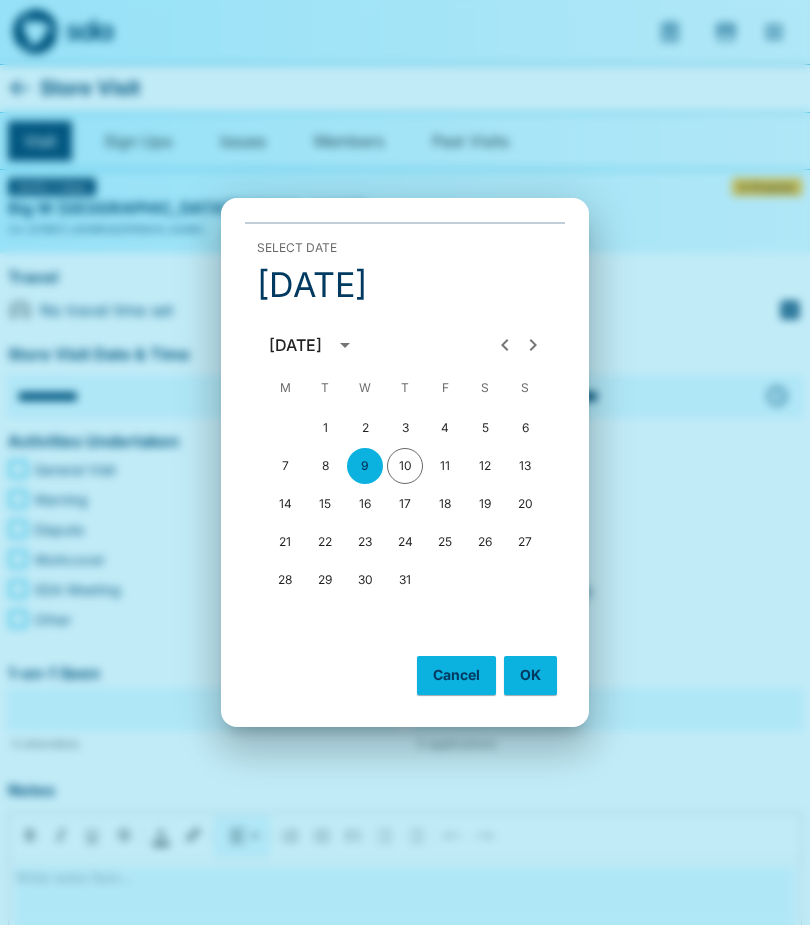 click on "OK" at bounding box center (530, 675) 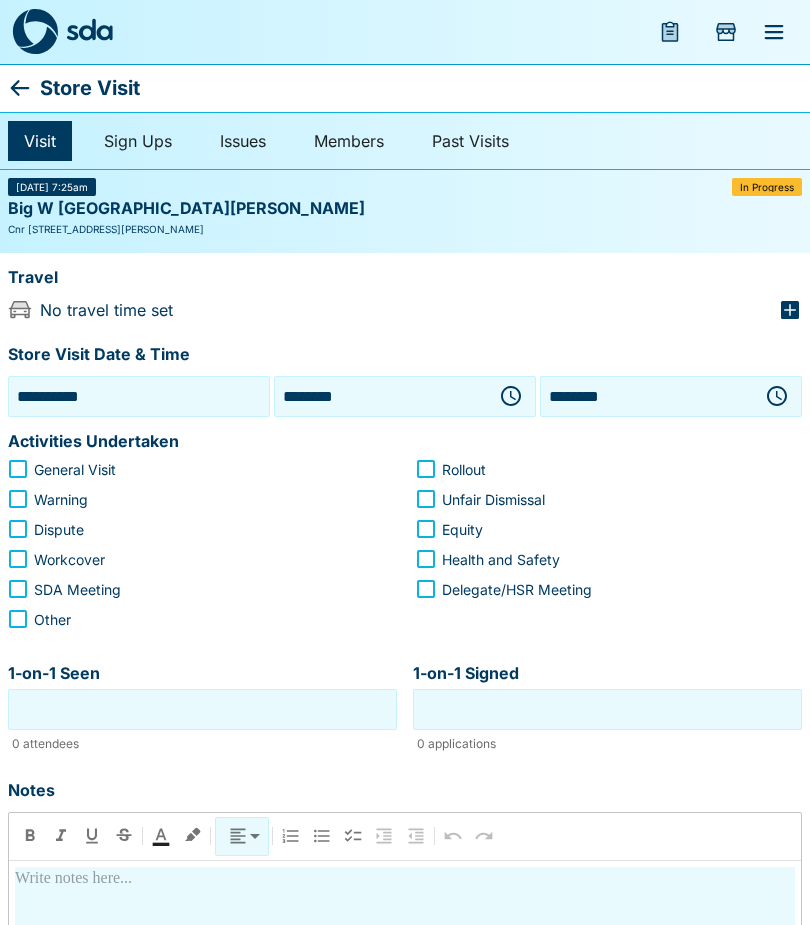 click 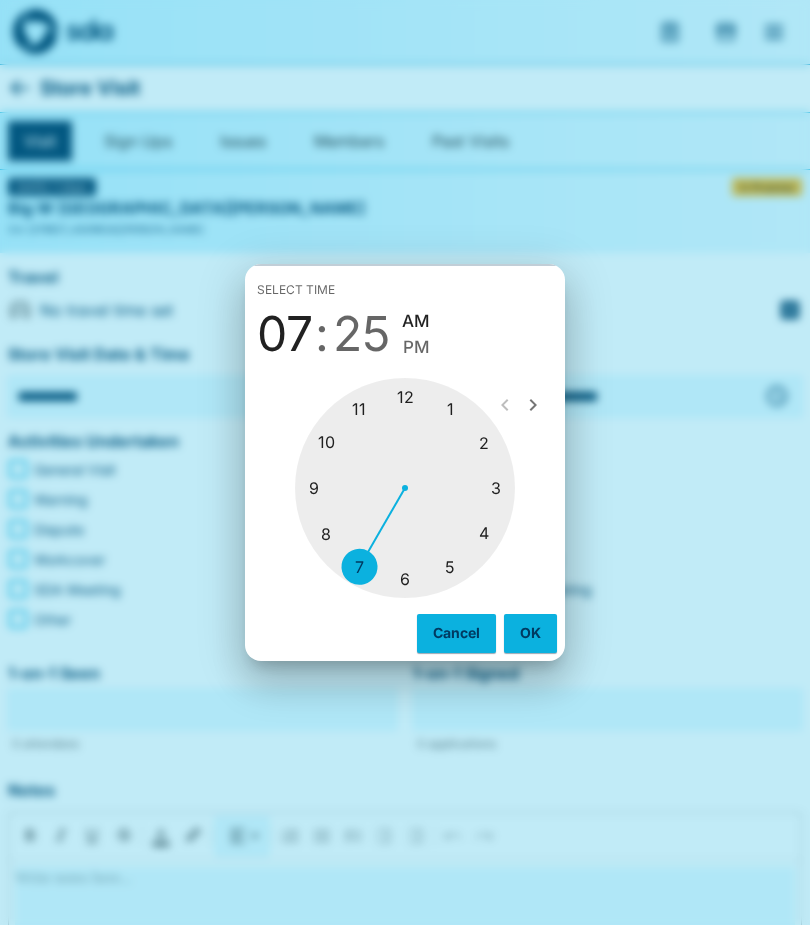 click at bounding box center (405, 488) 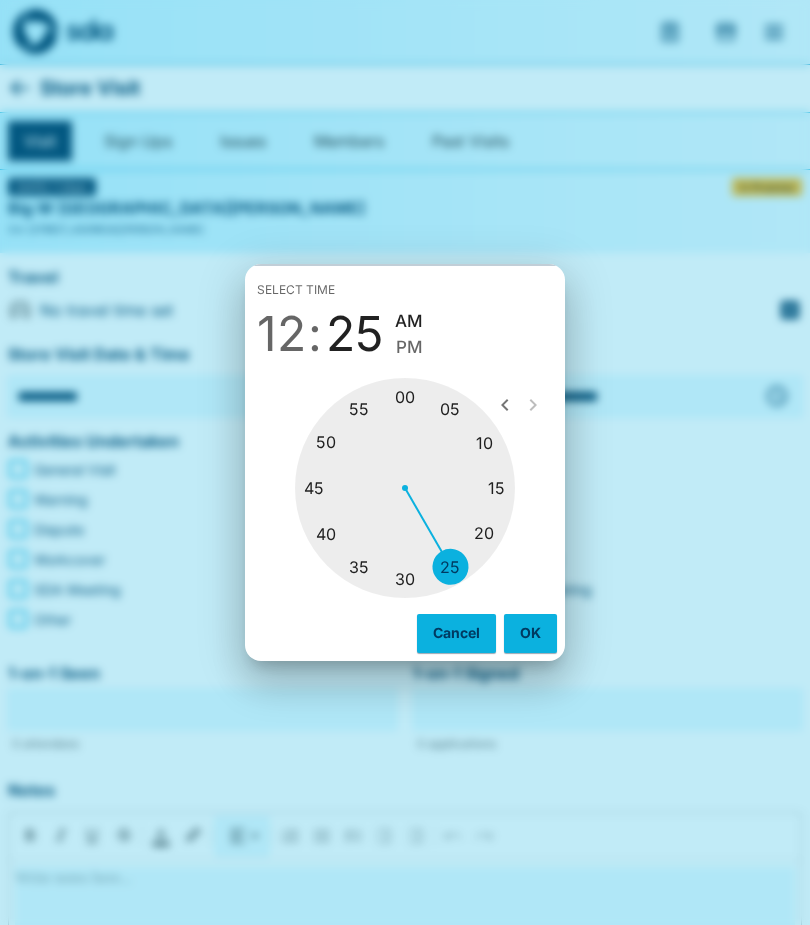 click at bounding box center (405, 488) 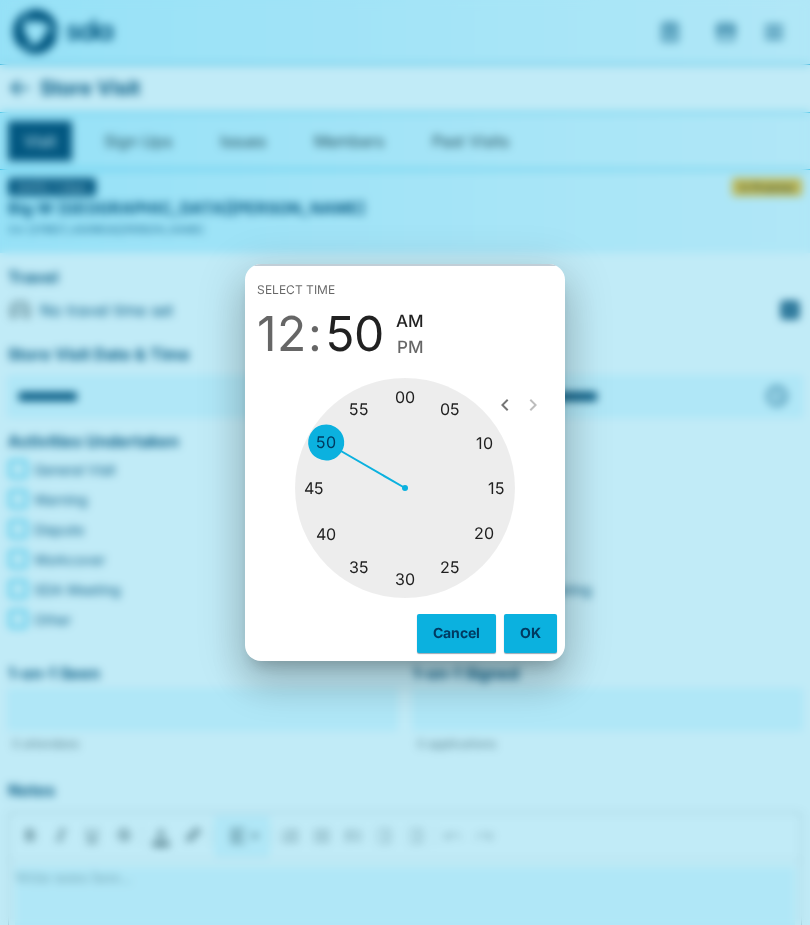 click on "PM" at bounding box center [410, 347] 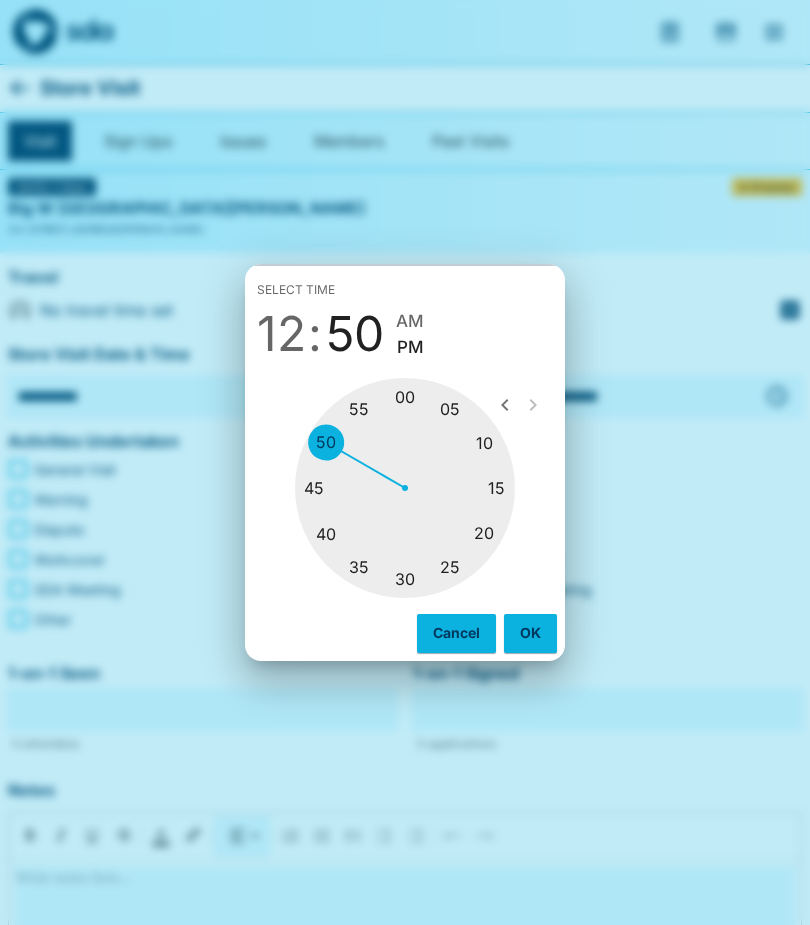 click on "OK" at bounding box center (530, 633) 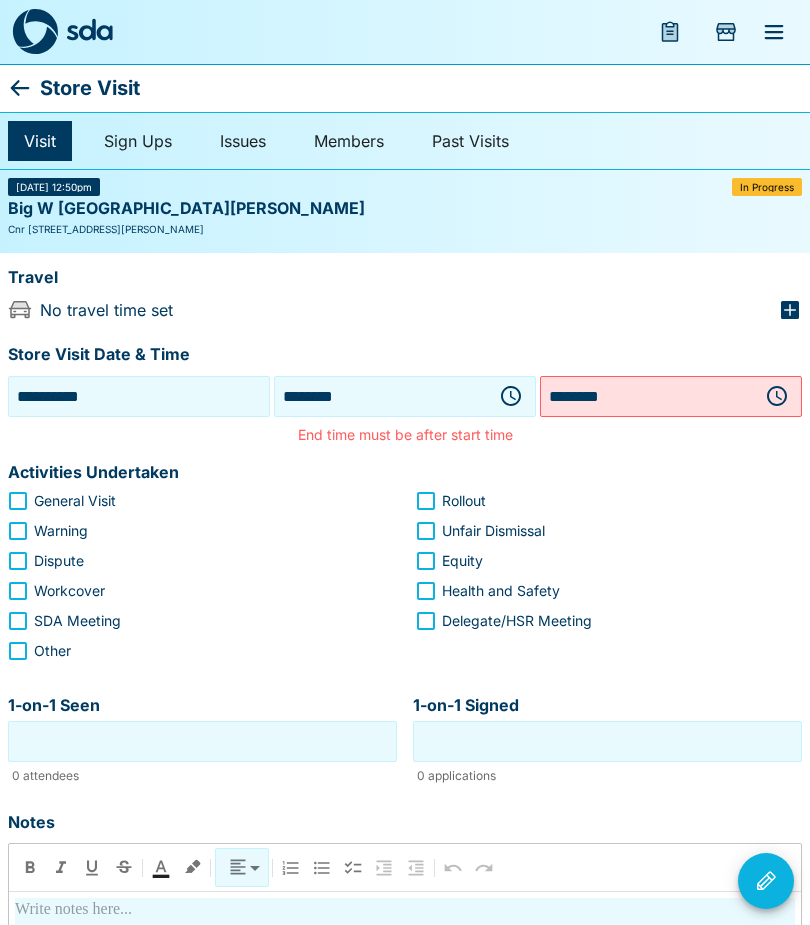 click 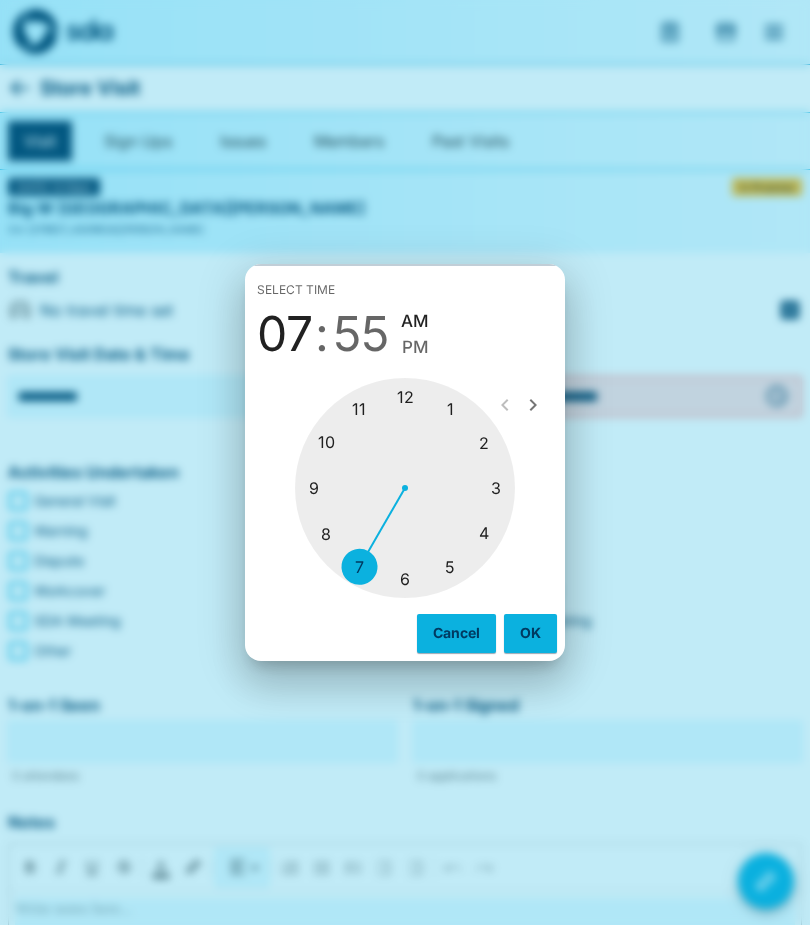 click at bounding box center (405, 488) 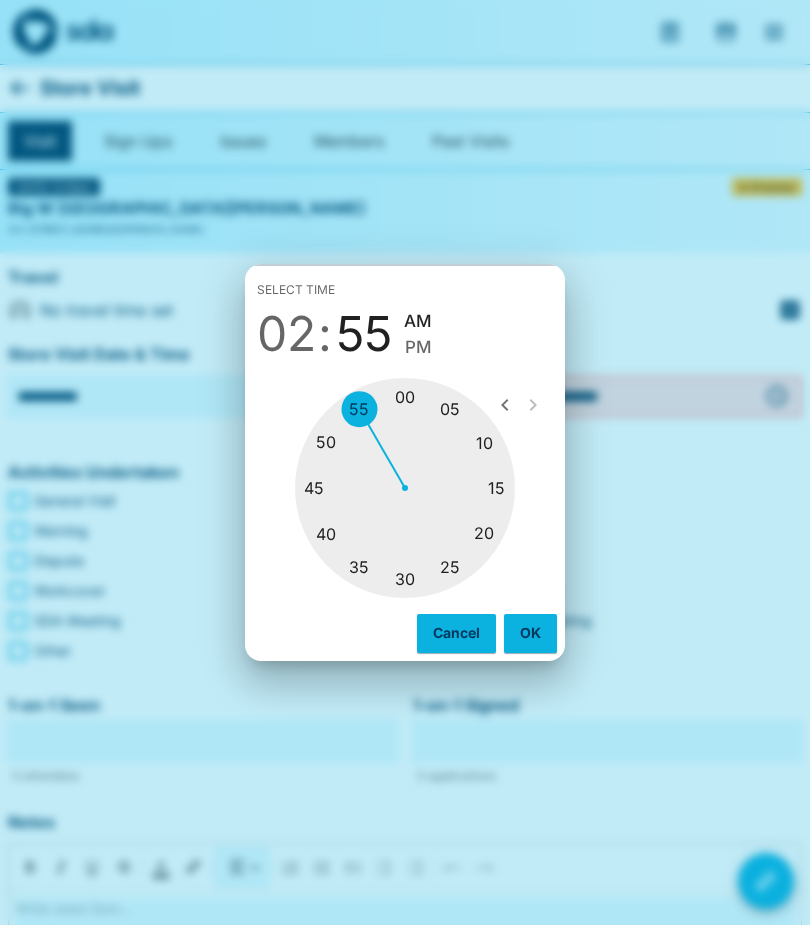 click at bounding box center [405, 488] 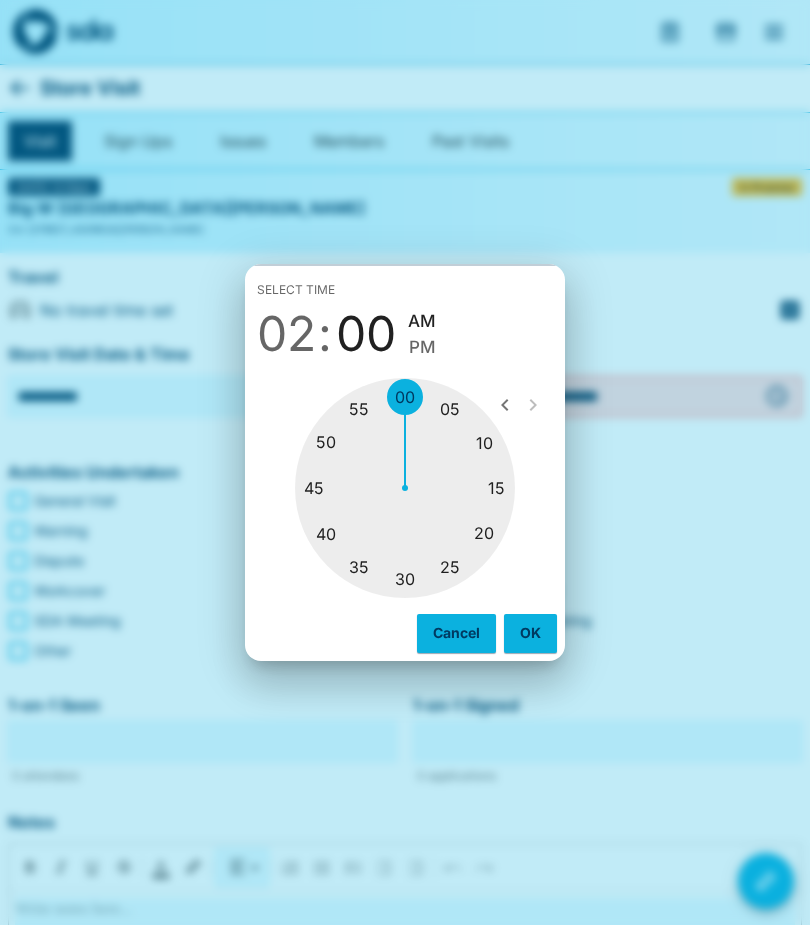 click on "PM" at bounding box center (422, 347) 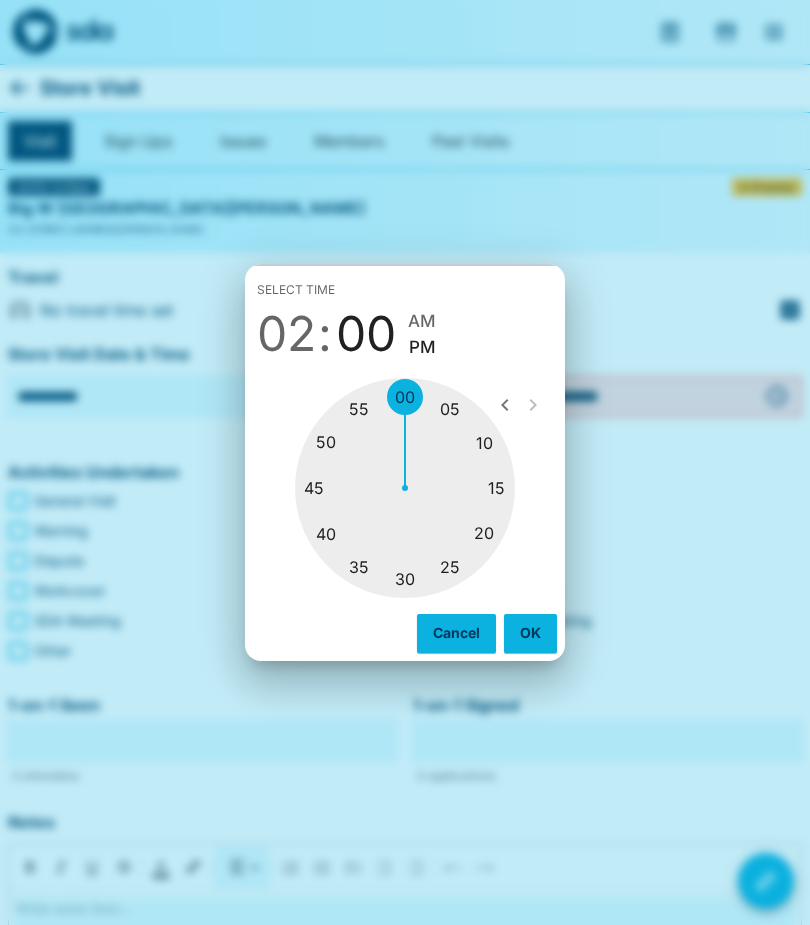 click on "OK" at bounding box center [530, 633] 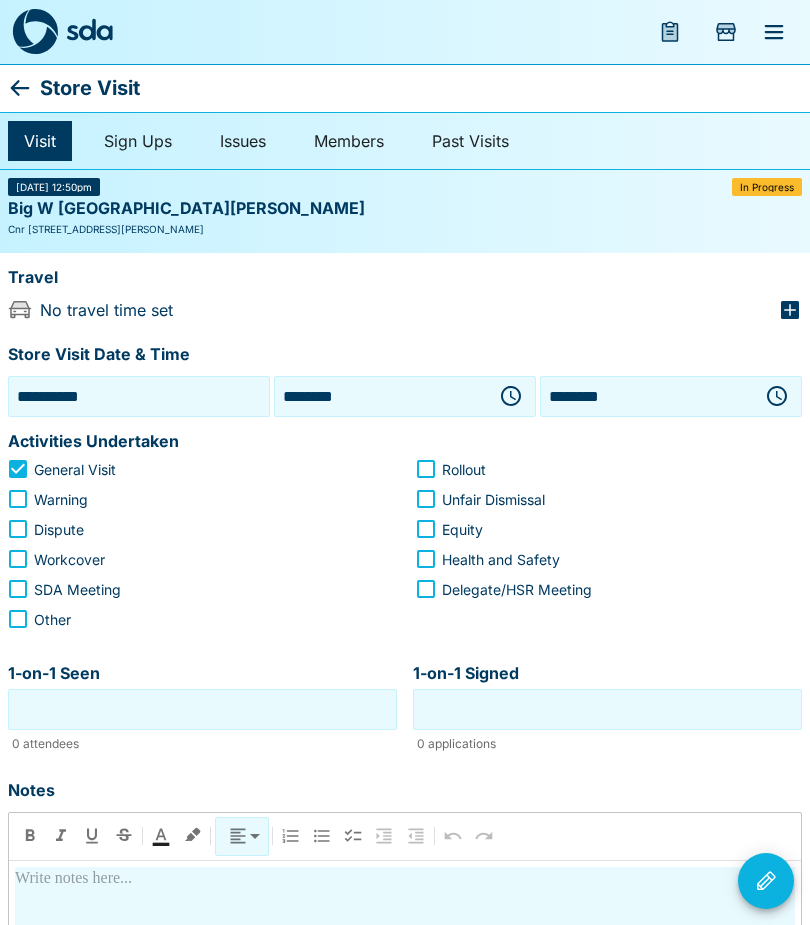click on "1-on-1 Seen" at bounding box center [202, 709] 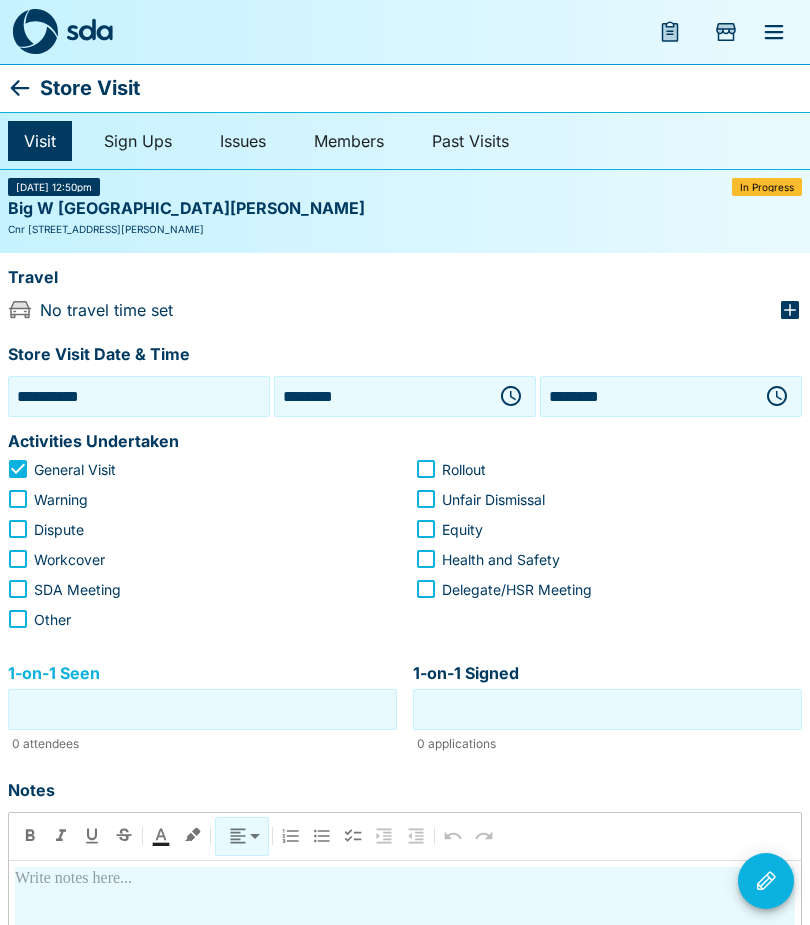 scroll, scrollTop: 85, scrollLeft: 0, axis: vertical 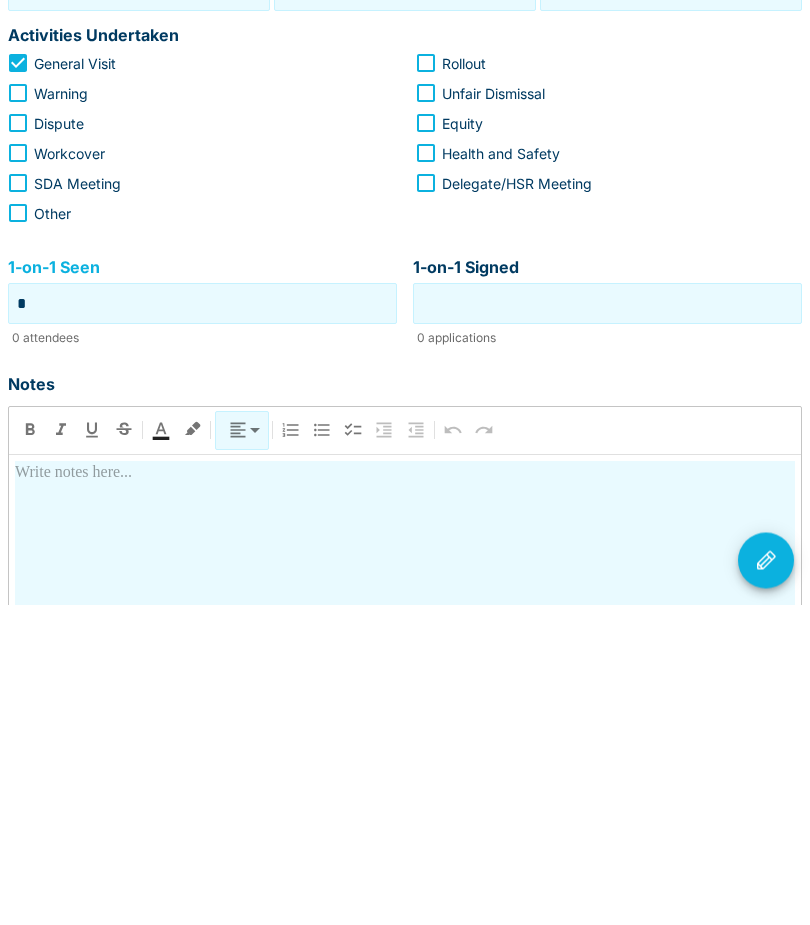 type on "*" 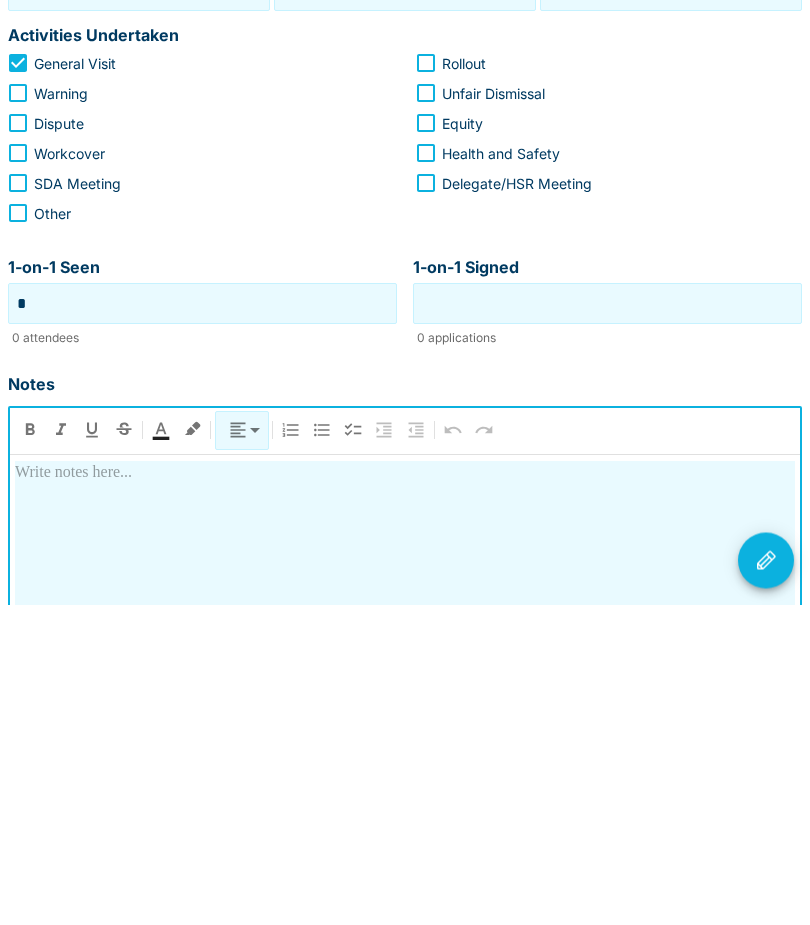 type 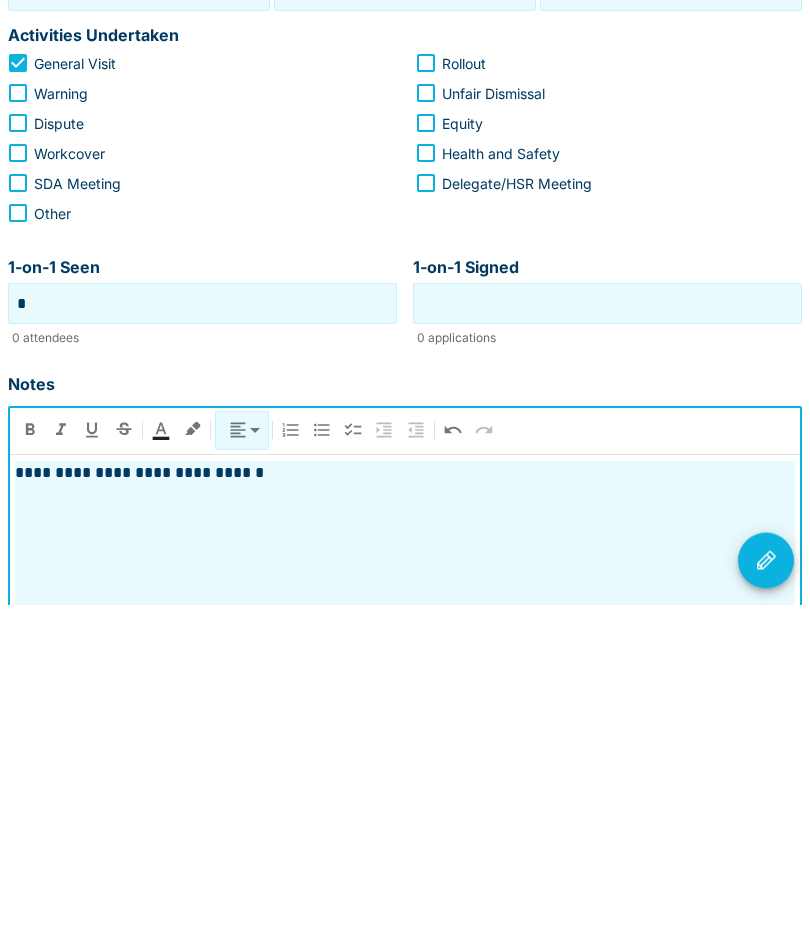 click on "**********" at bounding box center (405, 794) 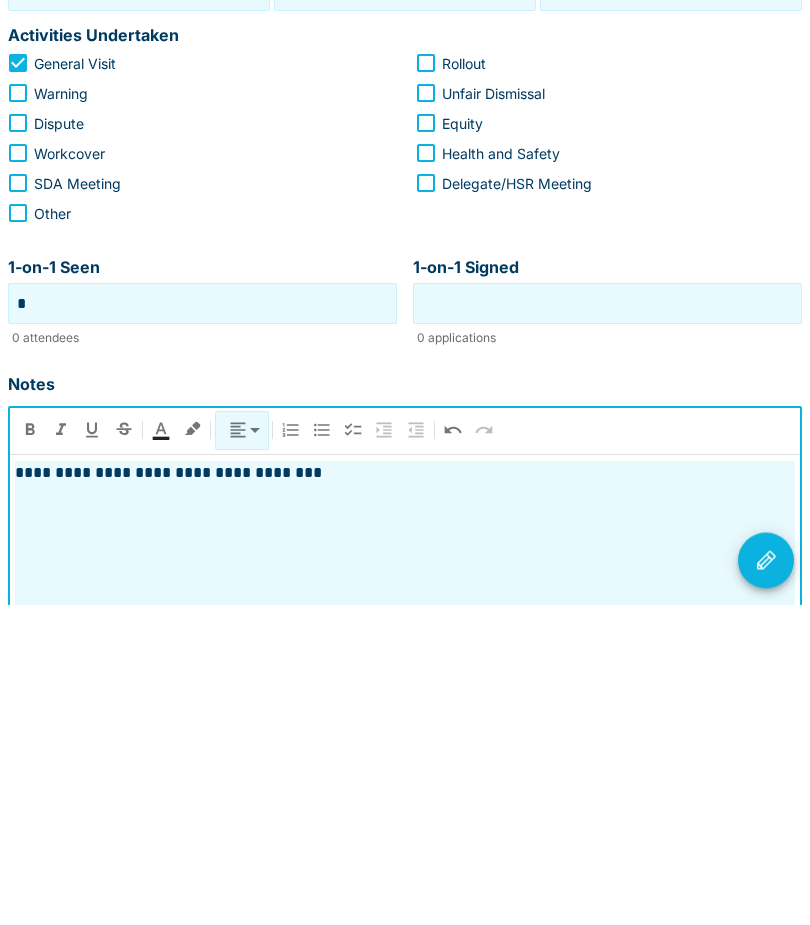 click on "**********" at bounding box center [405, 794] 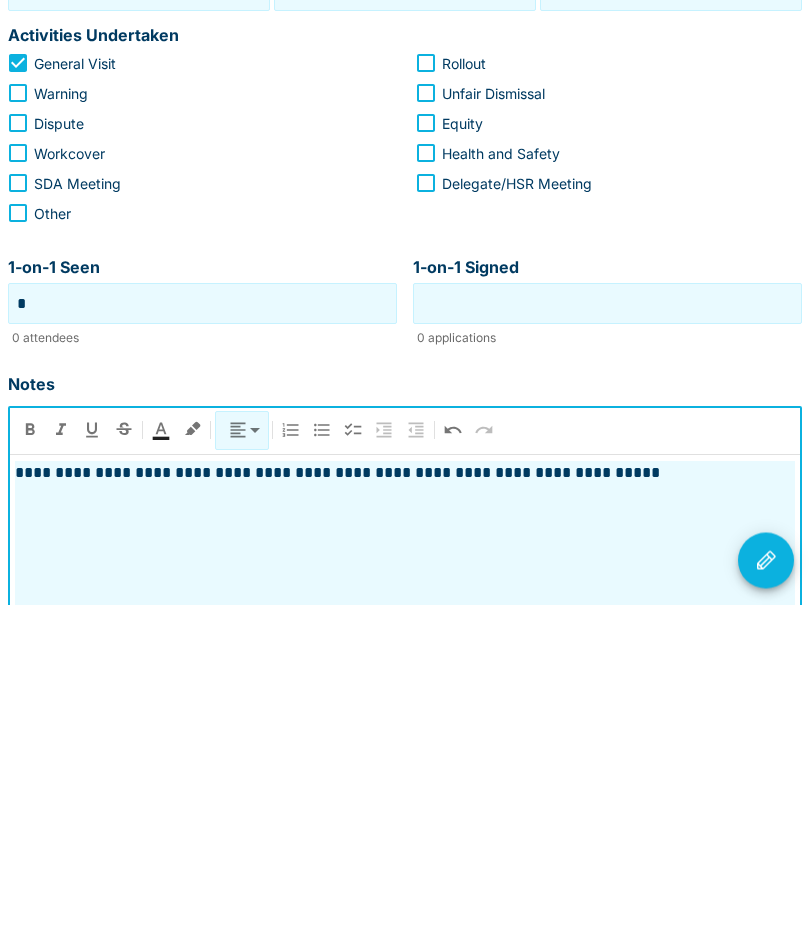 click 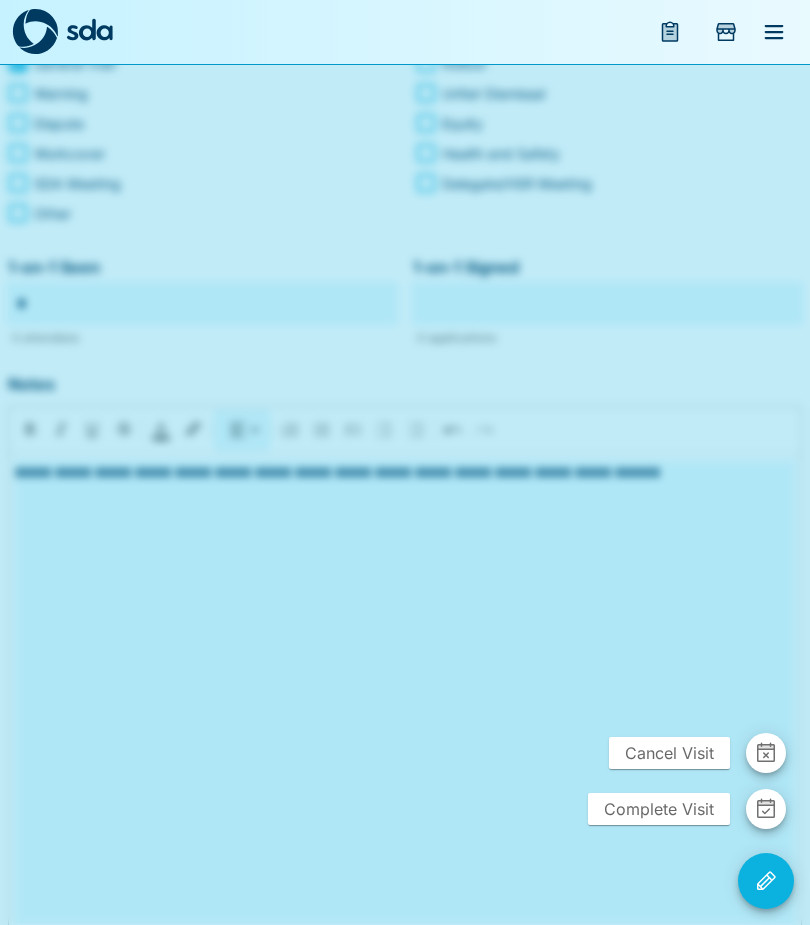 click on "Complete Visit" at bounding box center [659, 809] 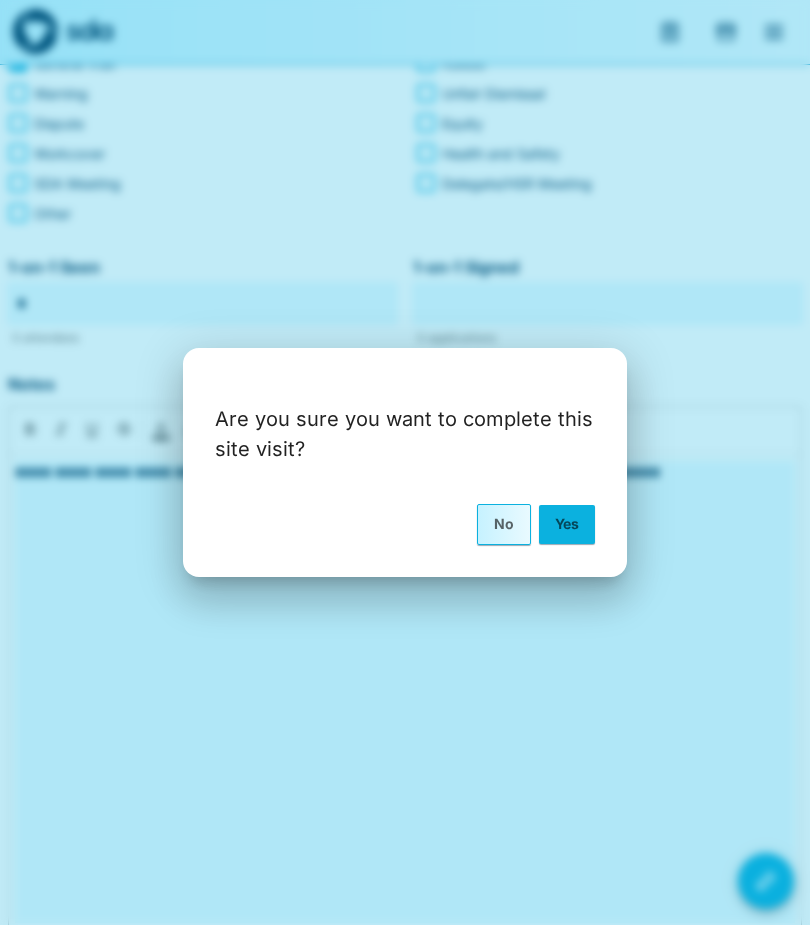 click on "Yes" at bounding box center (567, 524) 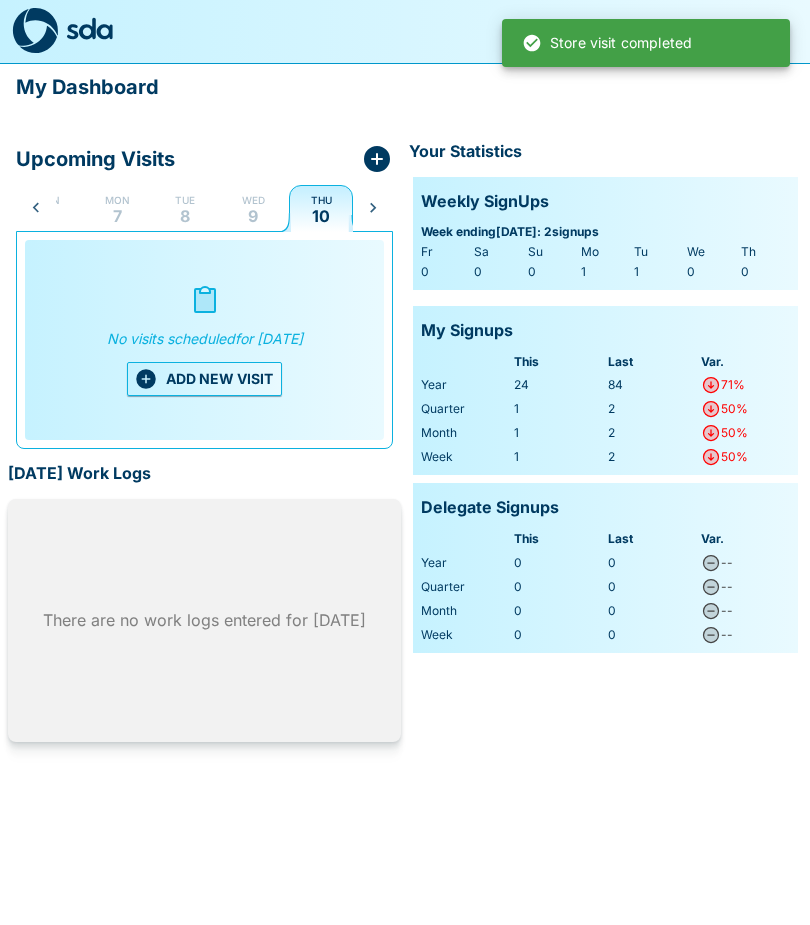 scroll, scrollTop: 0, scrollLeft: 39, axis: horizontal 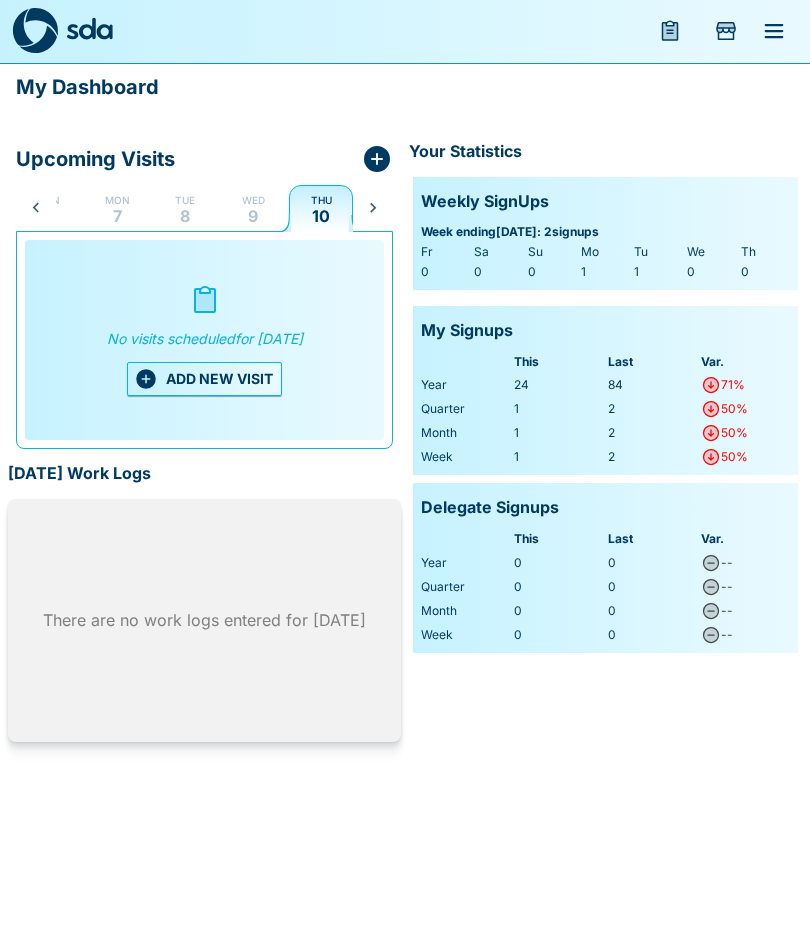 click on "ADD NEW VISIT" at bounding box center (204, 380) 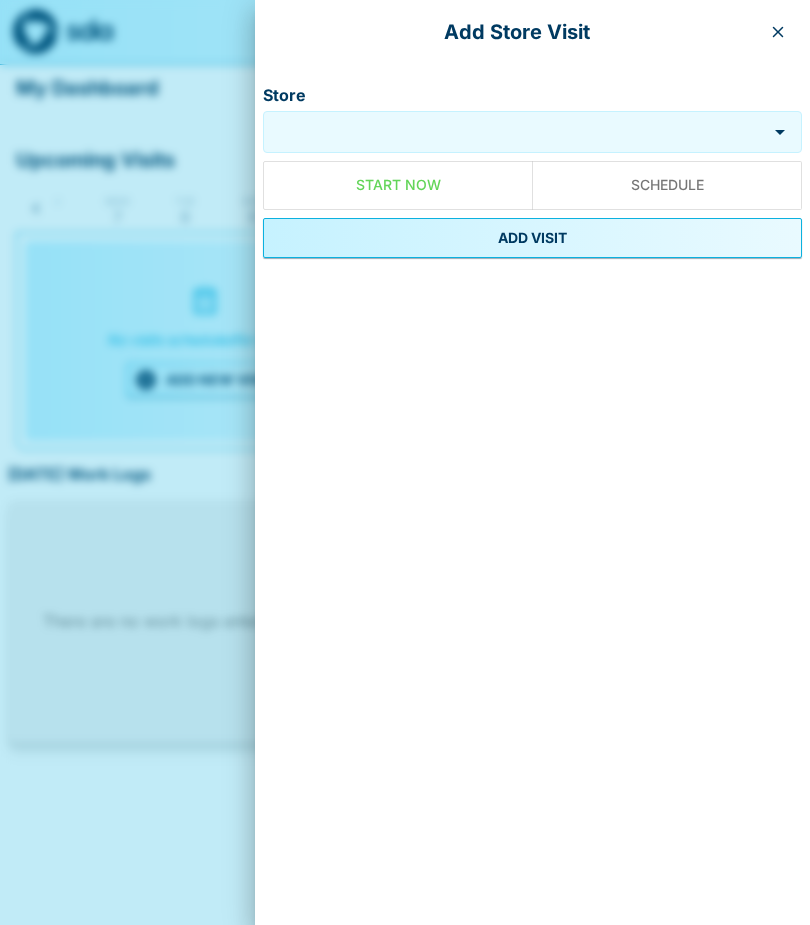 click on "Store" at bounding box center (515, 132) 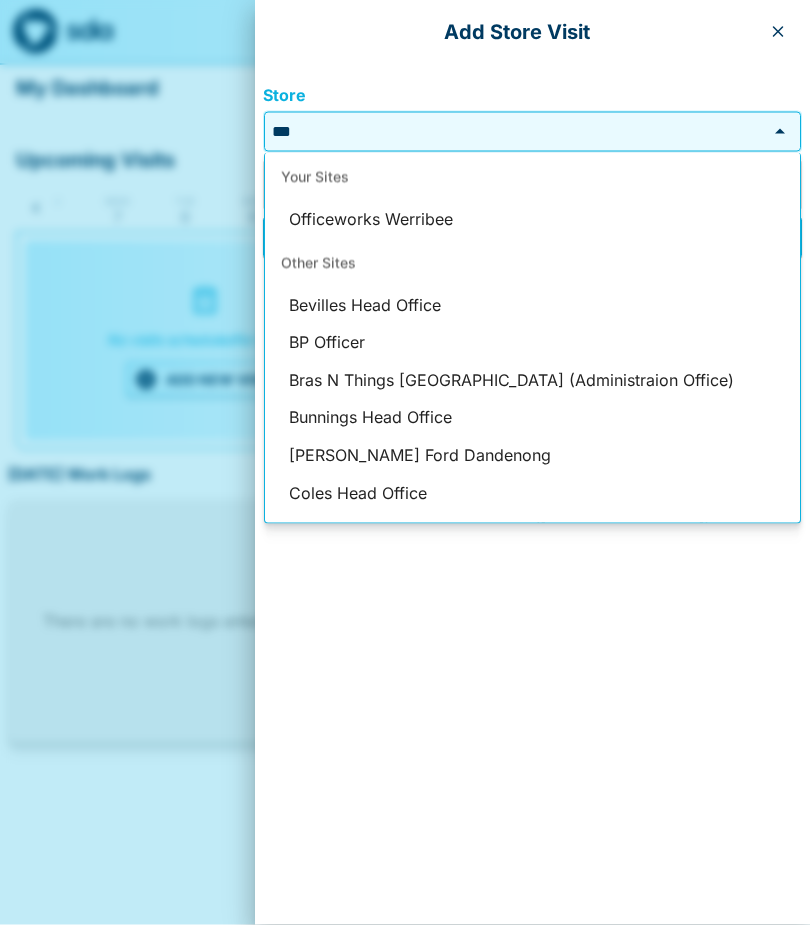 click on "Officeworks Werribee" at bounding box center [532, 220] 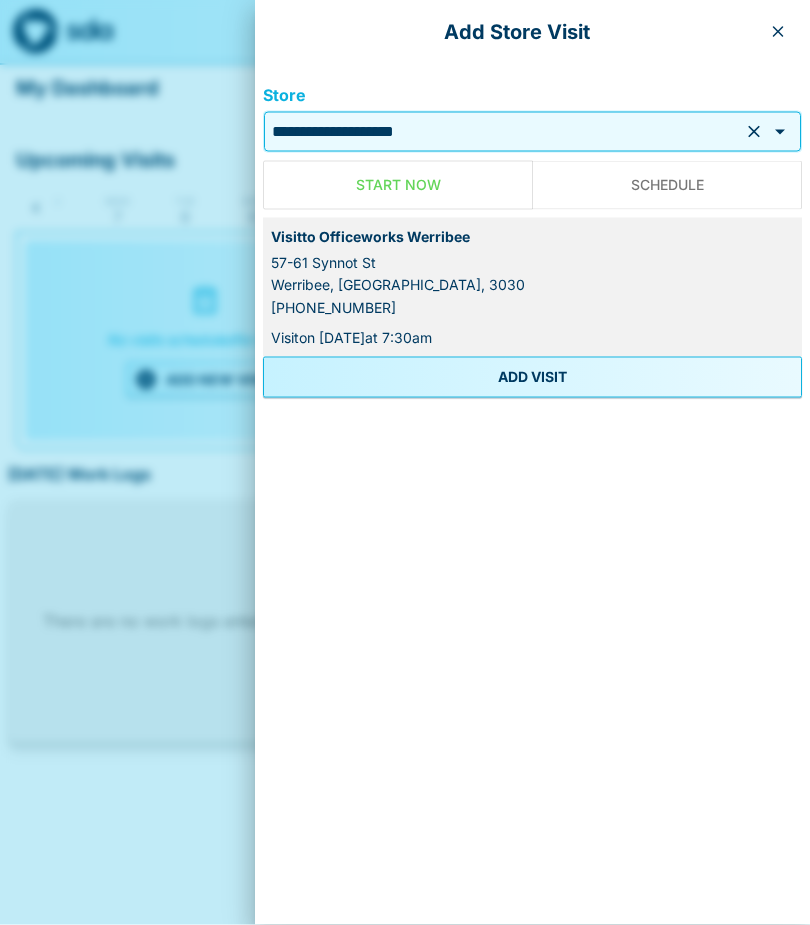 click 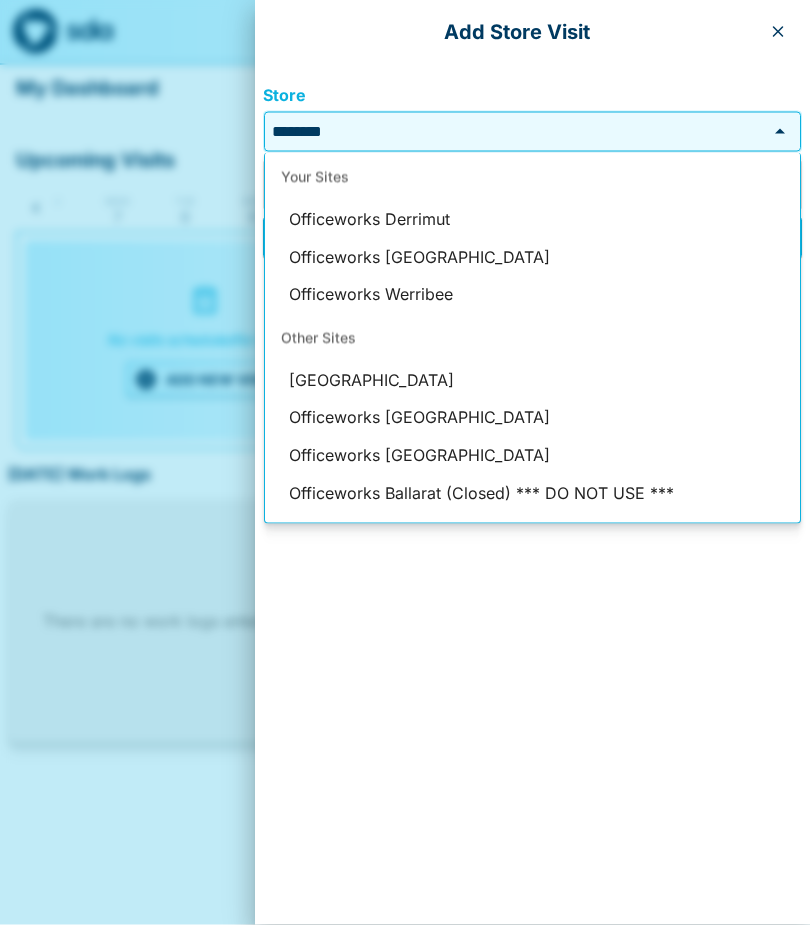 click on "Officeworks [GEOGRAPHIC_DATA]" at bounding box center (532, 258) 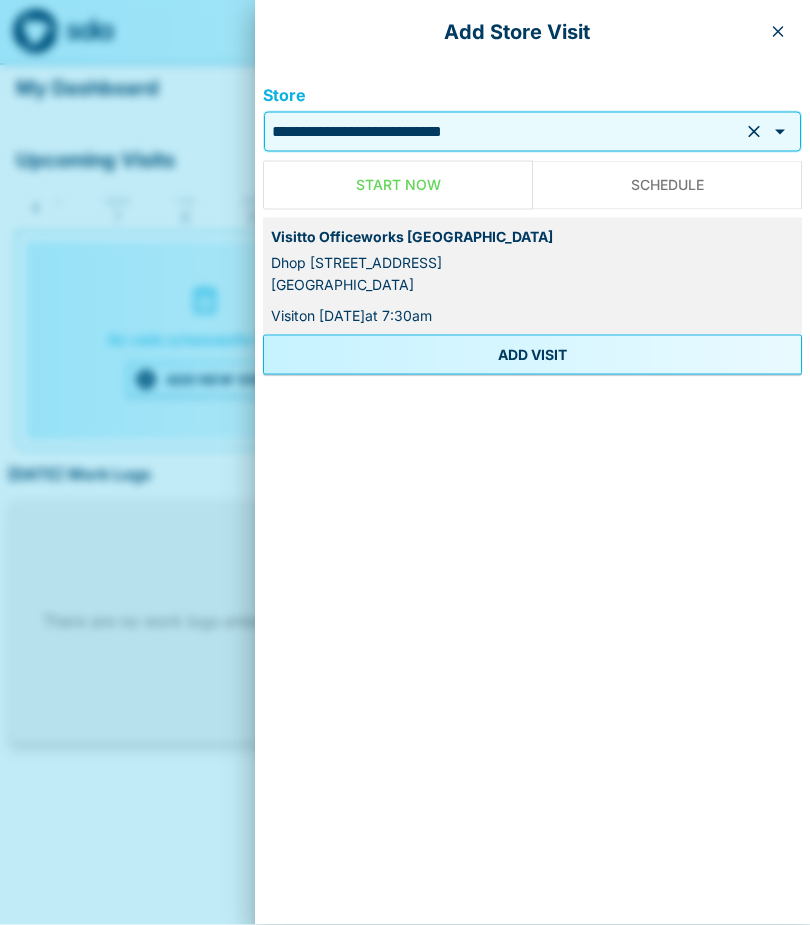 click on "ADD VISIT" at bounding box center (532, 355) 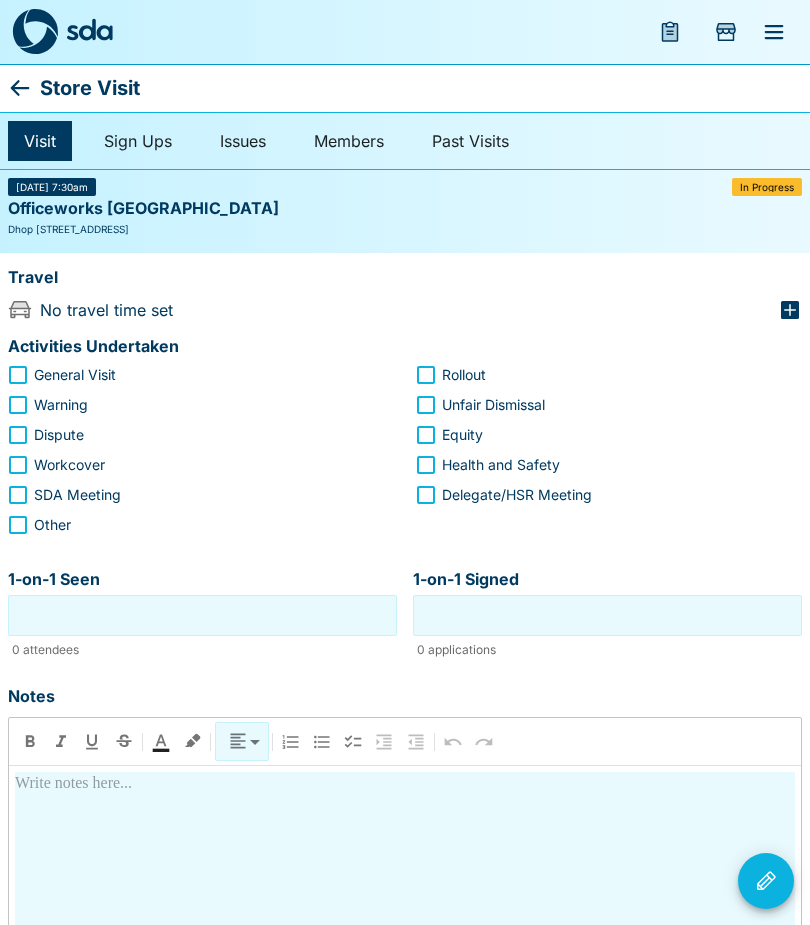 click 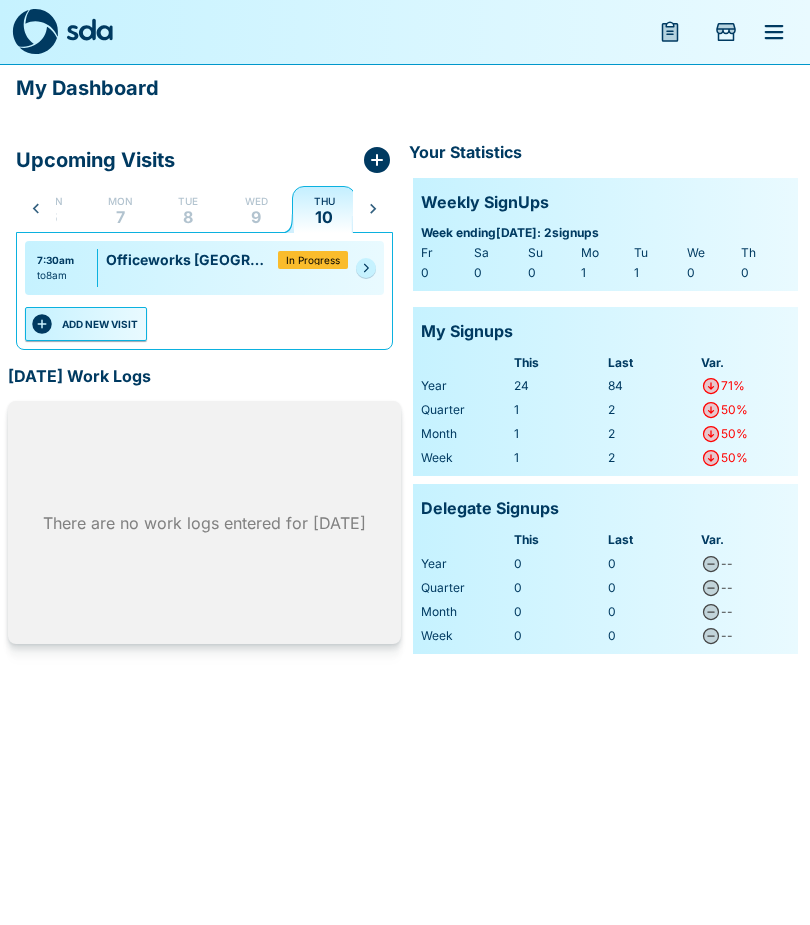 scroll, scrollTop: 0, scrollLeft: 39, axis: horizontal 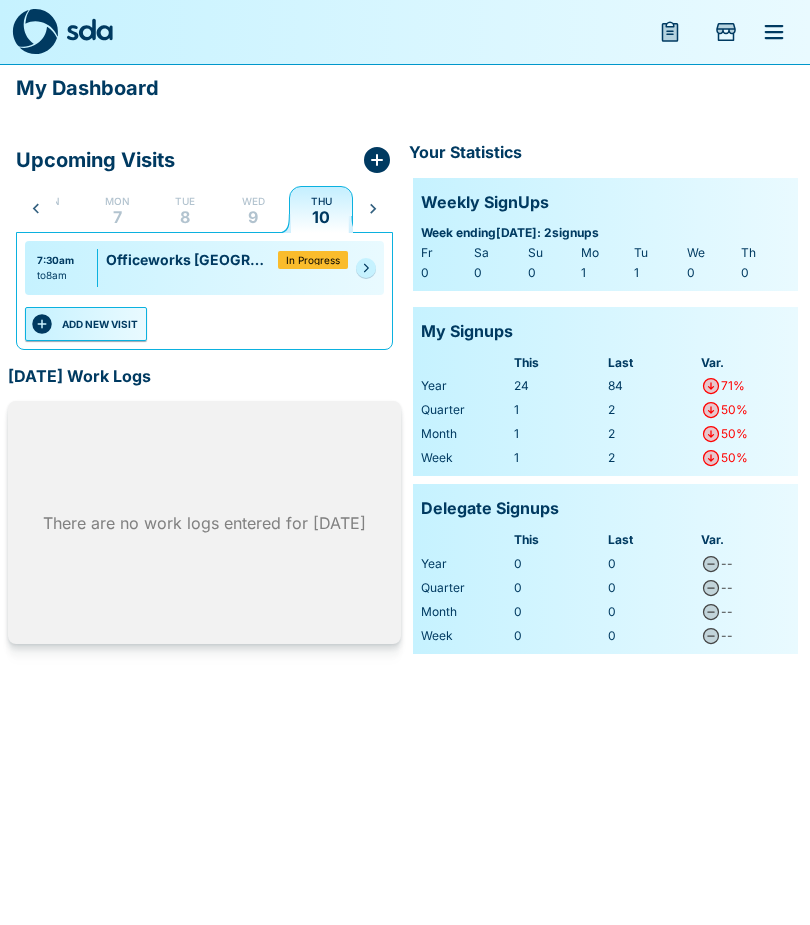 click at bounding box center [366, 268] 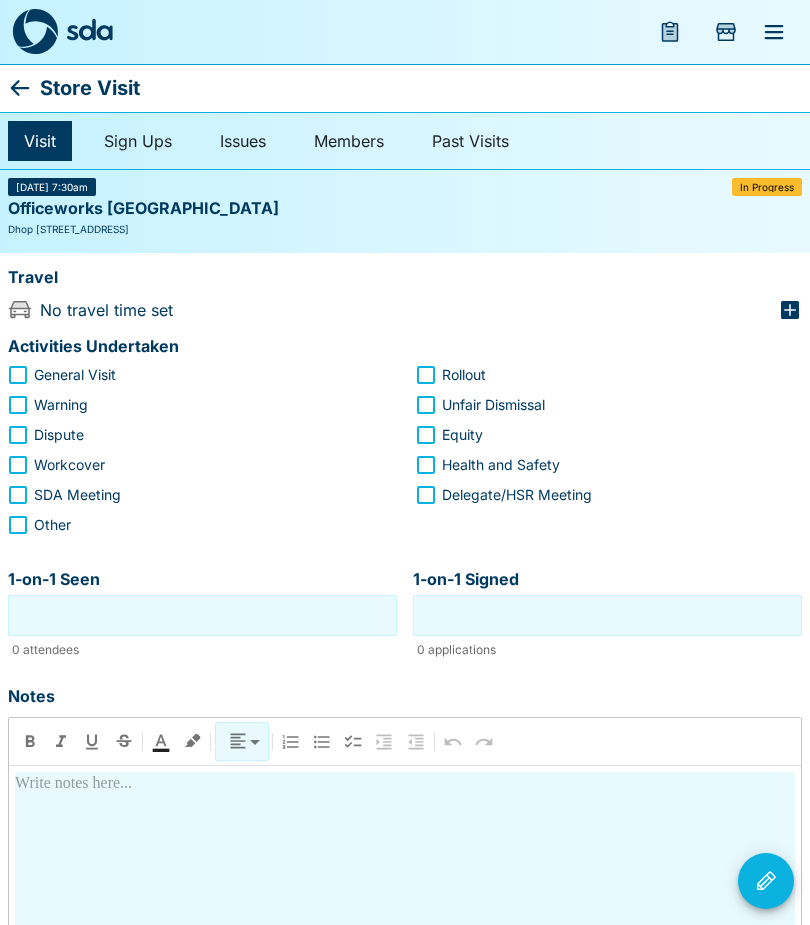 click on "Store Visit" at bounding box center [405, 88] 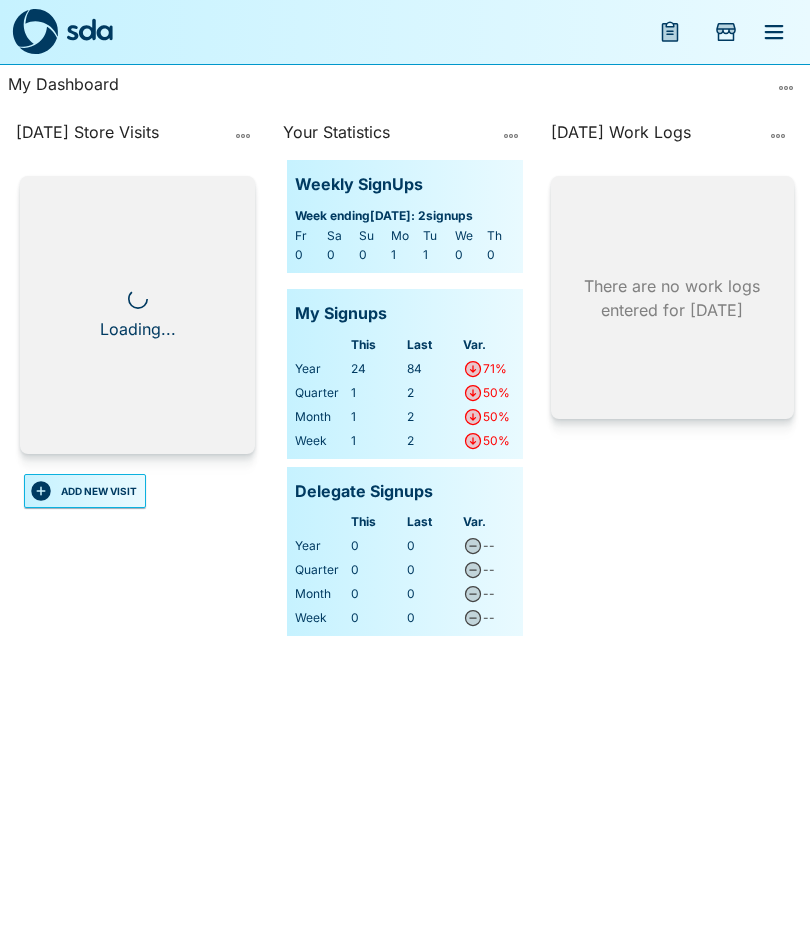scroll, scrollTop: 0, scrollLeft: 0, axis: both 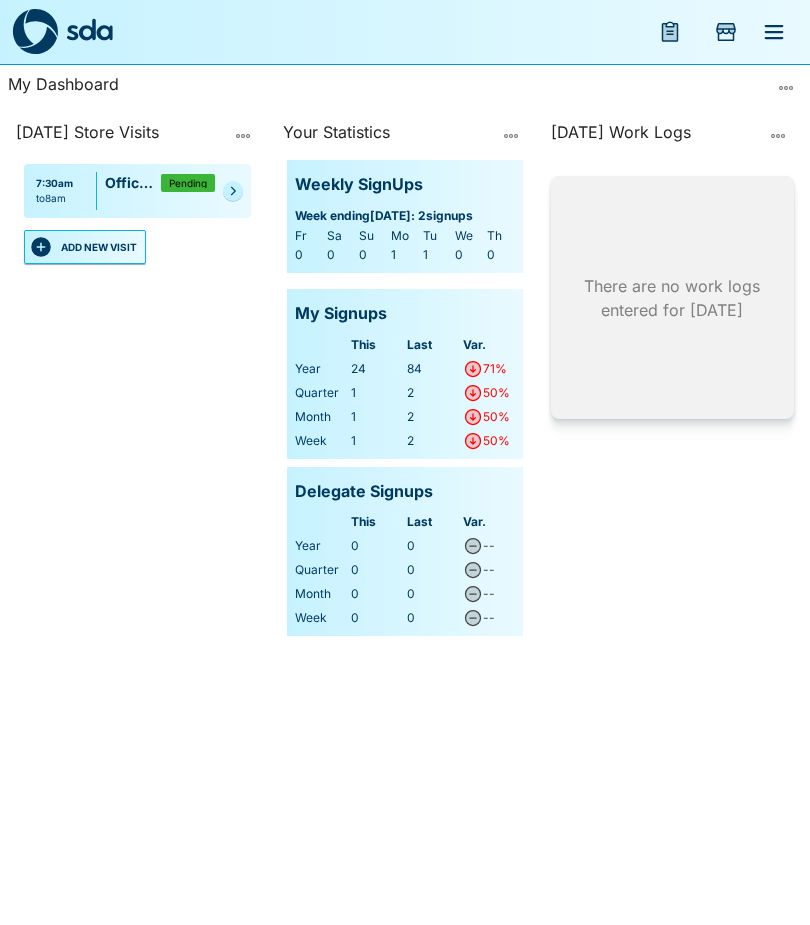 click at bounding box center (233, 191) 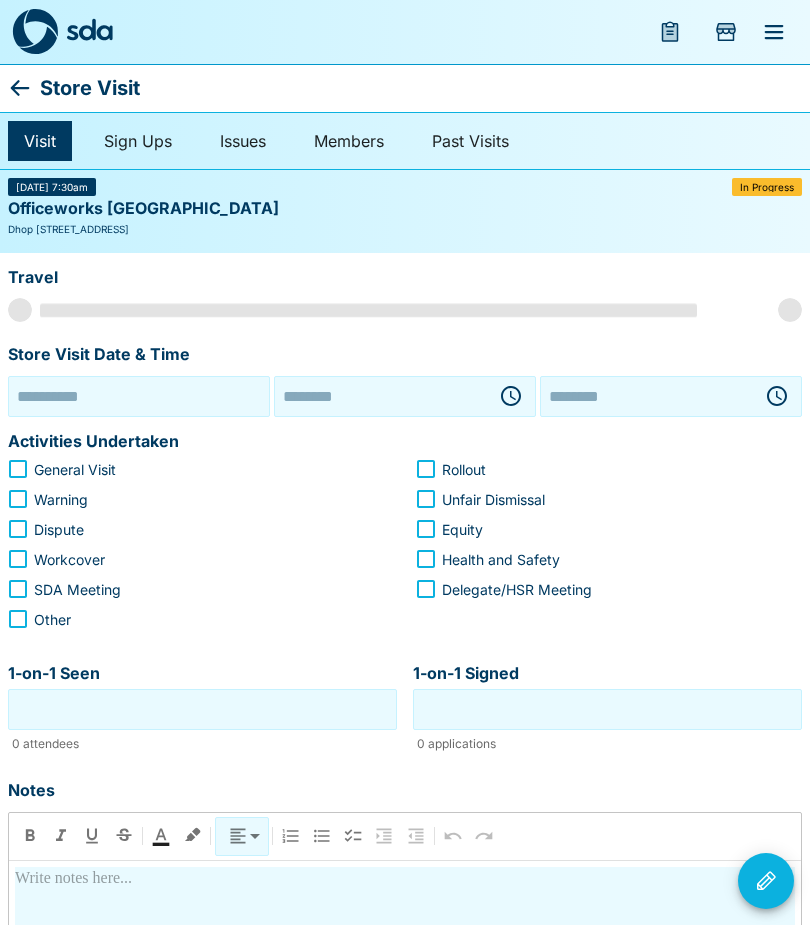 type on "**********" 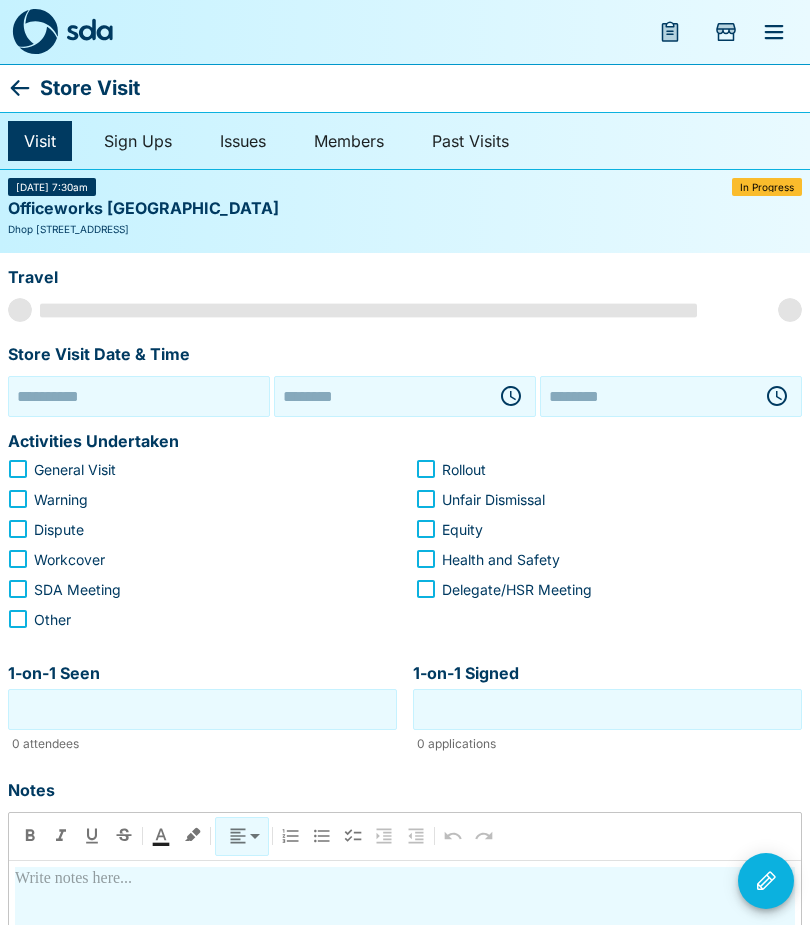 type on "********" 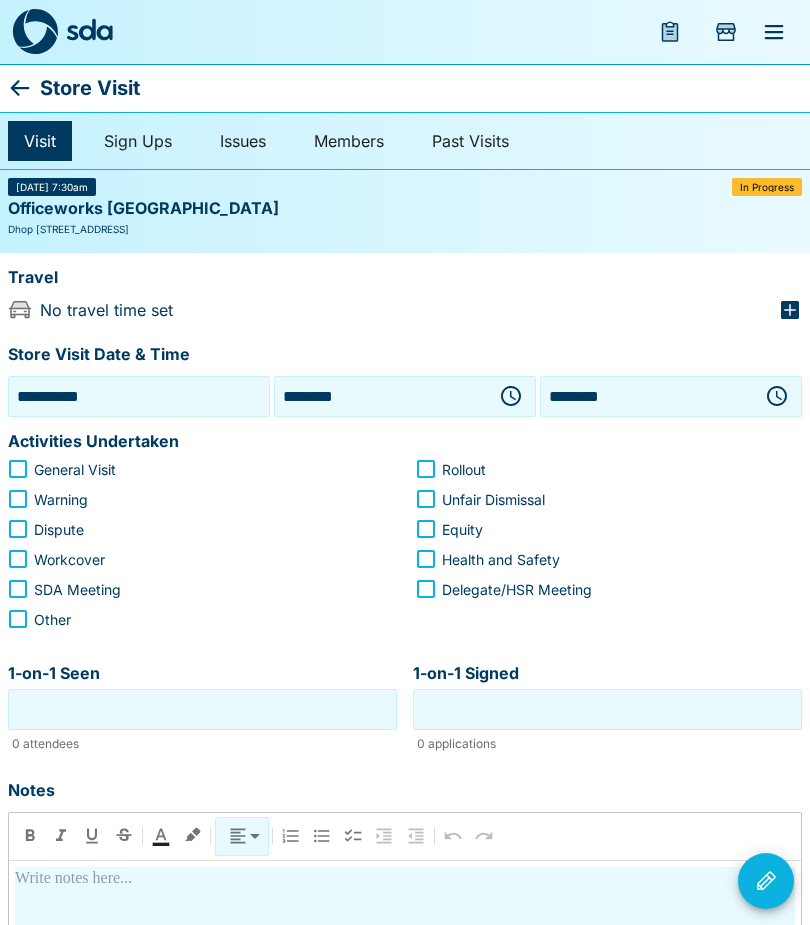 click on "**********" at bounding box center (139, 396) 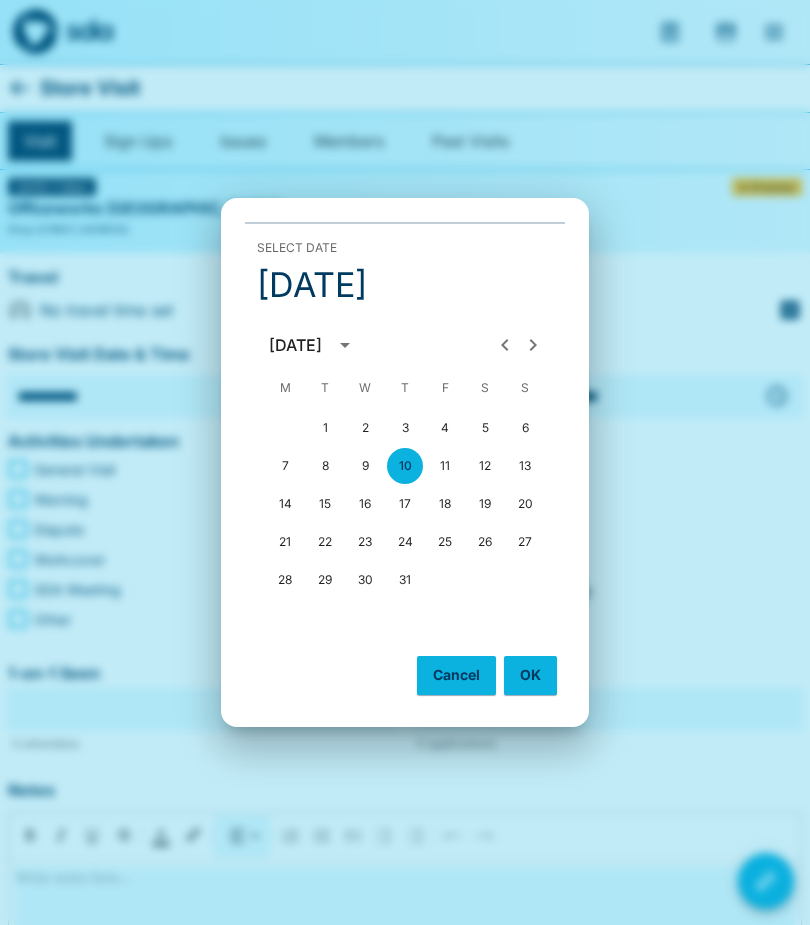 click on "9" at bounding box center (365, 466) 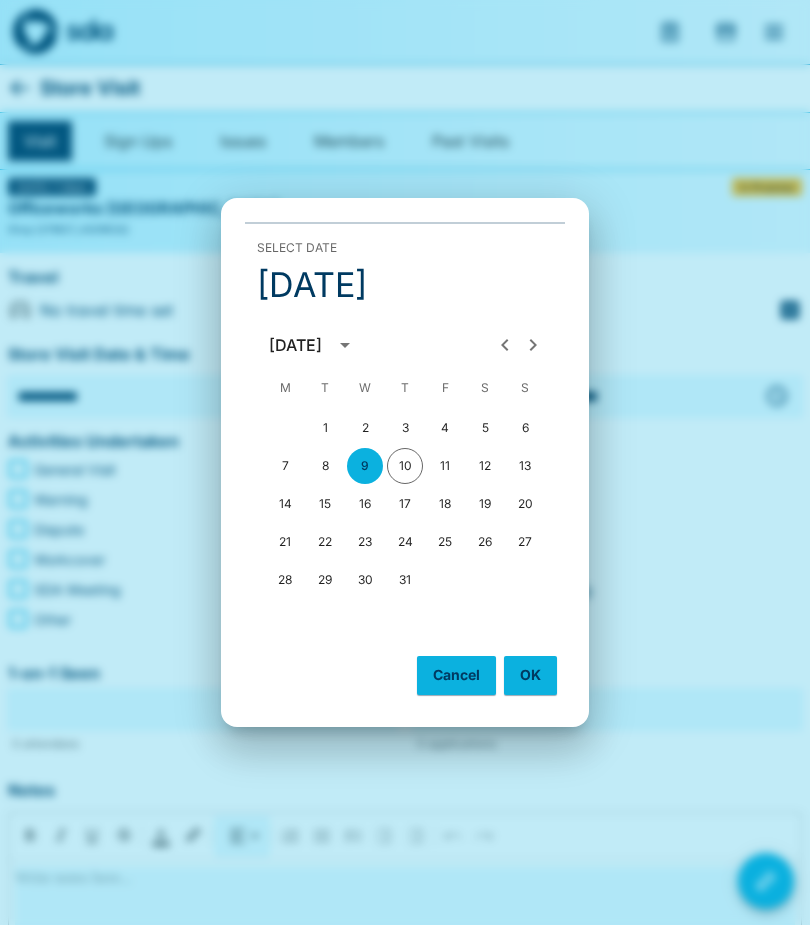 type on "**********" 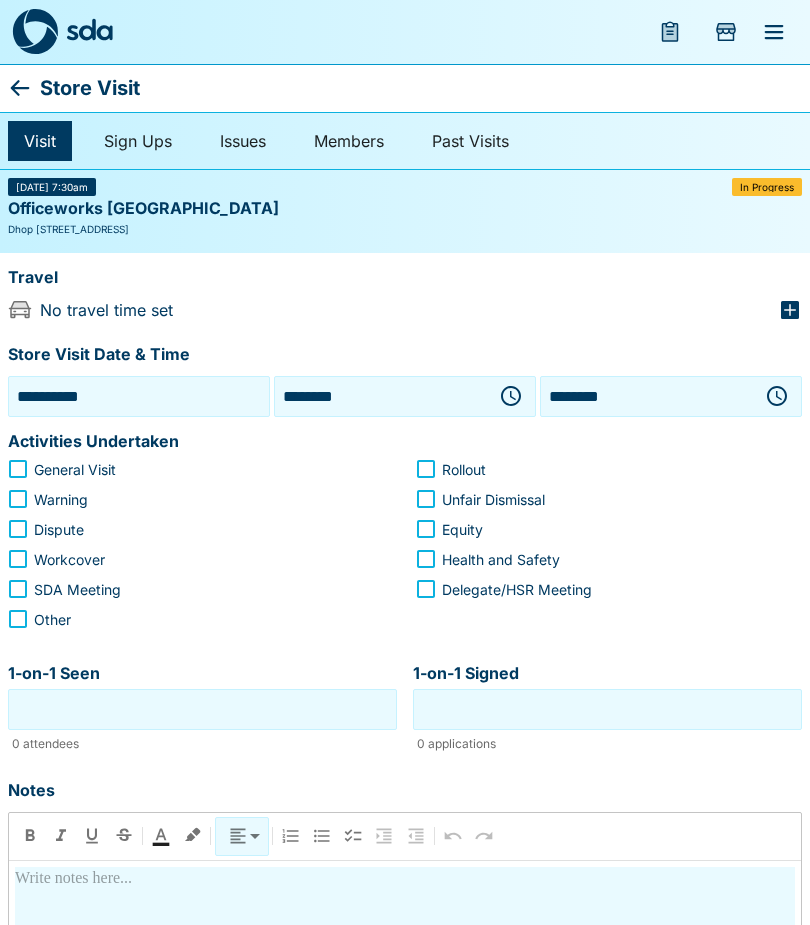 click 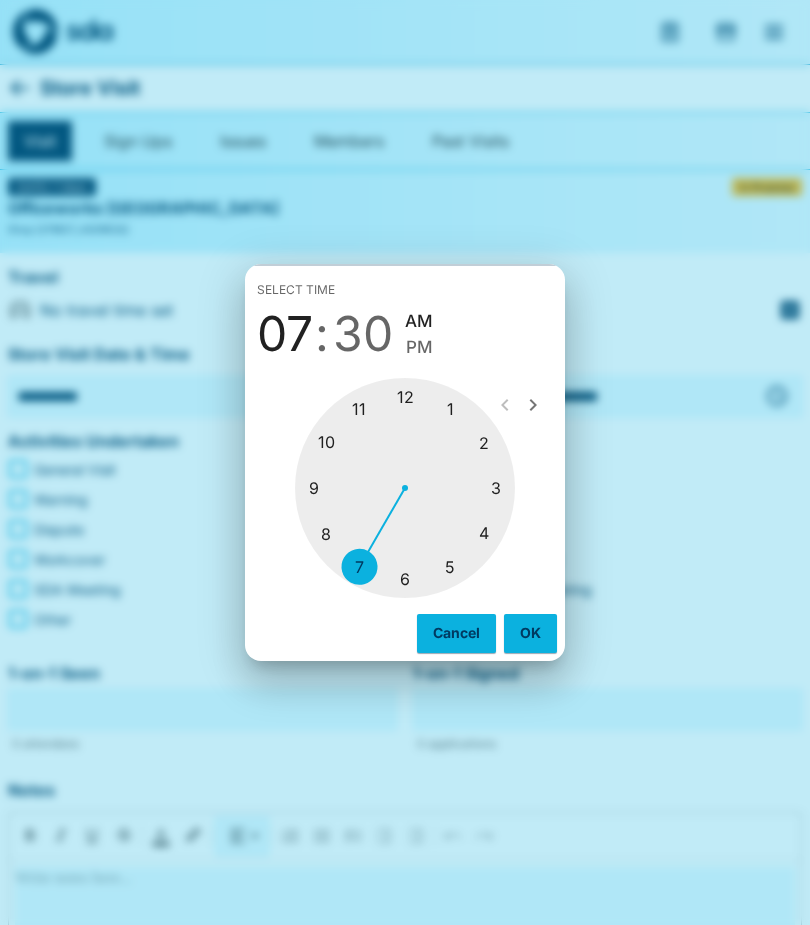 click at bounding box center (405, 488) 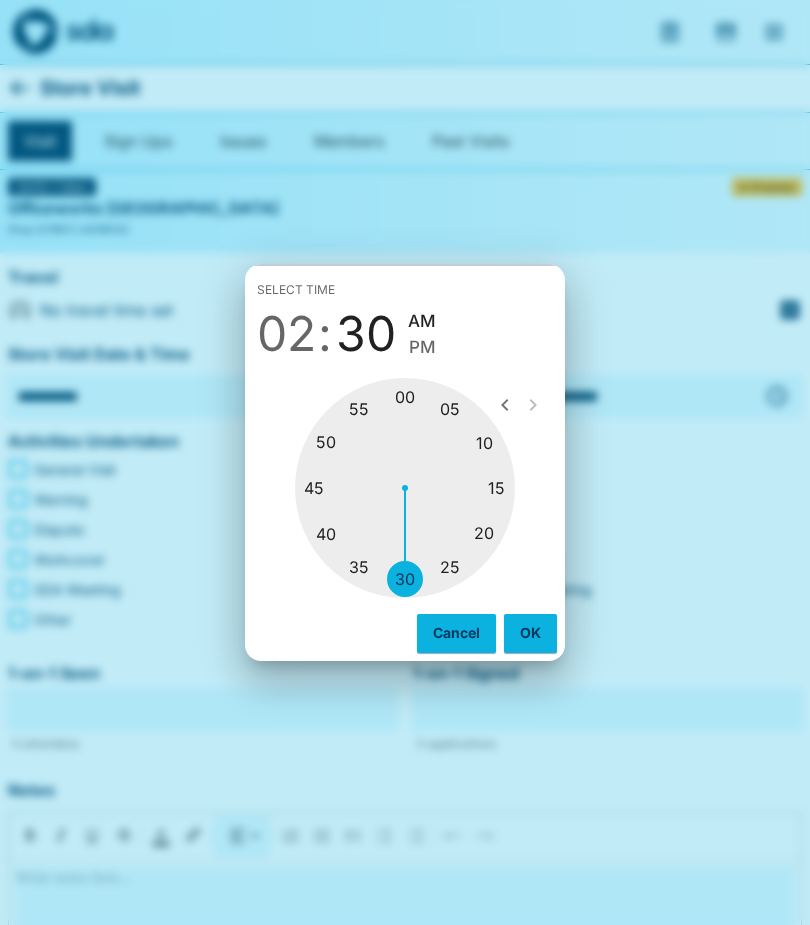 click at bounding box center [405, 488] 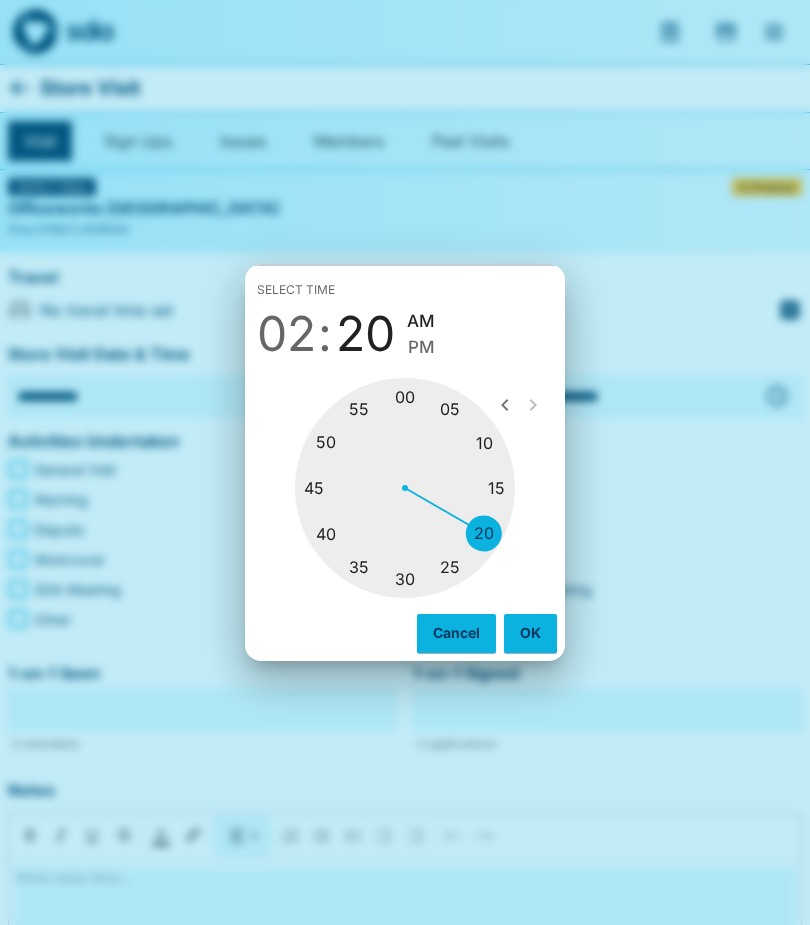 click on "PM" at bounding box center [421, 347] 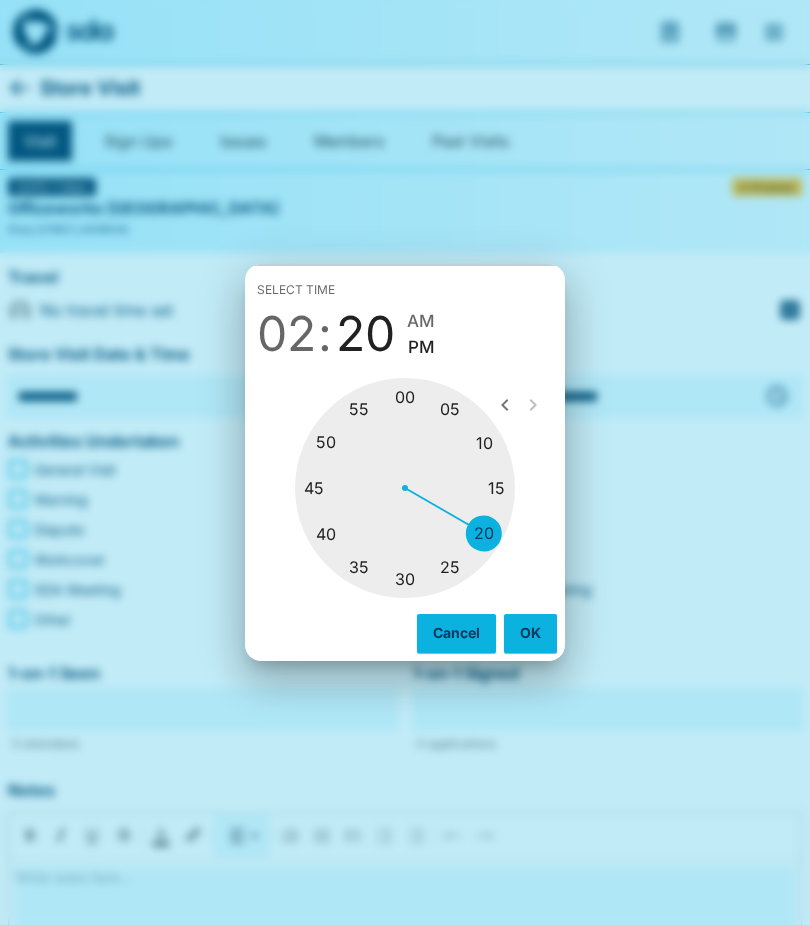 click on "OK" at bounding box center [530, 633] 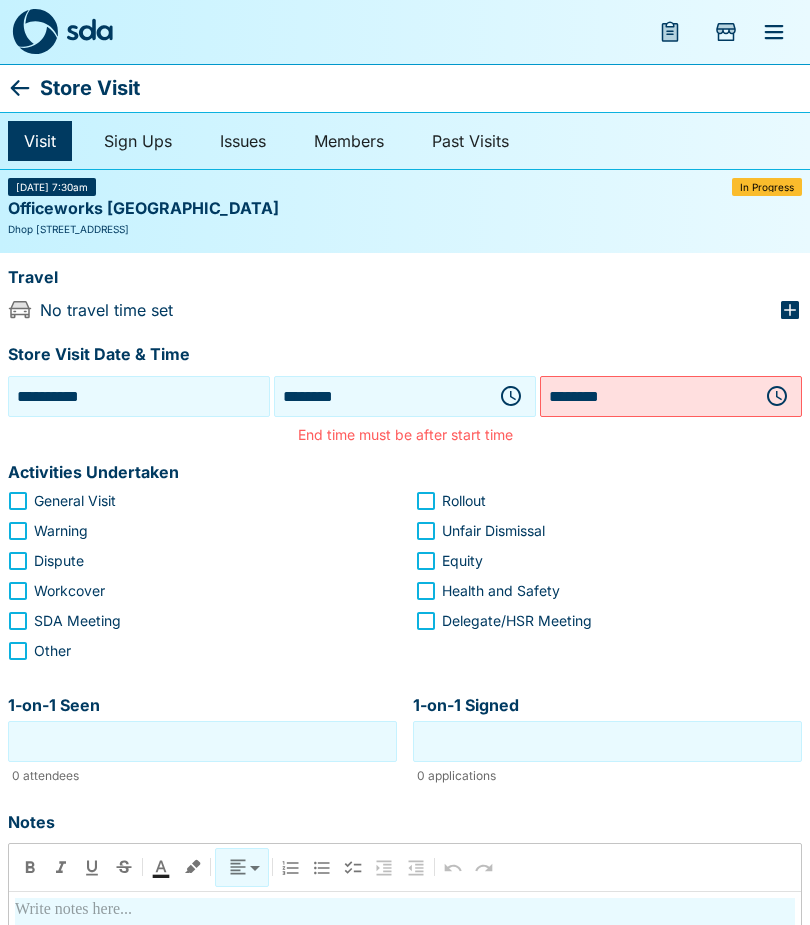 click 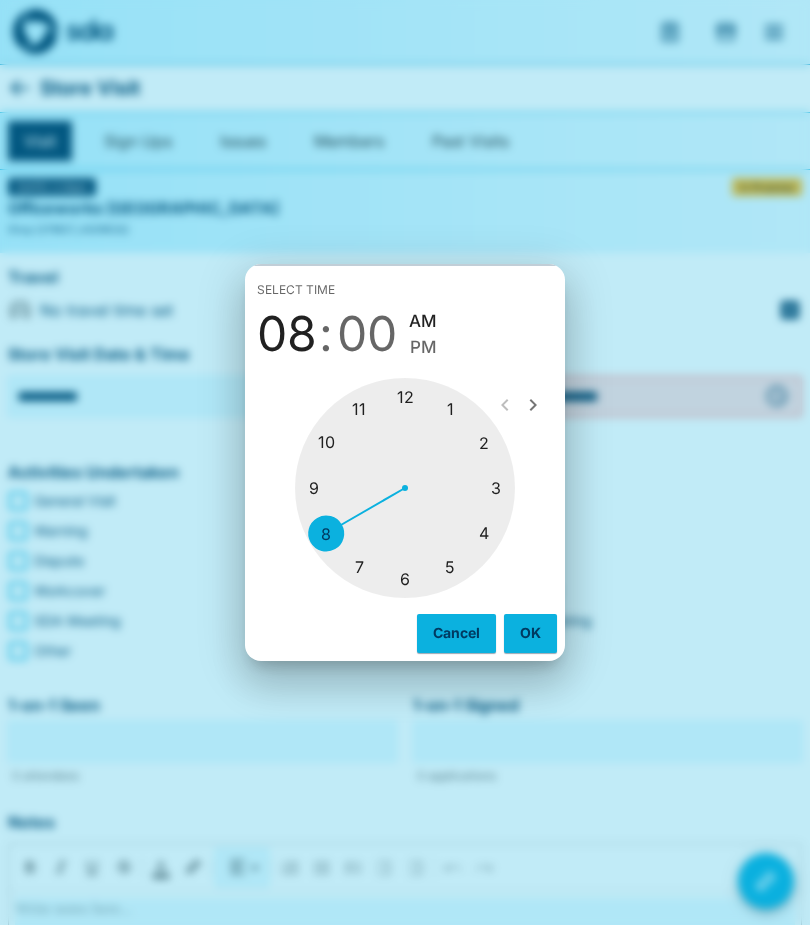 click at bounding box center (405, 488) 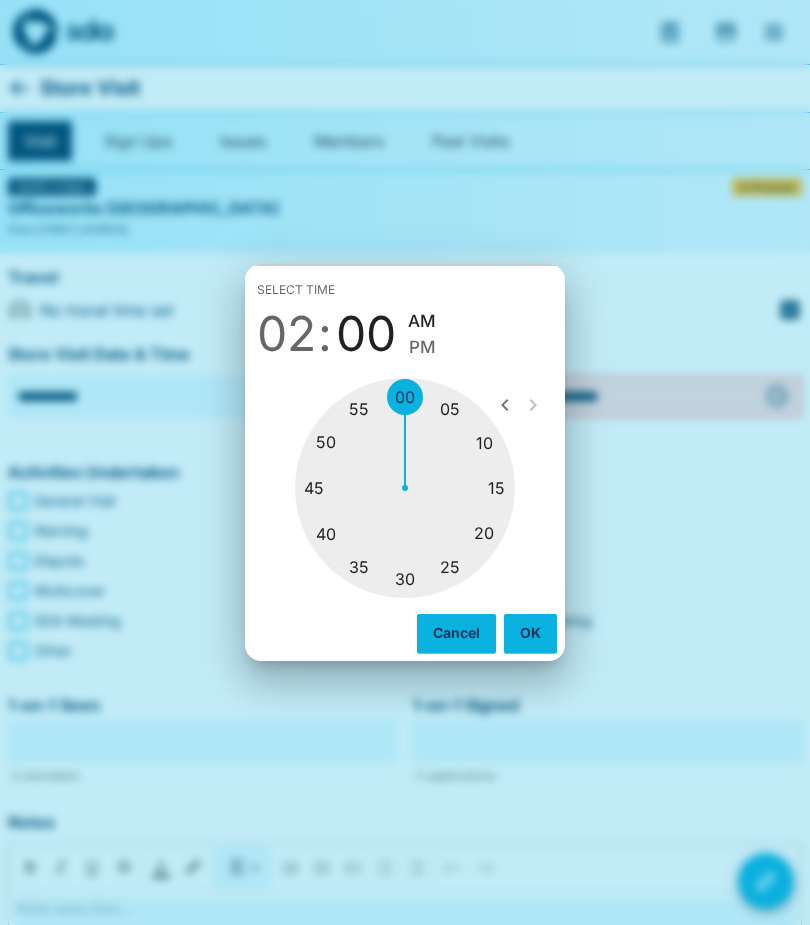 click at bounding box center [405, 488] 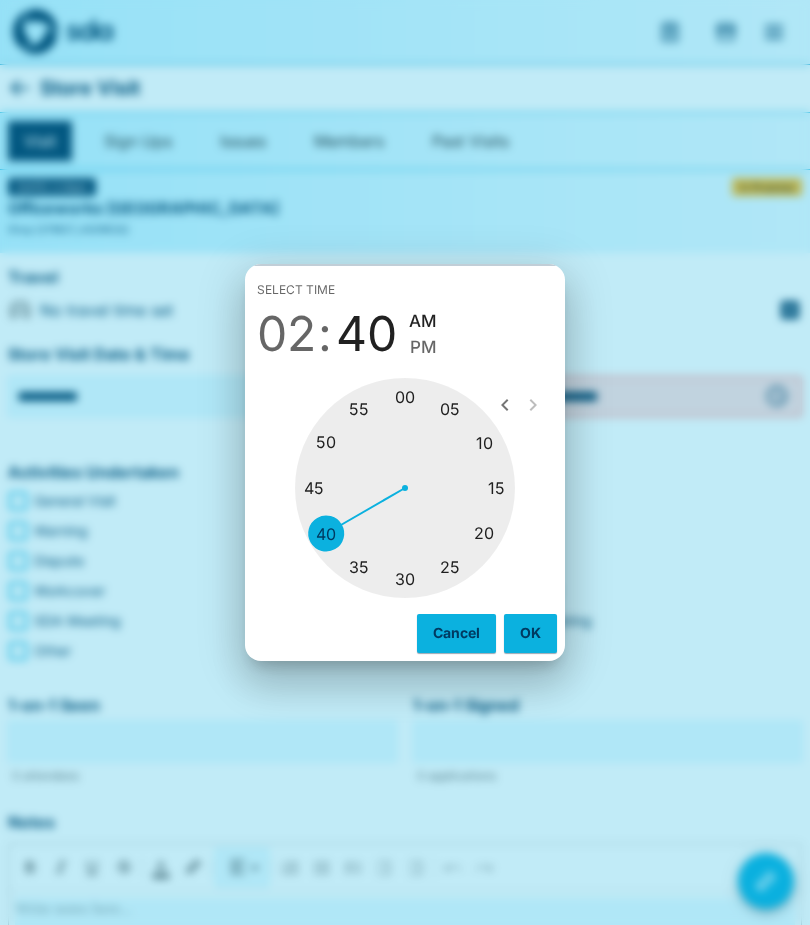 click on "PM" at bounding box center (423, 347) 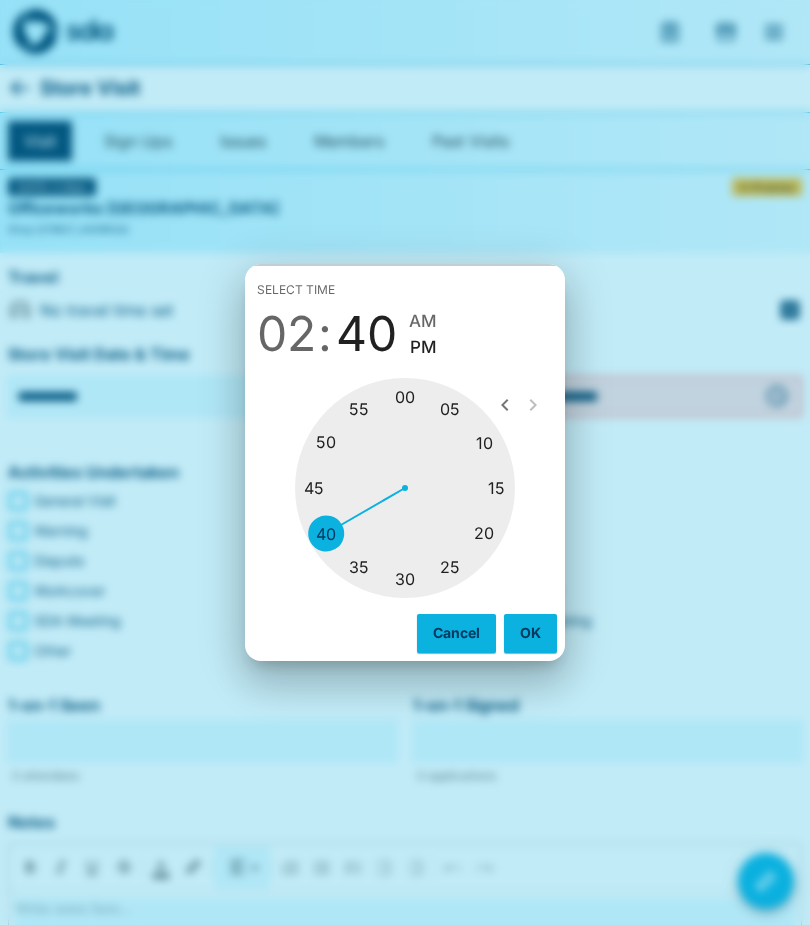 type on "********" 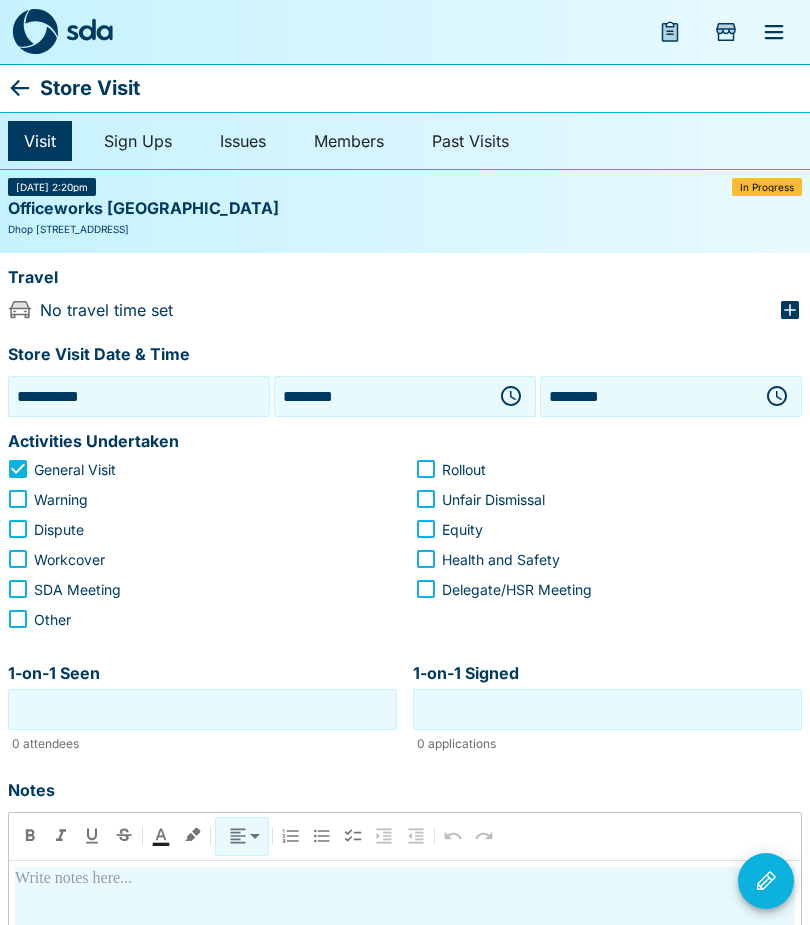 click on "1-on-1 Seen" at bounding box center [202, 709] 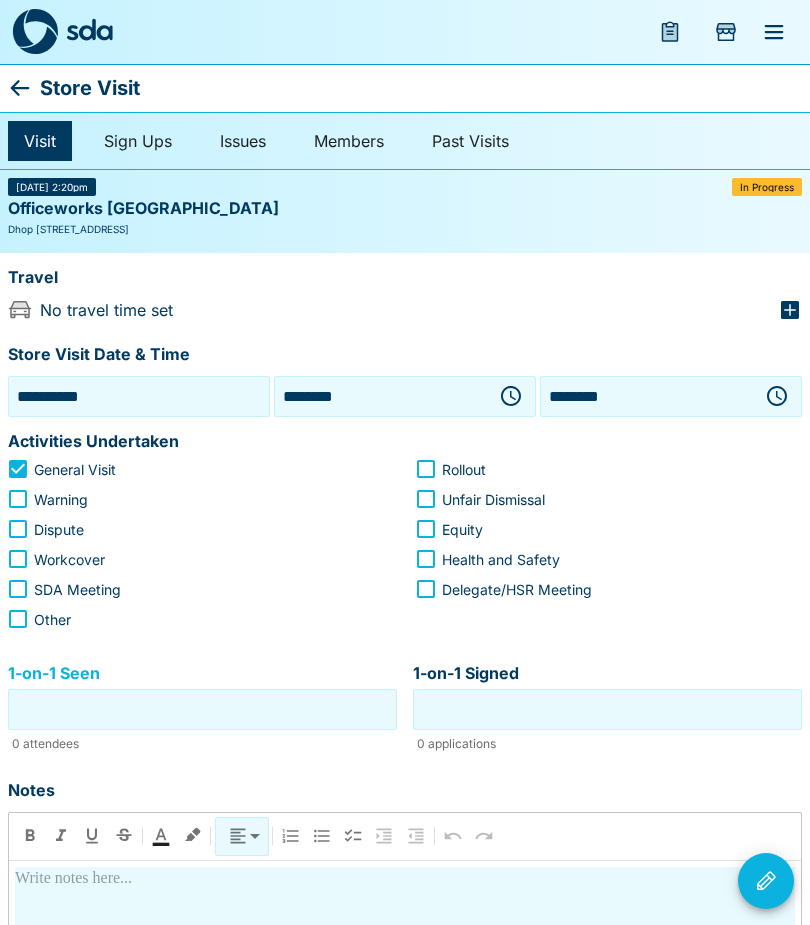 scroll, scrollTop: 85, scrollLeft: 0, axis: vertical 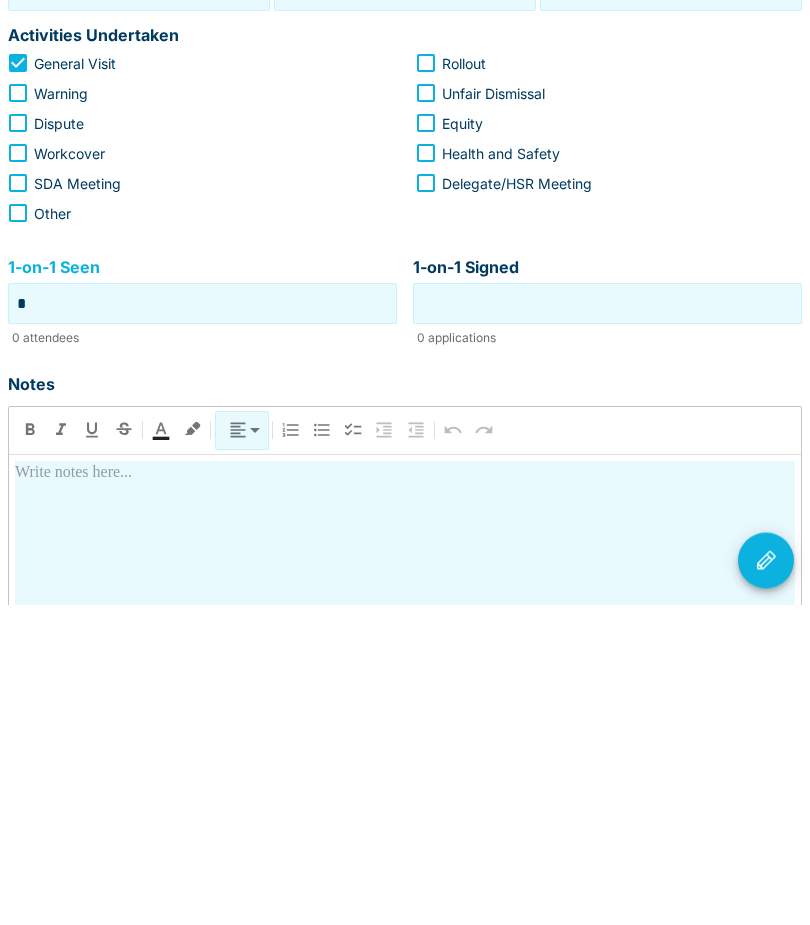 type on "*" 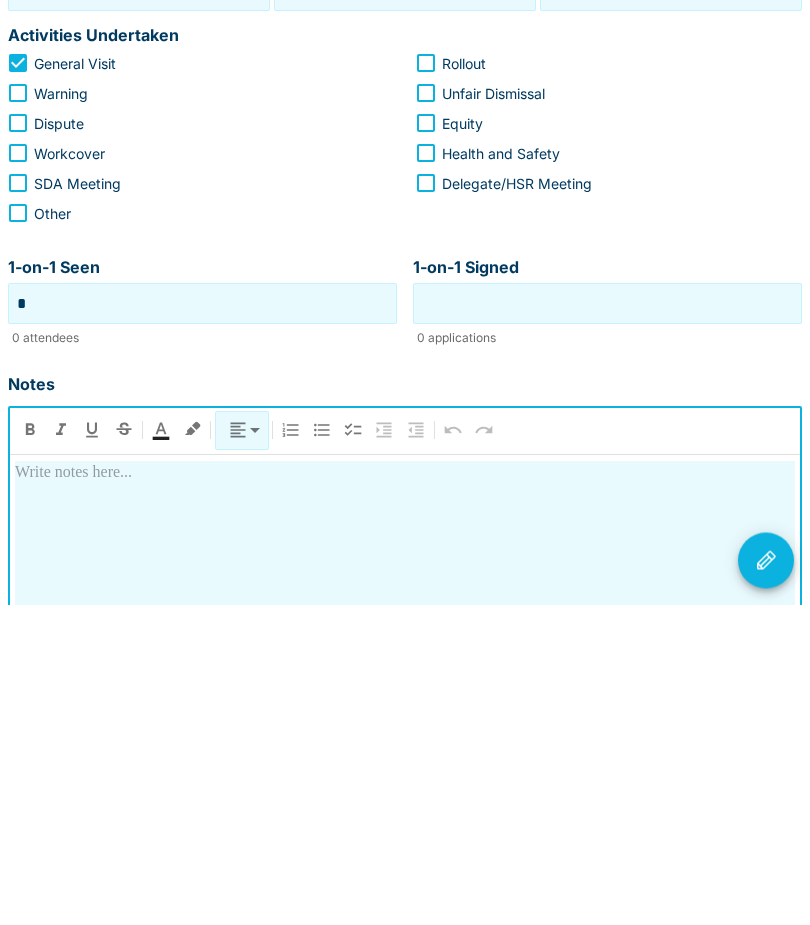 type 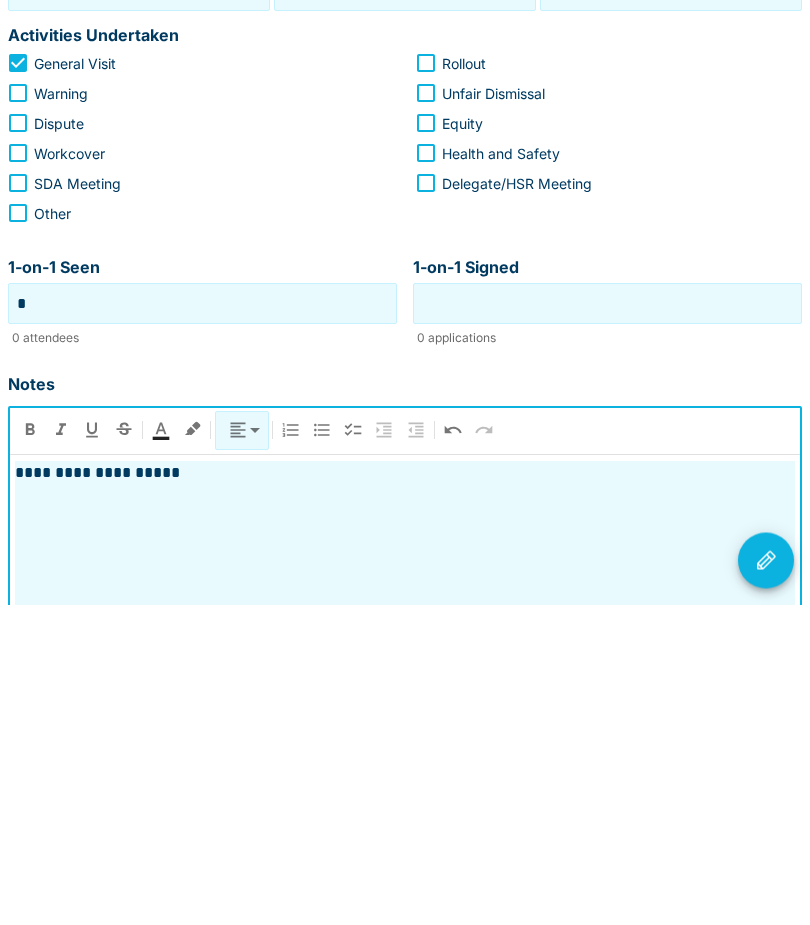 click 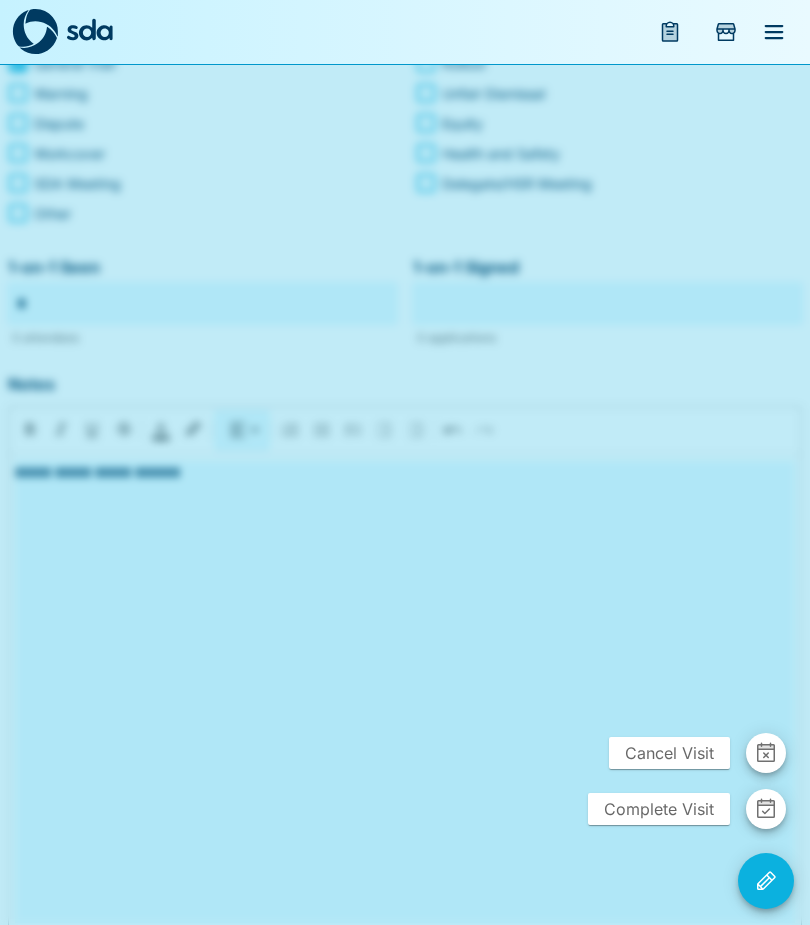 click on "Complete Visit" at bounding box center (659, 809) 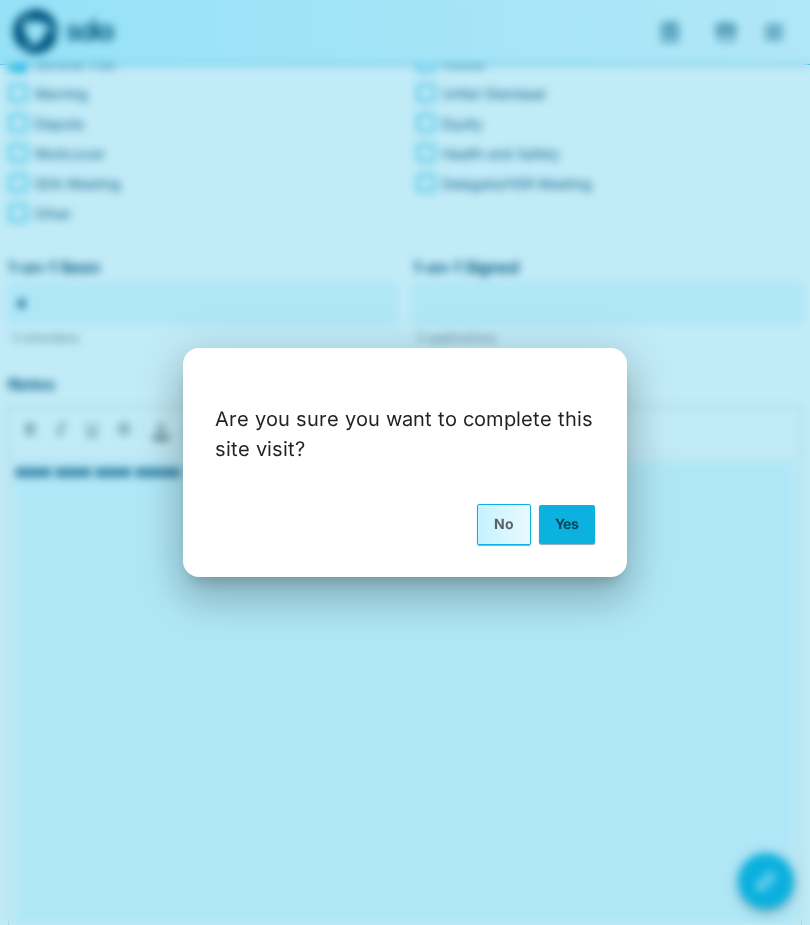 click on "Yes" at bounding box center (567, 524) 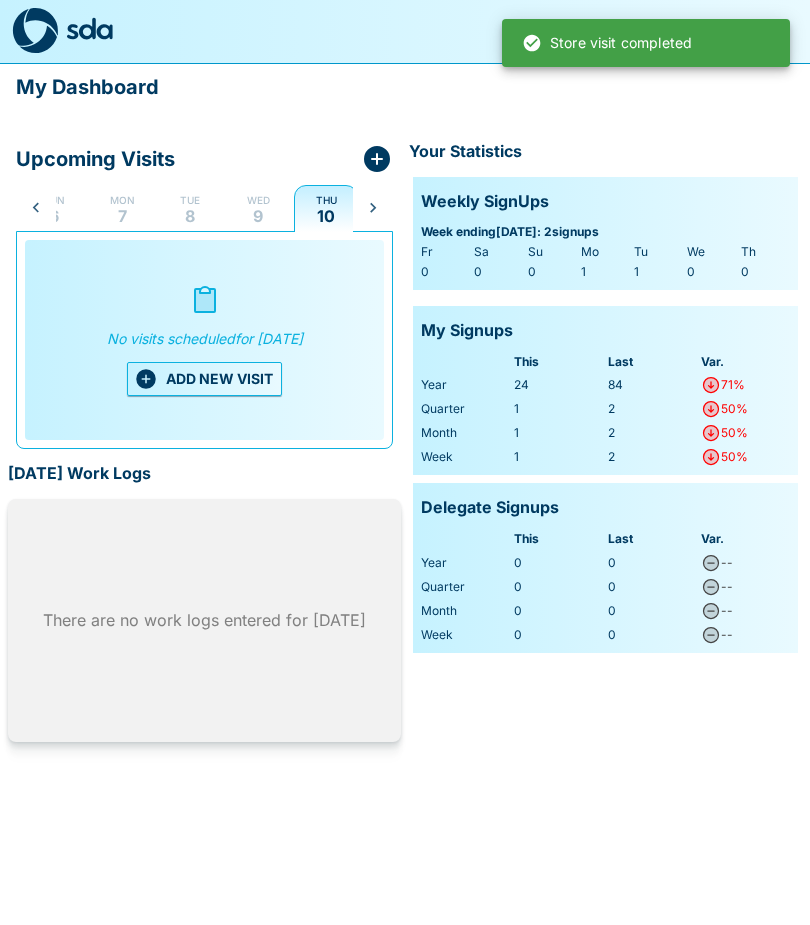 scroll, scrollTop: 0, scrollLeft: 39, axis: horizontal 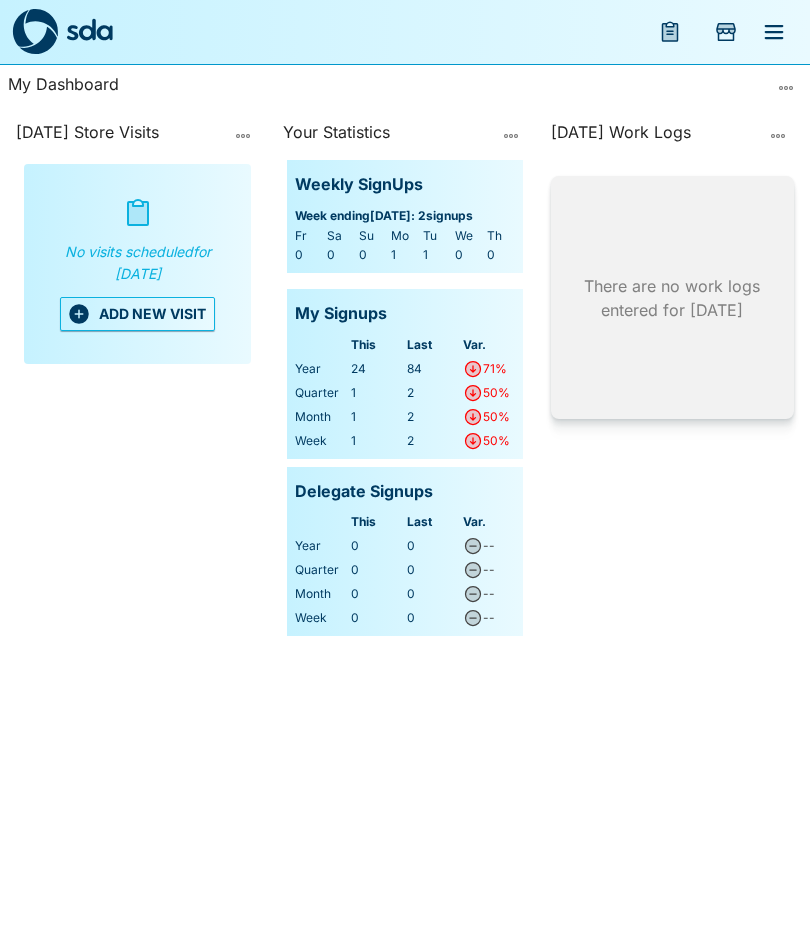 click on "ADD NEW VISIT" at bounding box center (137, 314) 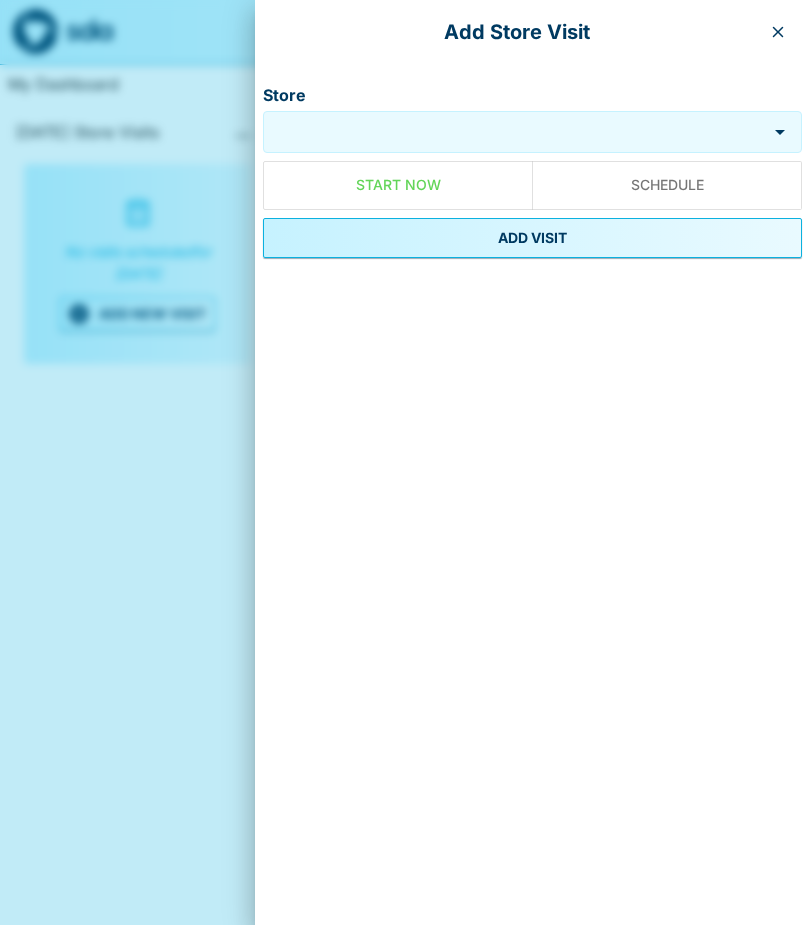 click on "Store" at bounding box center [515, 132] 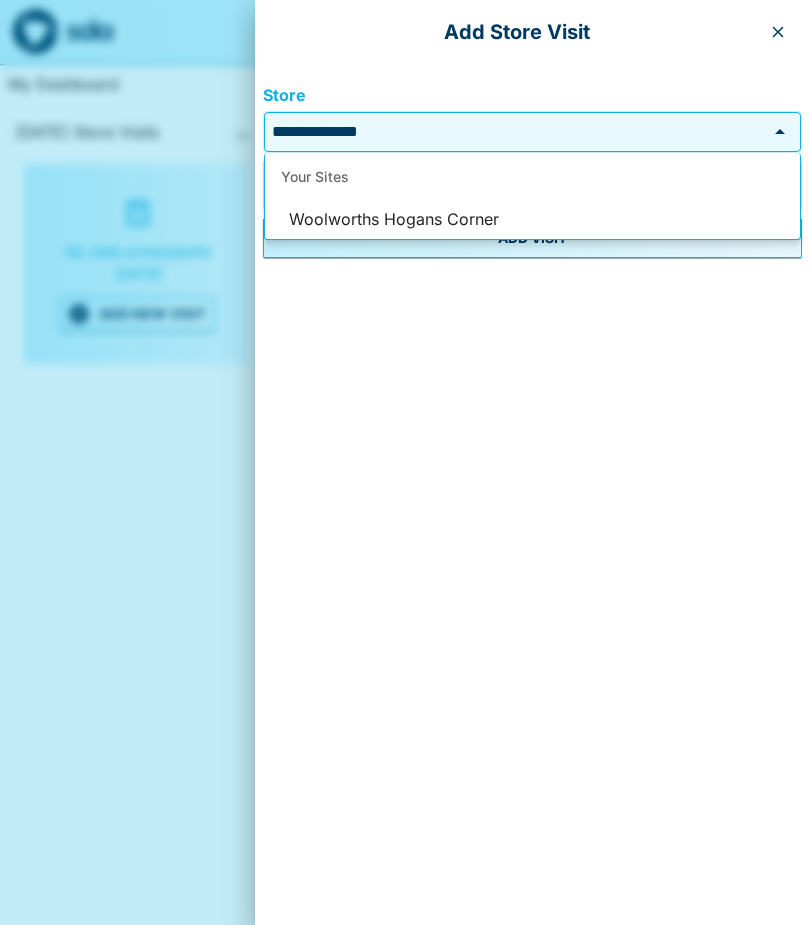 click on "Woolworths Hogans Corner" at bounding box center (532, 220) 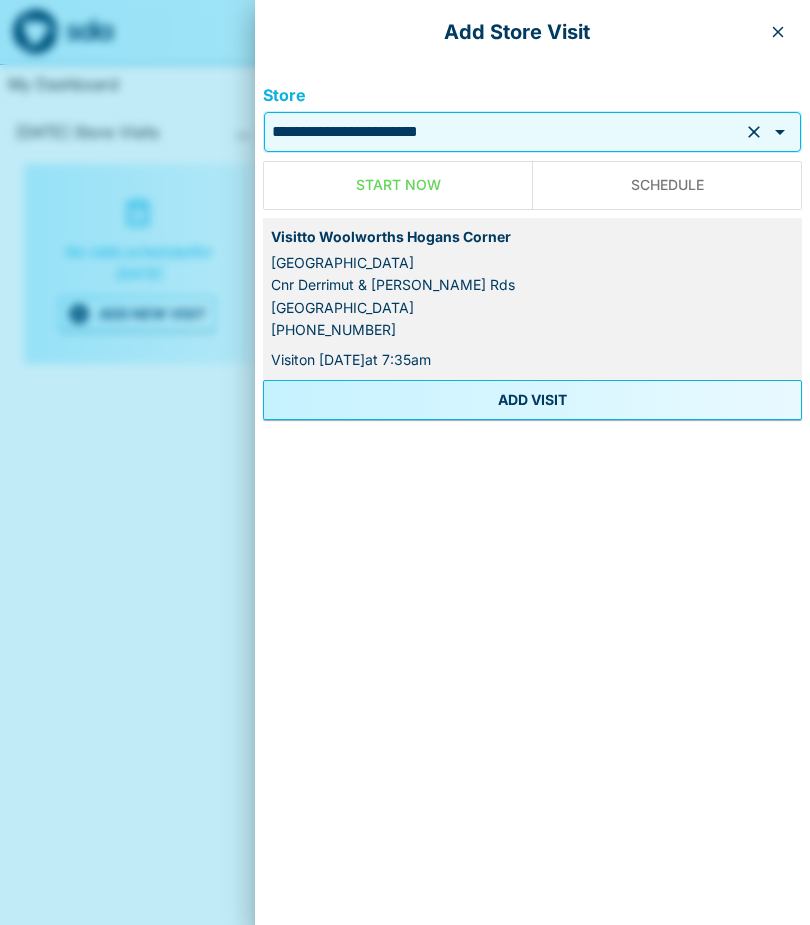 click on "ADD VISIT" at bounding box center (532, 400) 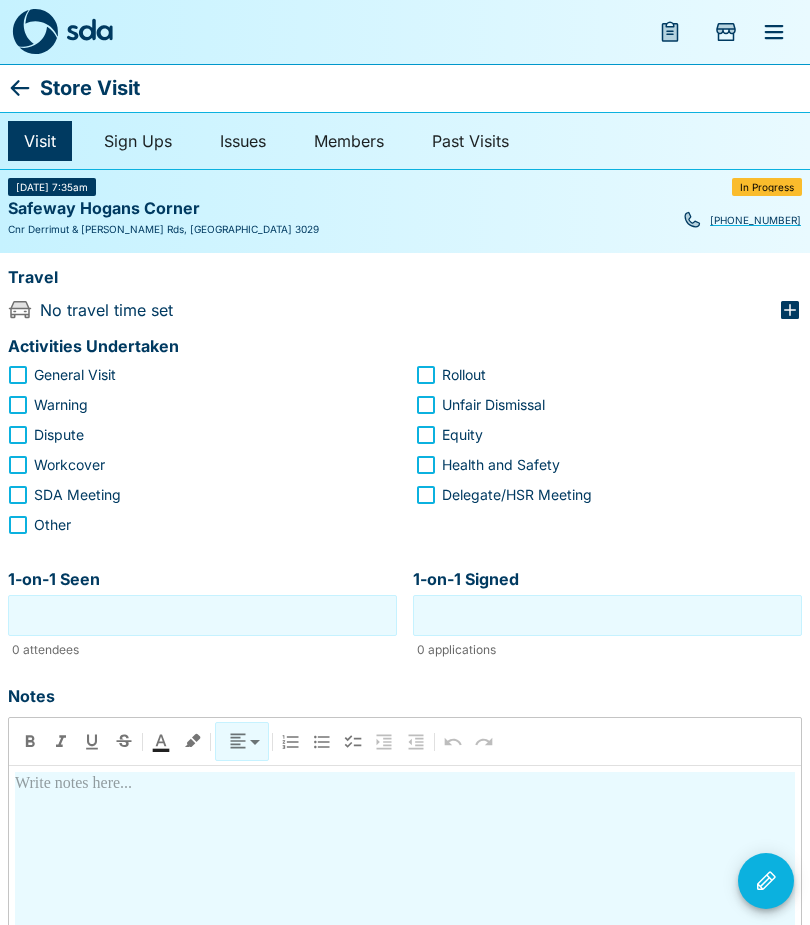 click 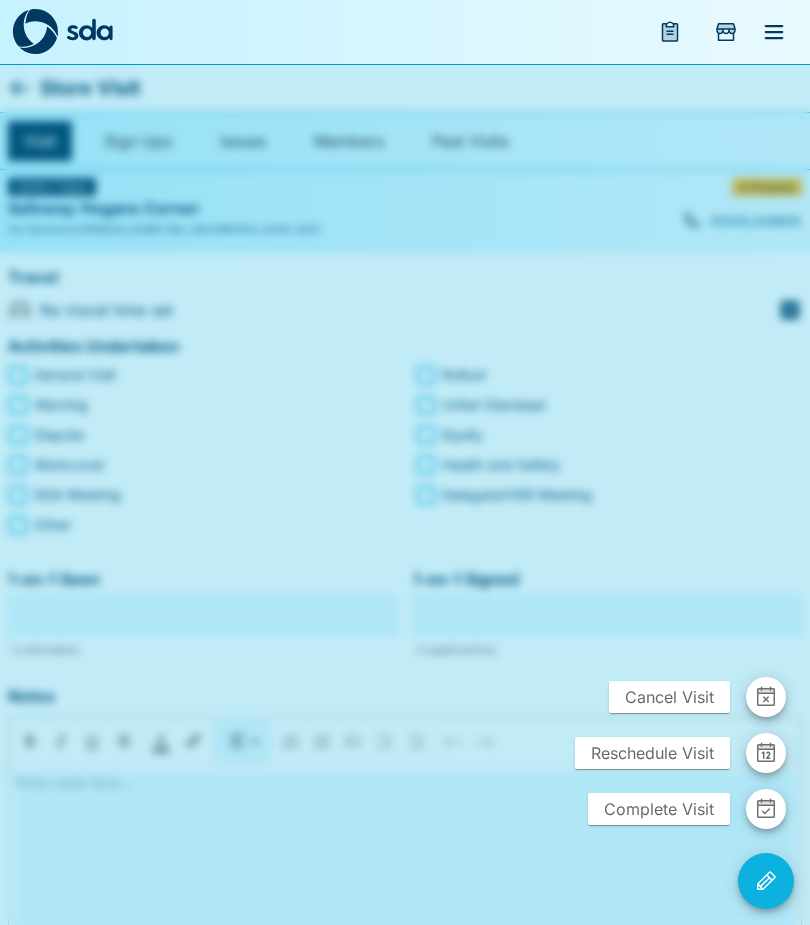 click on "Cancel Visit" at bounding box center (669, 697) 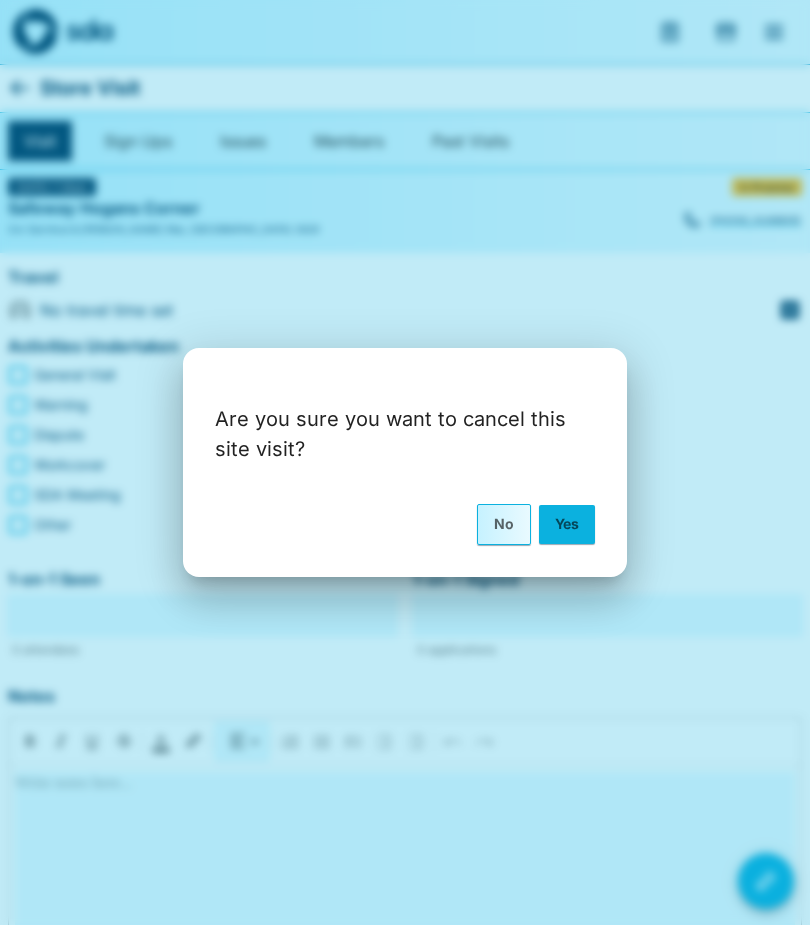 click on "Yes" at bounding box center [567, 524] 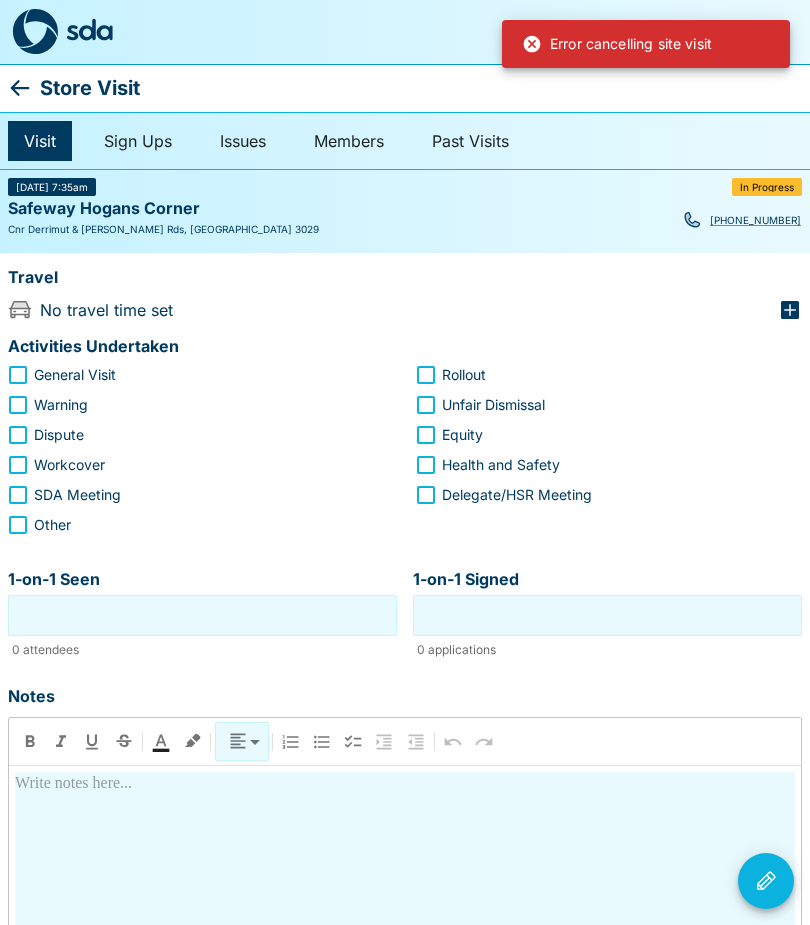 click 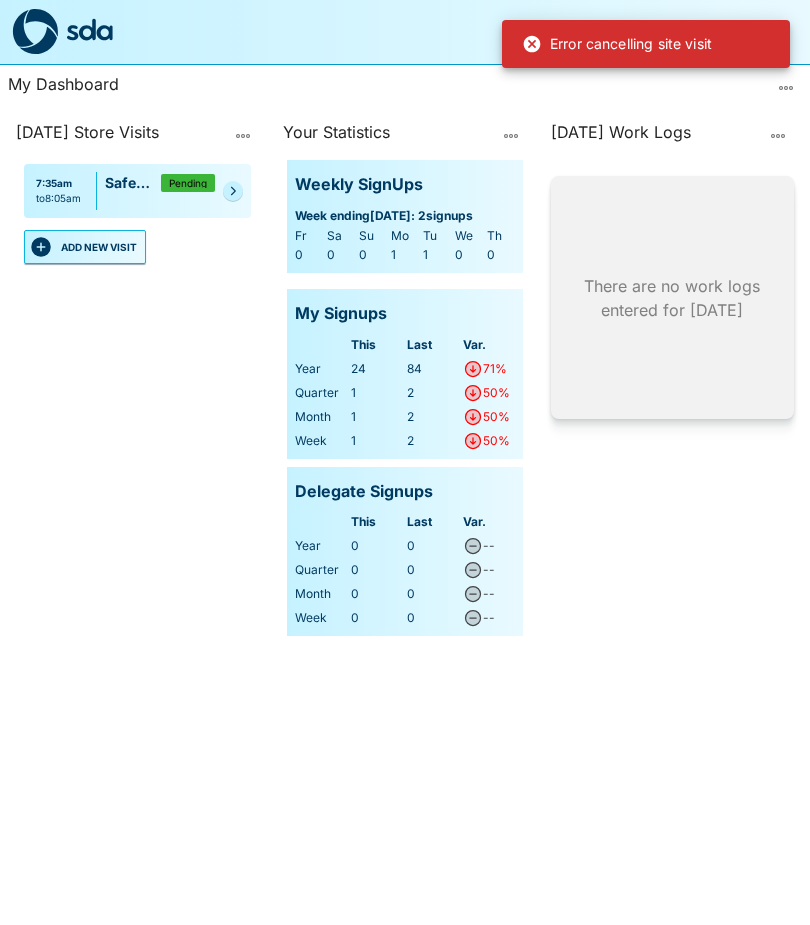 click on "7:35am to  8:05am Safeway Hogans Corner Pending" at bounding box center [137, 191] 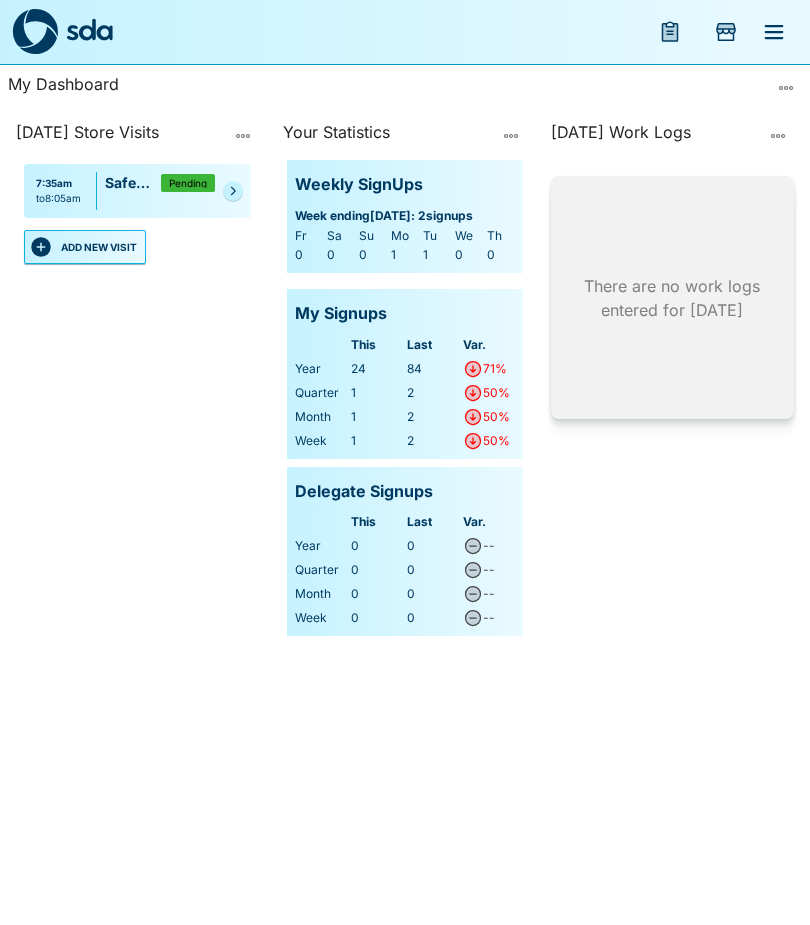 click at bounding box center [233, 191] 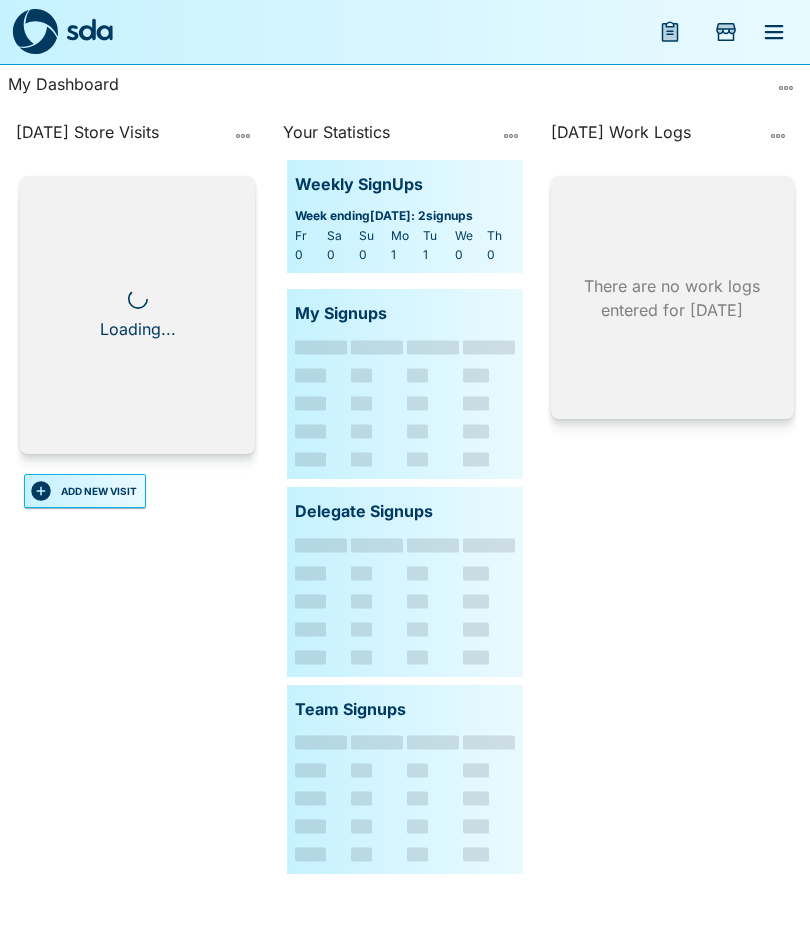 scroll, scrollTop: 0, scrollLeft: 0, axis: both 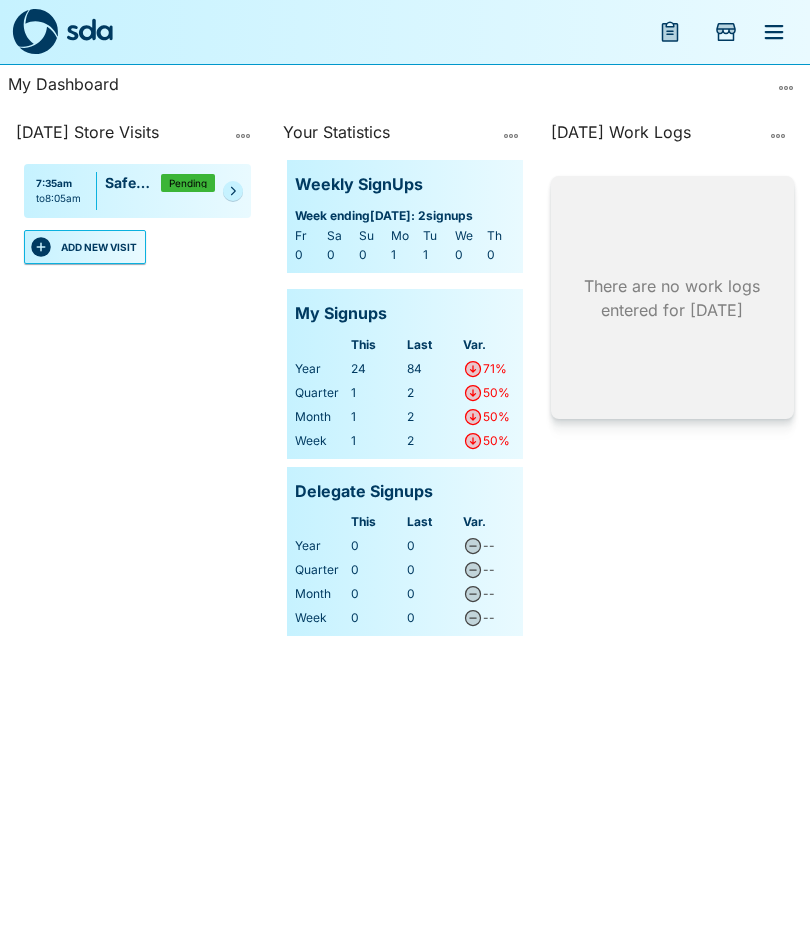 click at bounding box center [233, 191] 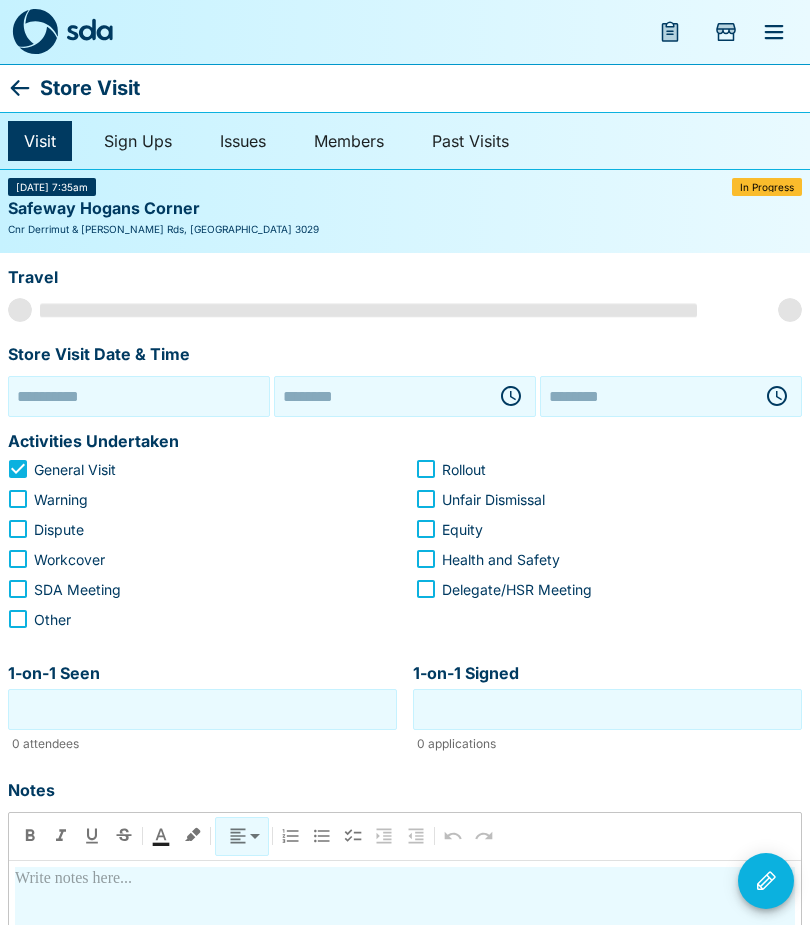 type on "**********" 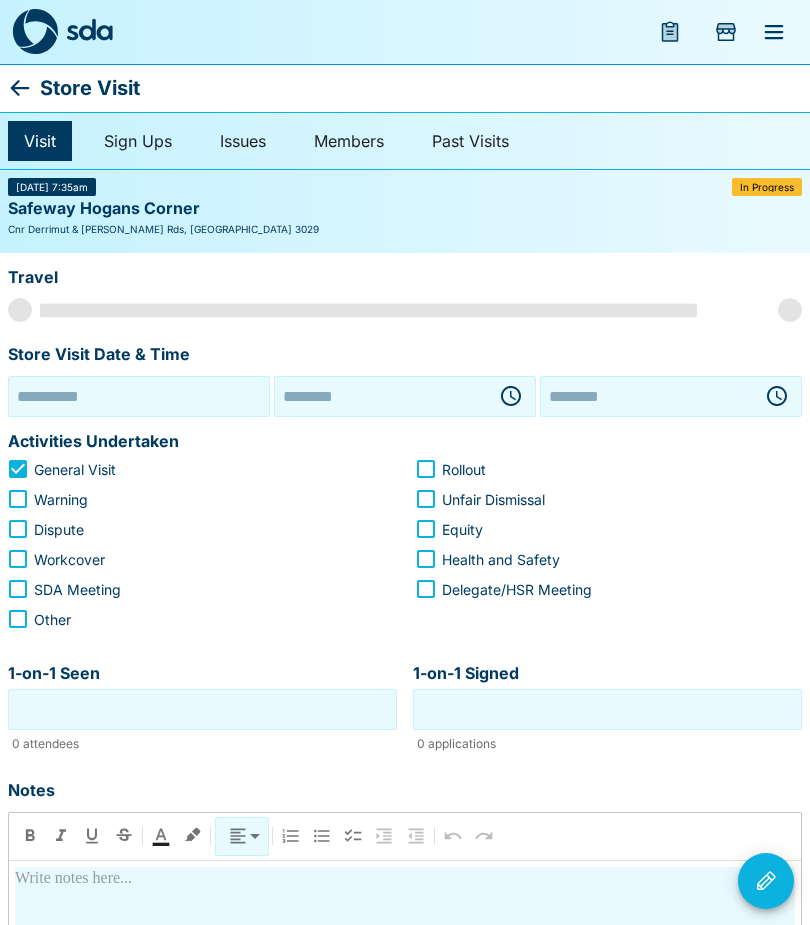 type on "********" 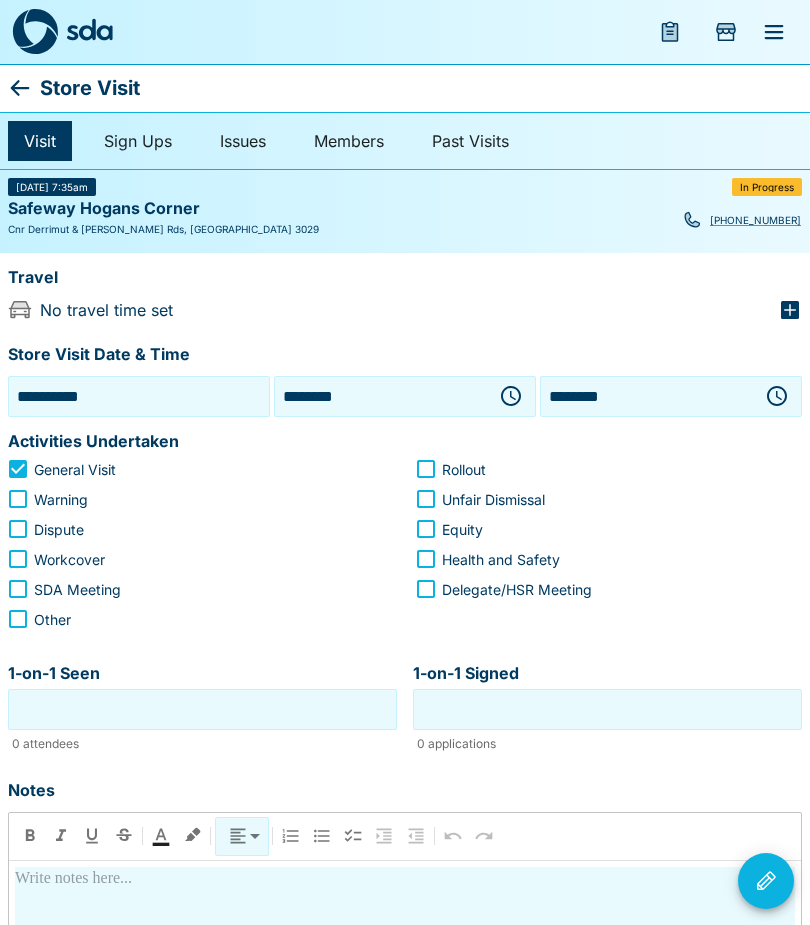 click on "**********" at bounding box center [139, 396] 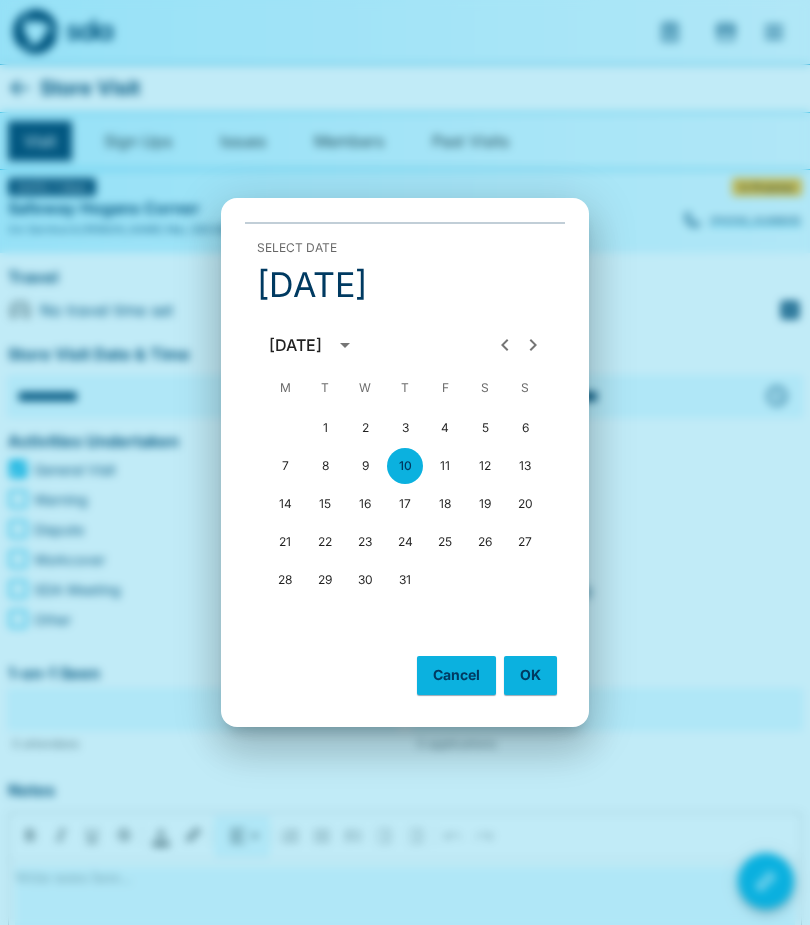 click on "9" at bounding box center [365, 466] 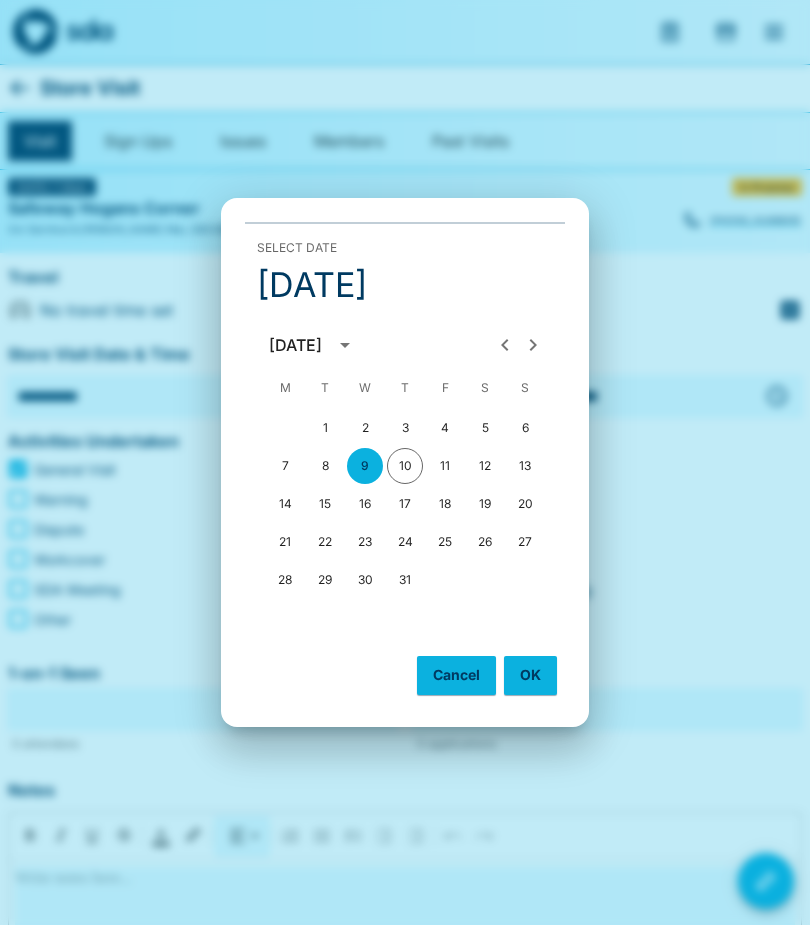 click on "OK" at bounding box center [530, 675] 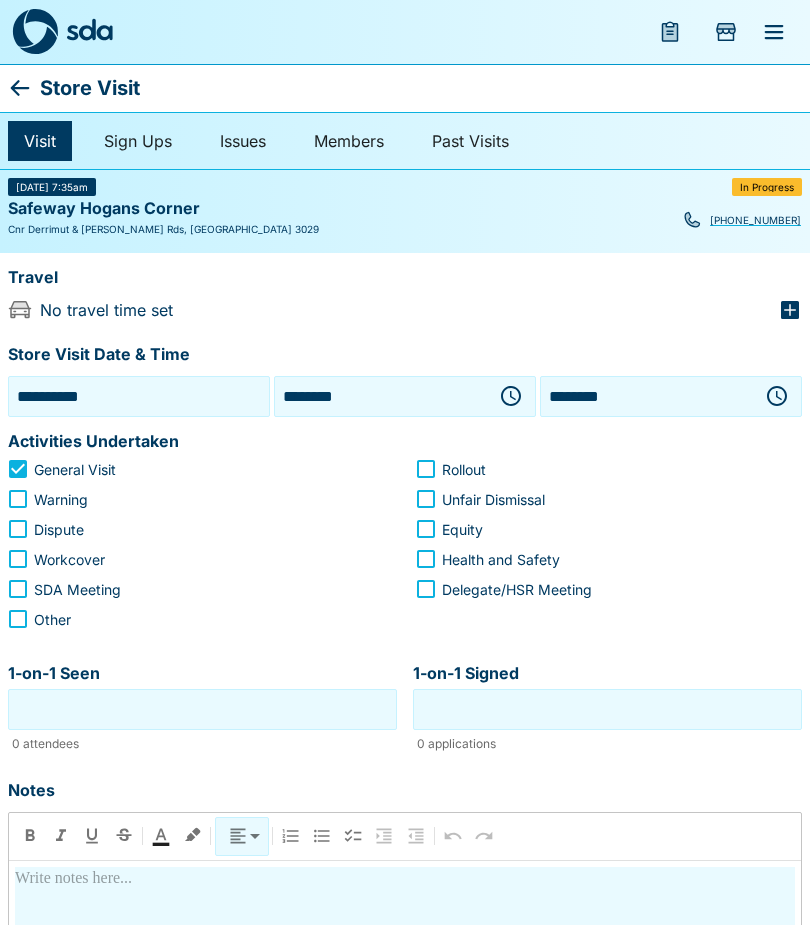 click 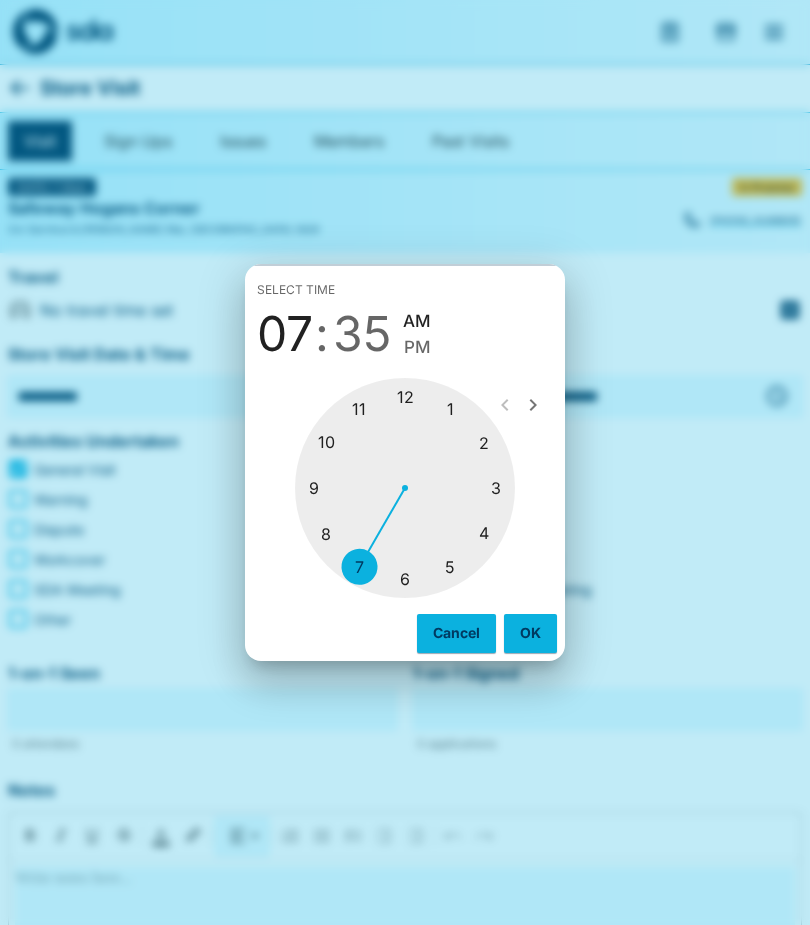 click at bounding box center [405, 488] 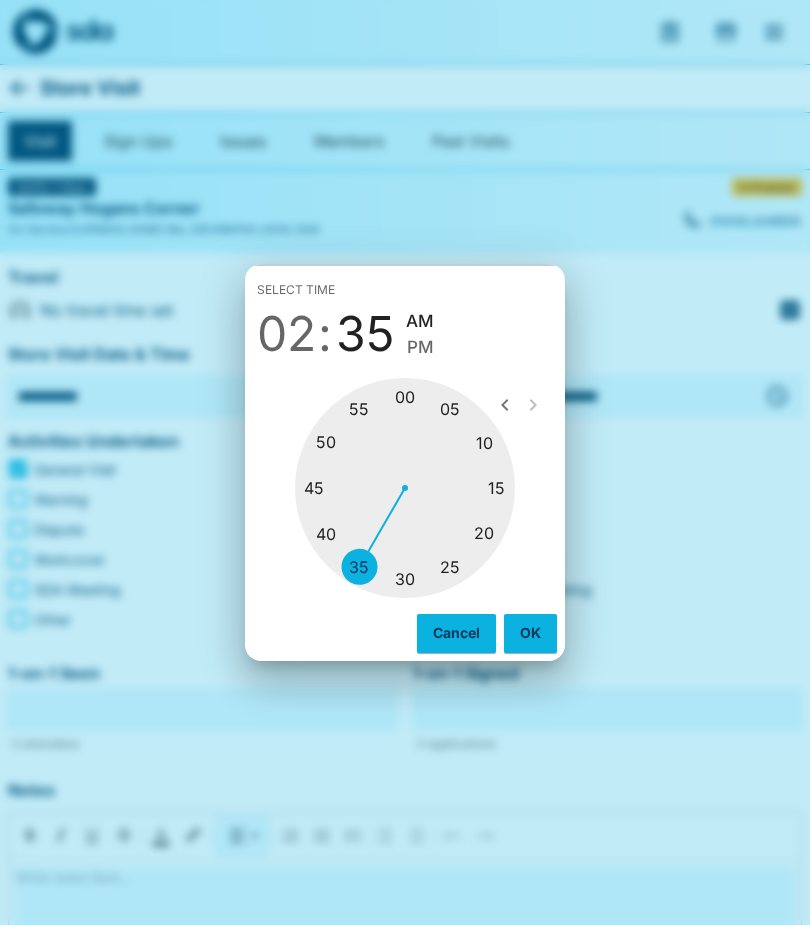 click at bounding box center [405, 488] 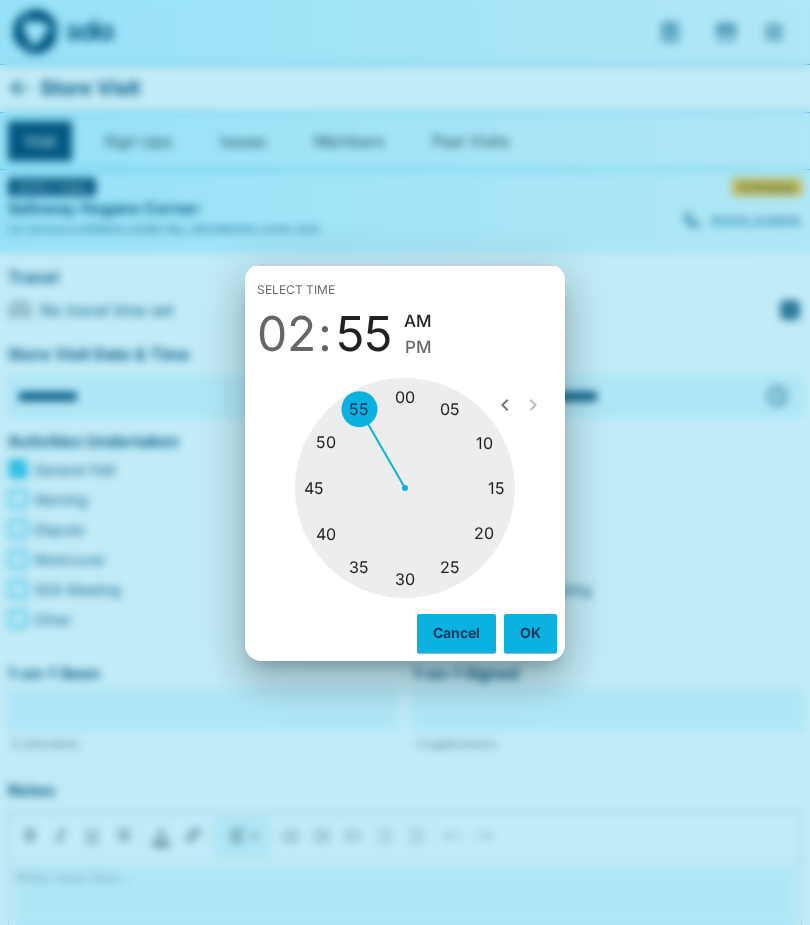 click on "PM" at bounding box center (418, 347) 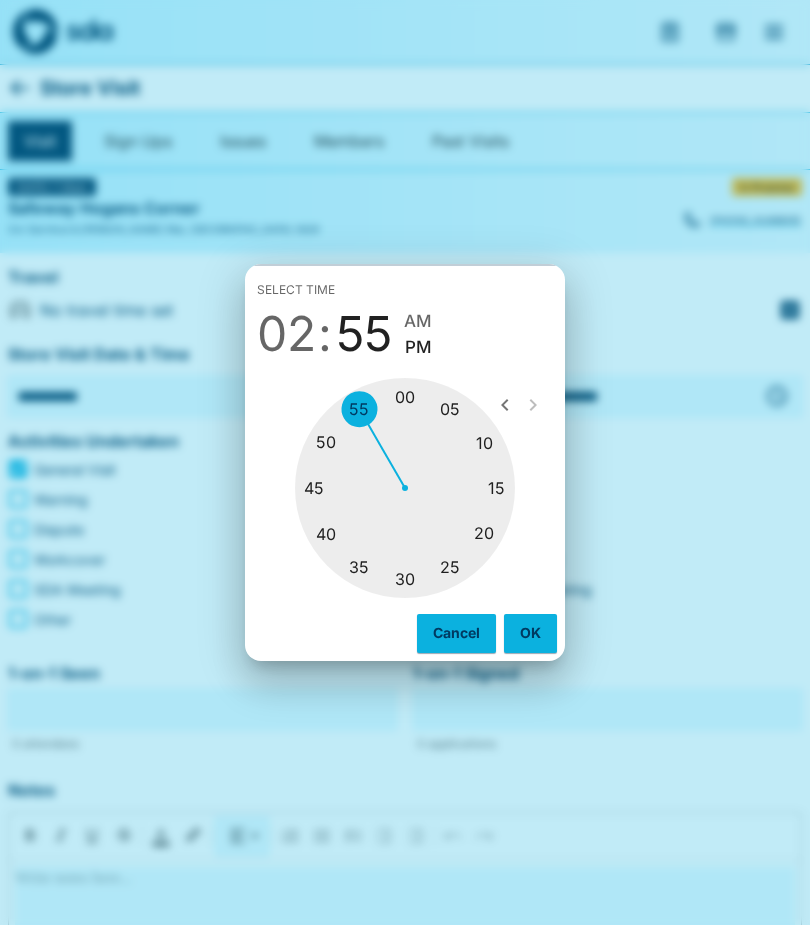 click on "OK" at bounding box center [530, 633] 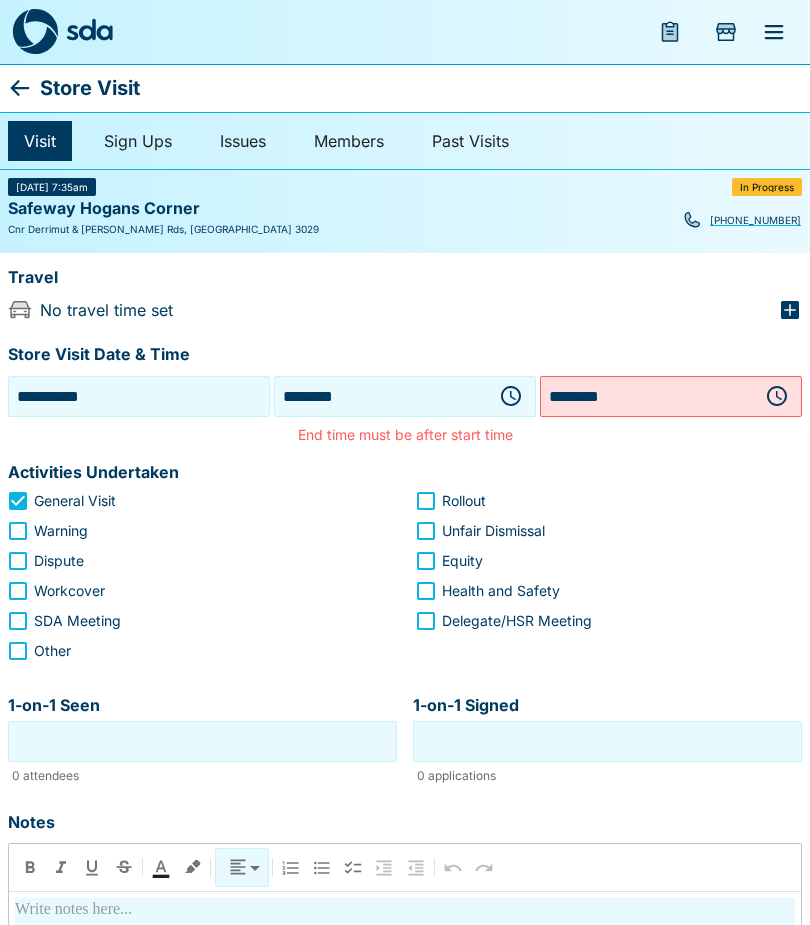 click 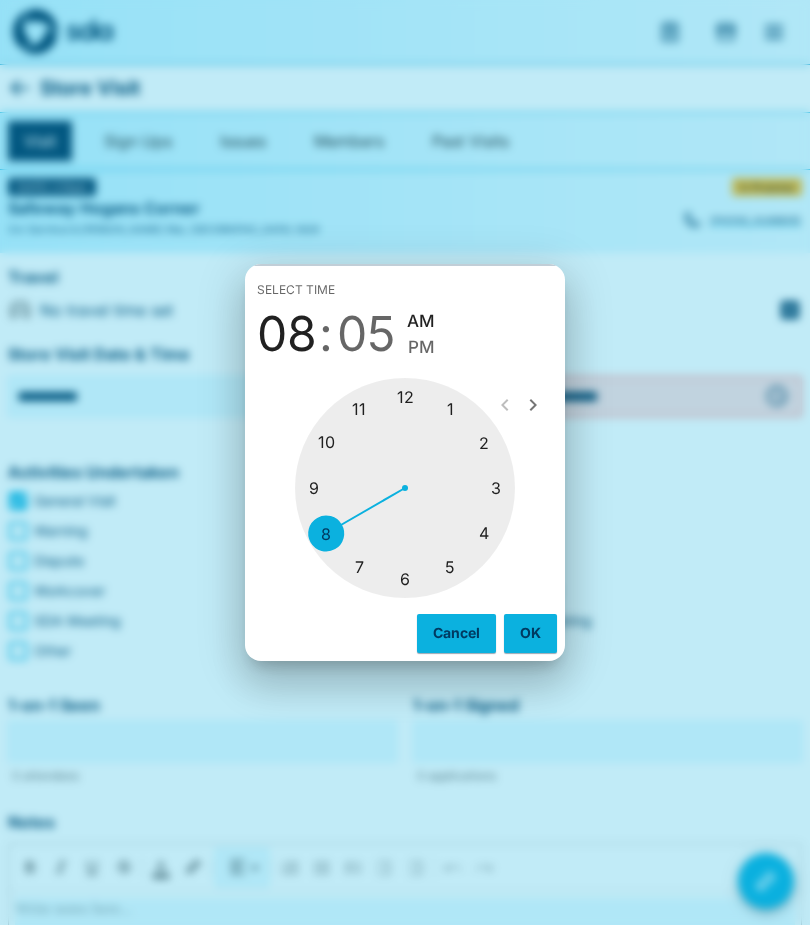 click at bounding box center (405, 488) 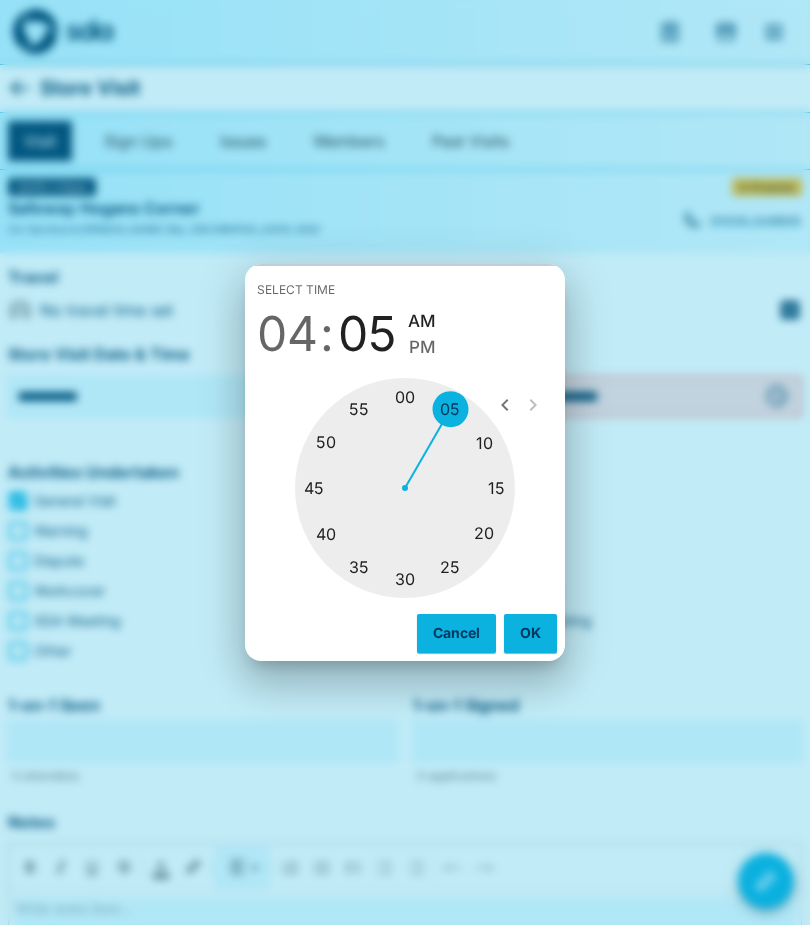 click at bounding box center (405, 488) 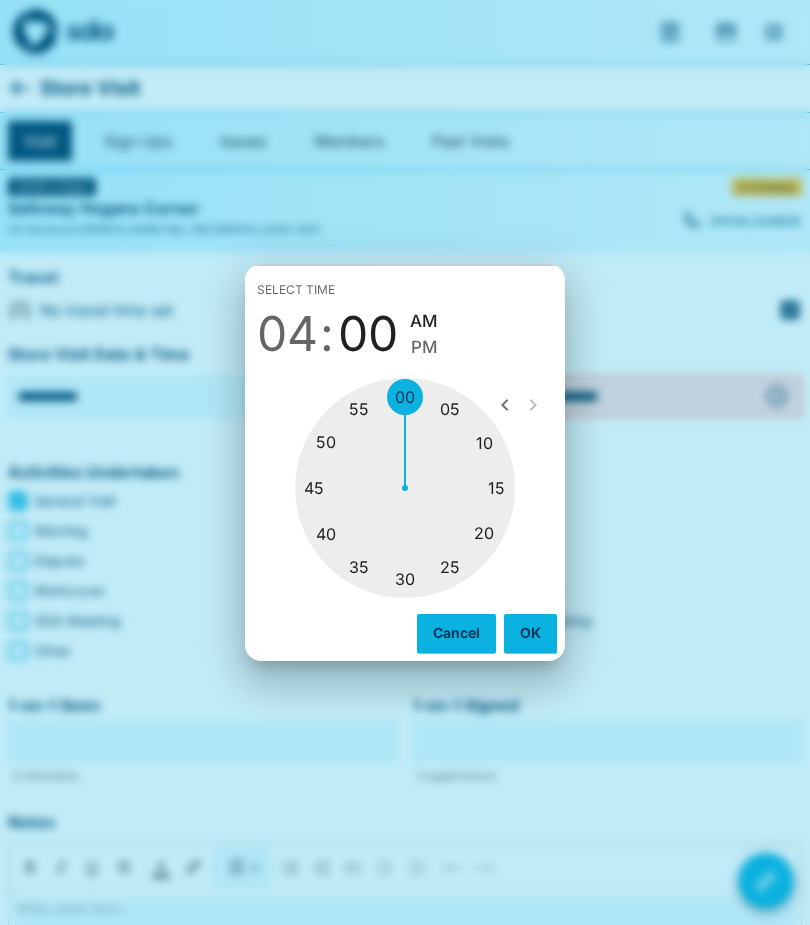 click on "PM" at bounding box center [424, 347] 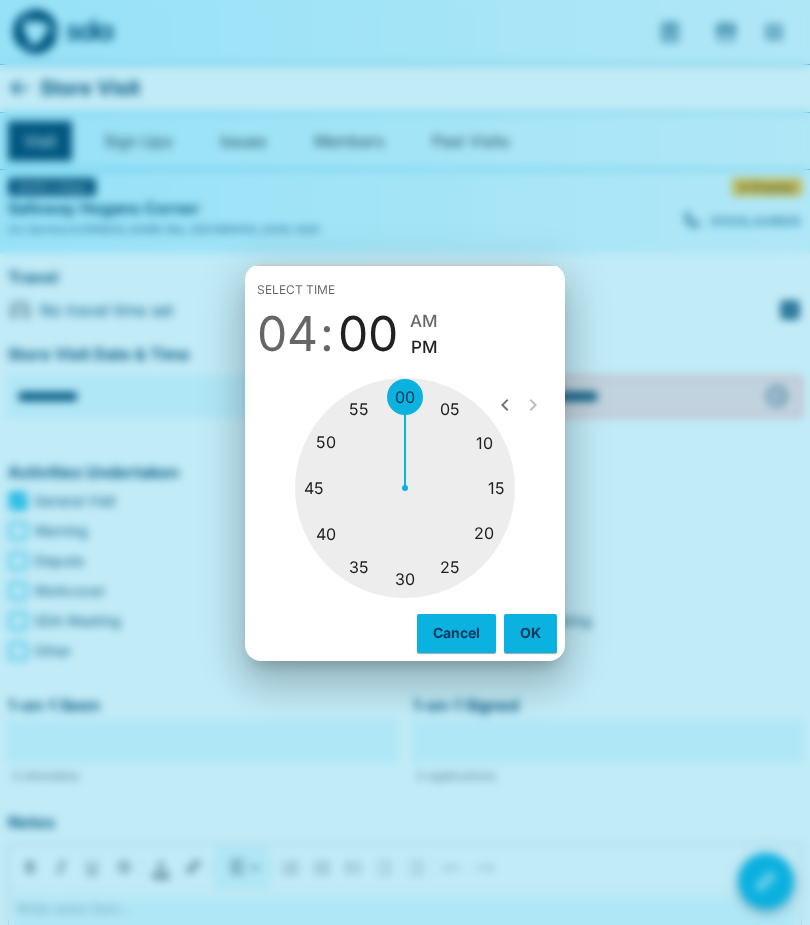click on "OK" at bounding box center (530, 633) 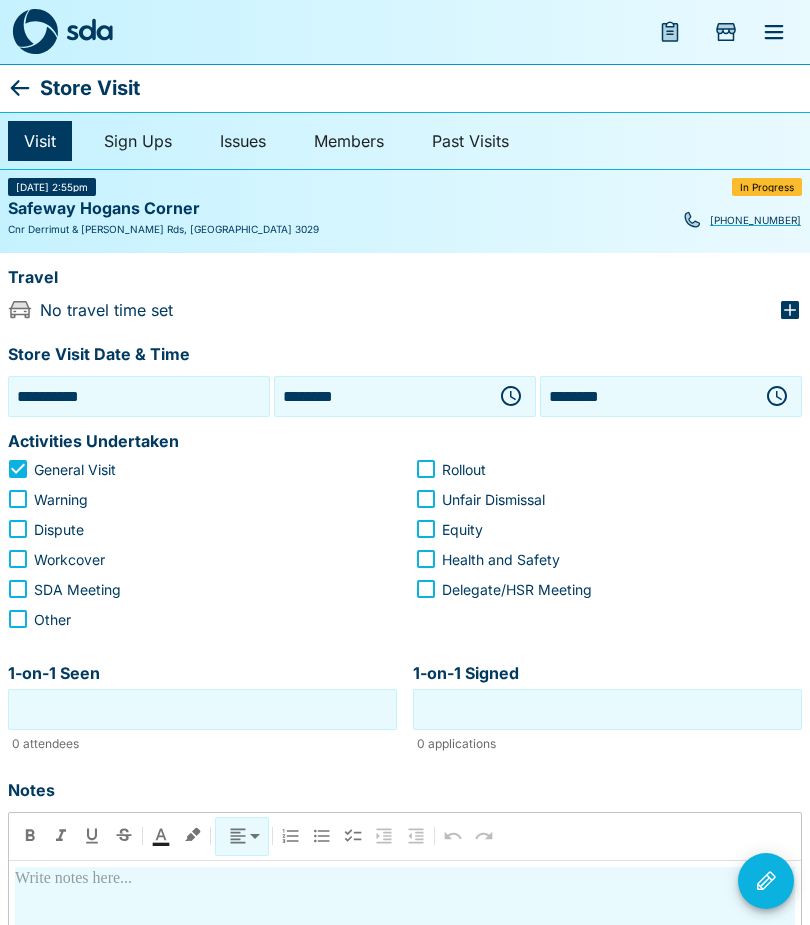 click on "1-on-1 Seen" at bounding box center [202, 709] 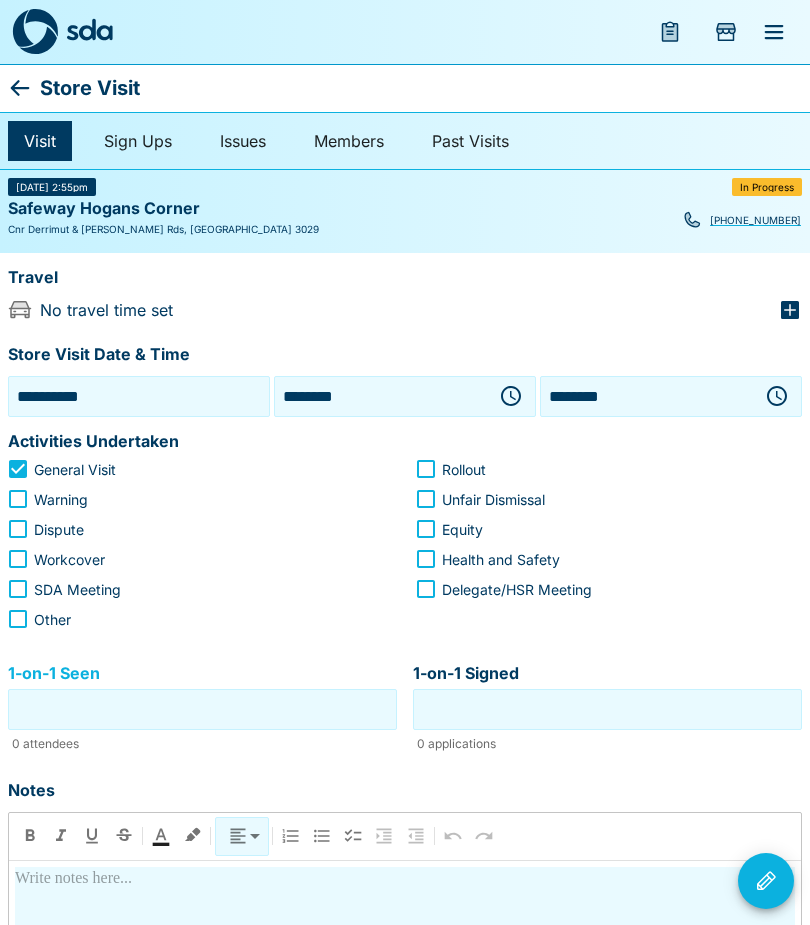 scroll, scrollTop: 85, scrollLeft: 0, axis: vertical 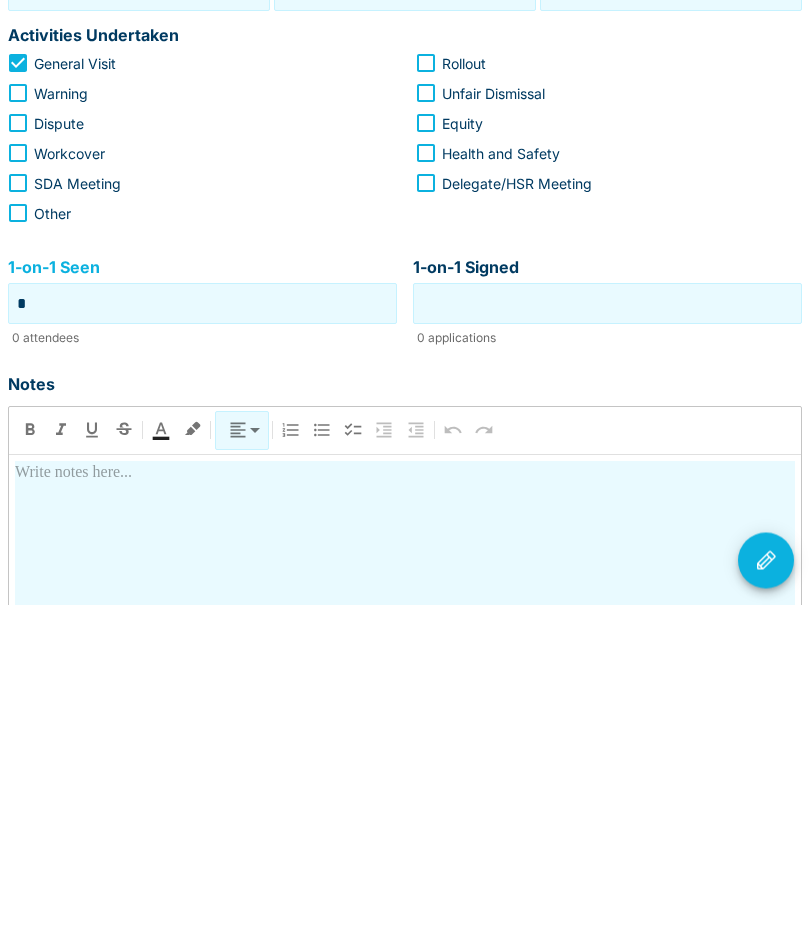 type on "*" 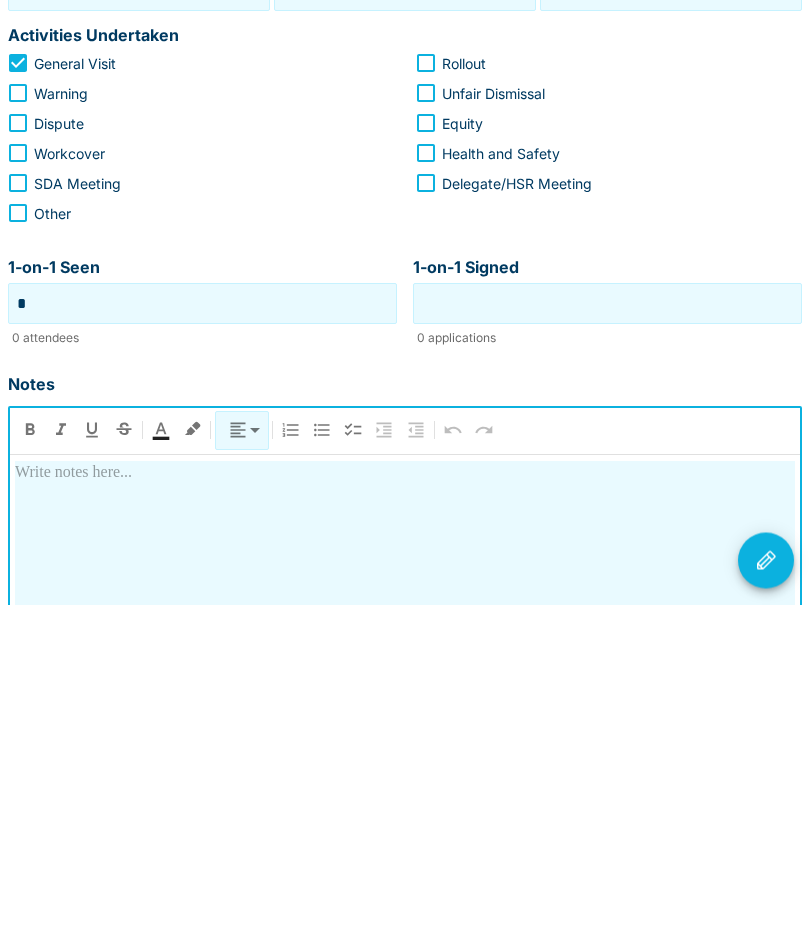 type 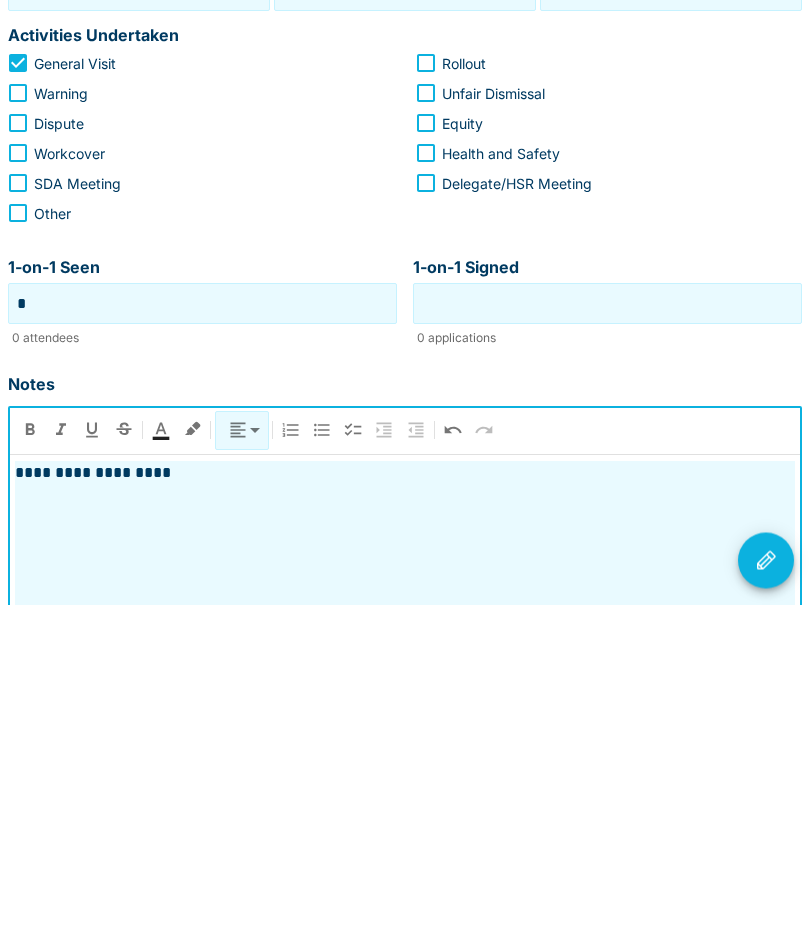 click on "**********" at bounding box center (405, 794) 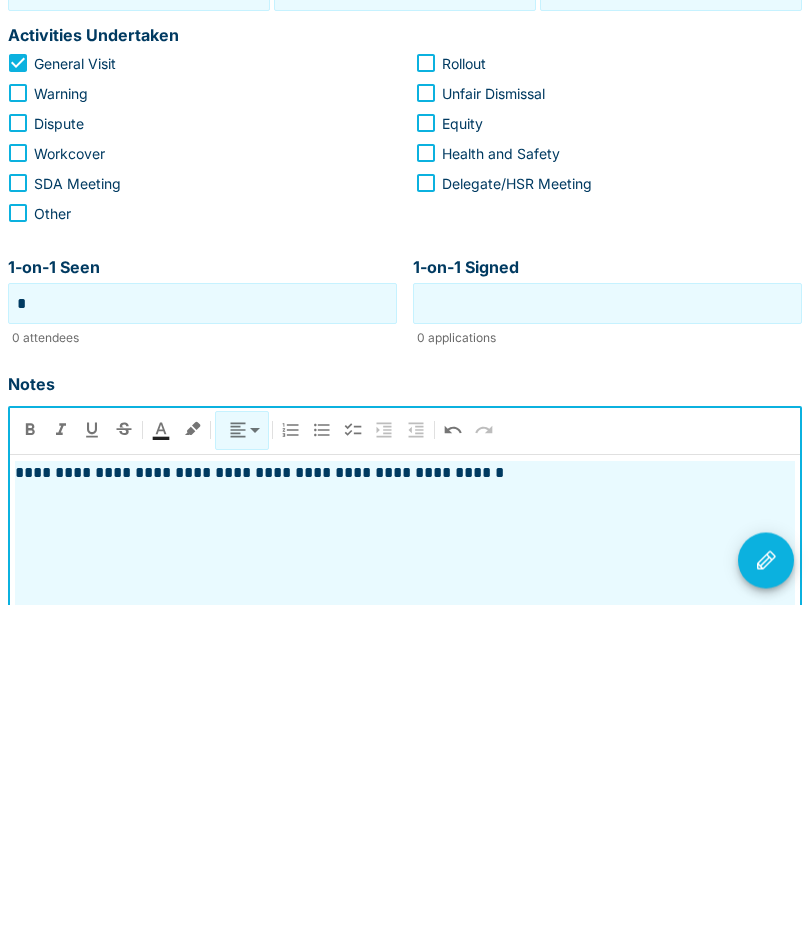 click 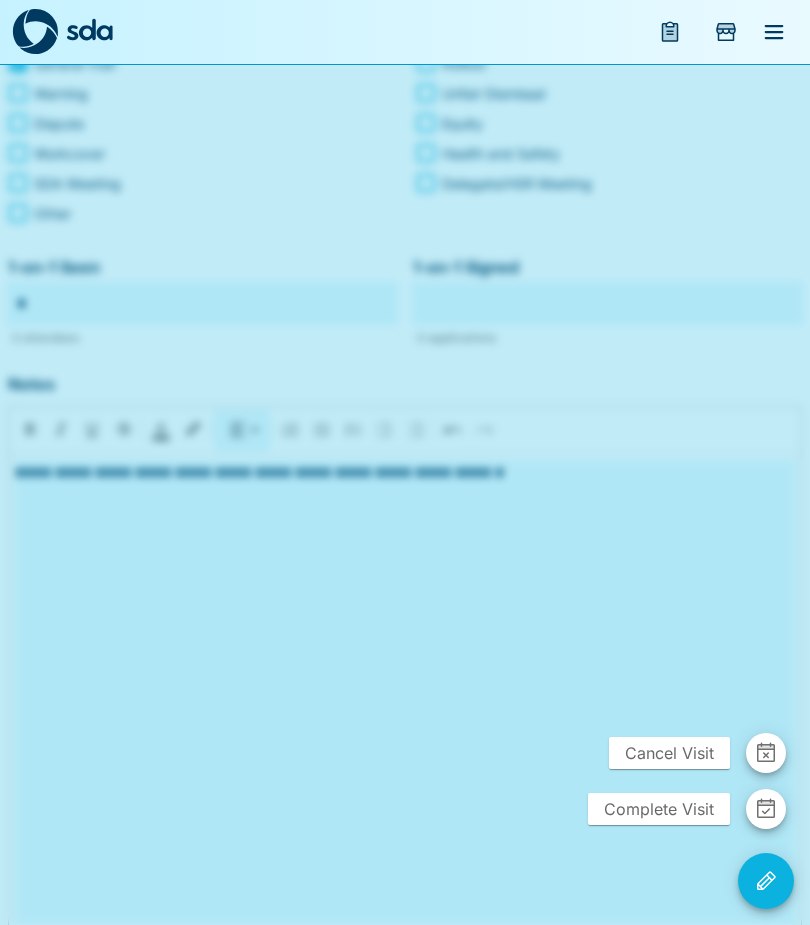 click on "Complete Visit" at bounding box center (659, 809) 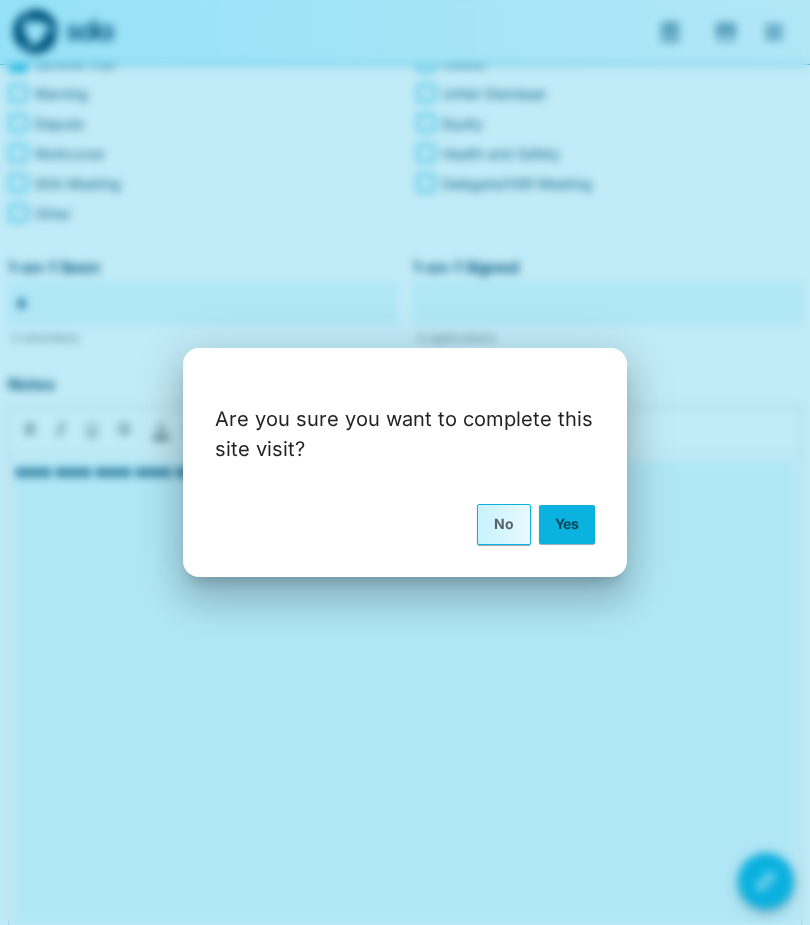 click on "Yes" at bounding box center [567, 524] 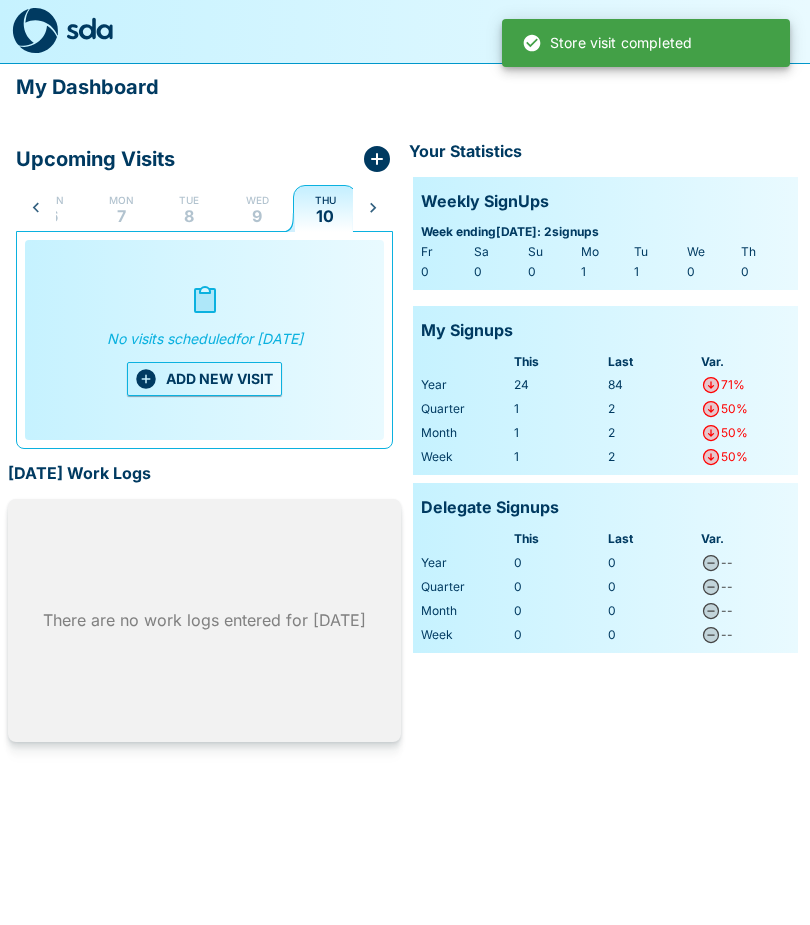 scroll, scrollTop: 0, scrollLeft: 39, axis: horizontal 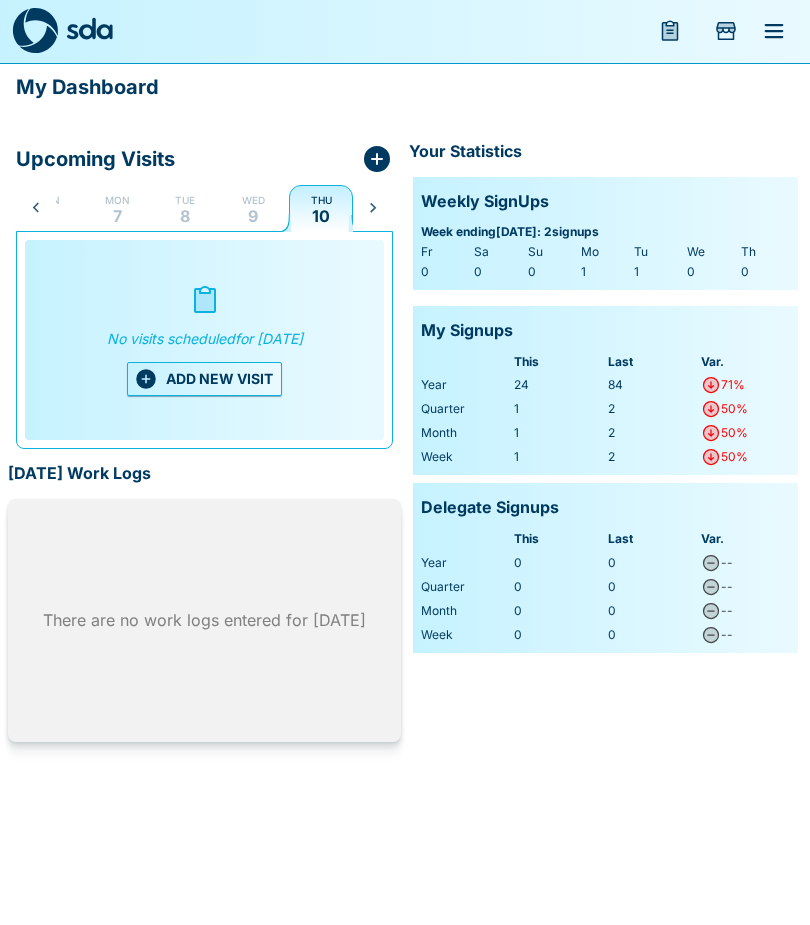click on "ADD NEW VISIT" at bounding box center [204, 380] 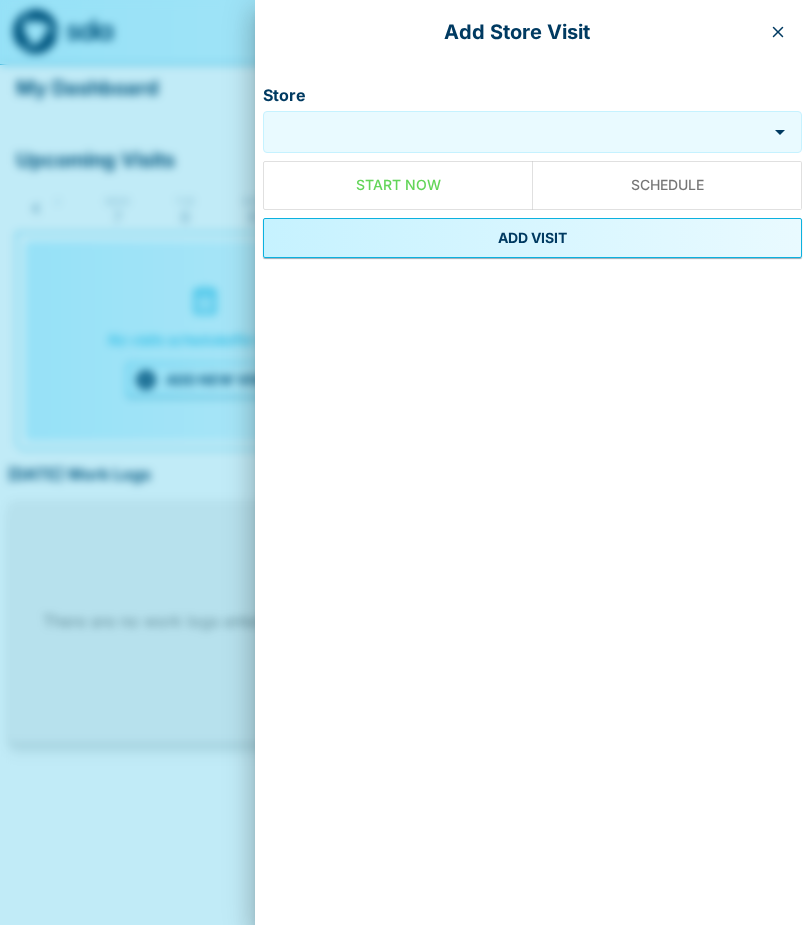 click on "Store" at bounding box center [515, 132] 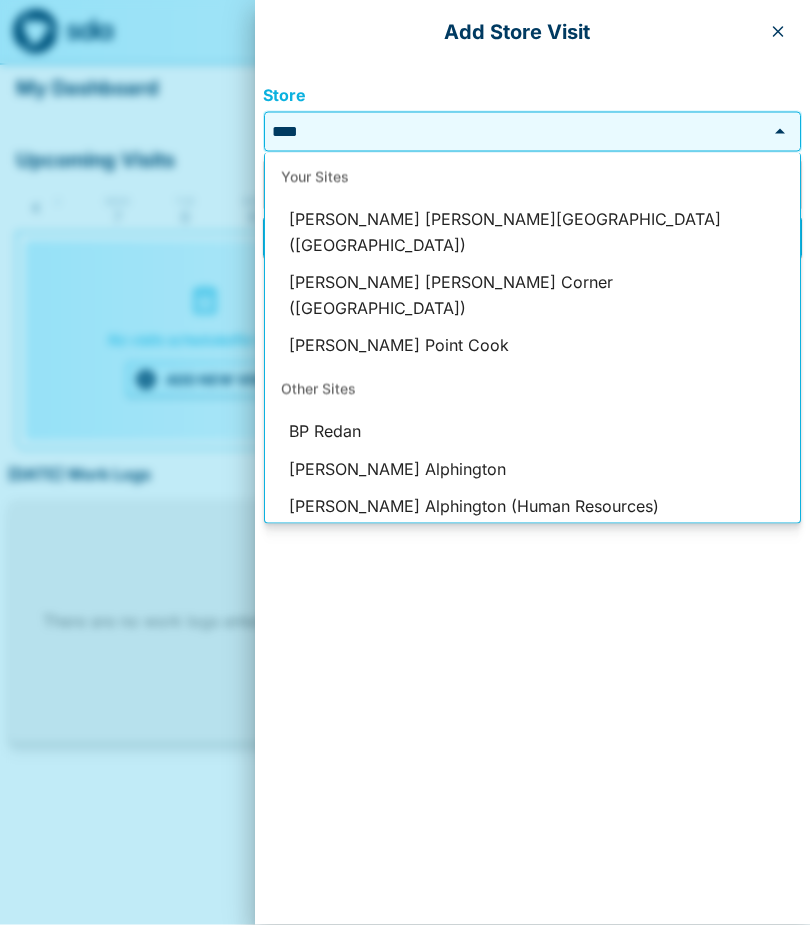 click on "Dan Murphy's Hogans Corner (Hoppers Crossing)" at bounding box center [532, 295] 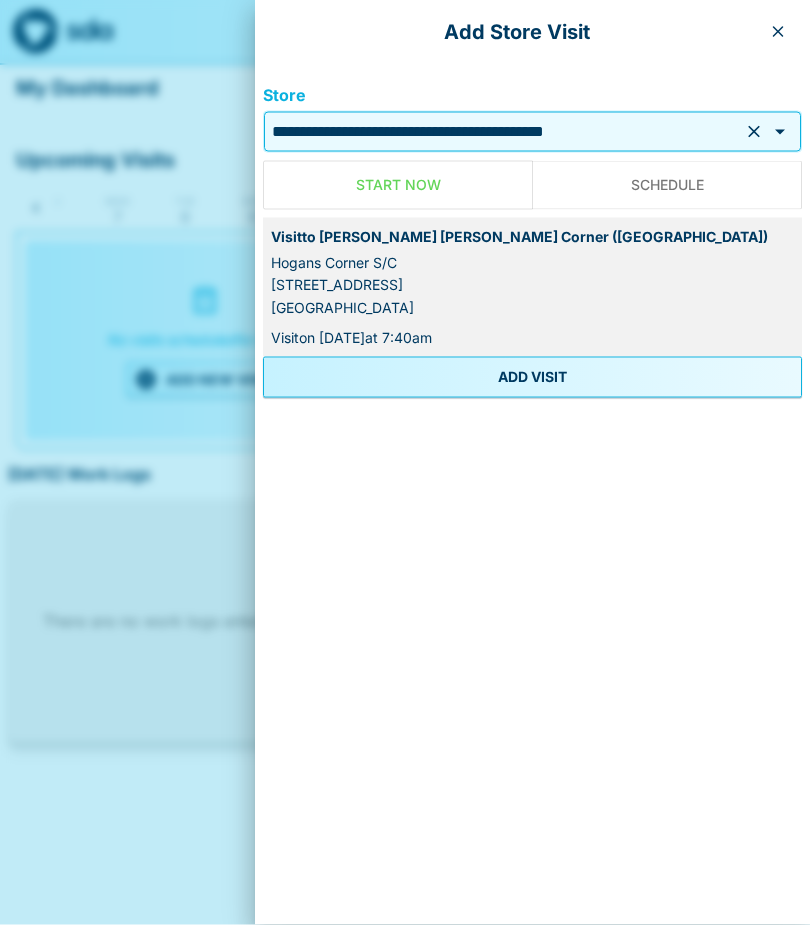 click on "ADD VISIT" at bounding box center (532, 377) 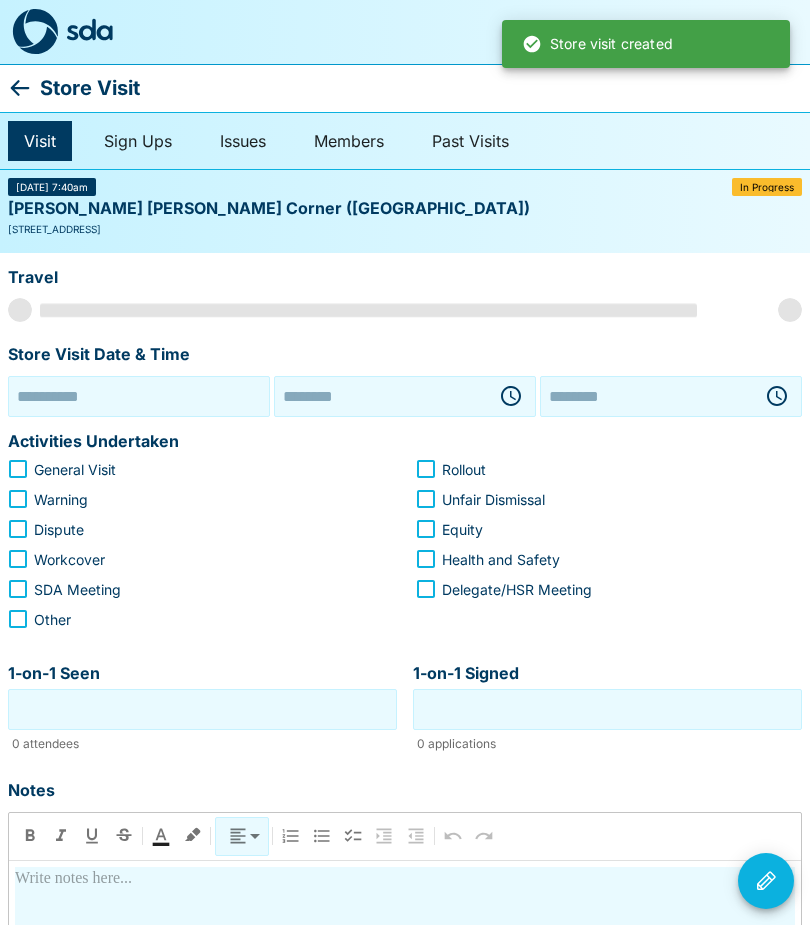 type on "**********" 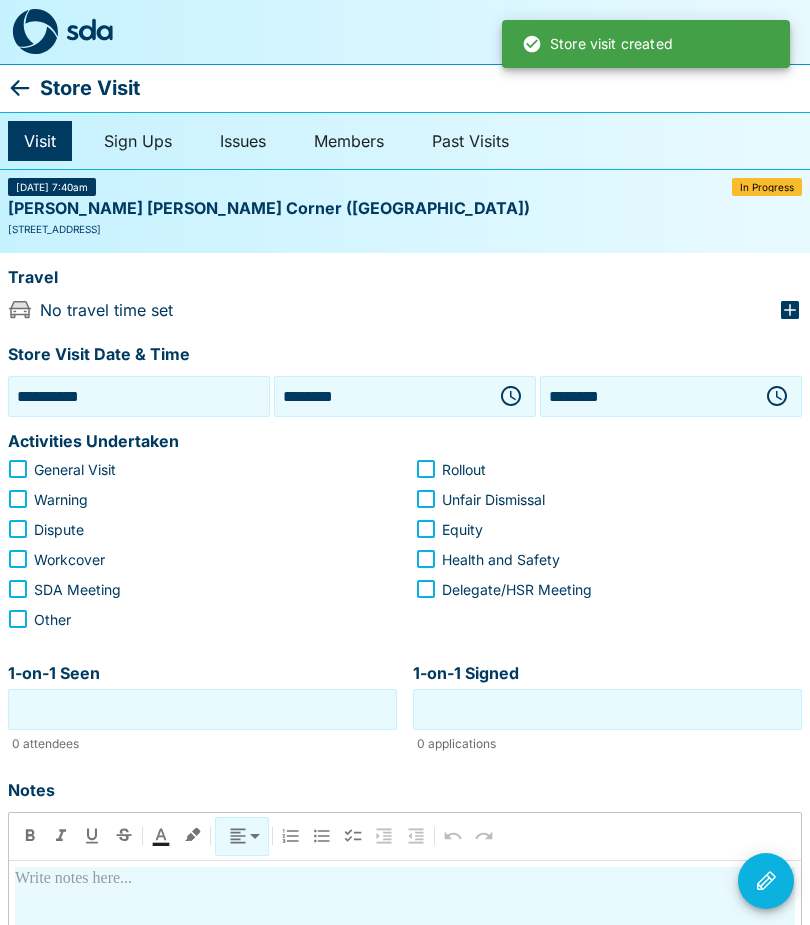 click on "**********" at bounding box center (139, 396) 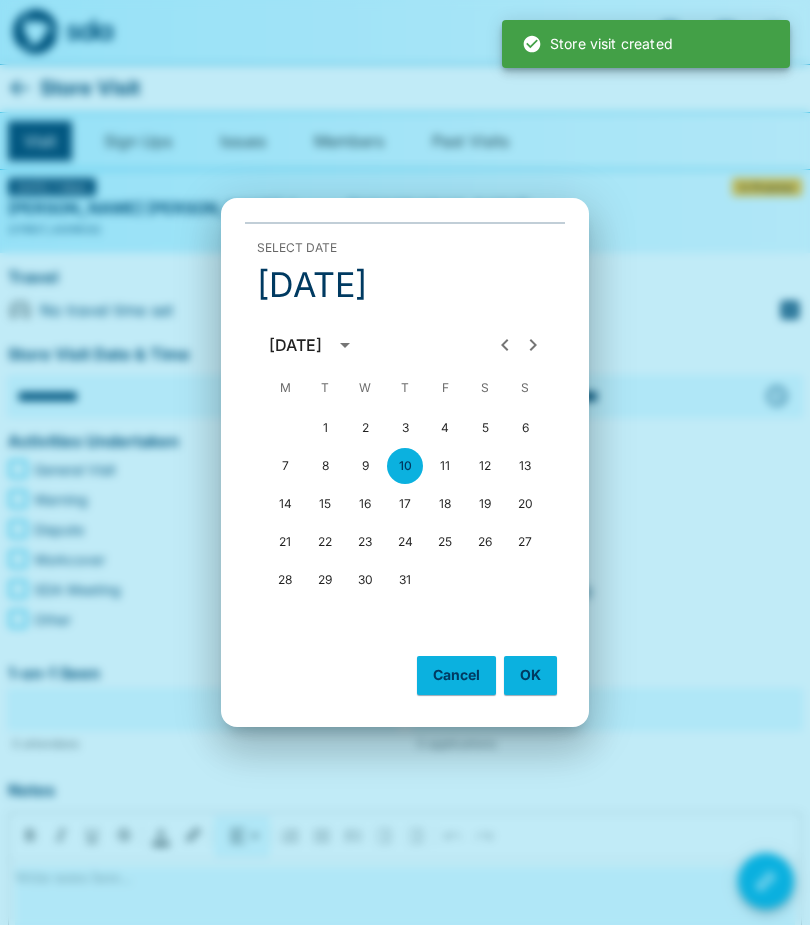 click on "9" at bounding box center (365, 466) 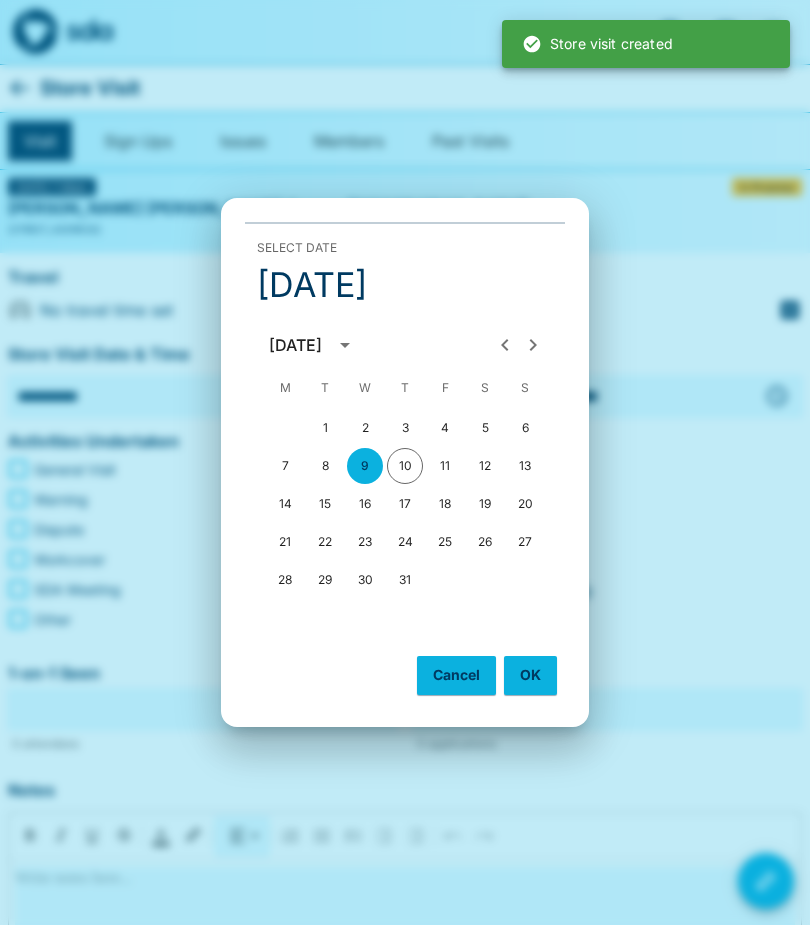 click on "OK" at bounding box center (530, 675) 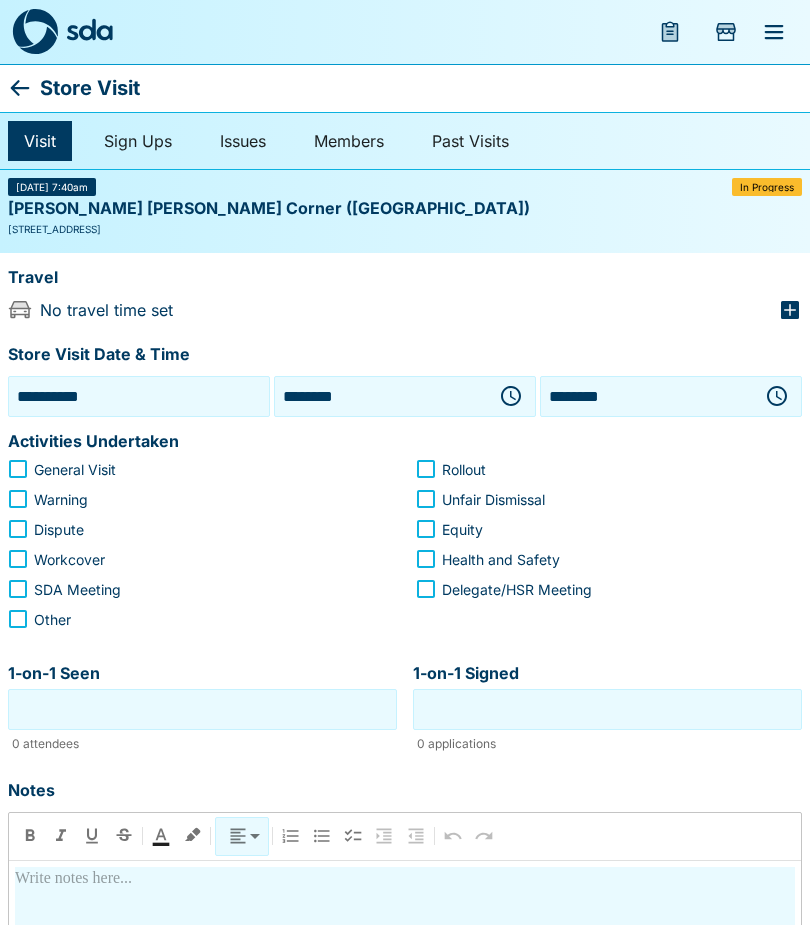 click 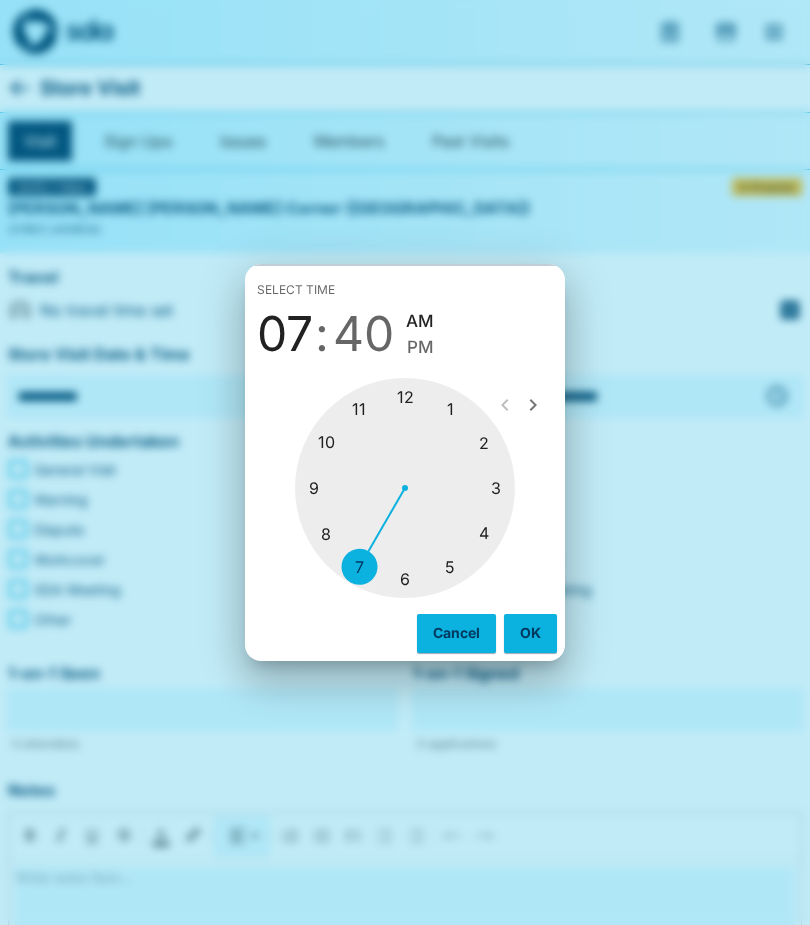 click at bounding box center [405, 488] 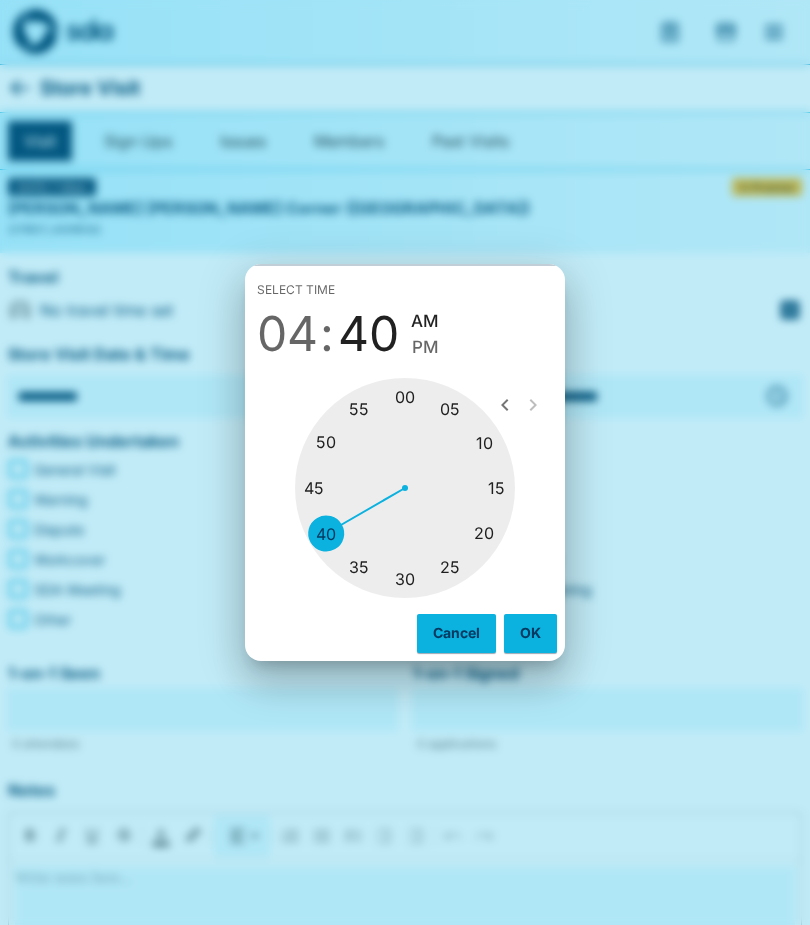 click at bounding box center (405, 488) 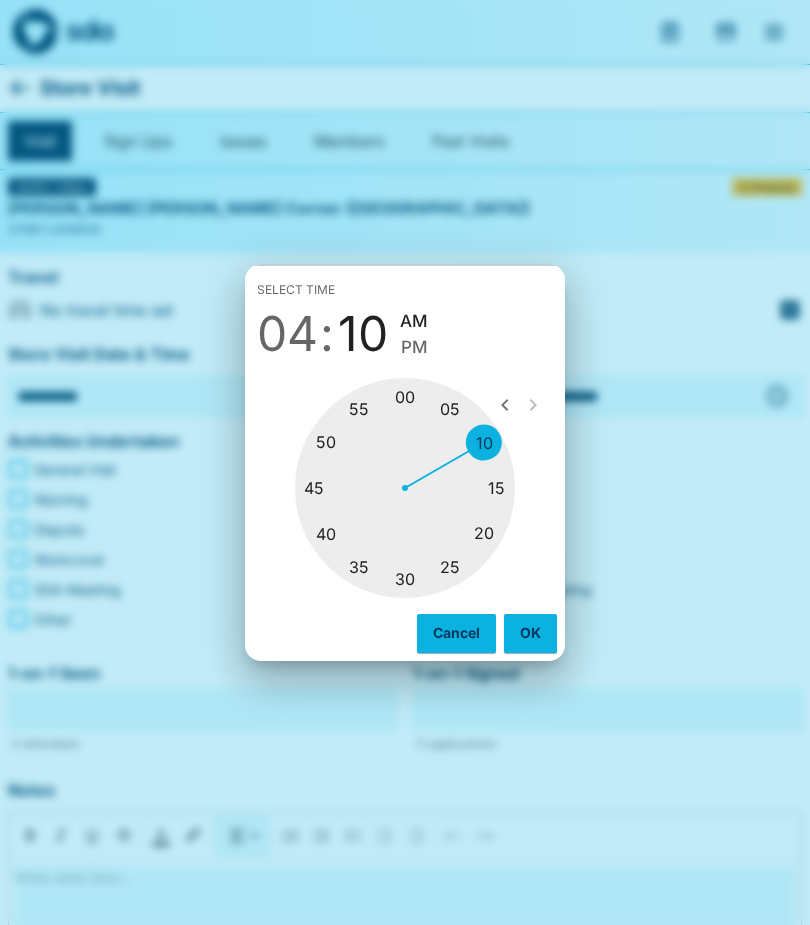 click on "PM" at bounding box center (414, 347) 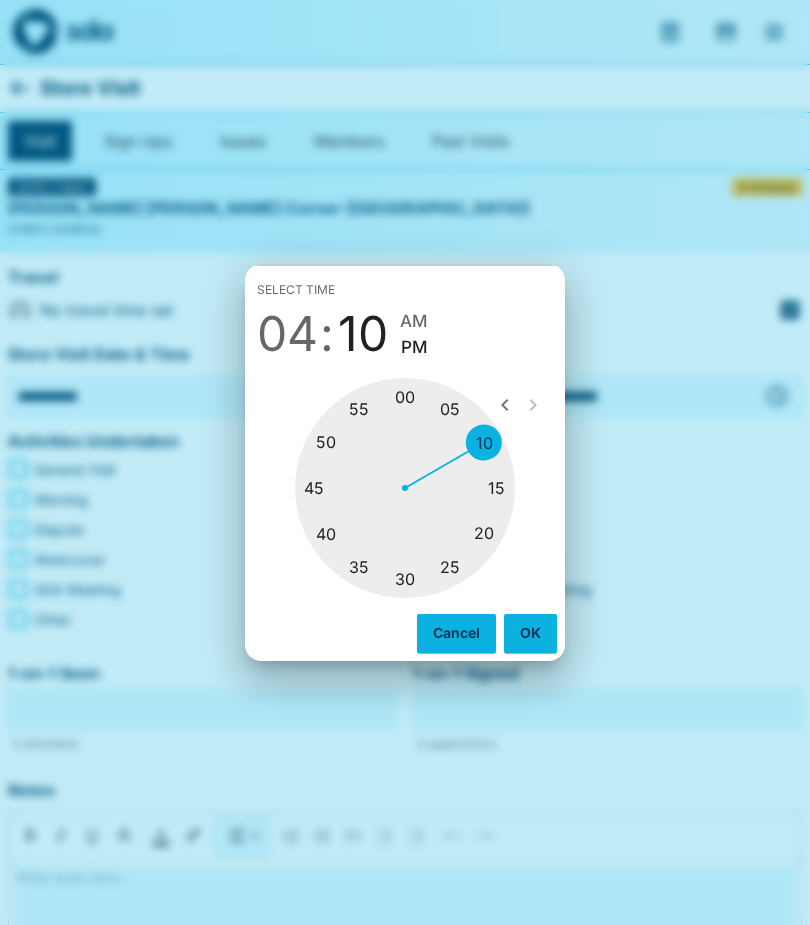 click on "OK" at bounding box center (530, 633) 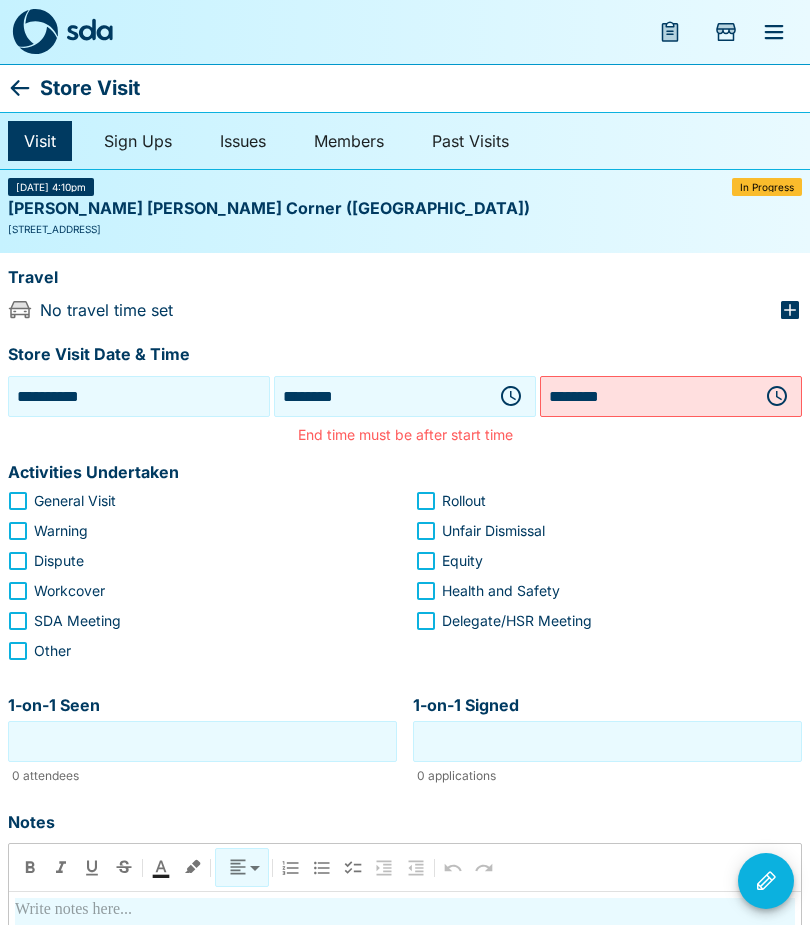 click 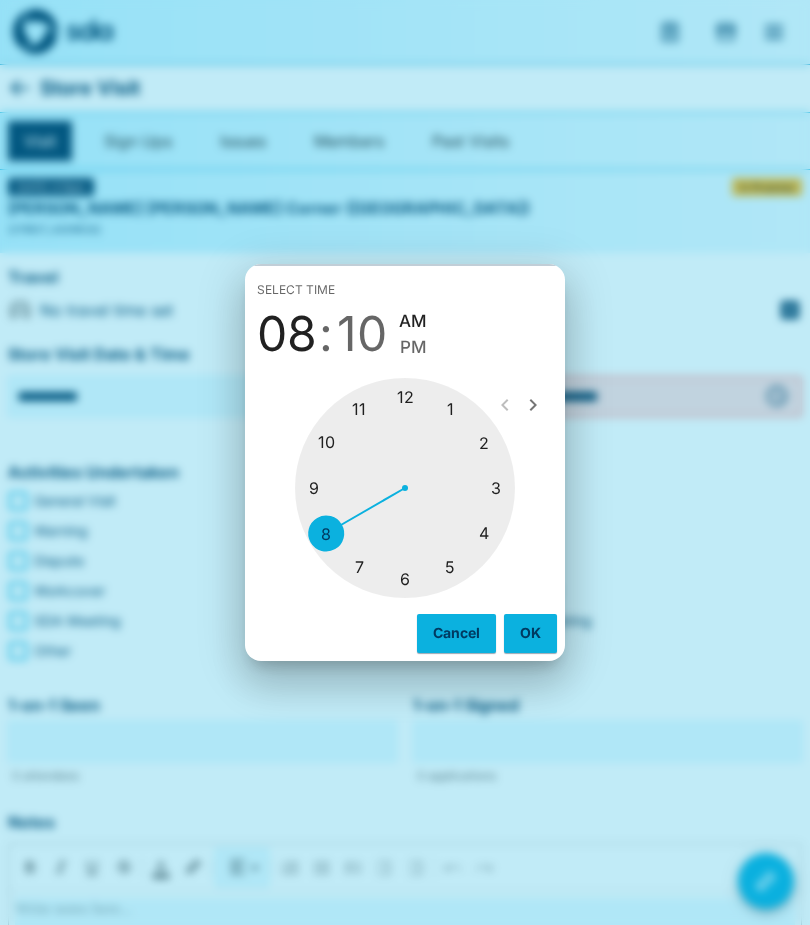 click at bounding box center (405, 488) 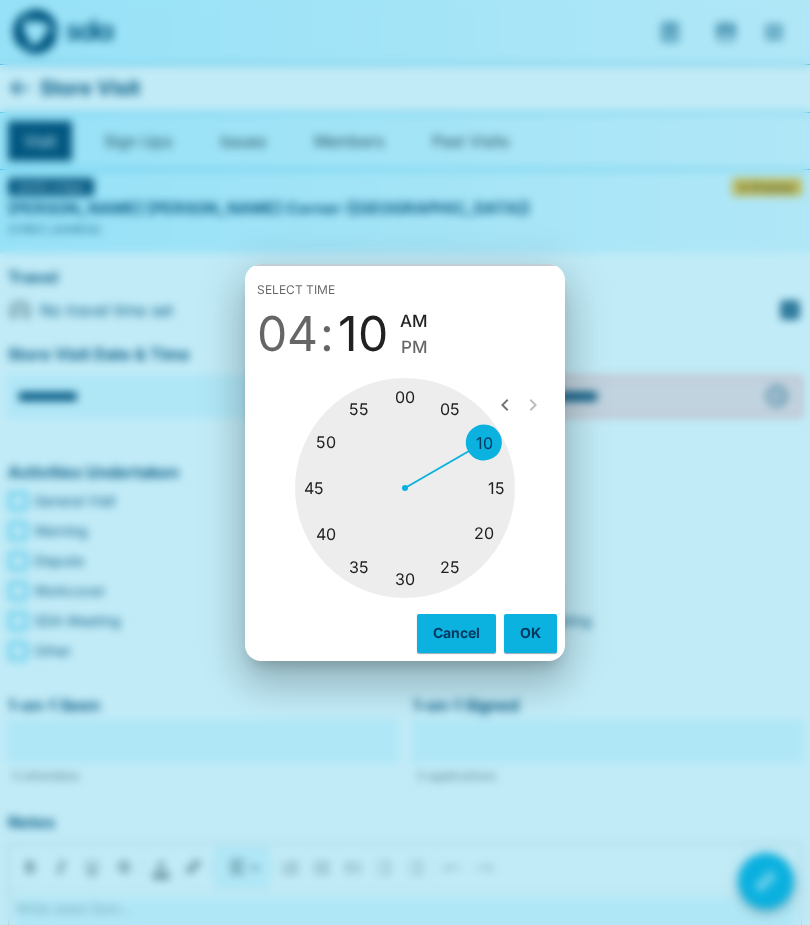 click at bounding box center (405, 488) 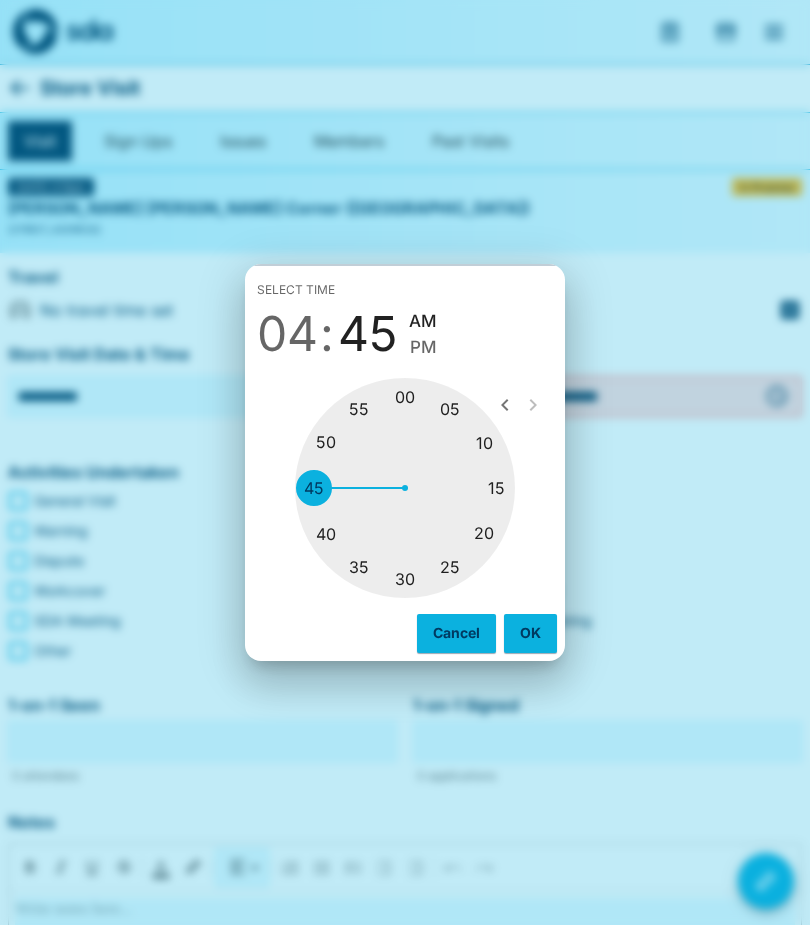 click on "PM" at bounding box center (423, 347) 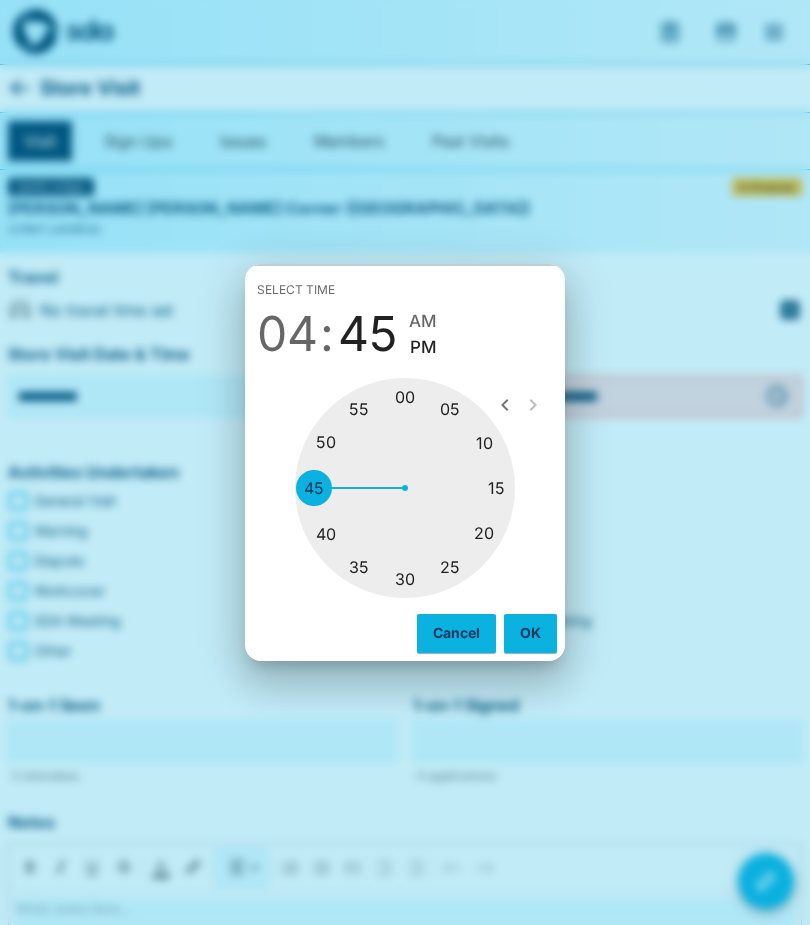 click on "OK" at bounding box center [530, 633] 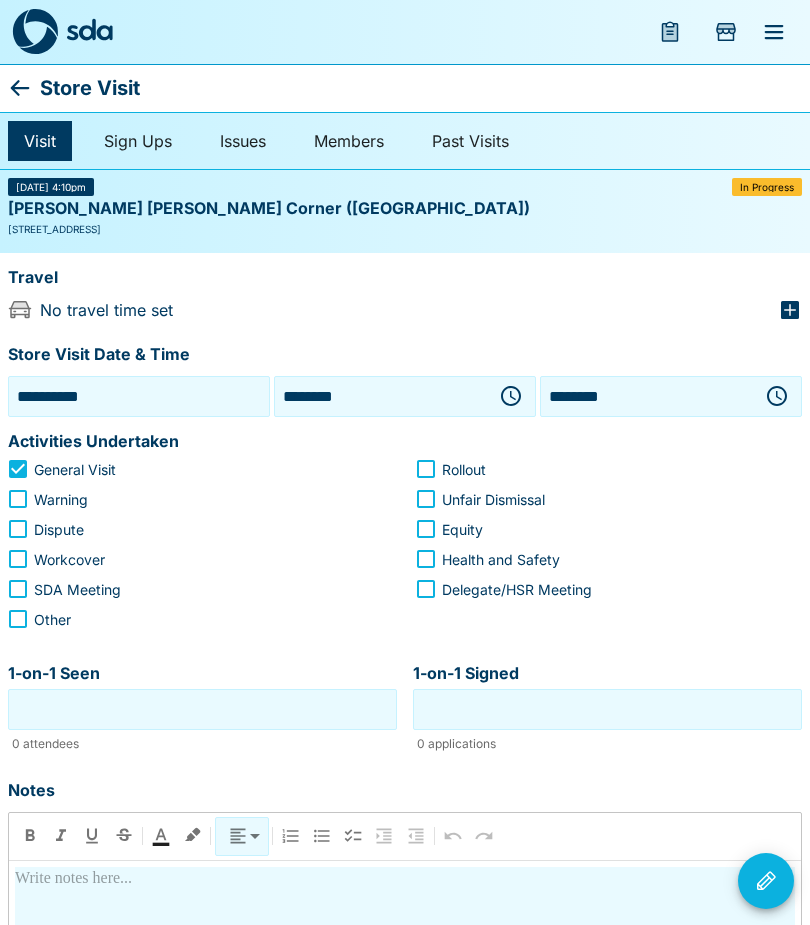 click on "1-on-1 Seen" at bounding box center [202, 709] 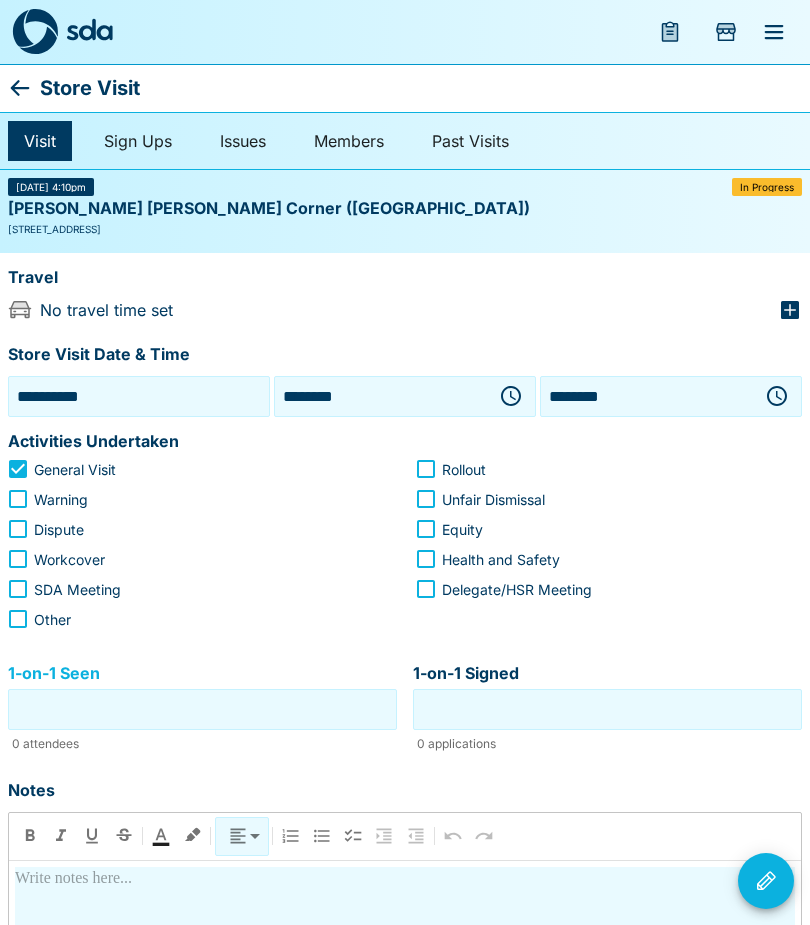 scroll, scrollTop: 85, scrollLeft: 0, axis: vertical 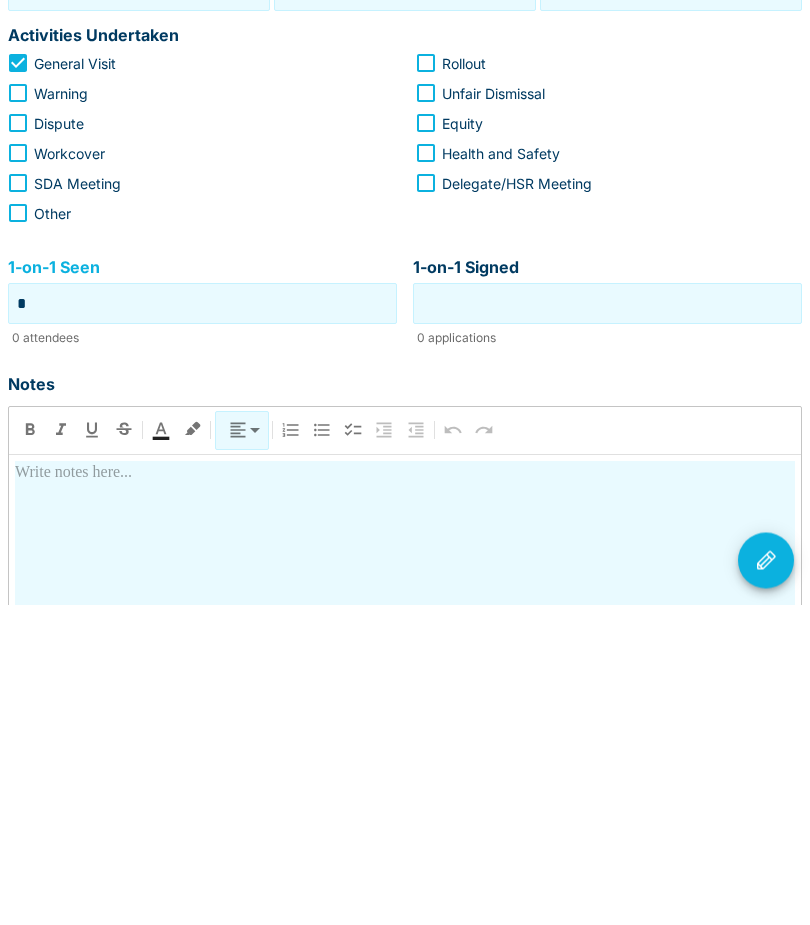 type on "*" 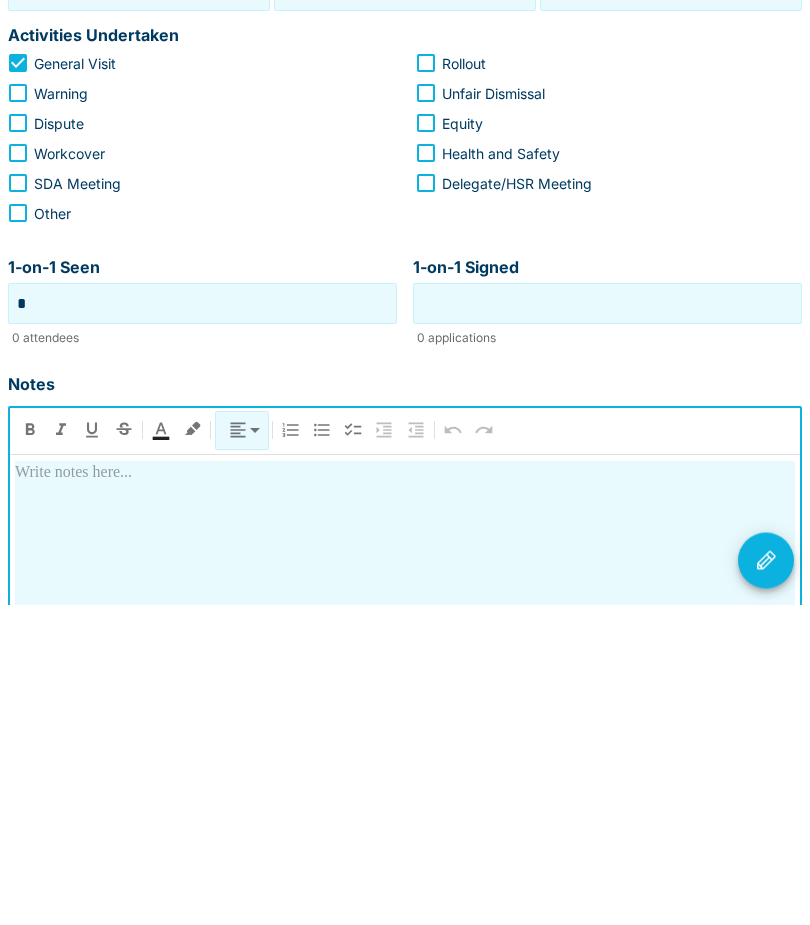 click at bounding box center [405, 794] 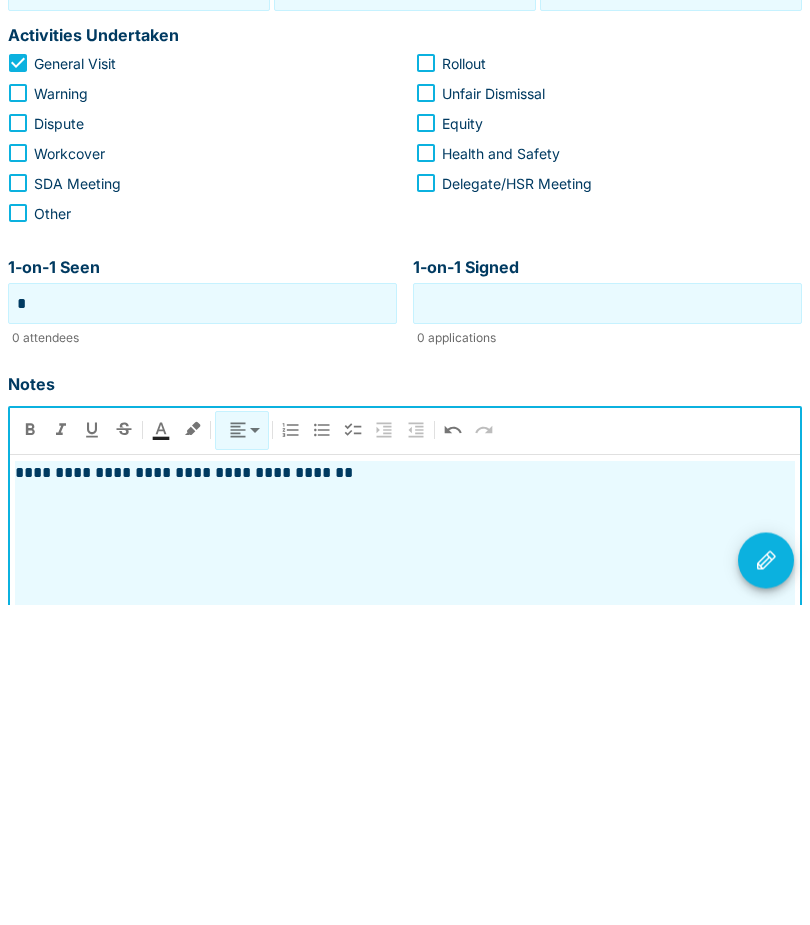 click 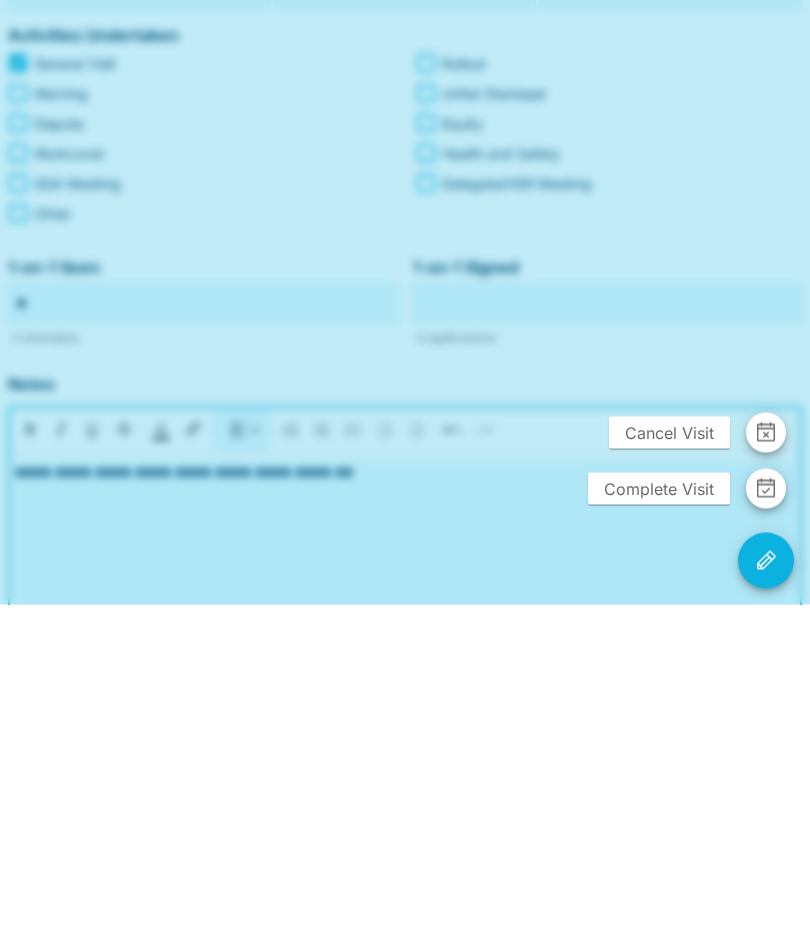 scroll, scrollTop: 406, scrollLeft: 0, axis: vertical 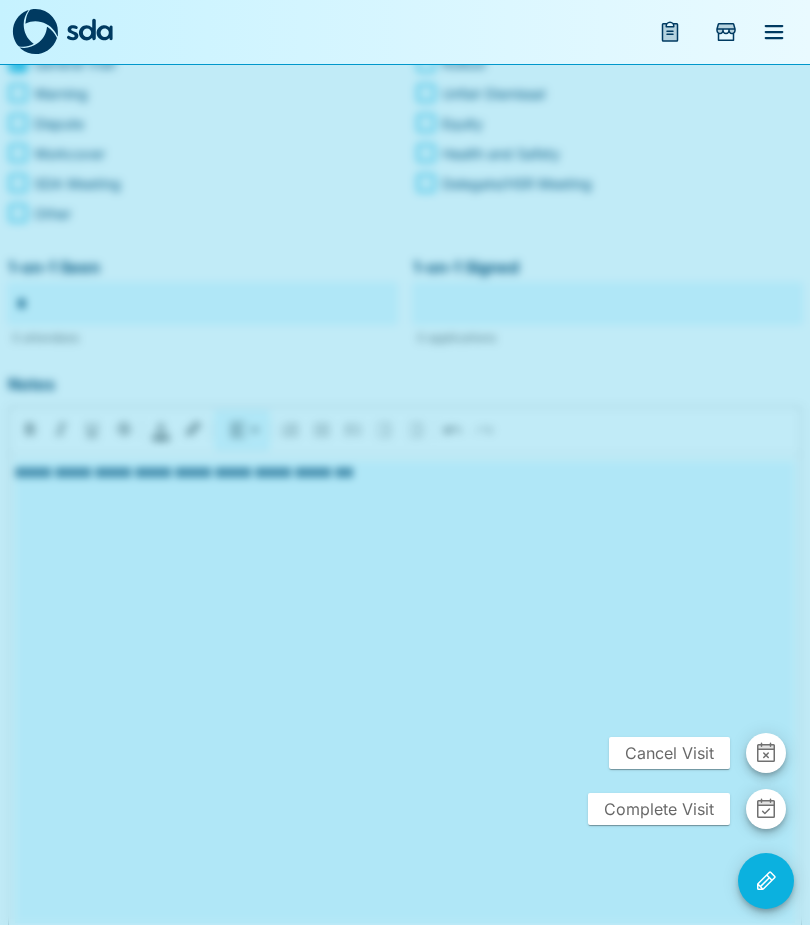 click on "Complete Visit" at bounding box center [659, 809] 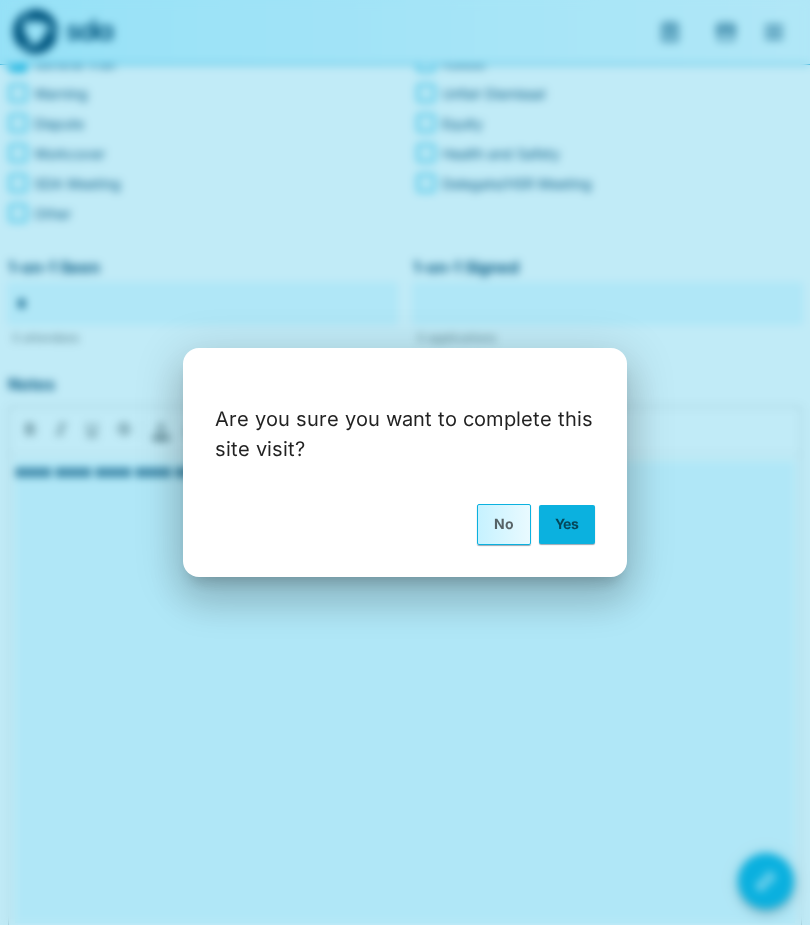 click on "Yes" at bounding box center [567, 524] 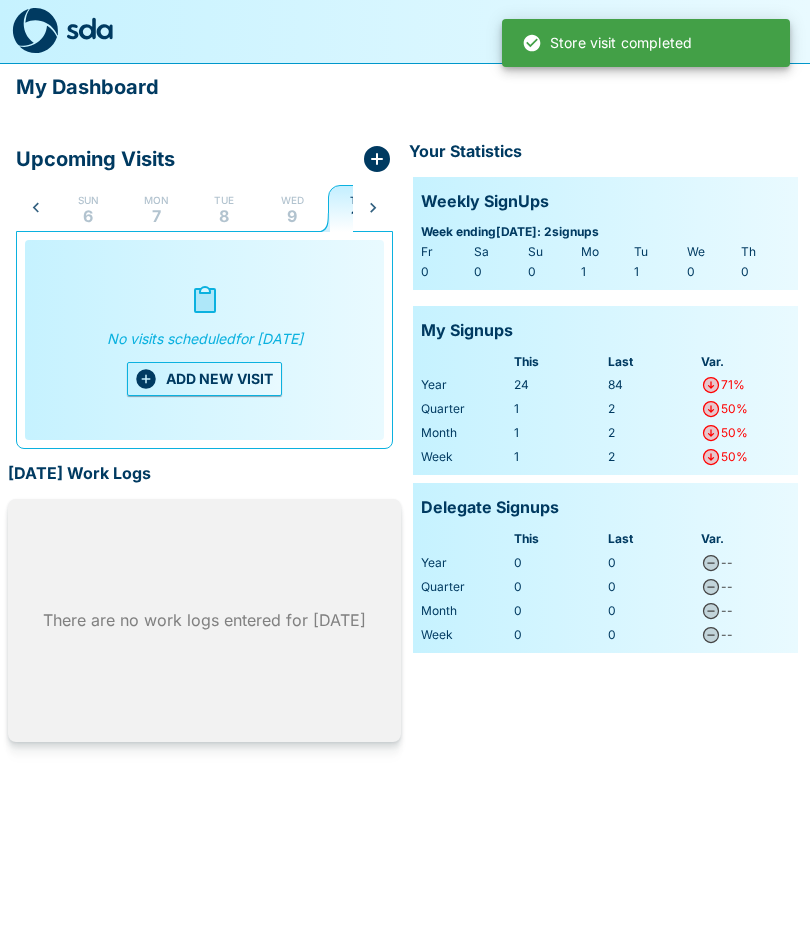 scroll, scrollTop: 0, scrollLeft: 39, axis: horizontal 